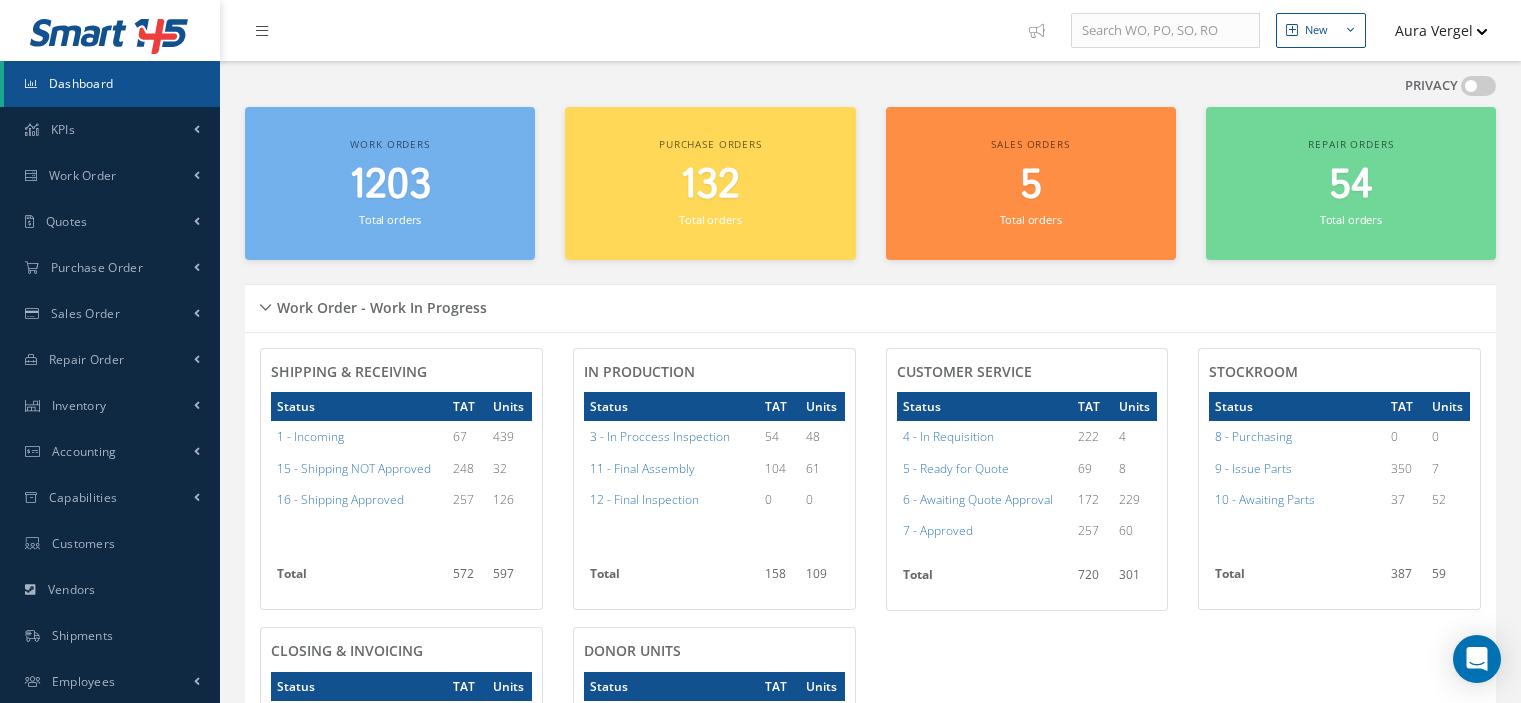 scroll, scrollTop: 0, scrollLeft: 0, axis: both 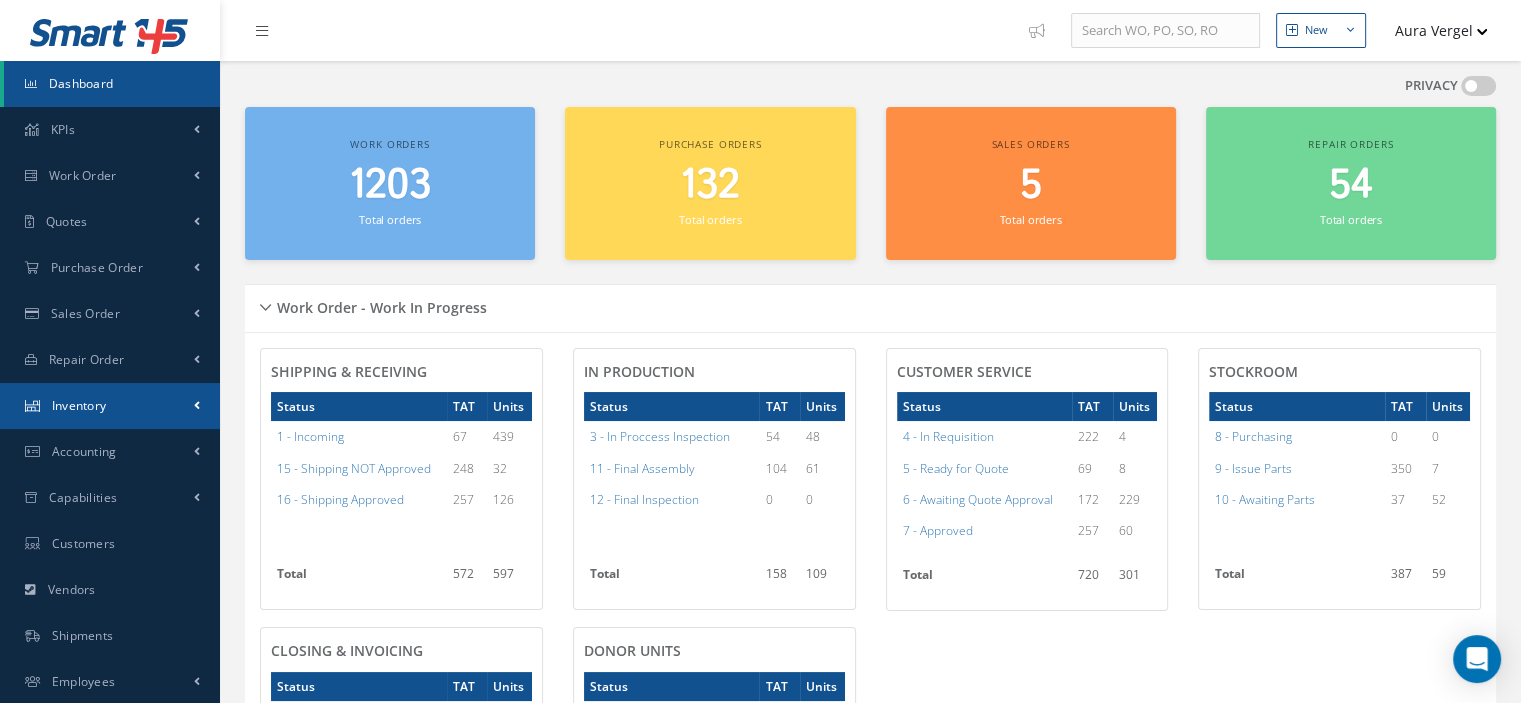 click on "Inventory" at bounding box center (110, 406) 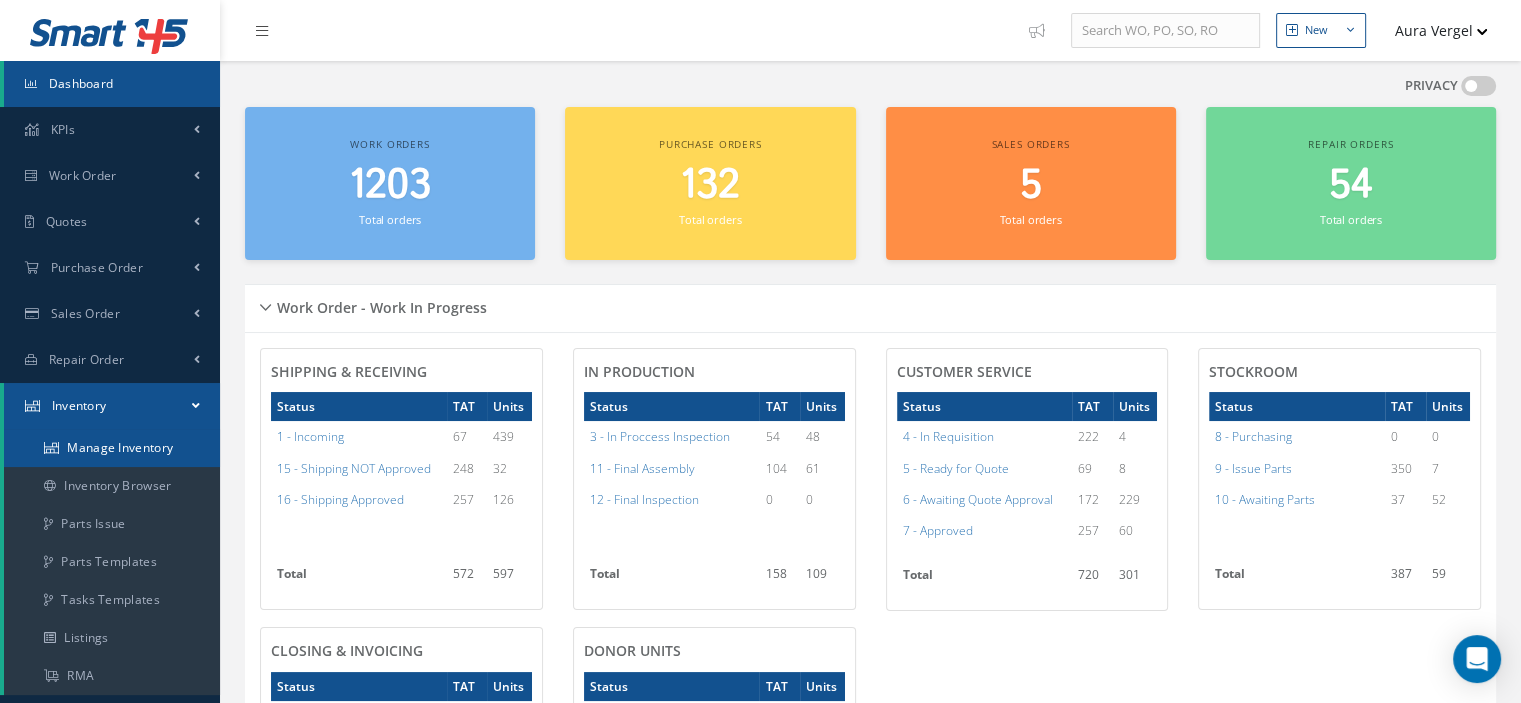 click on "Manage Inventory" at bounding box center (112, 448) 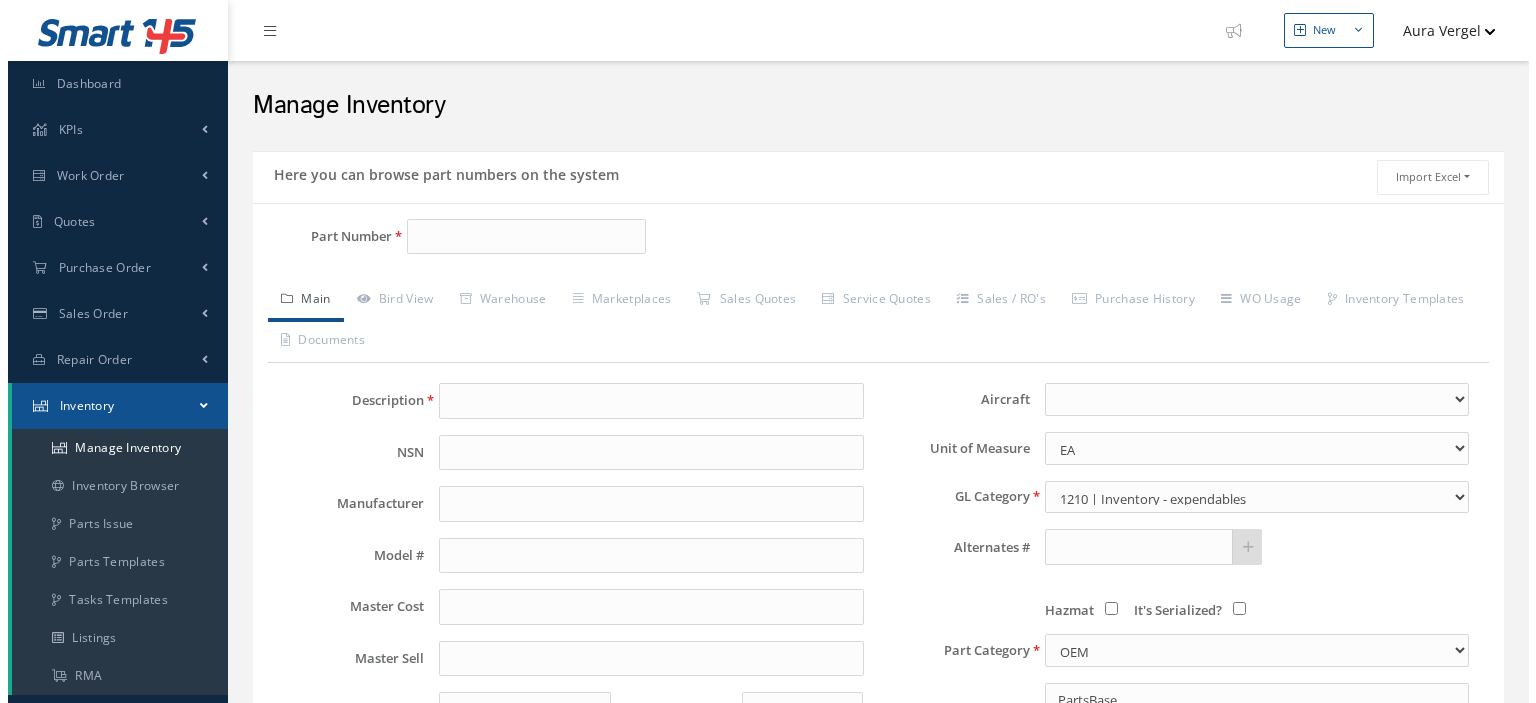 scroll, scrollTop: 0, scrollLeft: 0, axis: both 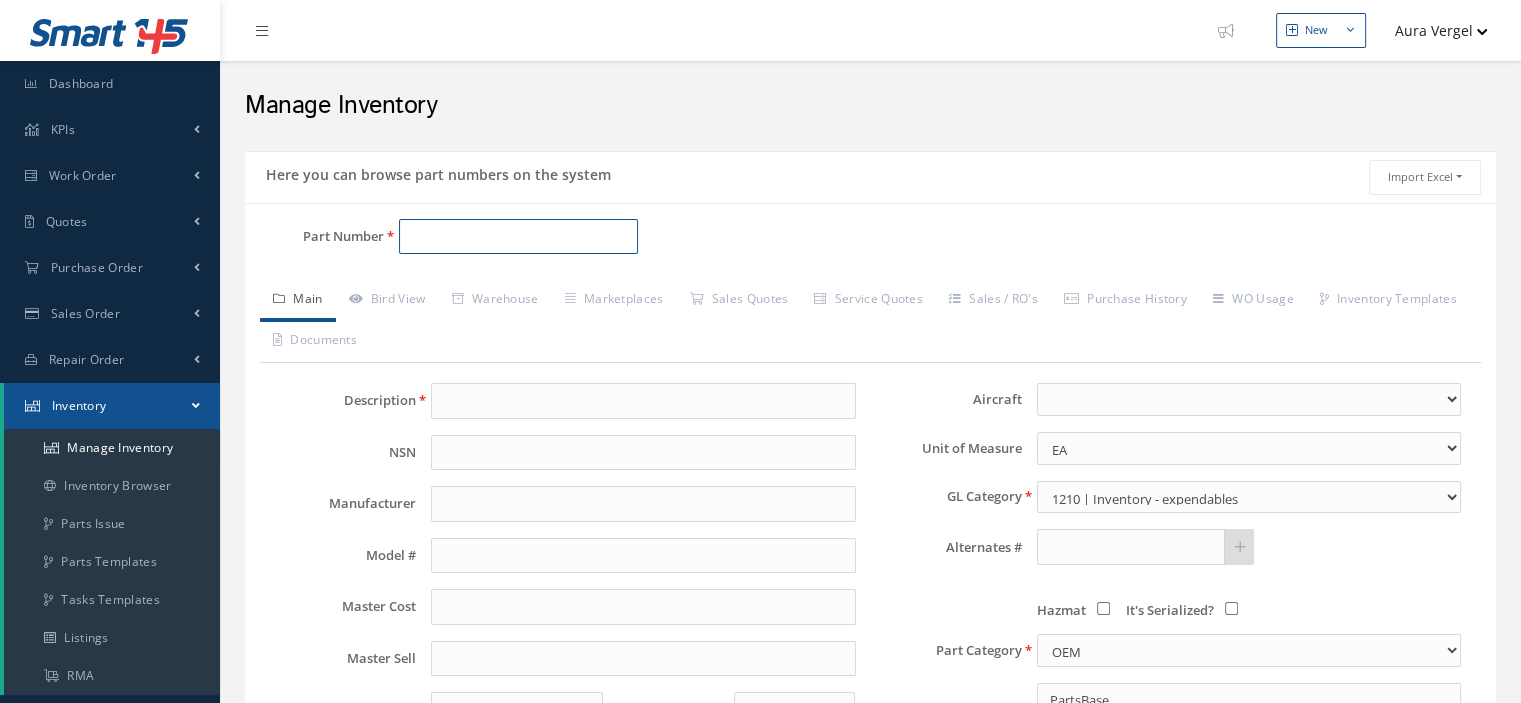 click on "Part Number" at bounding box center (518, 237) 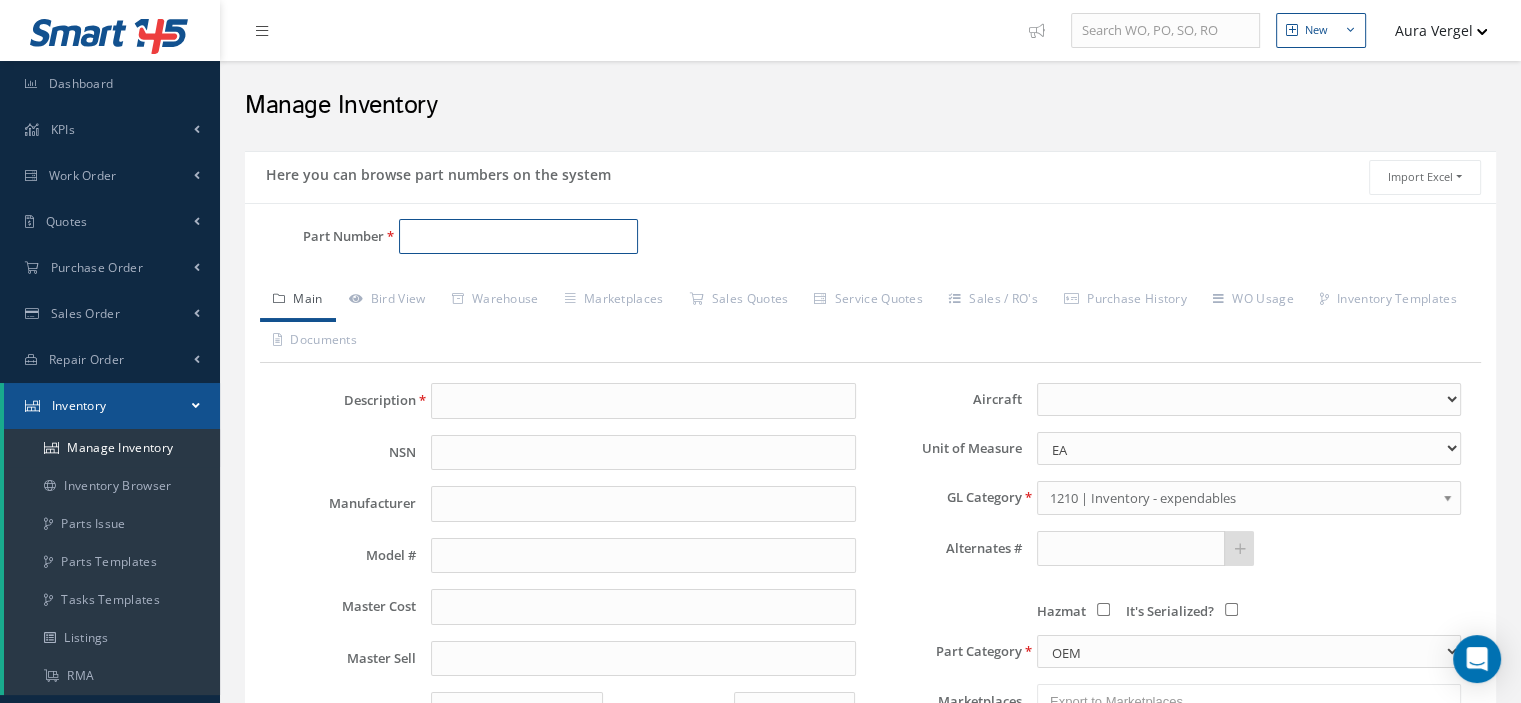 paste on "[PHONE]" 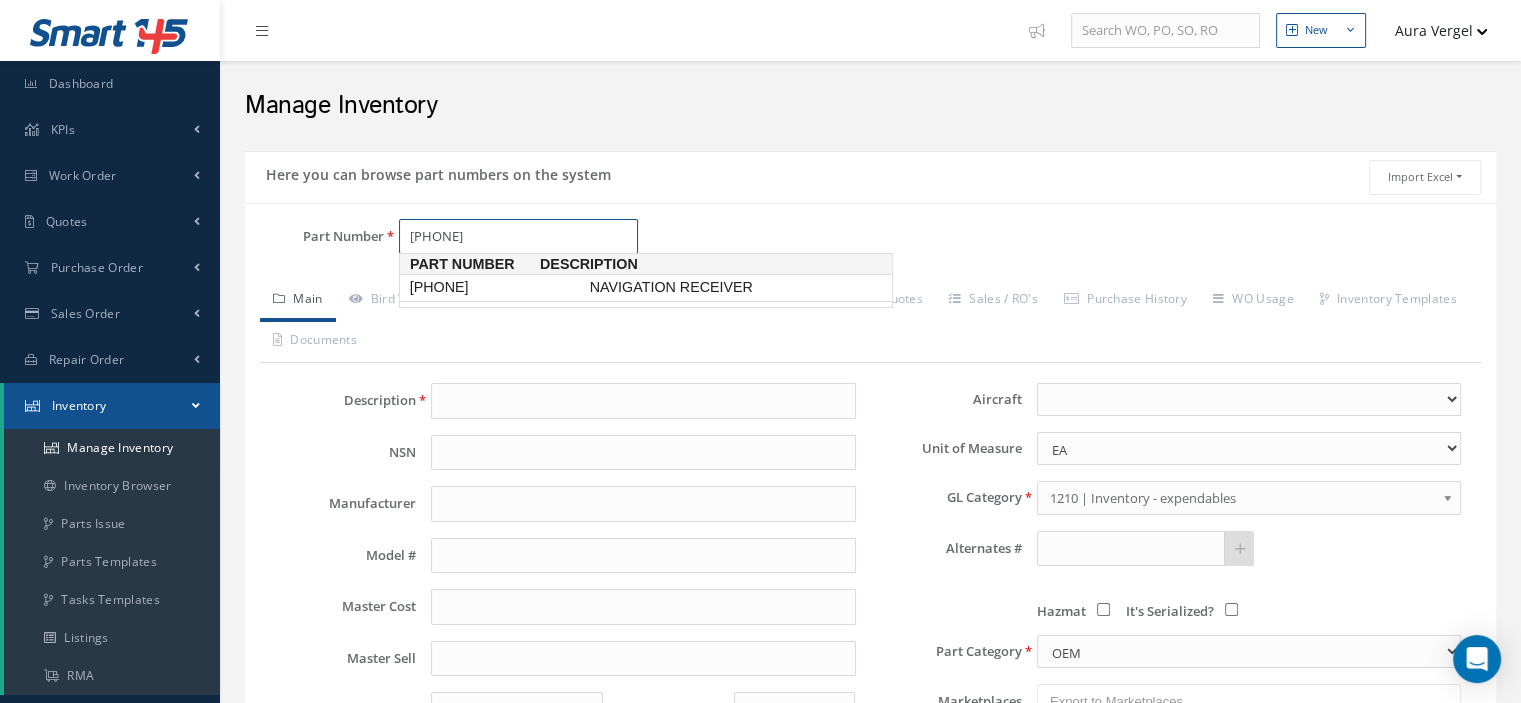 click on "[PHONE]" at bounding box center (496, 287) 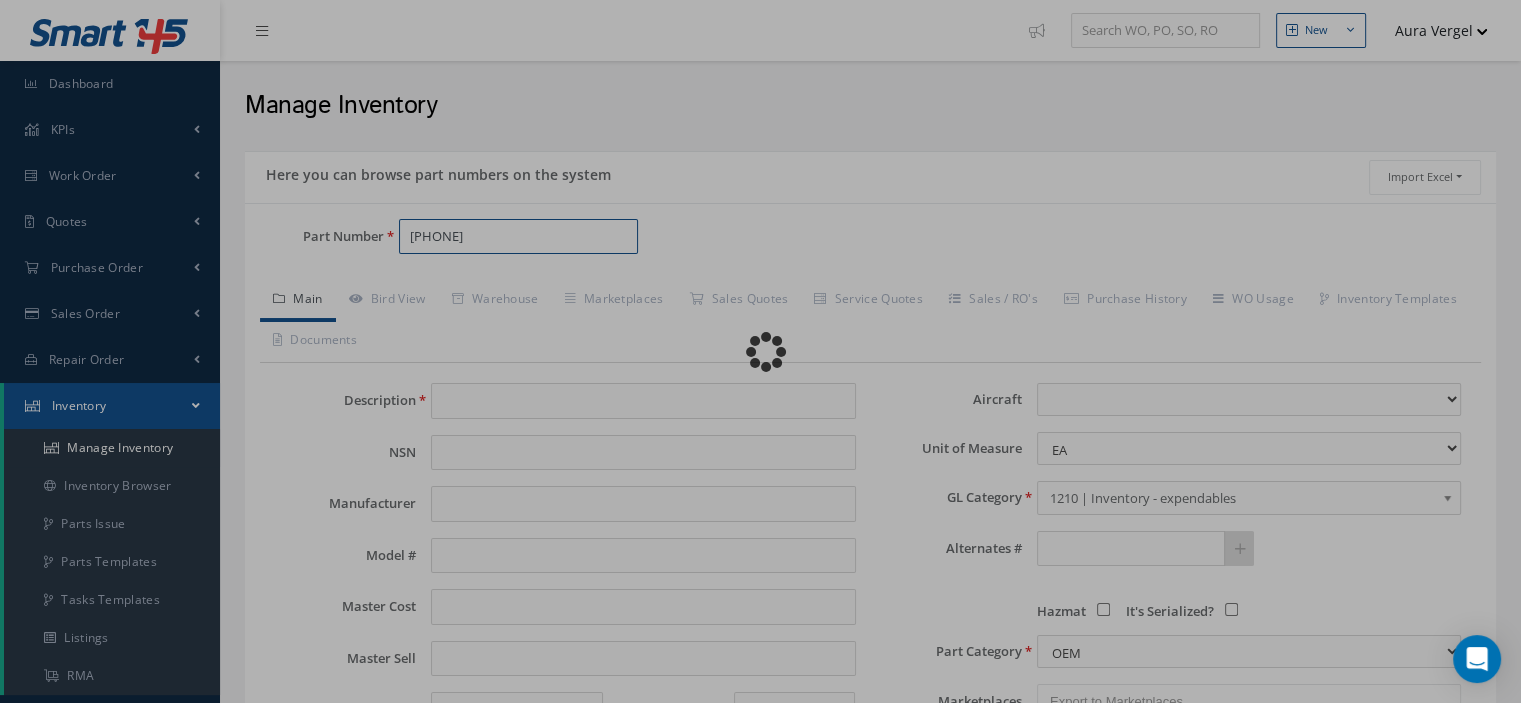 type on "NAVIGATION RECEIVER" 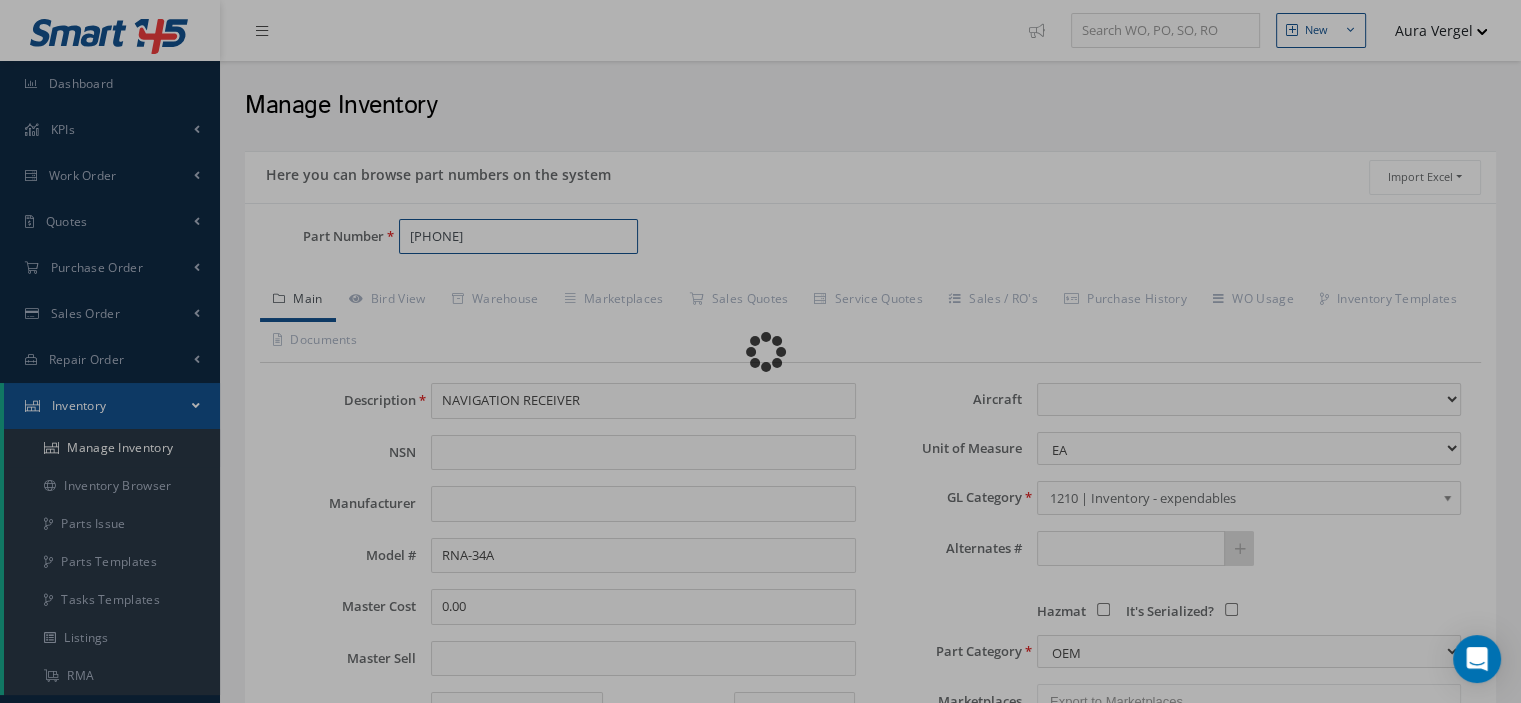 select 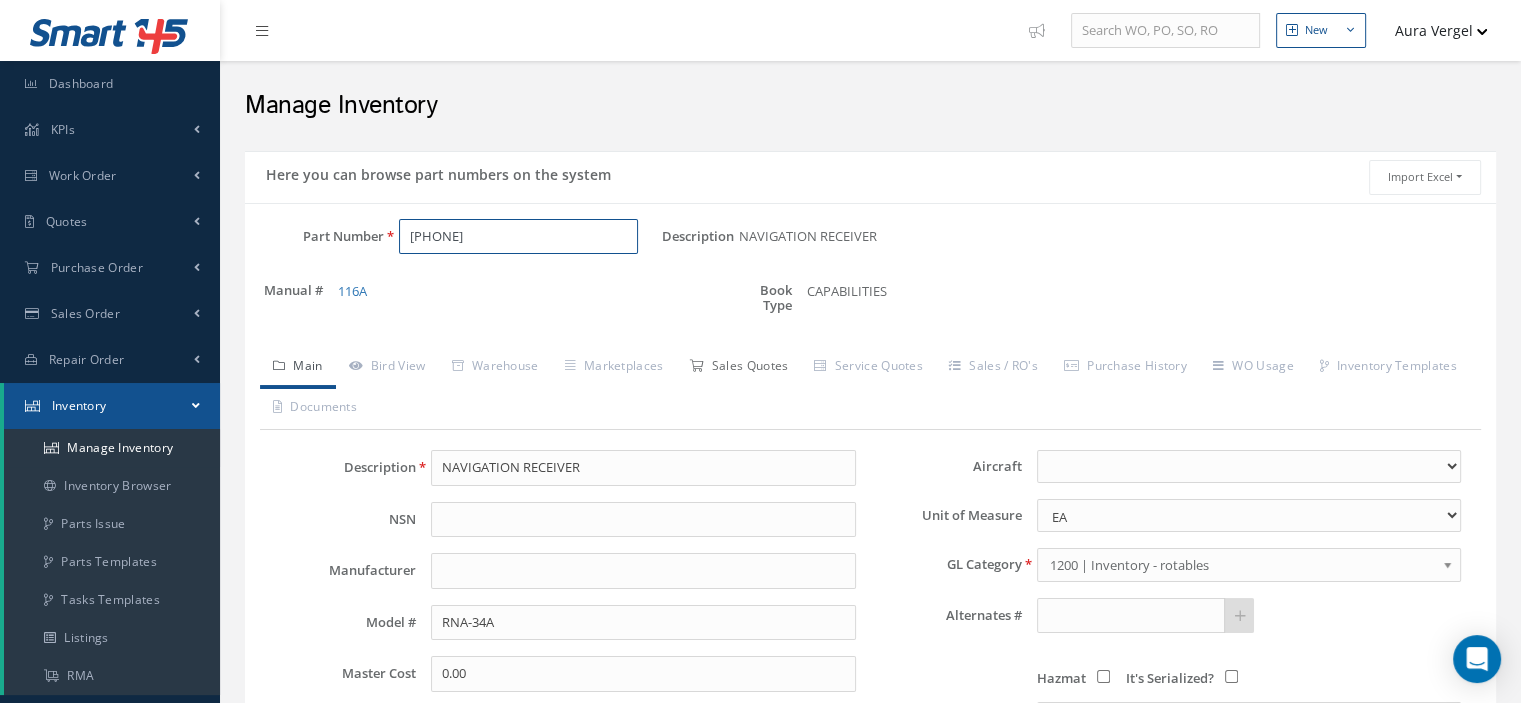 type on "[PHONE]" 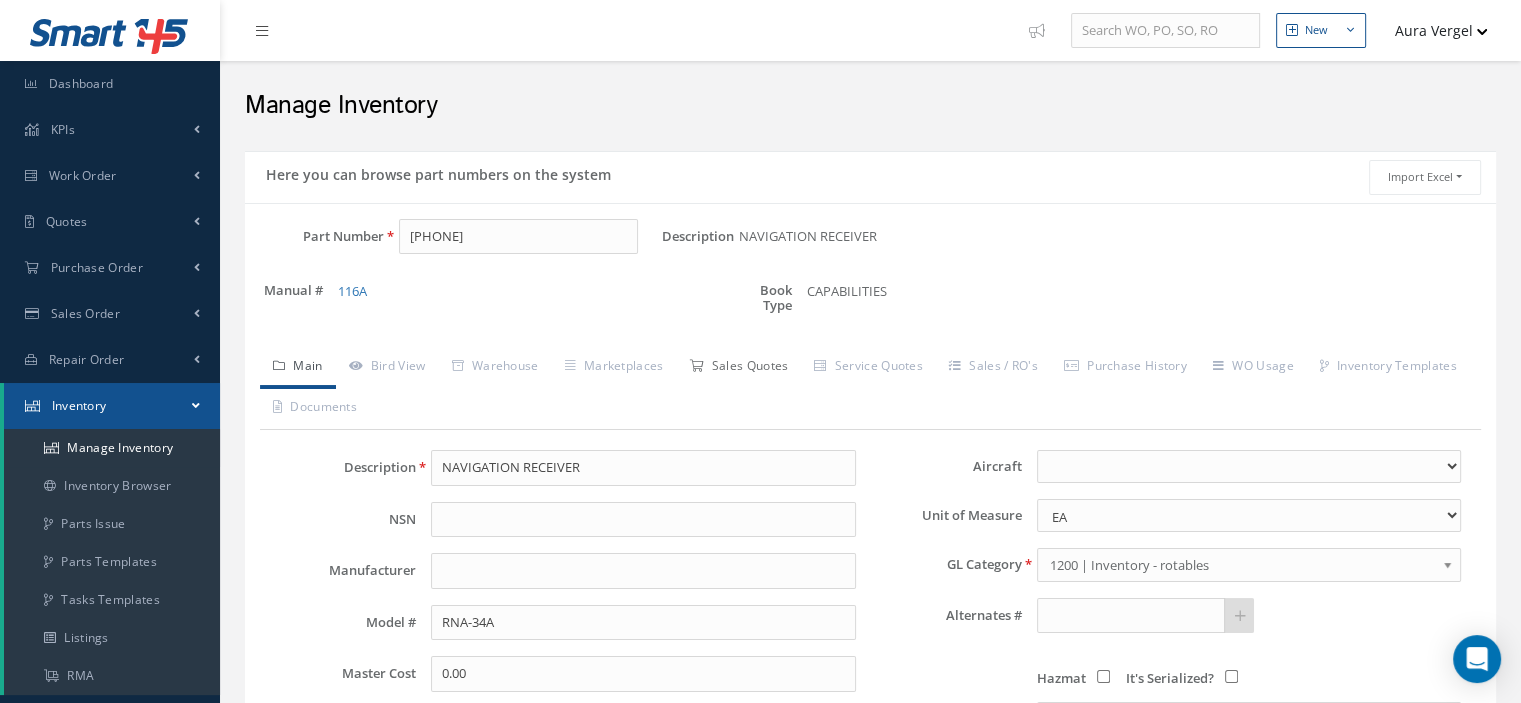 click on "Sales Quotes" at bounding box center [738, 368] 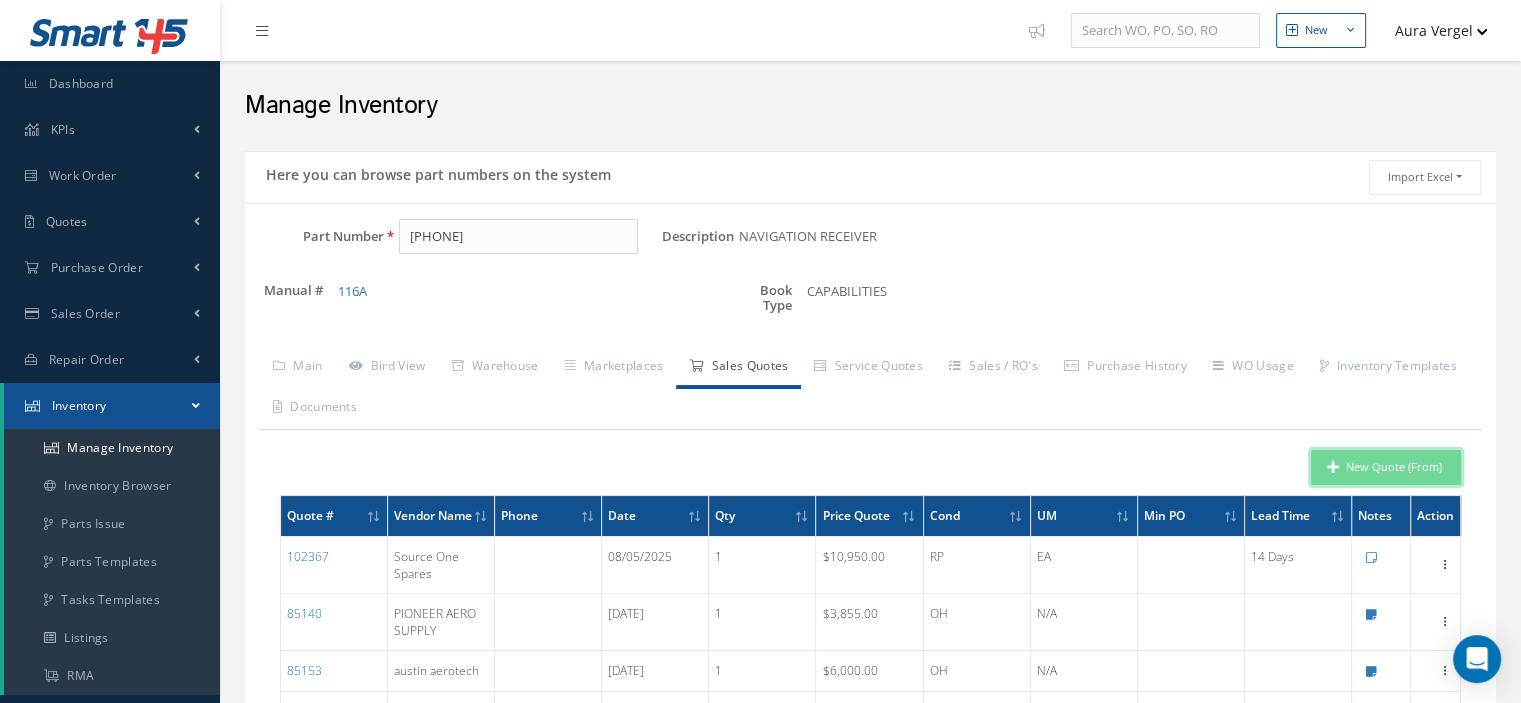 click on "New Quote (From)" at bounding box center [1386, 467] 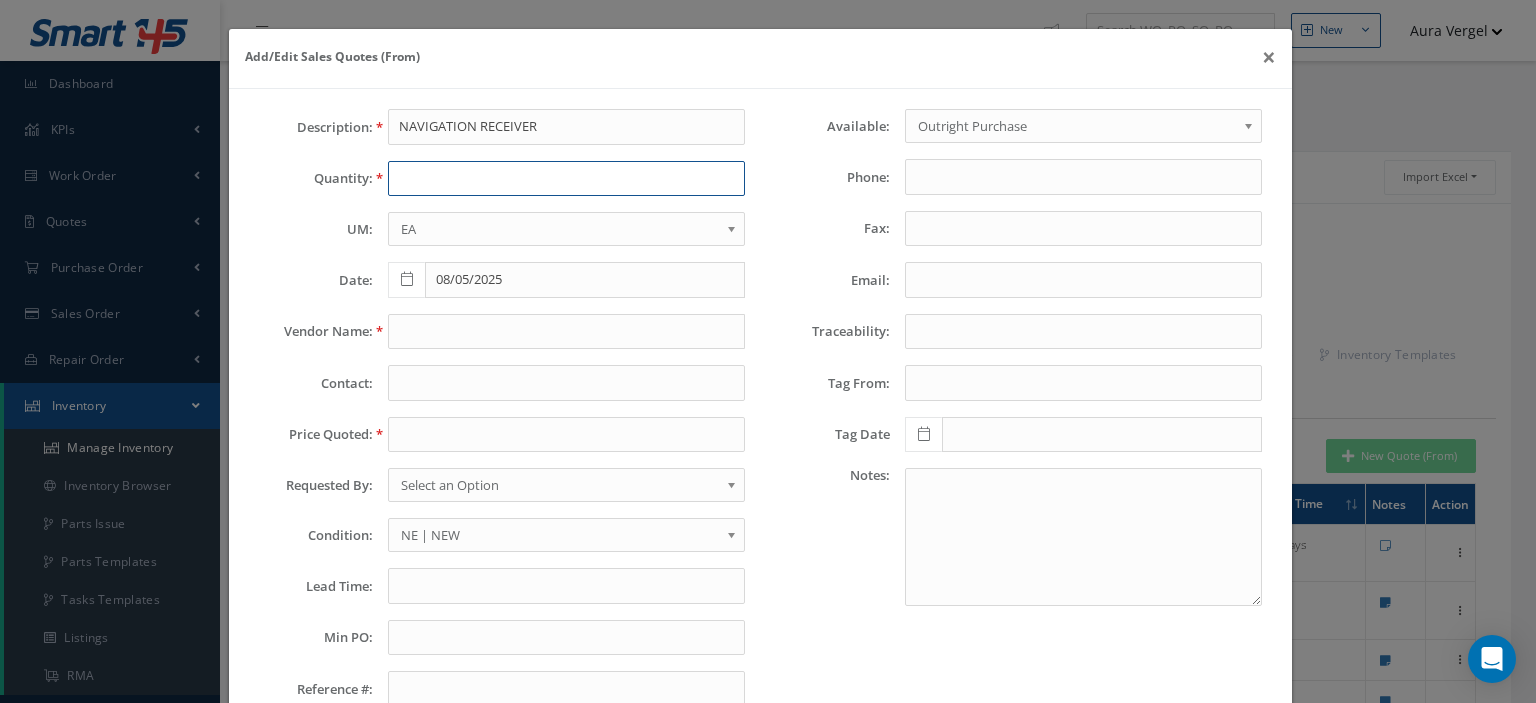 click at bounding box center [566, 179] 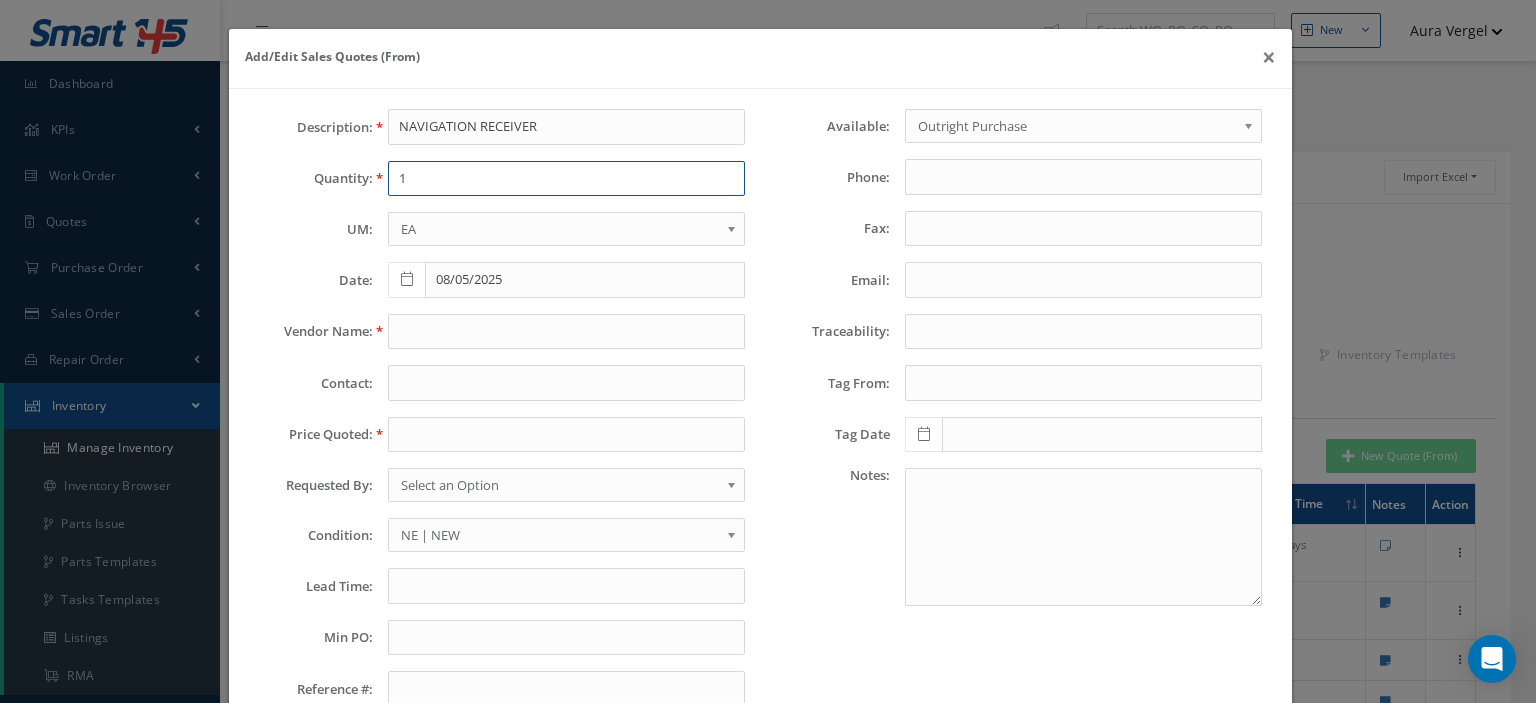 type on "1" 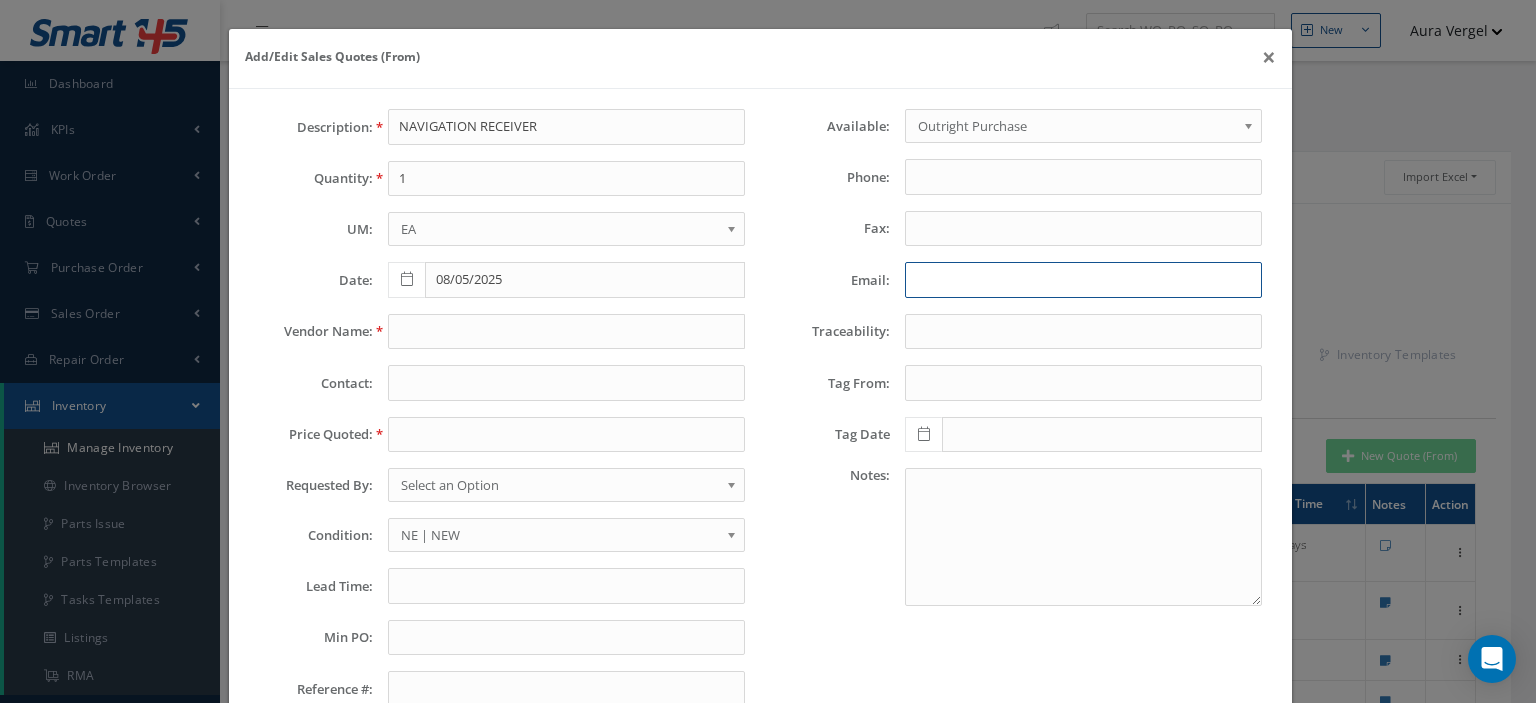 click on "Email:" at bounding box center [1083, 280] 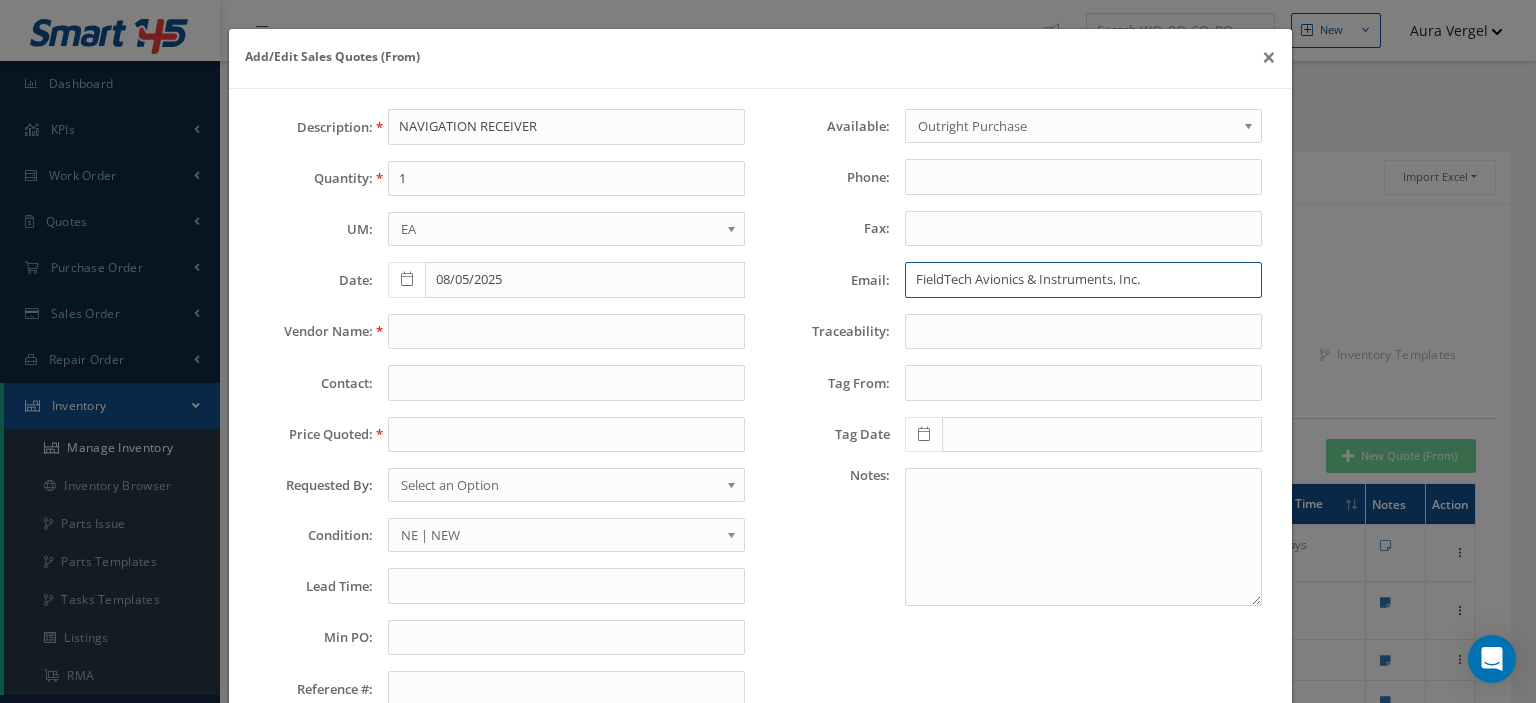 type on "FieldTech Avionics & Instruments, Inc." 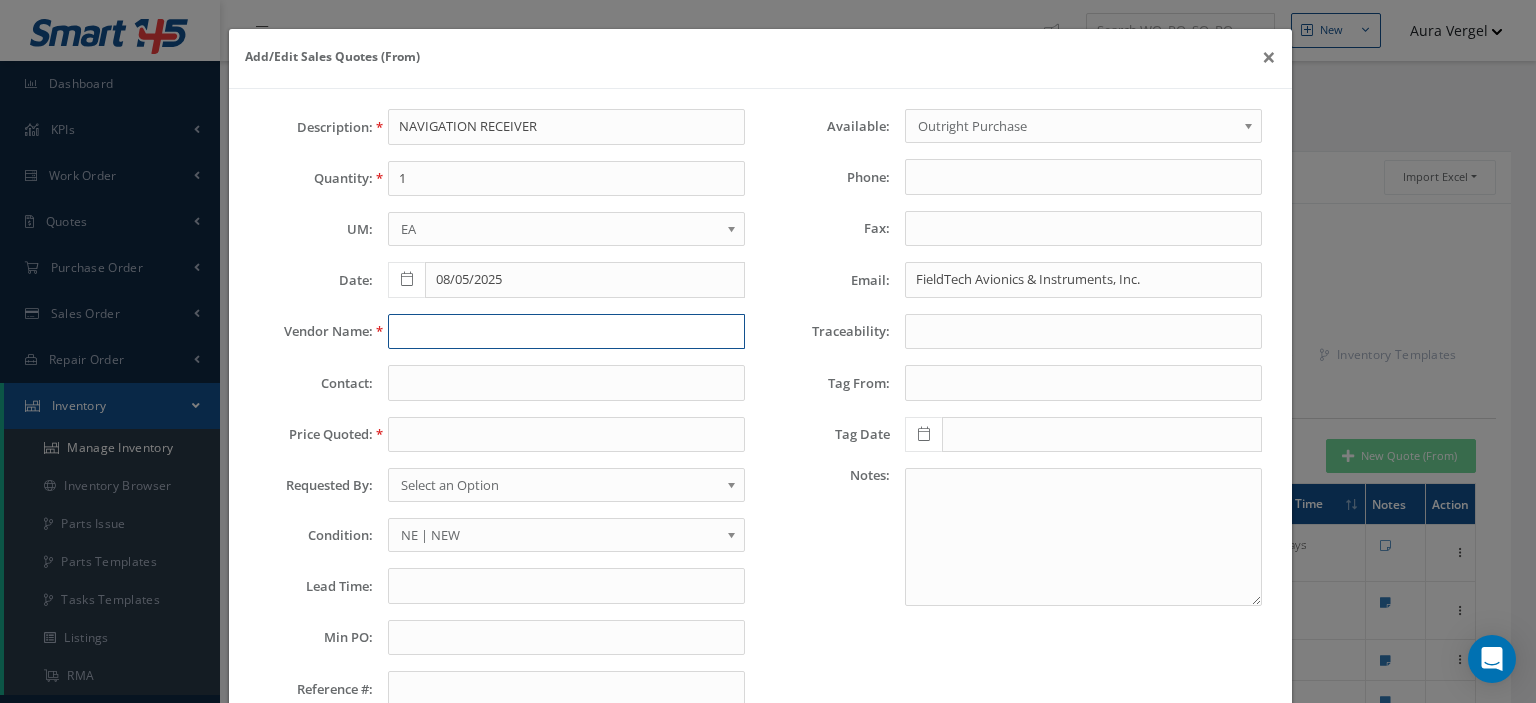 click at bounding box center (566, 332) 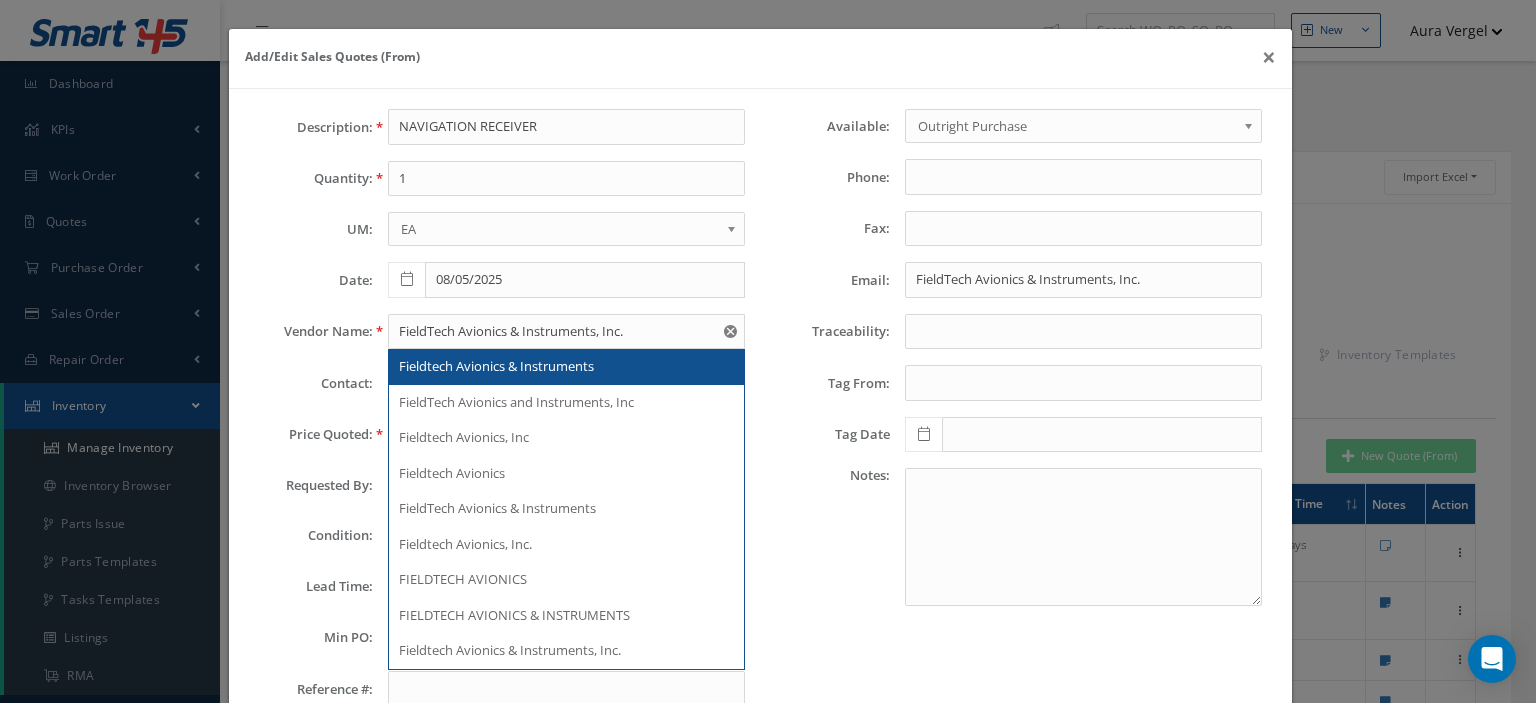 click on "Fieldtech Avionics & Instruments" at bounding box center (566, 367) 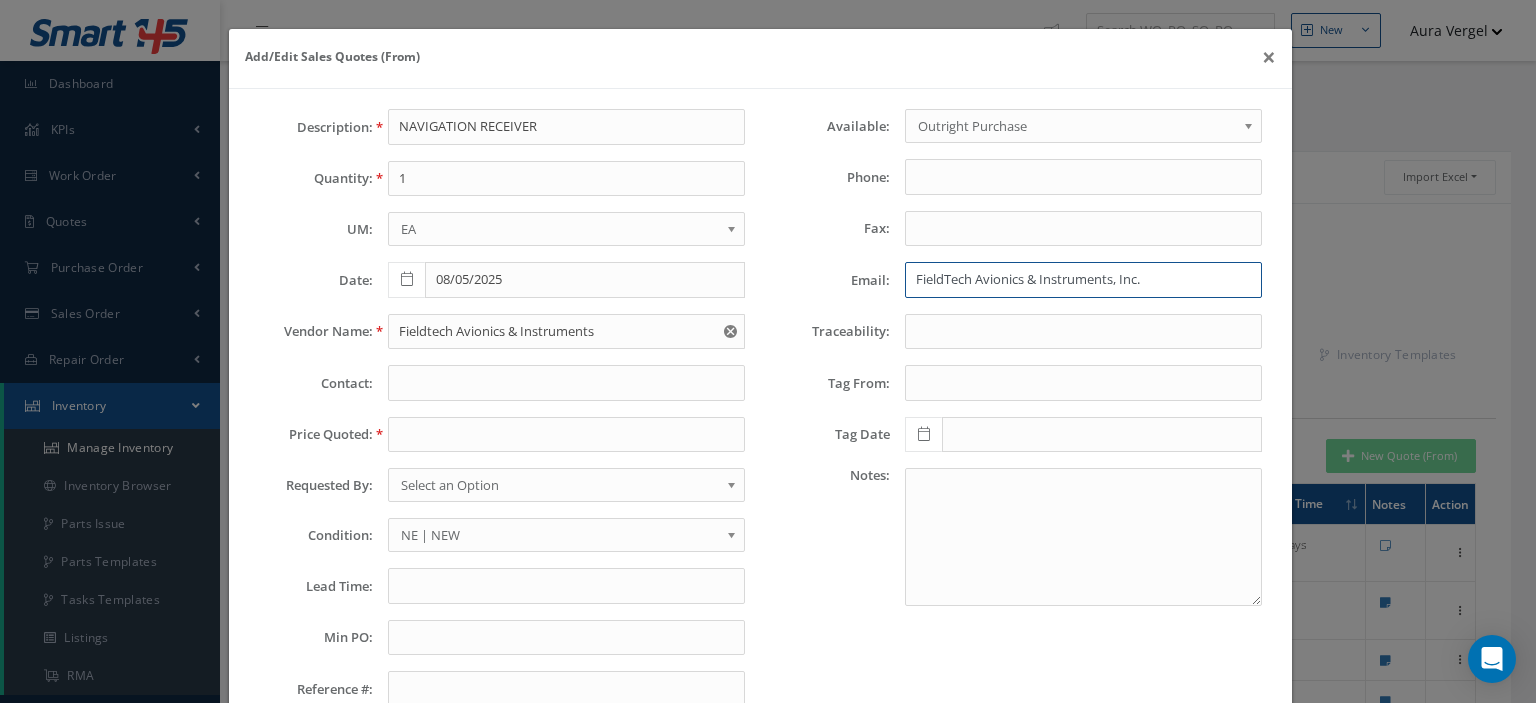 drag, startPoint x: 618, startPoint y: 295, endPoint x: 464, endPoint y: 322, distance: 156.34897 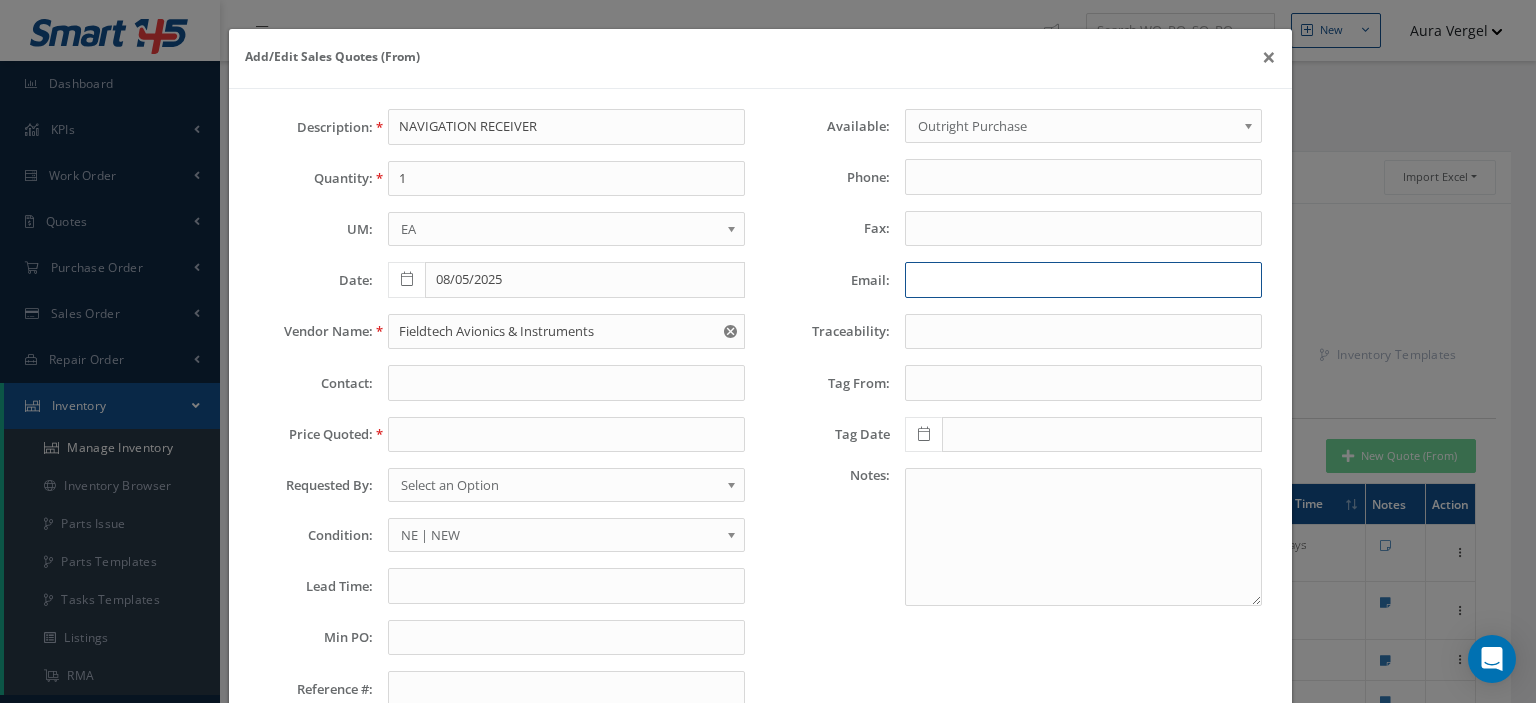 click on "Email:" at bounding box center (1083, 280) 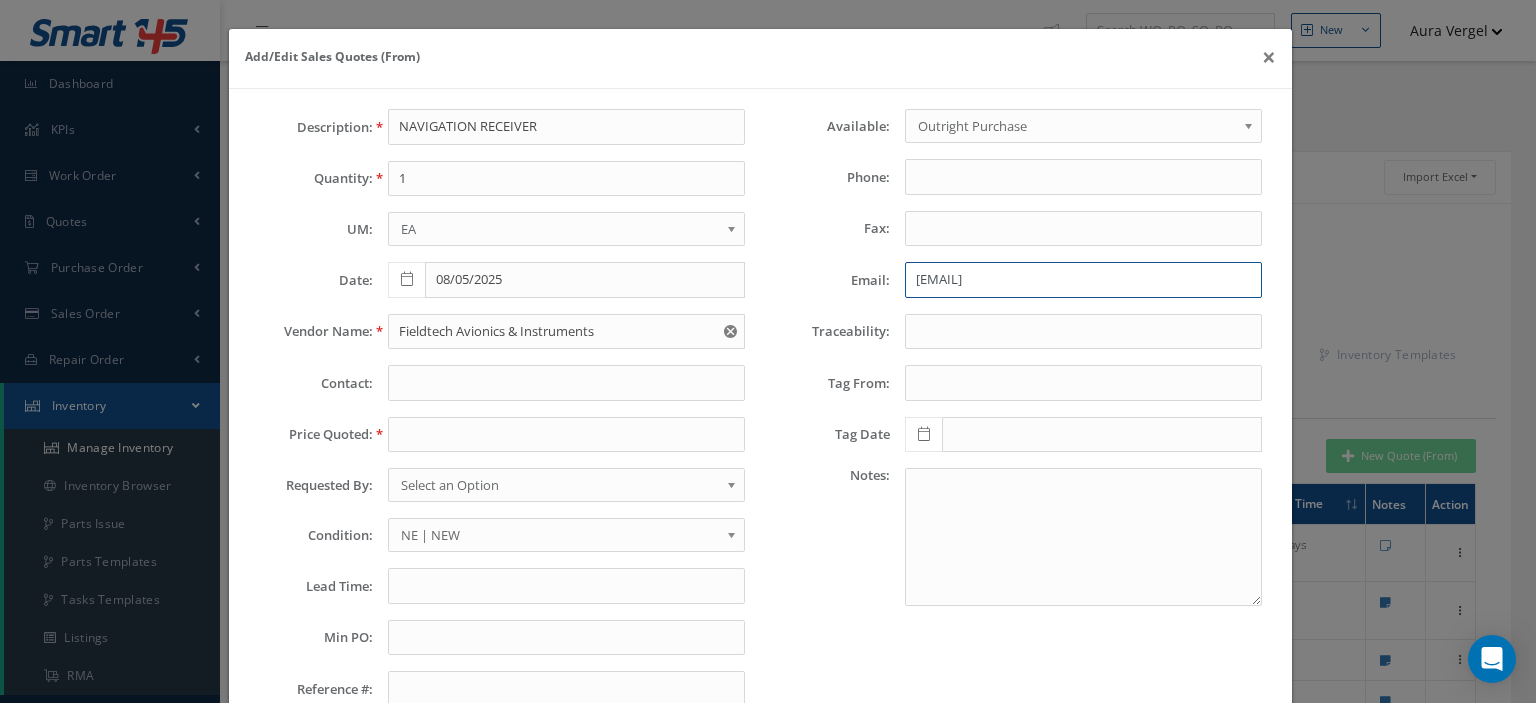 type on "tcarrillo@ftav.com" 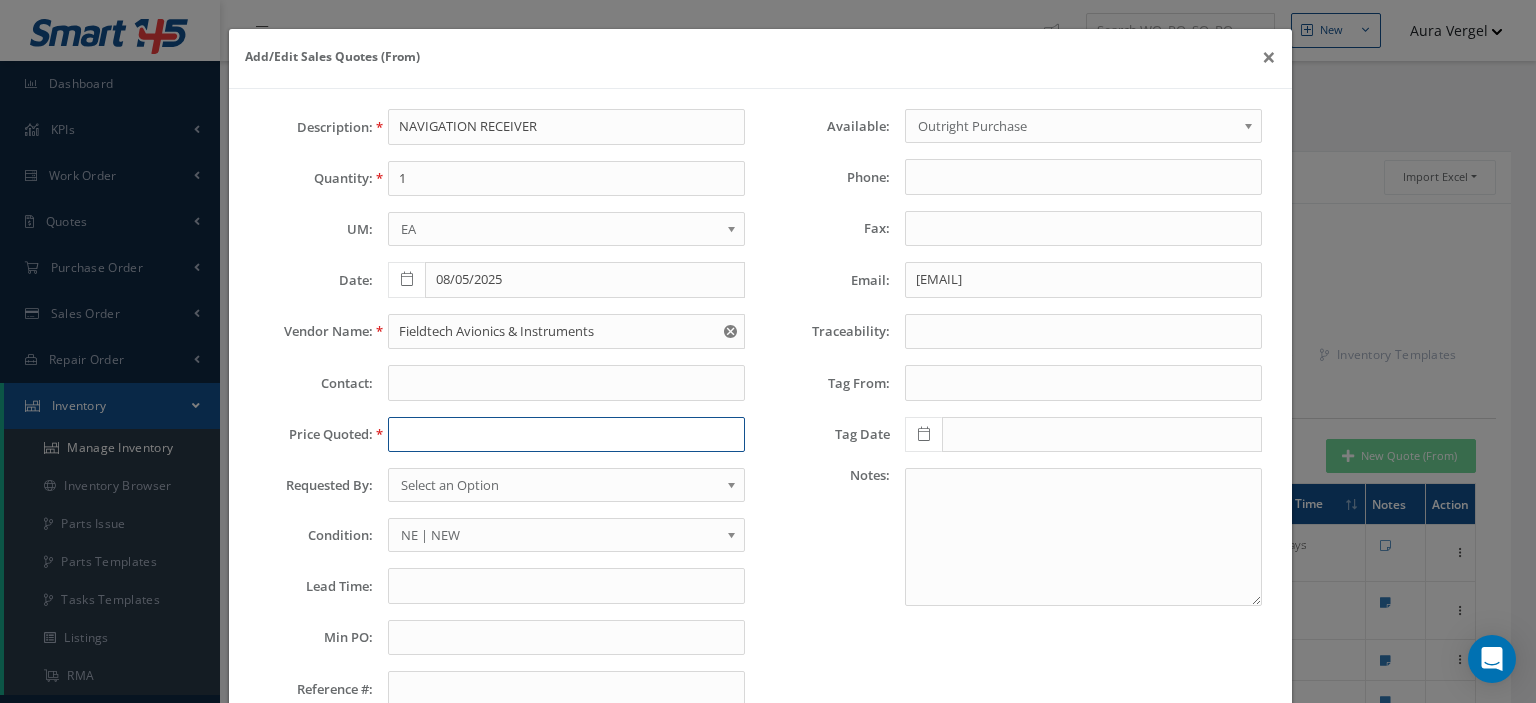 click at bounding box center (566, 435) 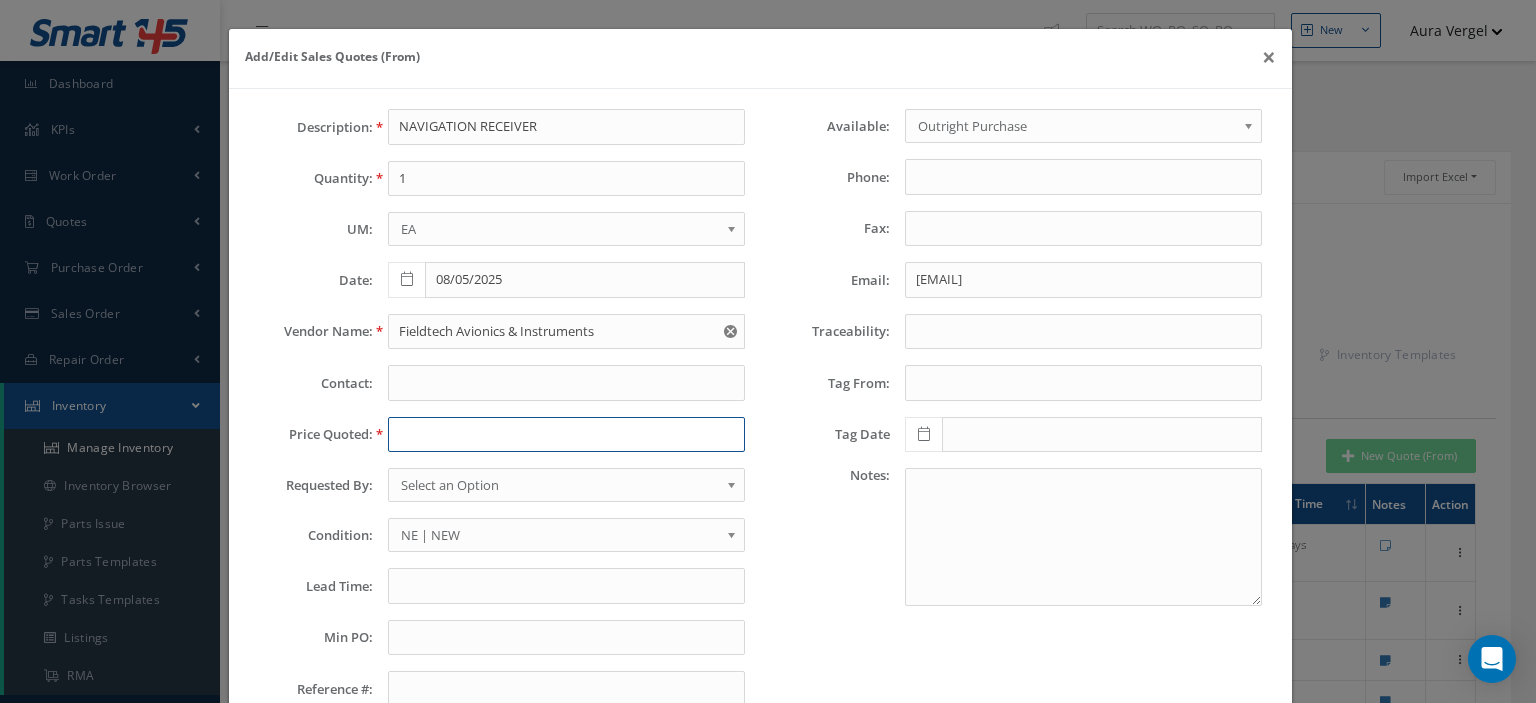 paste on "$5,950" 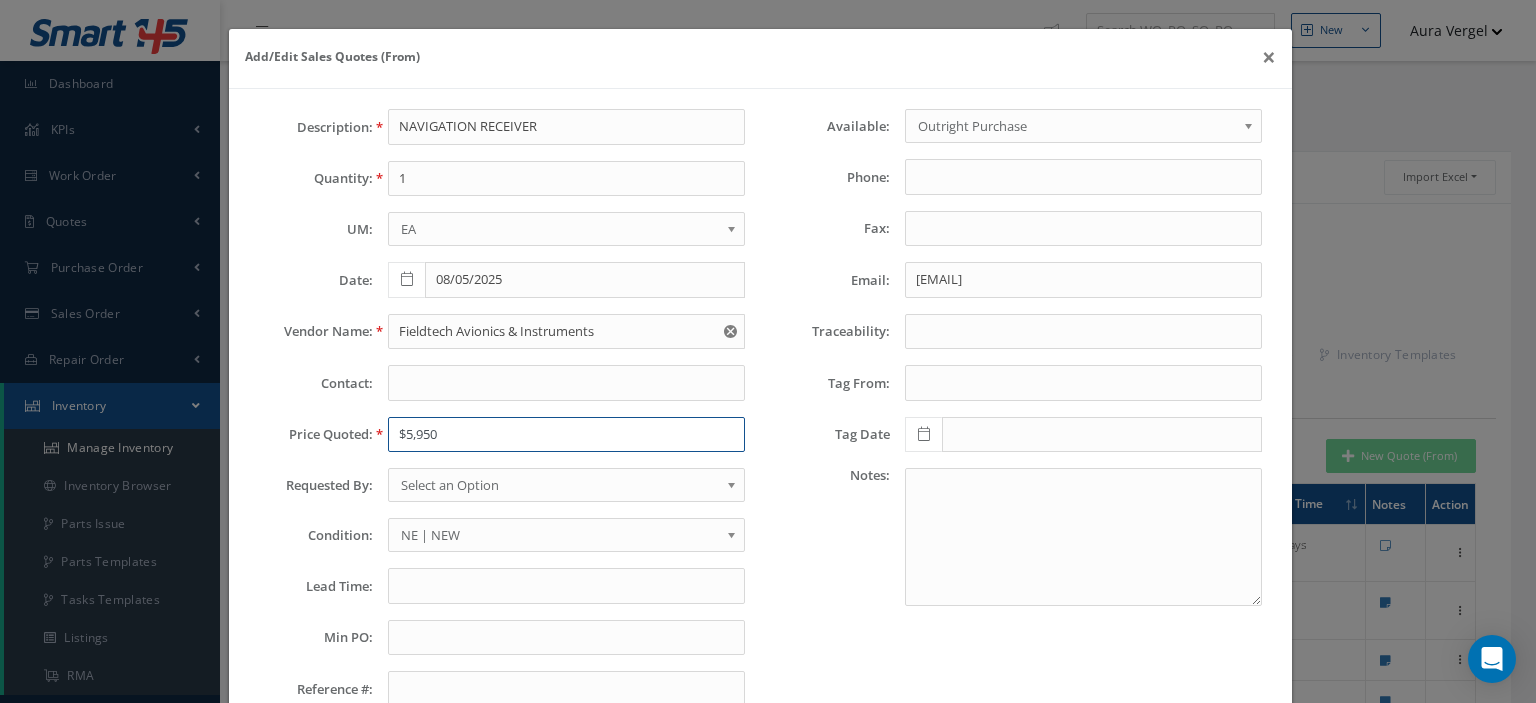click on "$5,950" at bounding box center [566, 435] 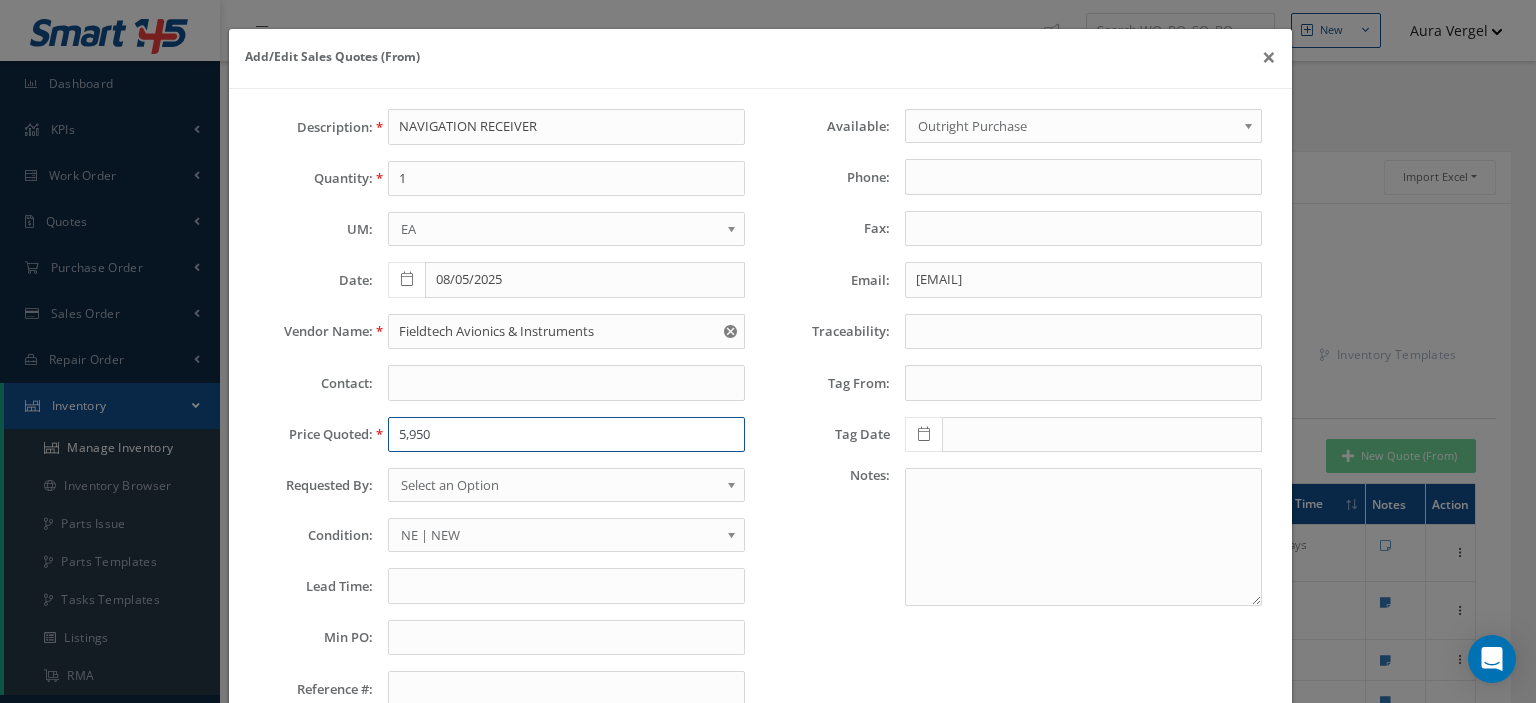 click on "5,950" at bounding box center (566, 435) 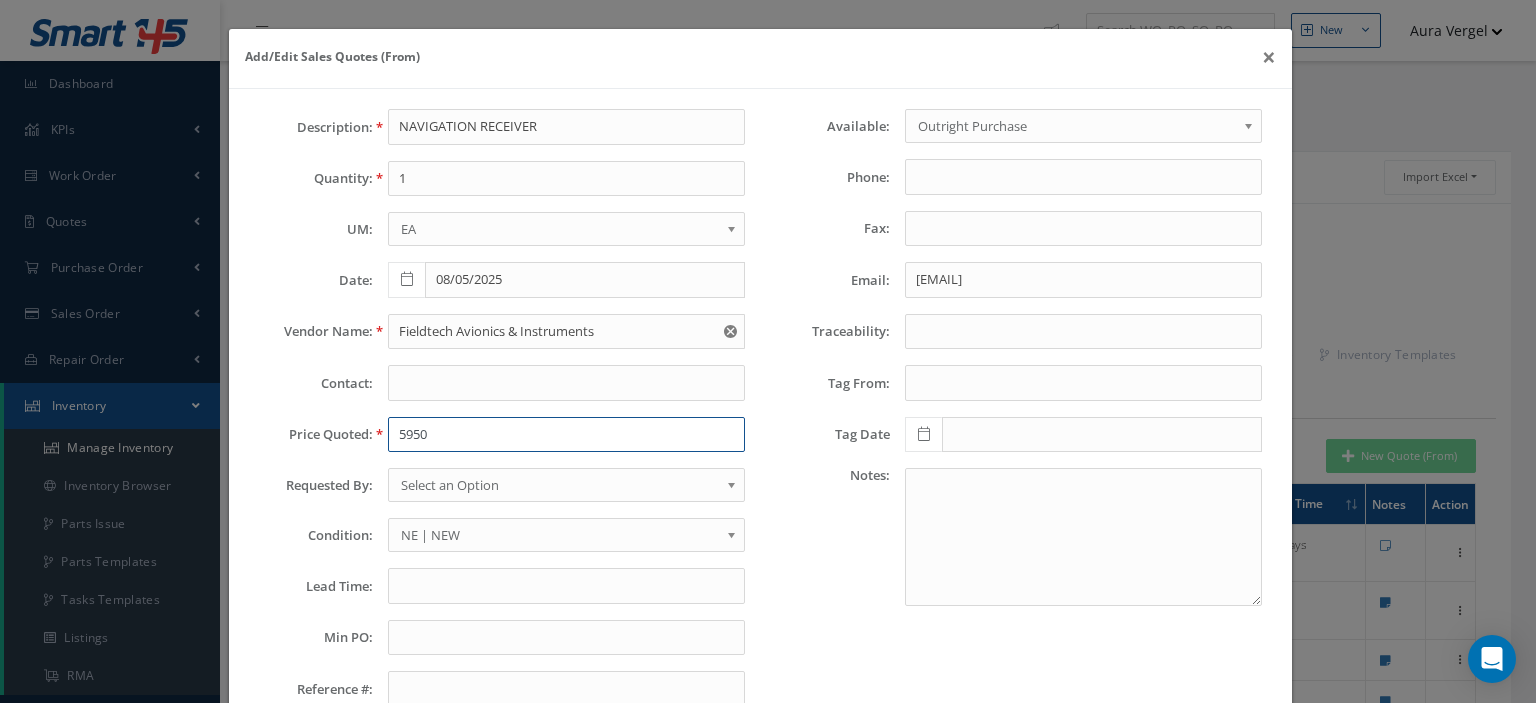 type on "5950" 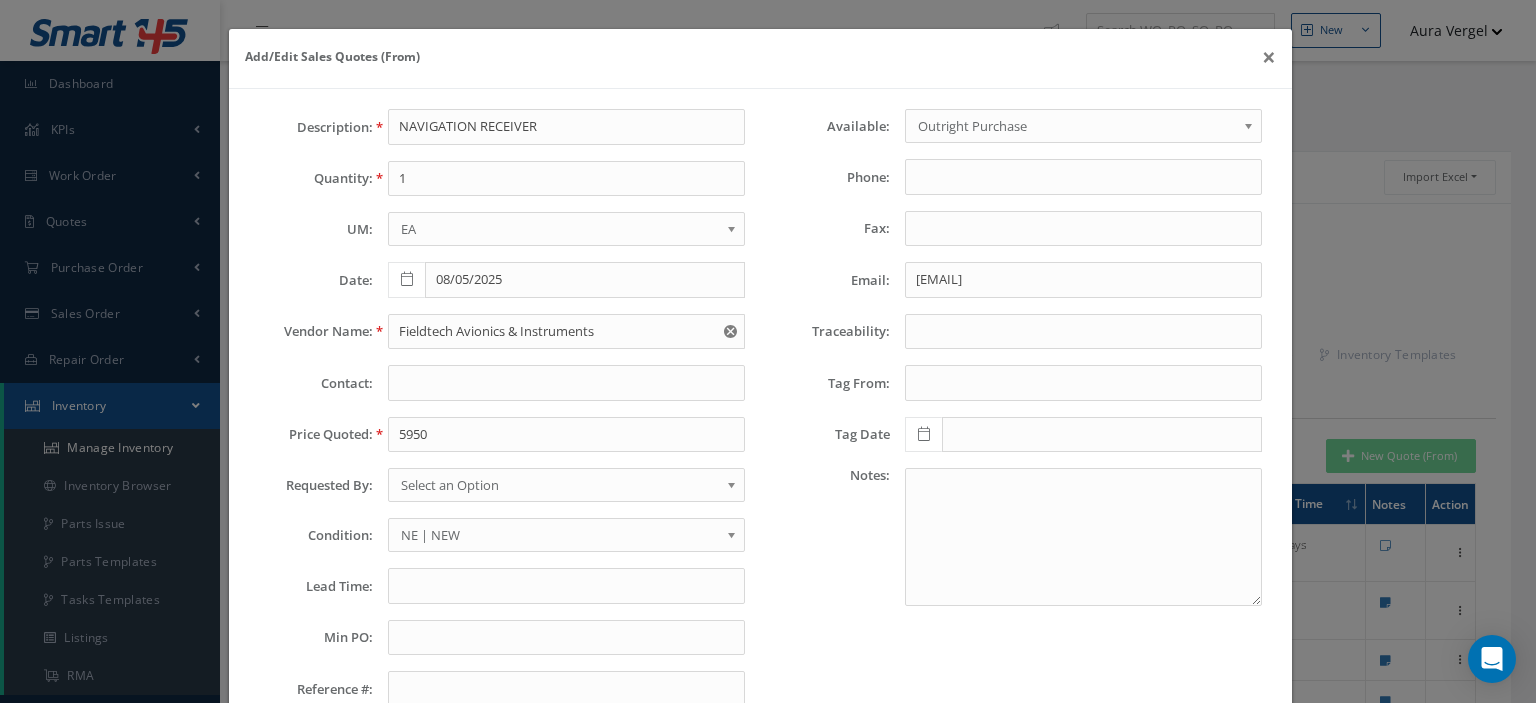 click on "Select an Option" at bounding box center (560, 485) 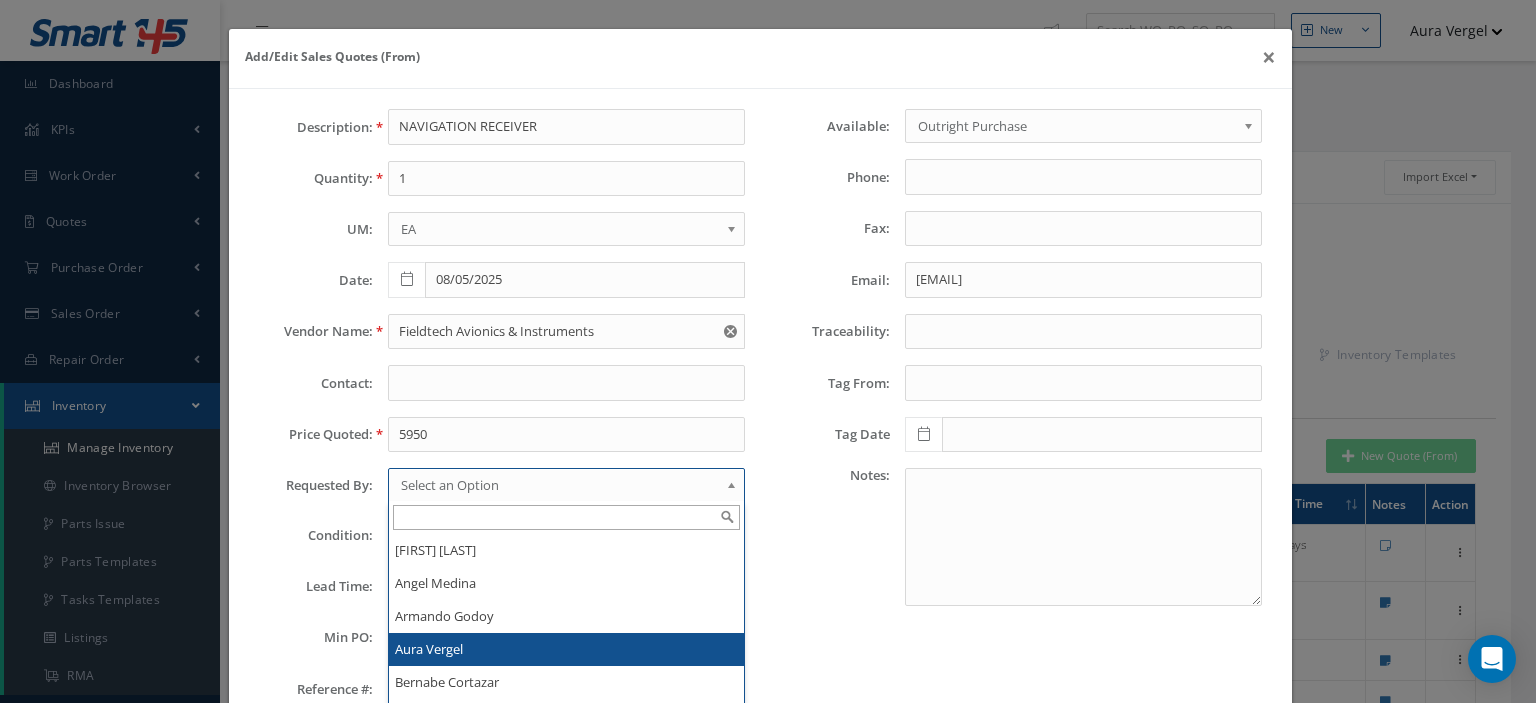 click on "Aura Vergel" at bounding box center [566, 649] 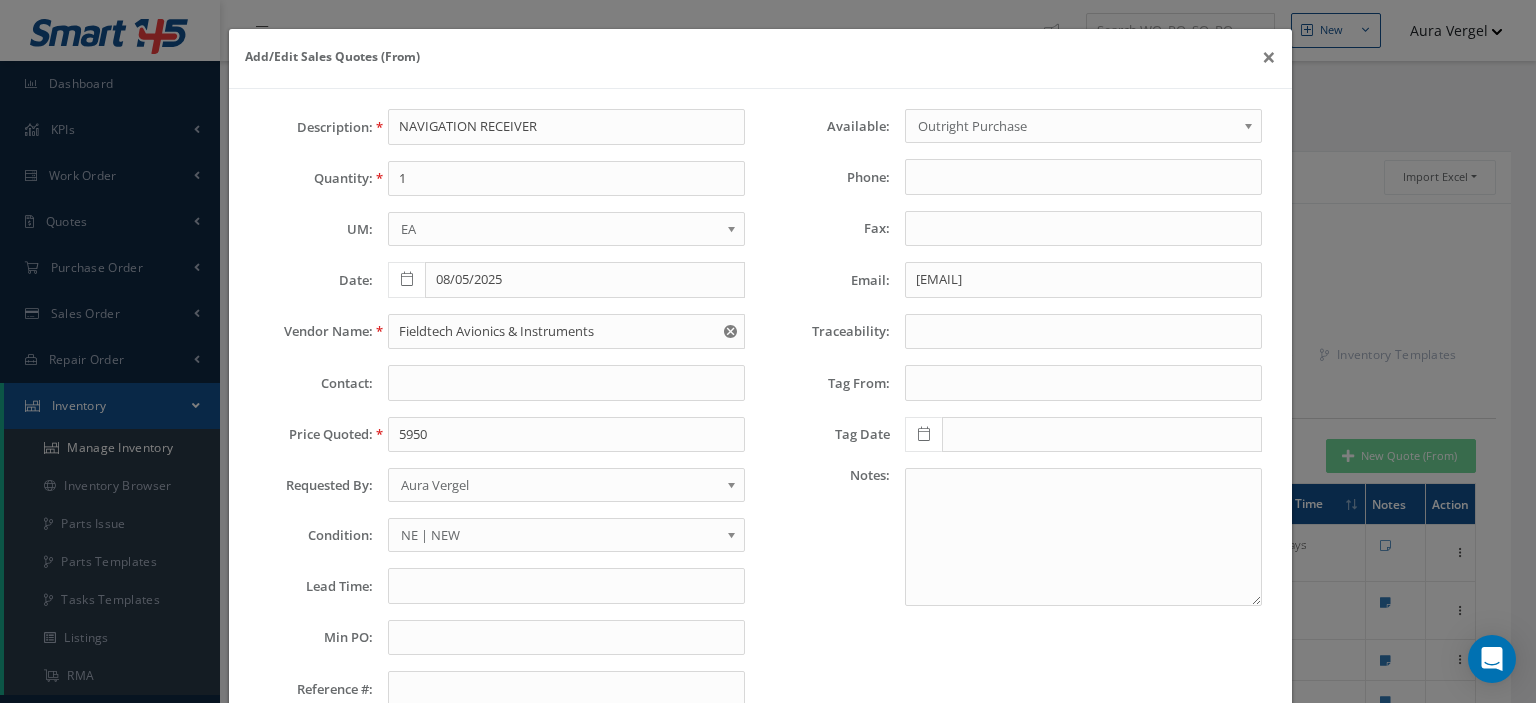 click on "NE | NEW" at bounding box center [560, 535] 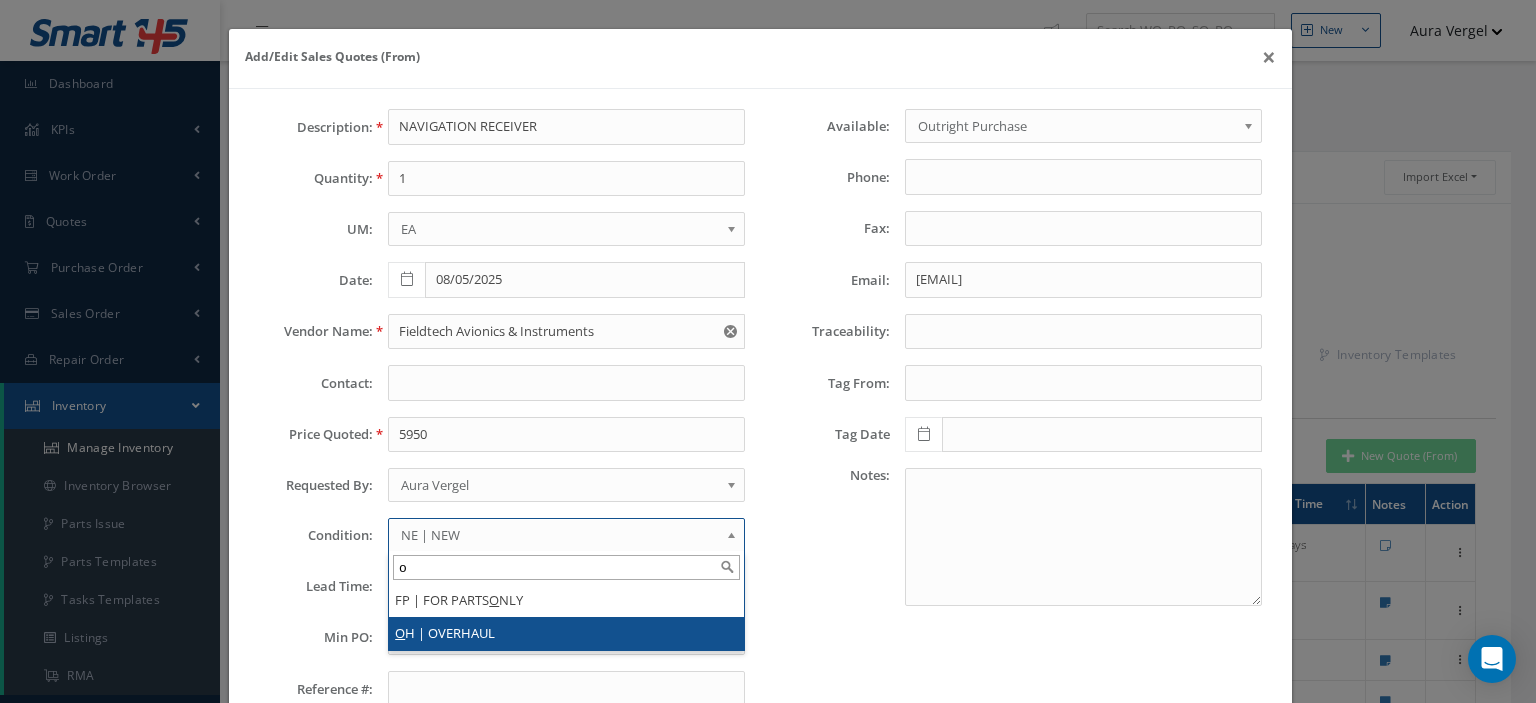 type on "o" 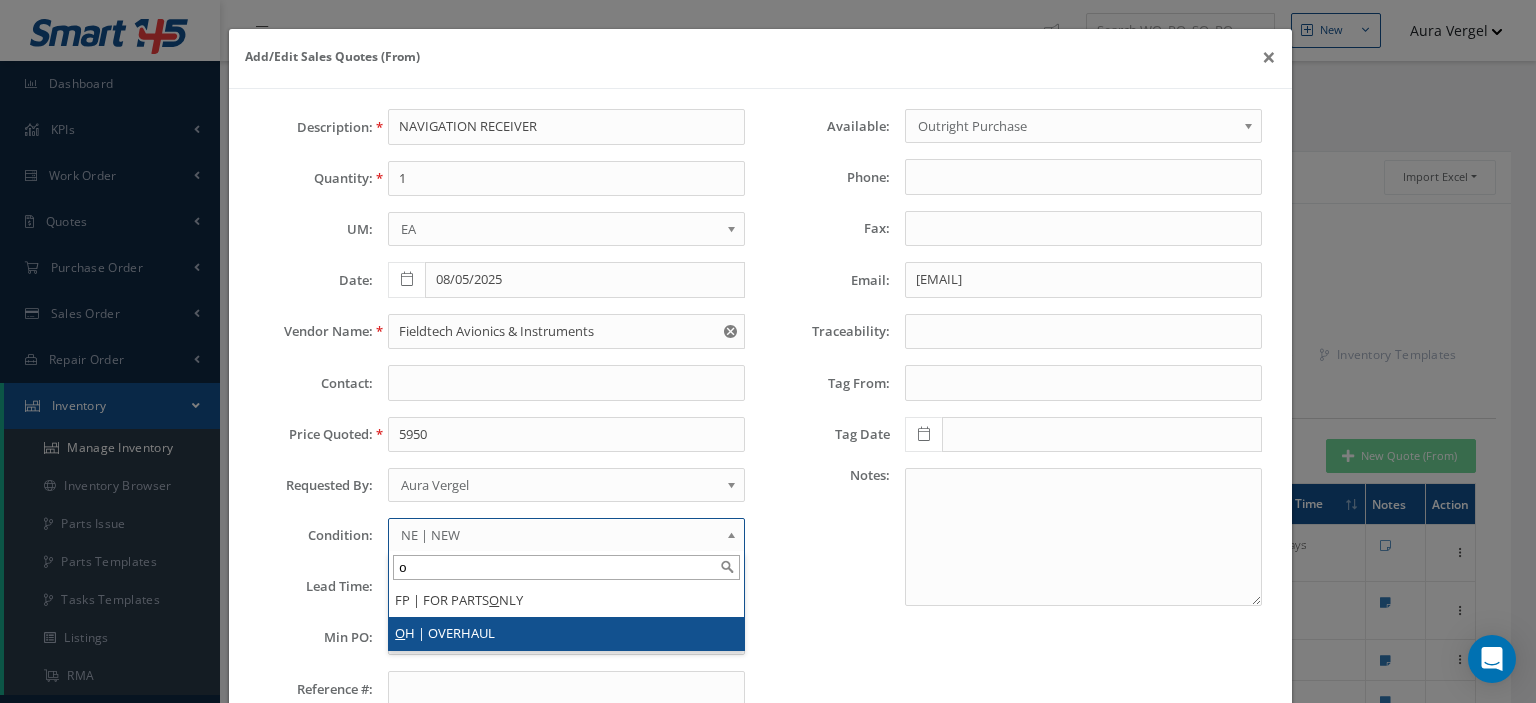 click on "O H | OVERHAUL" at bounding box center [566, 633] 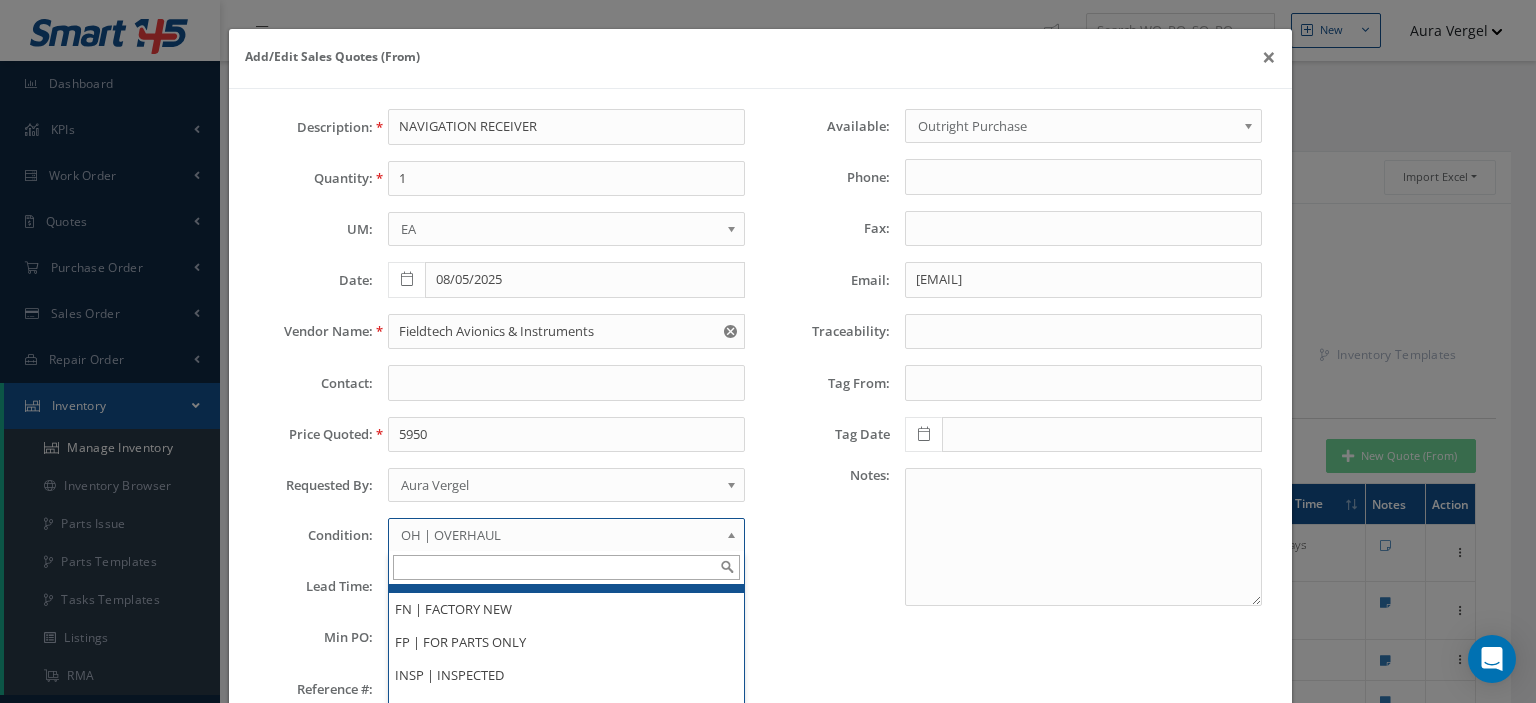 scroll, scrollTop: 65, scrollLeft: 0, axis: vertical 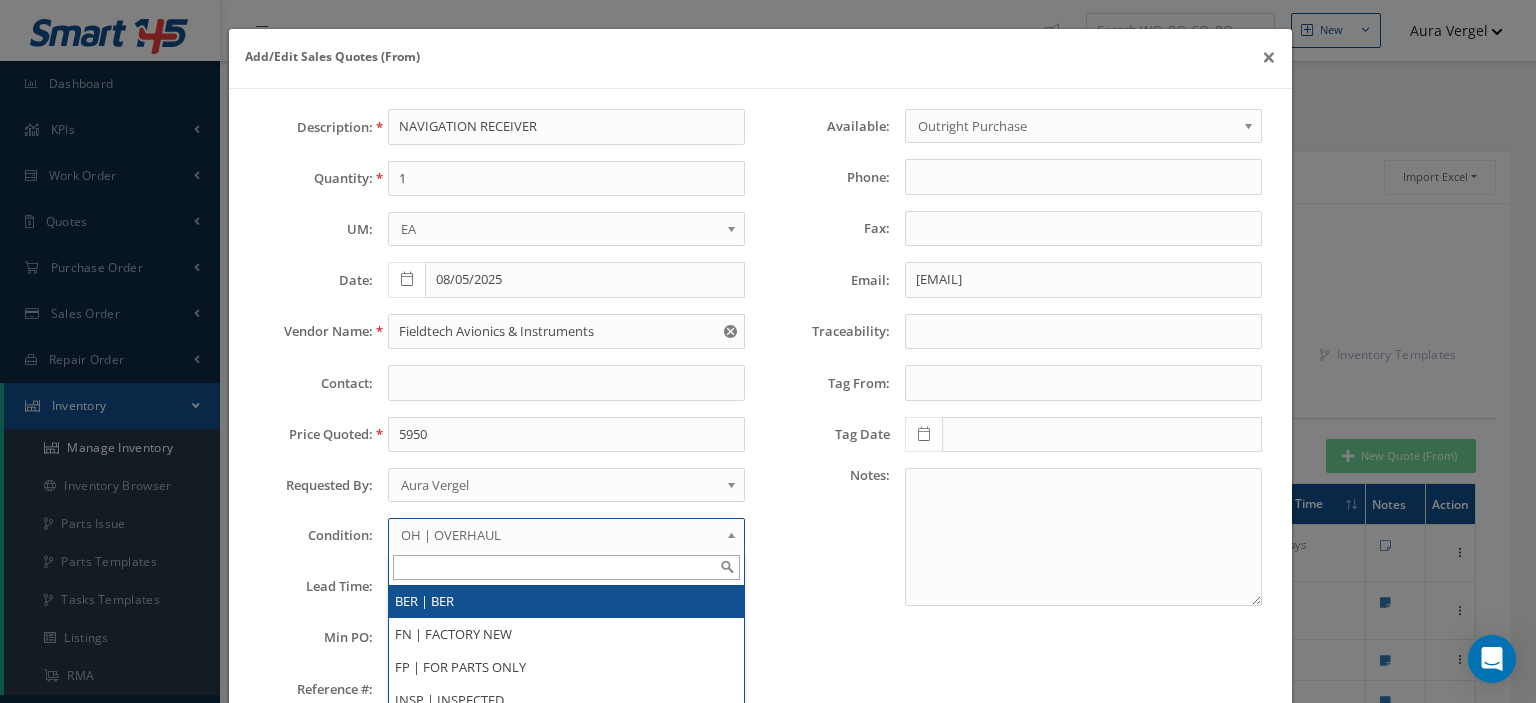 click on "BER | BER" at bounding box center [566, 601] 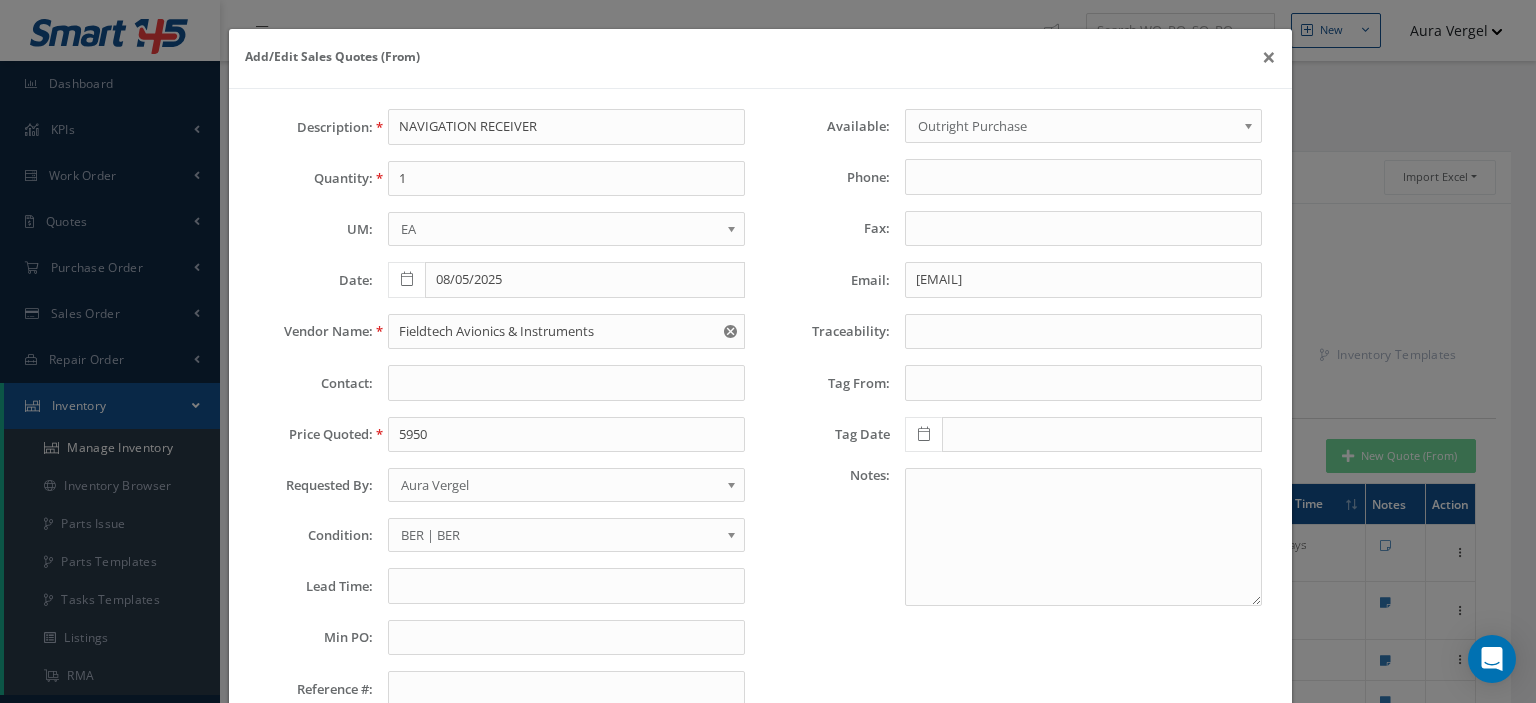 click on "BER | BER" at bounding box center (560, 535) 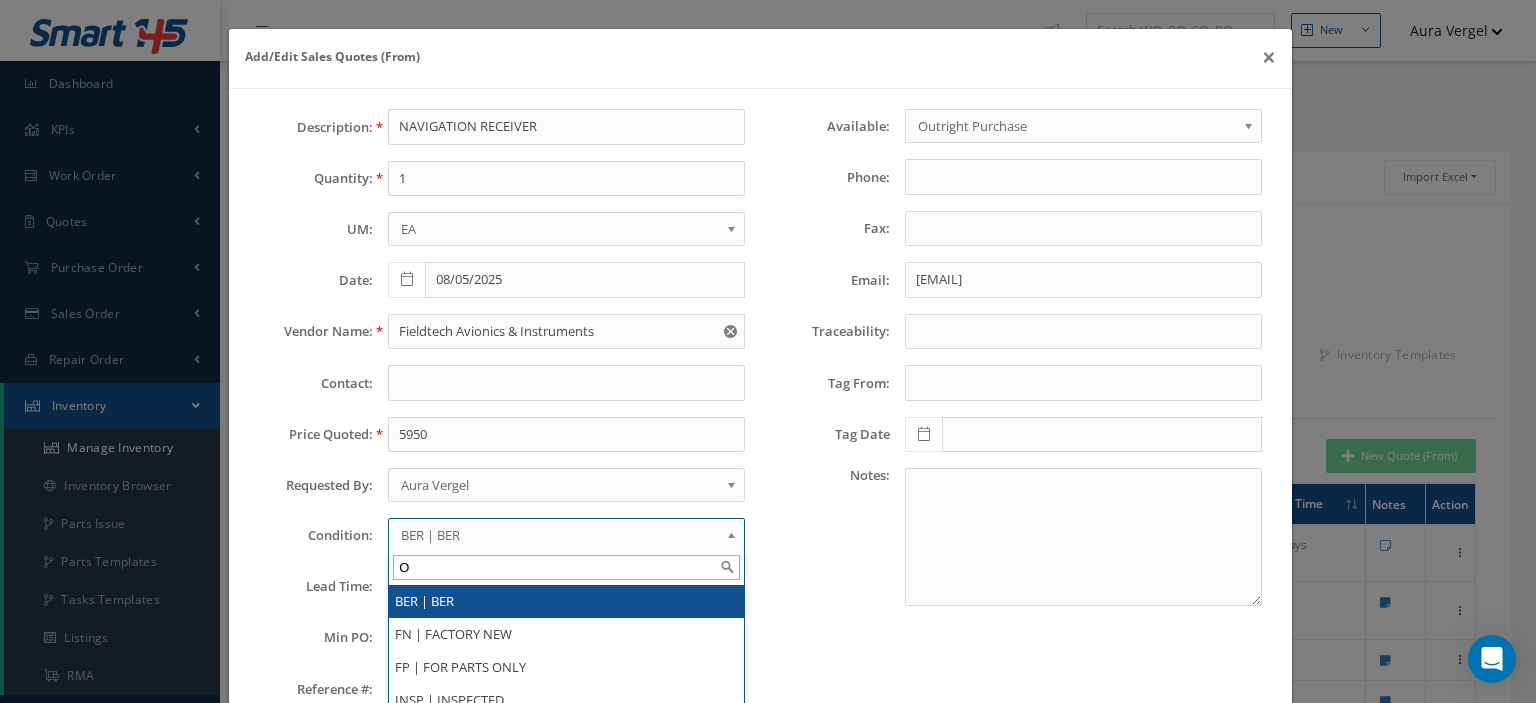 scroll, scrollTop: 0, scrollLeft: 0, axis: both 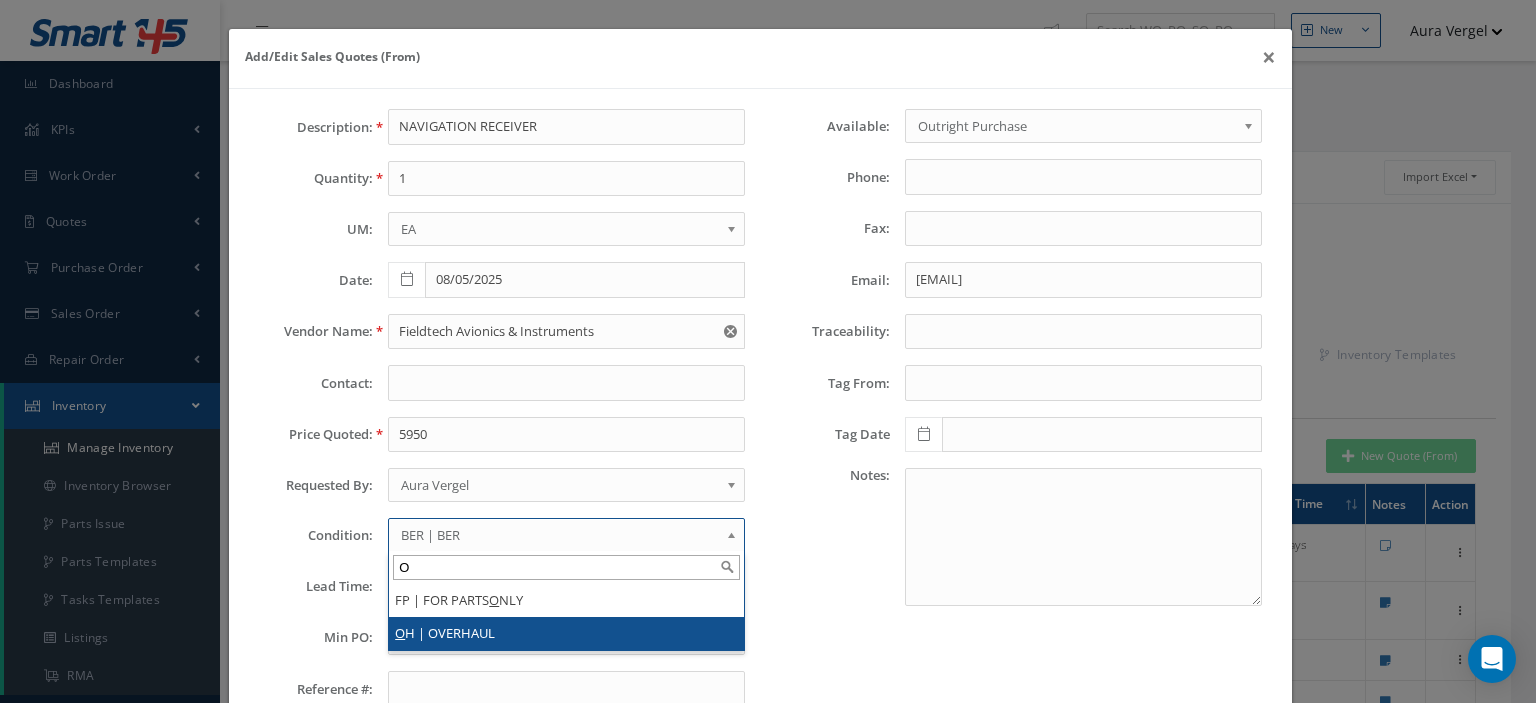 type on "O" 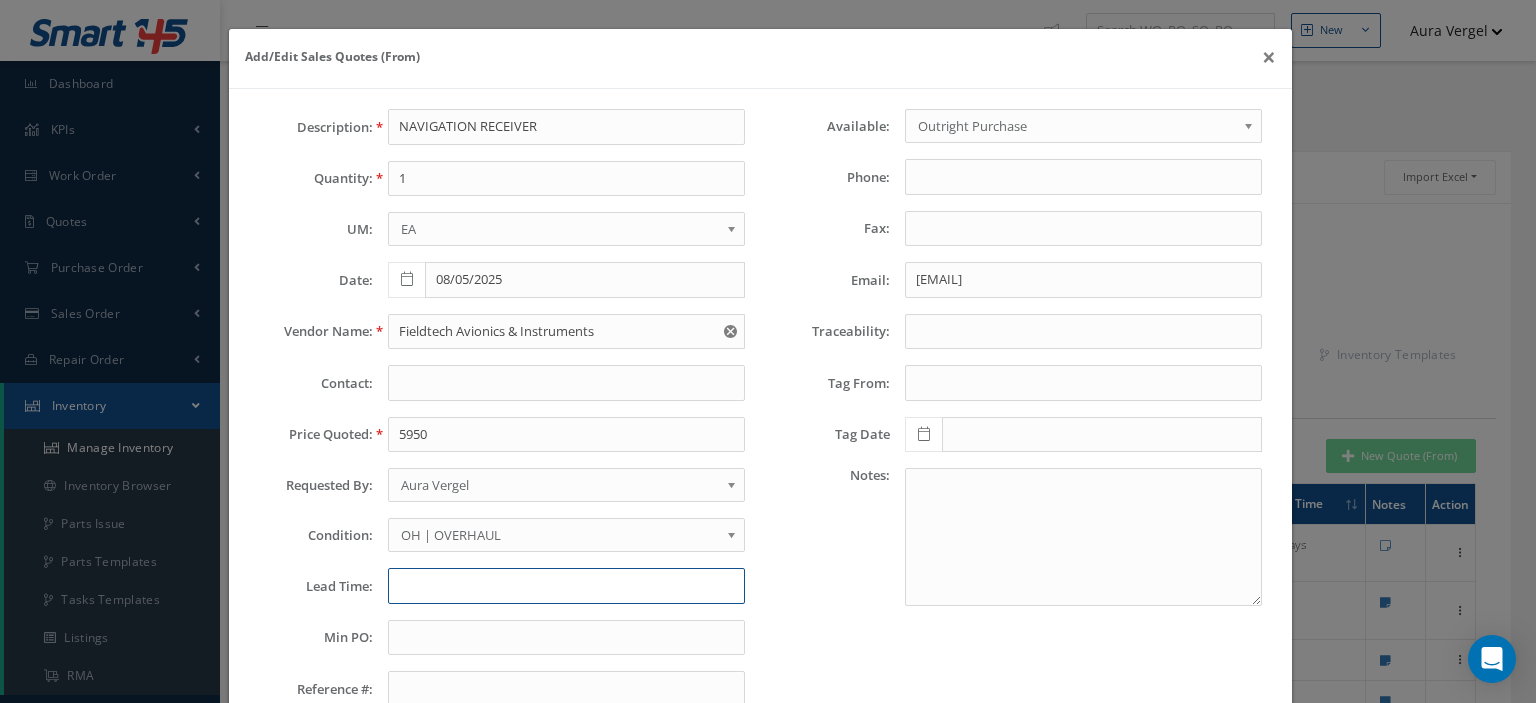 click at bounding box center (566, 586) 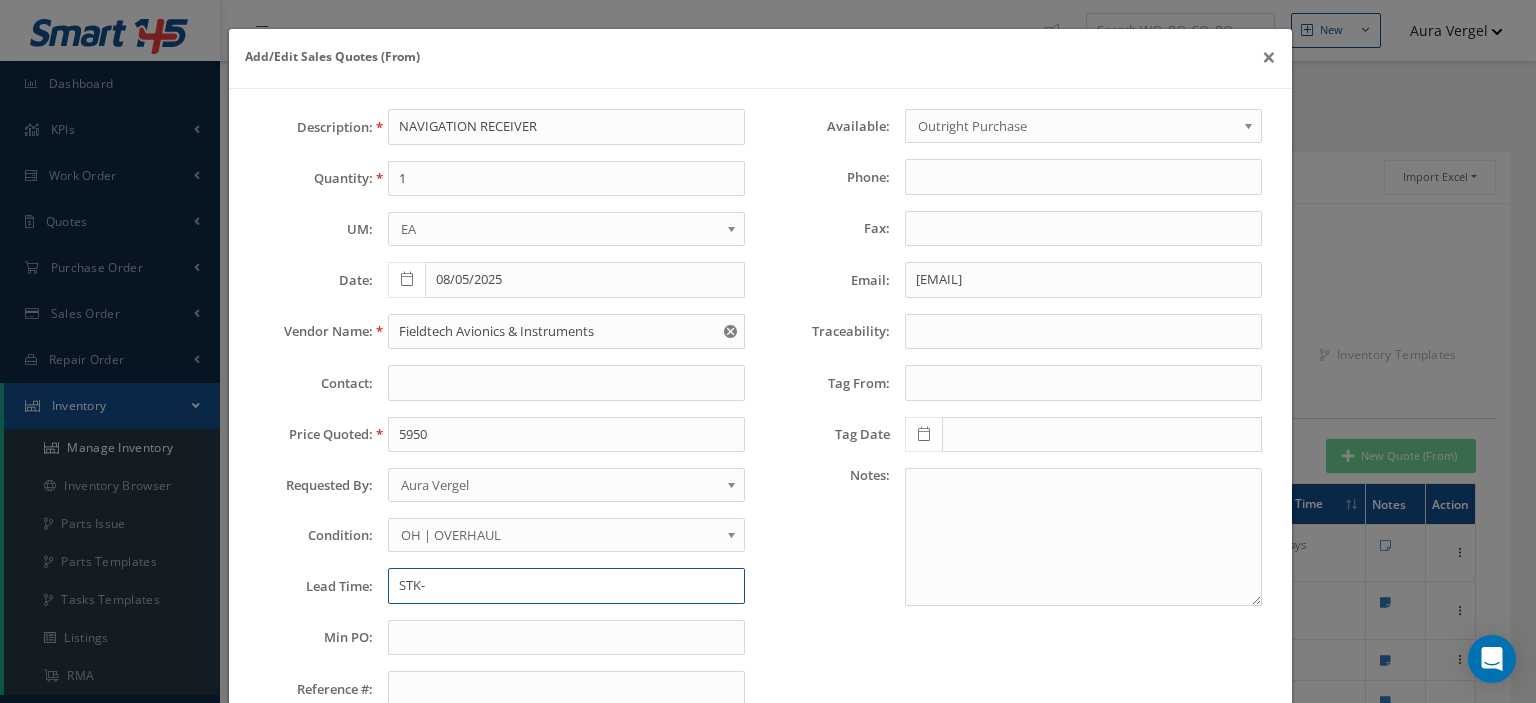 paste on "July 2025" 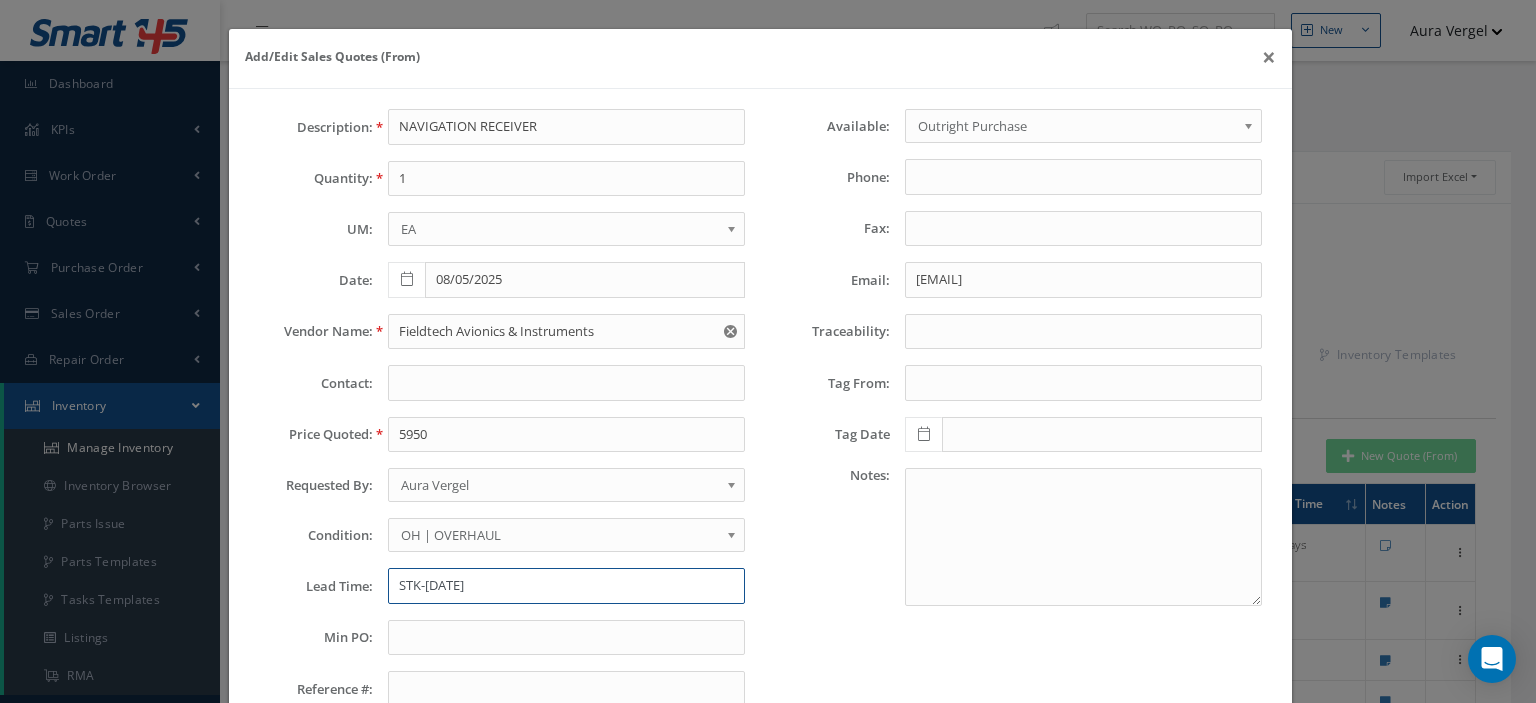 scroll, scrollTop: 140, scrollLeft: 0, axis: vertical 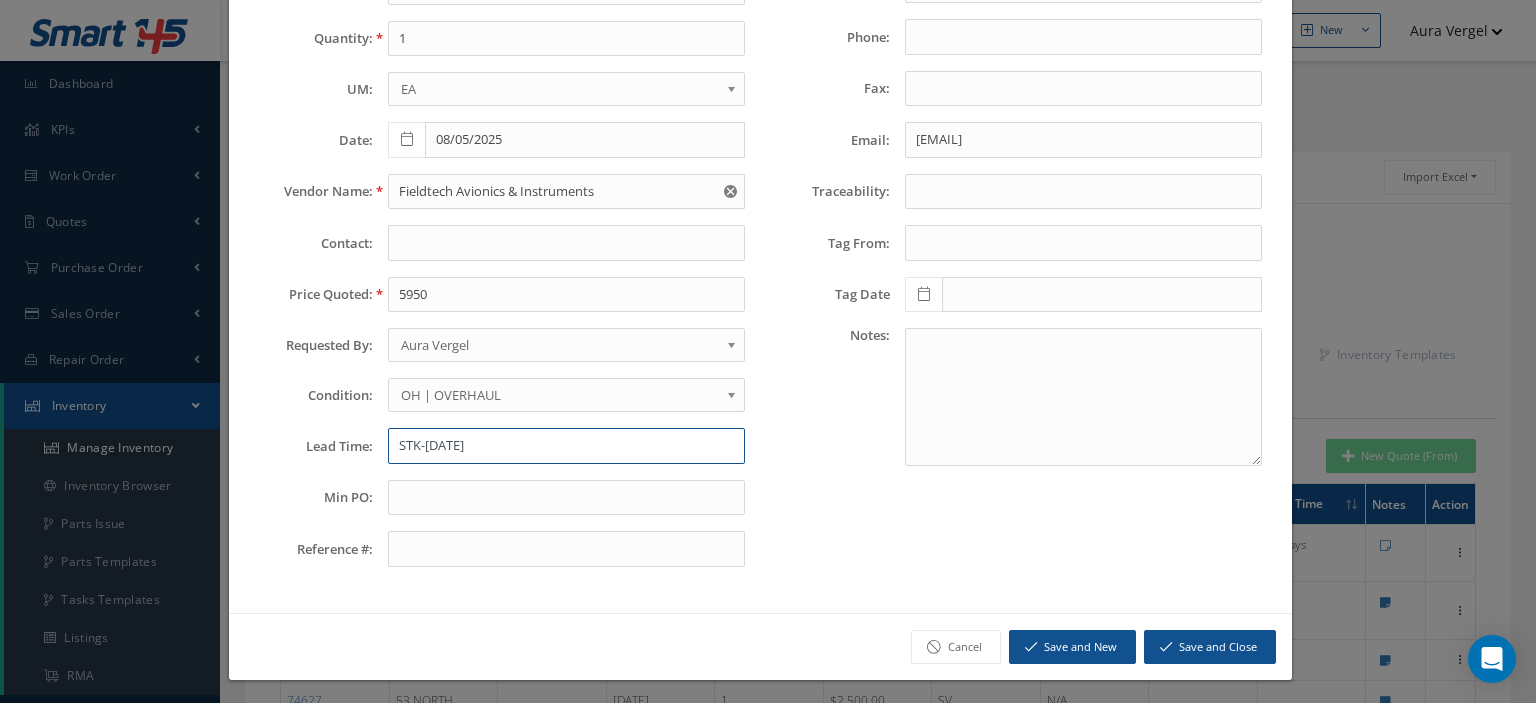 type on "STK-July 2025" 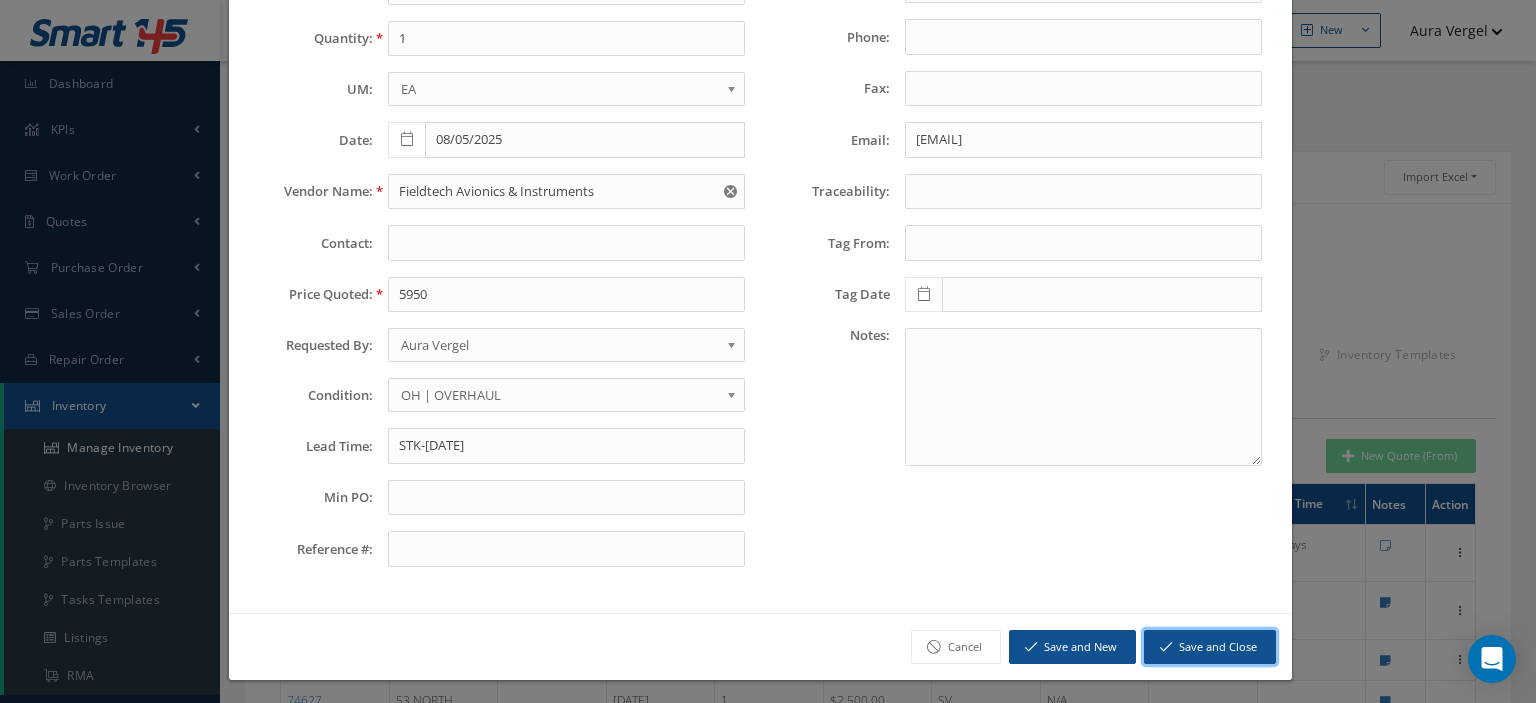 click on "Save and Close" at bounding box center [1210, 647] 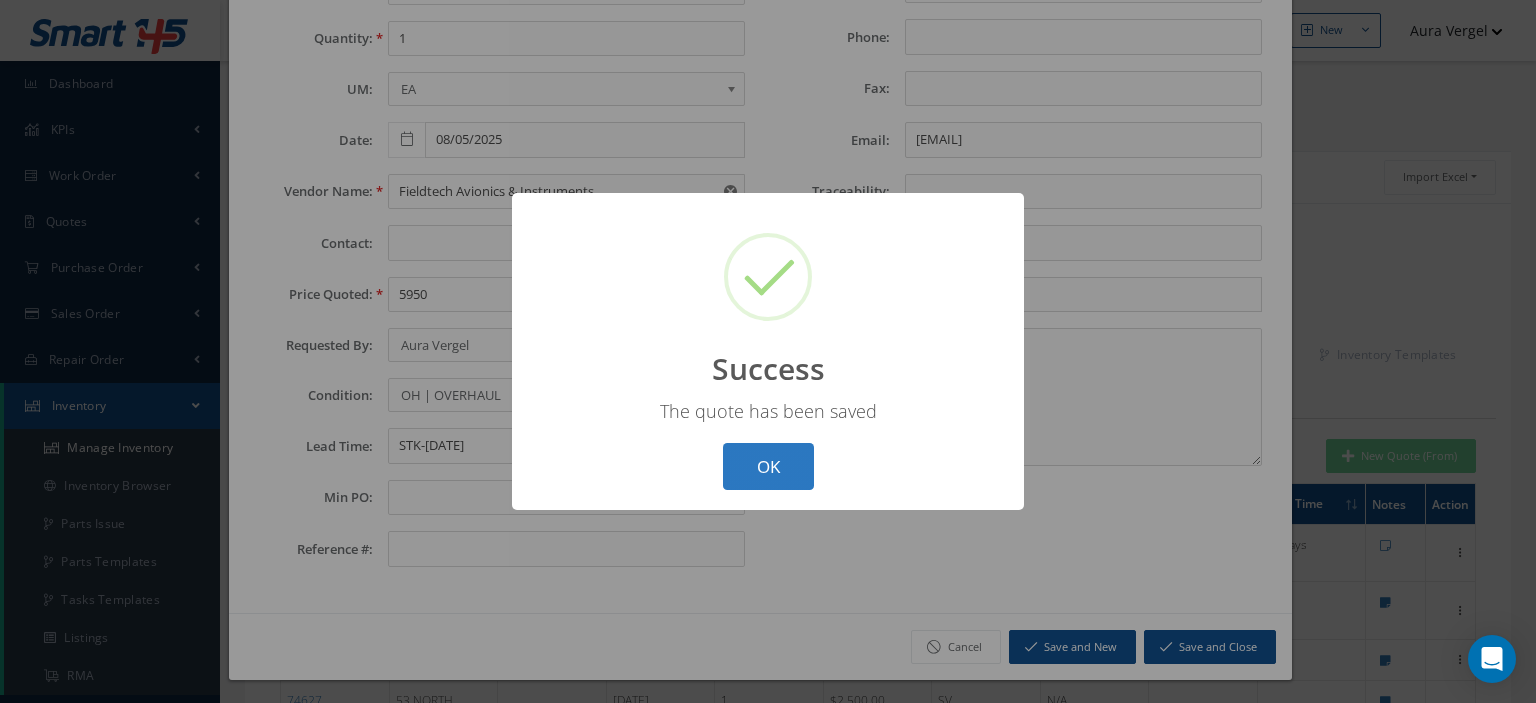 click on "OK" at bounding box center [768, 466] 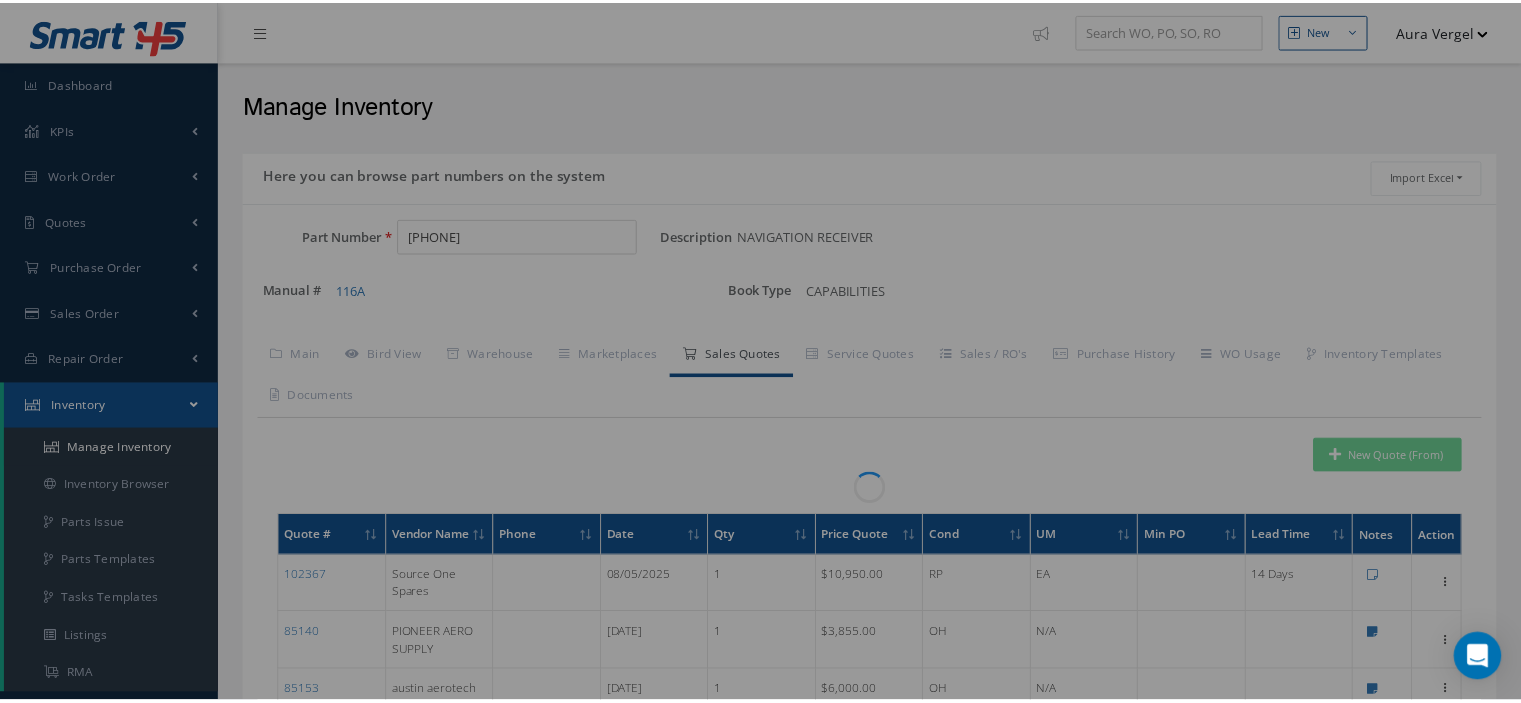 scroll, scrollTop: 0, scrollLeft: 0, axis: both 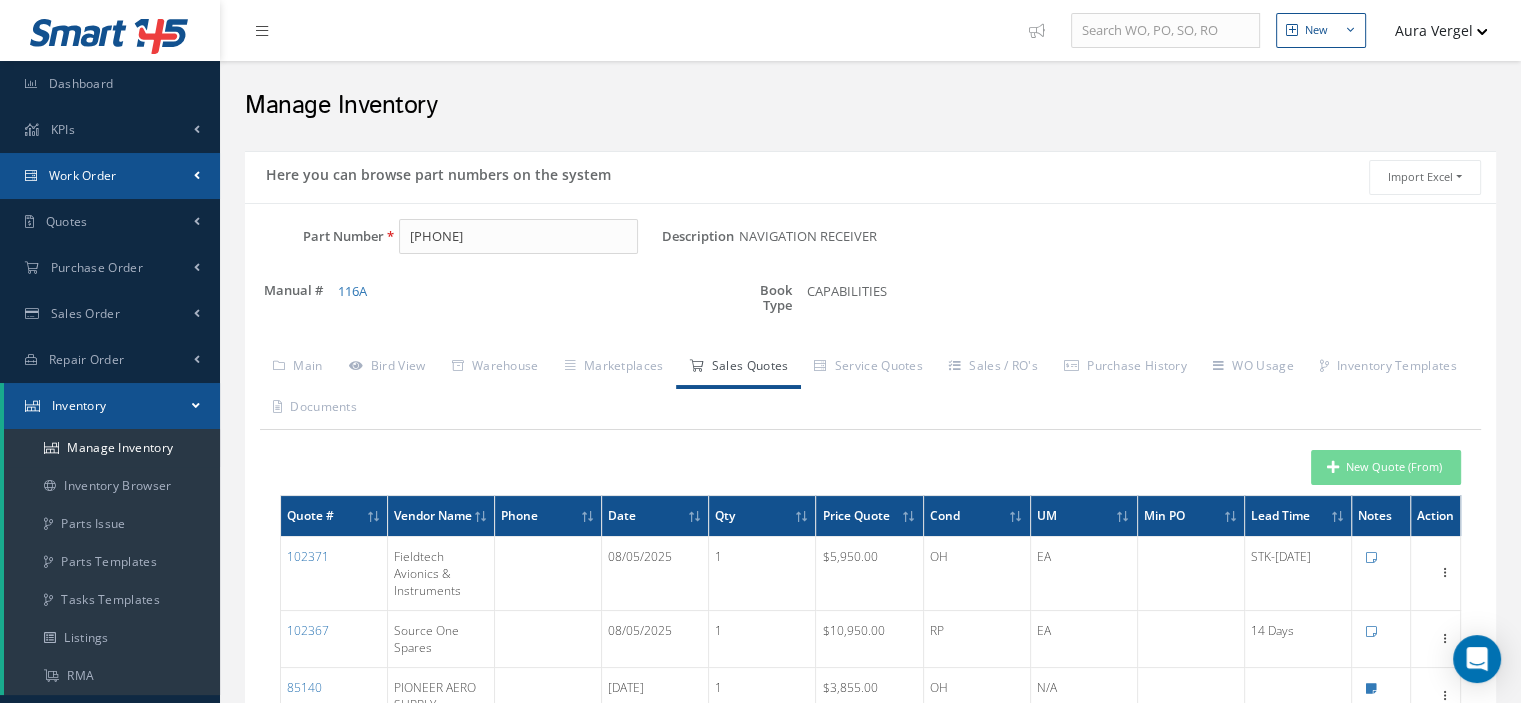 click on "Work Order" at bounding box center (110, 176) 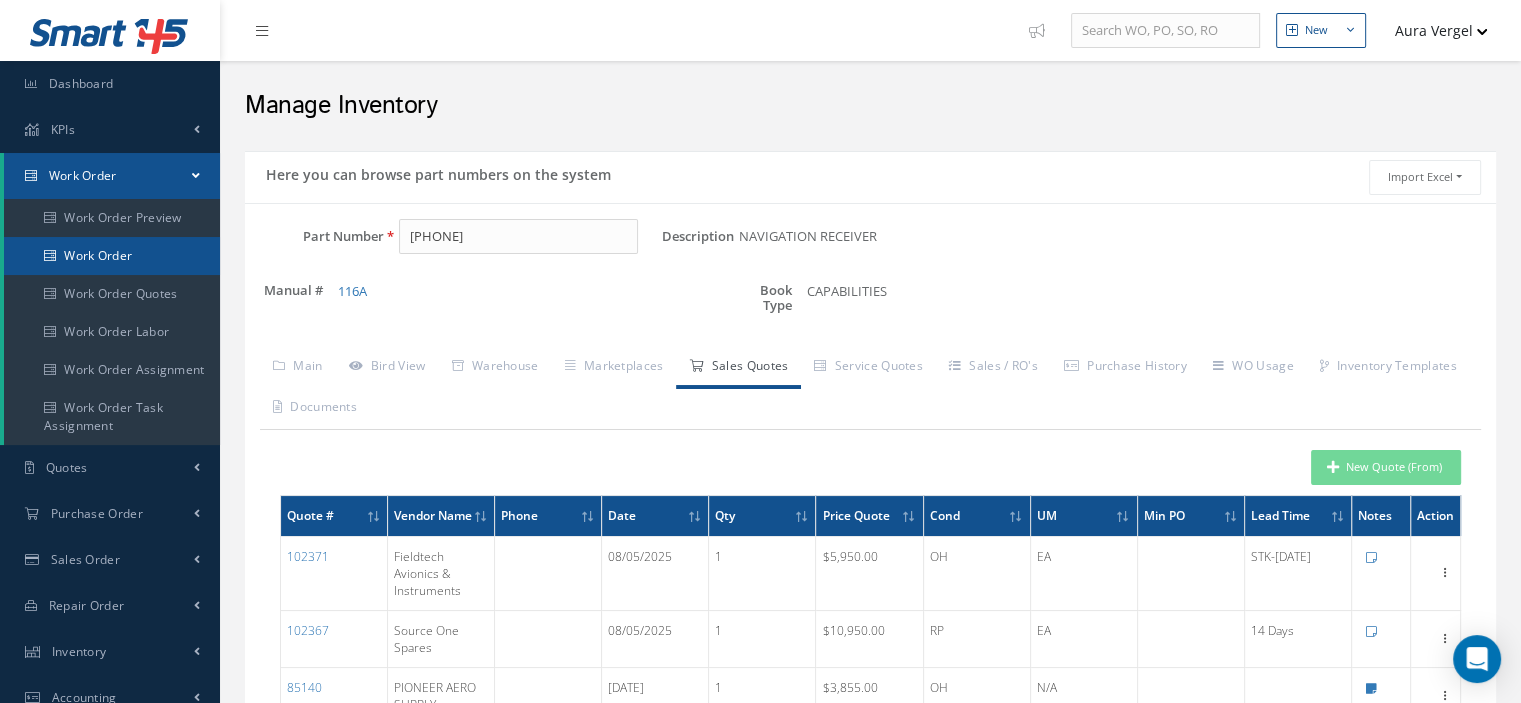 click on "Work Order" at bounding box center [112, 256] 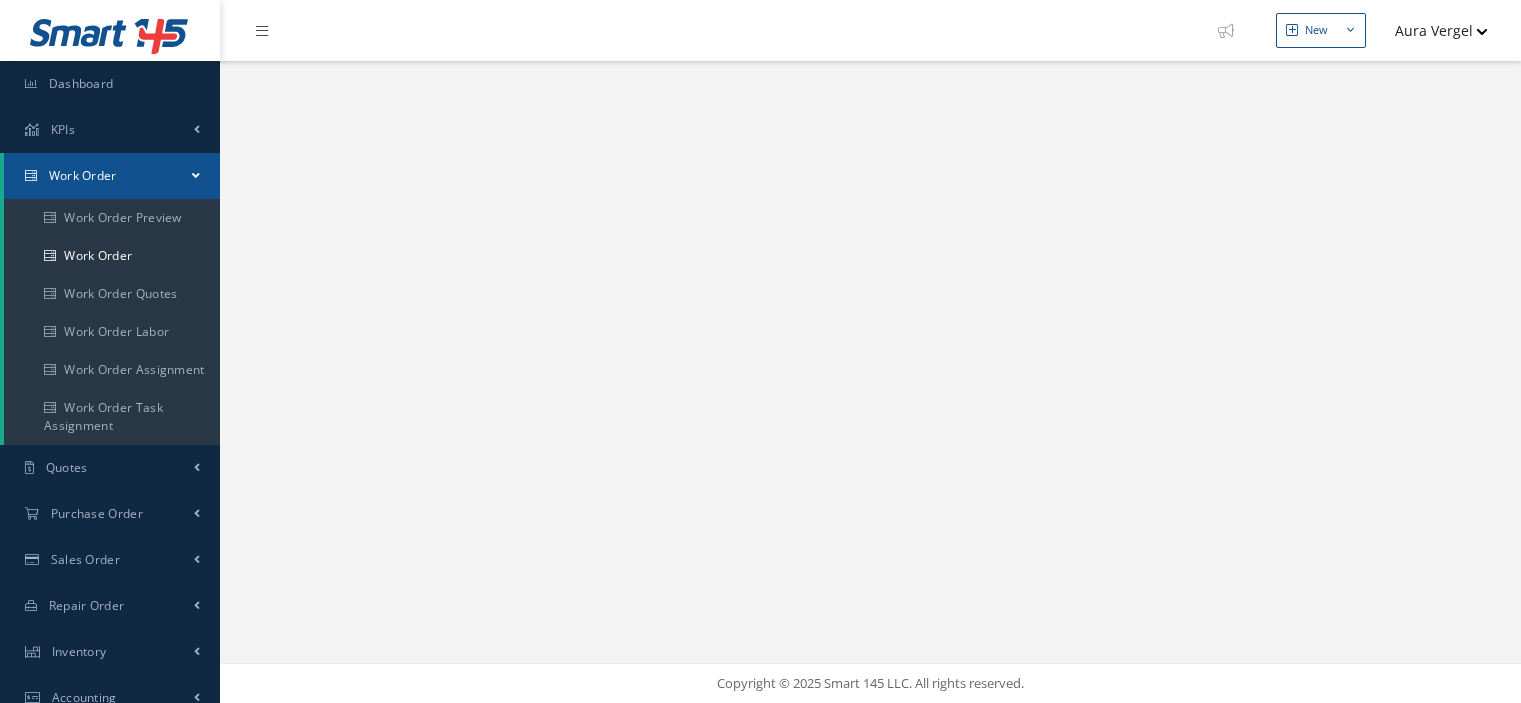 scroll, scrollTop: 0, scrollLeft: 0, axis: both 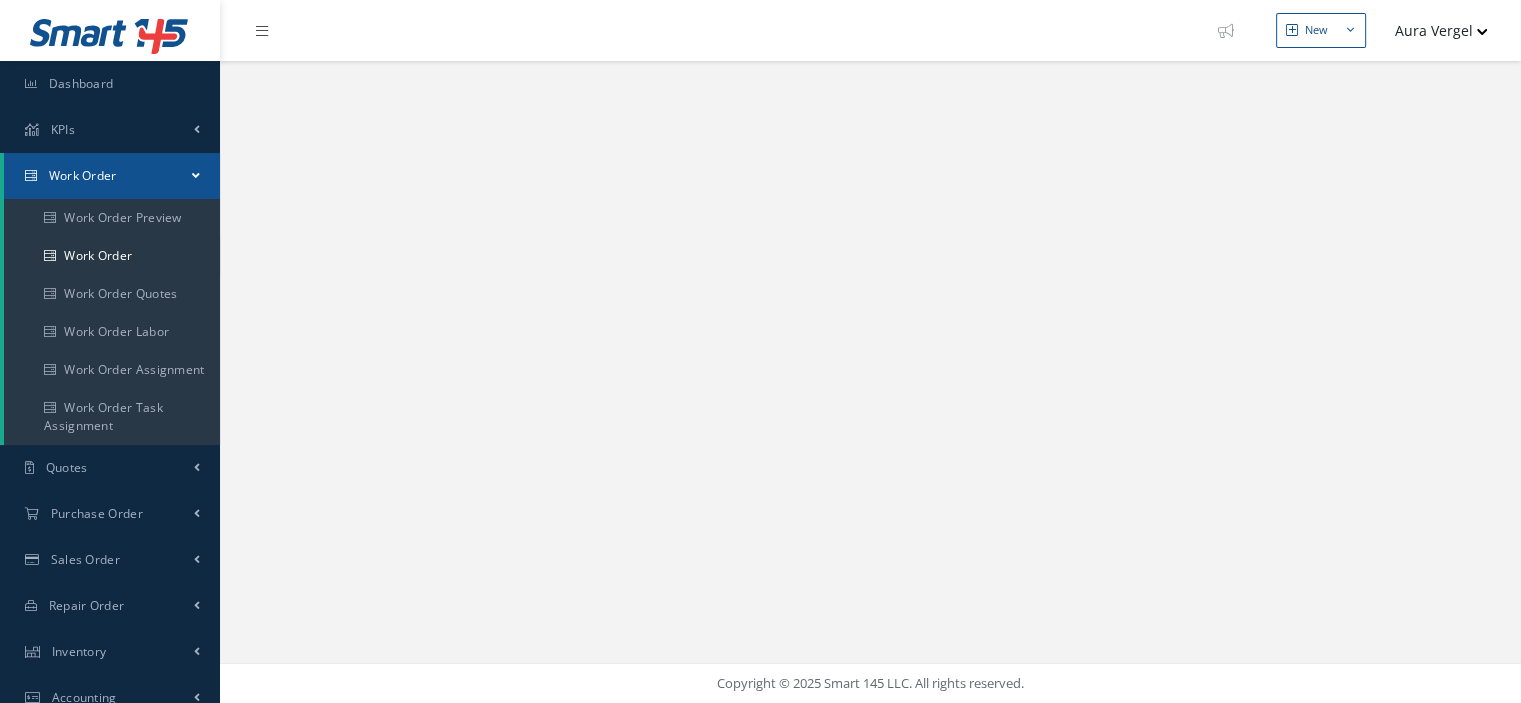 select on "25" 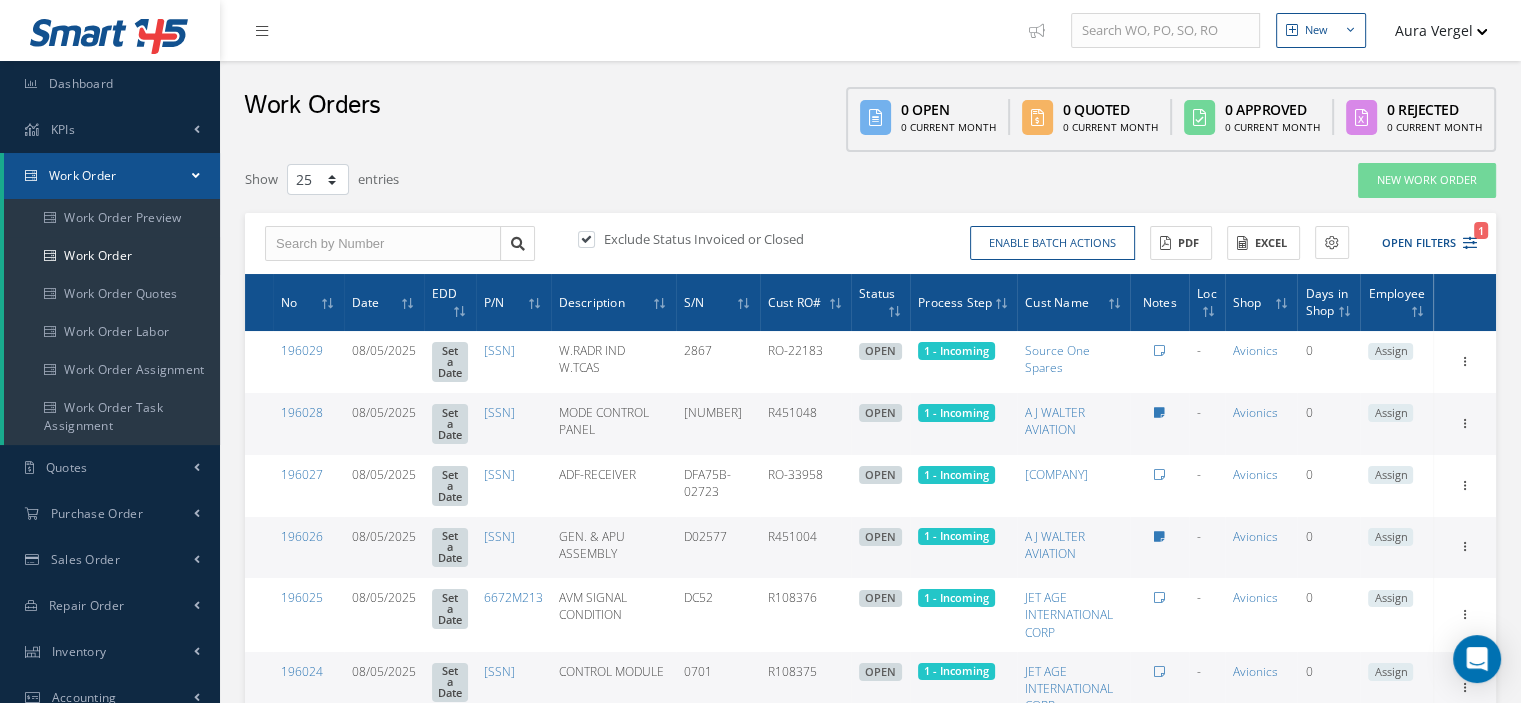 type on "All Work Request" 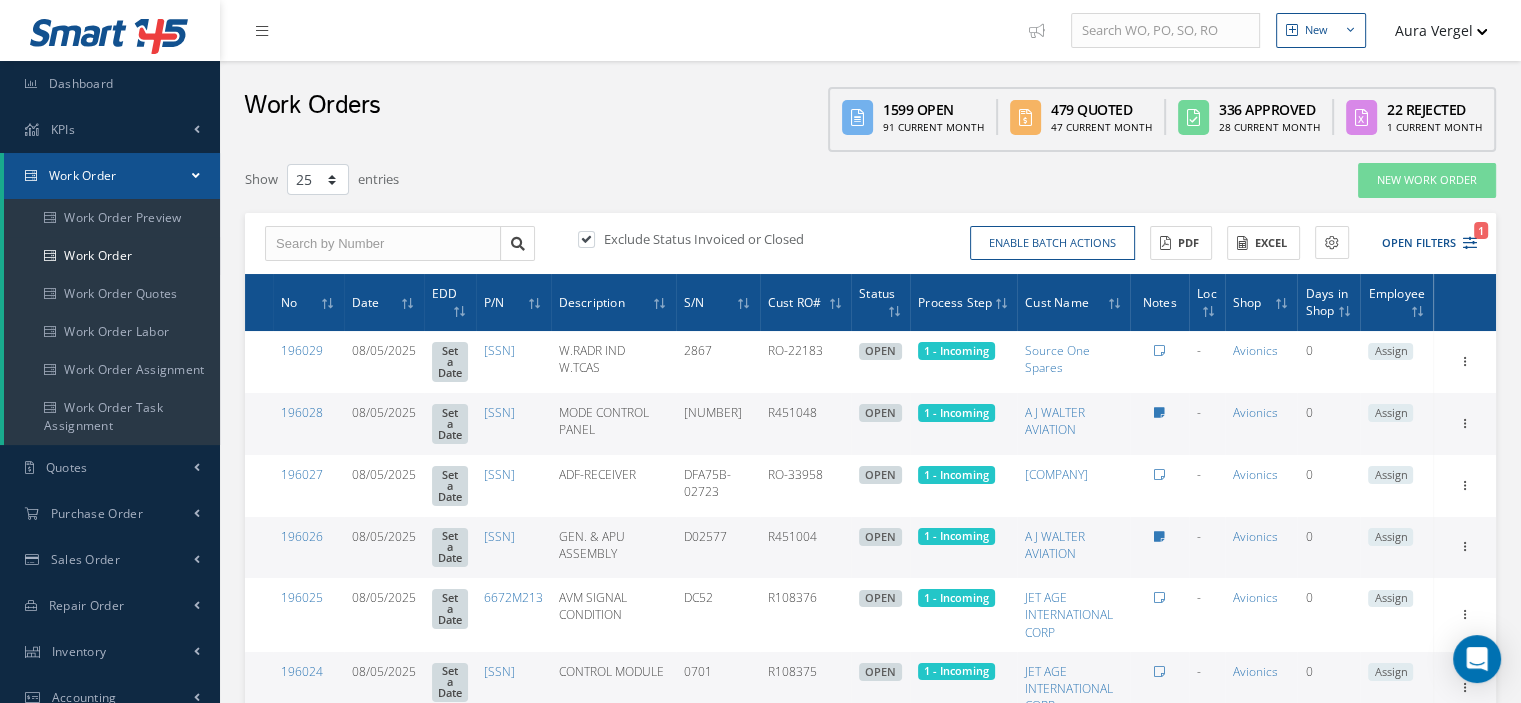 click at bounding box center (596, 239) 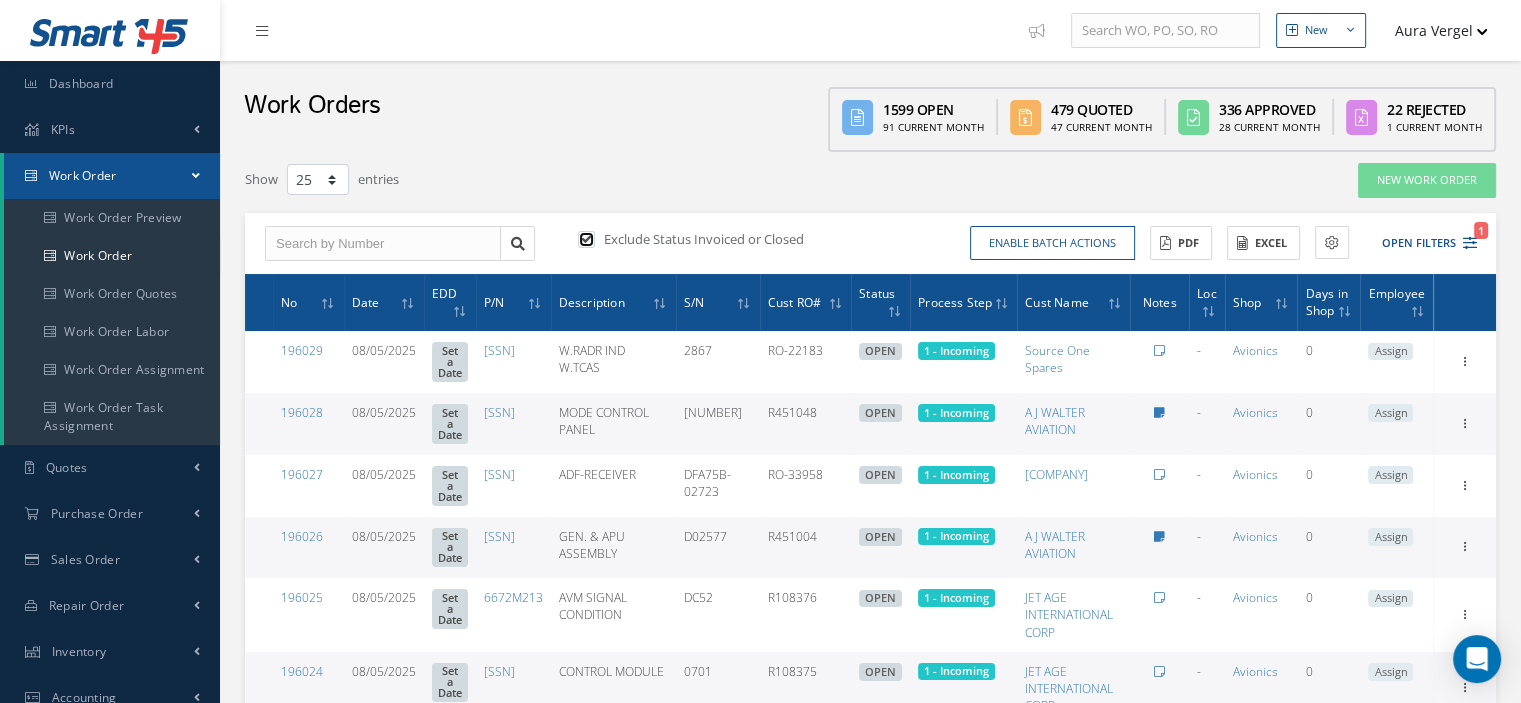 click at bounding box center (584, 240) 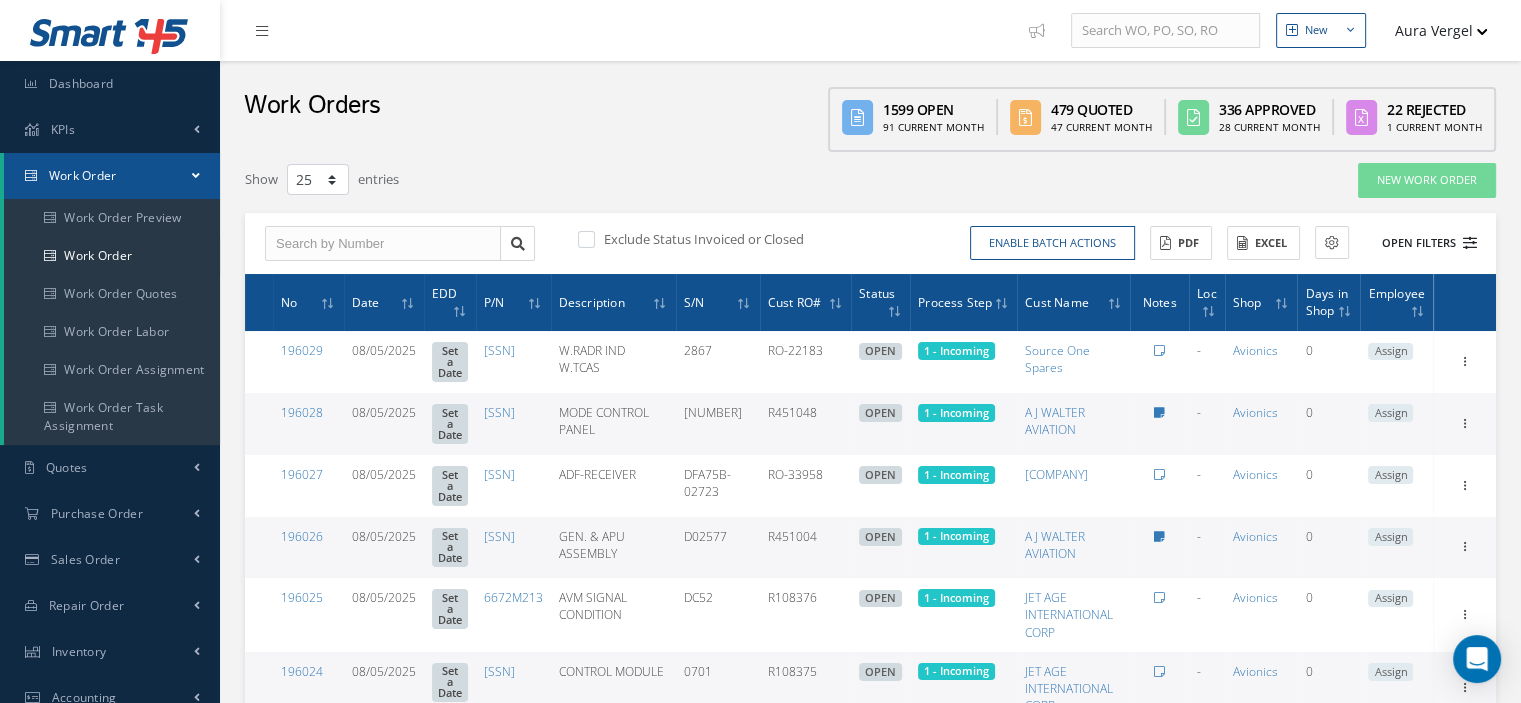 click at bounding box center [1470, 243] 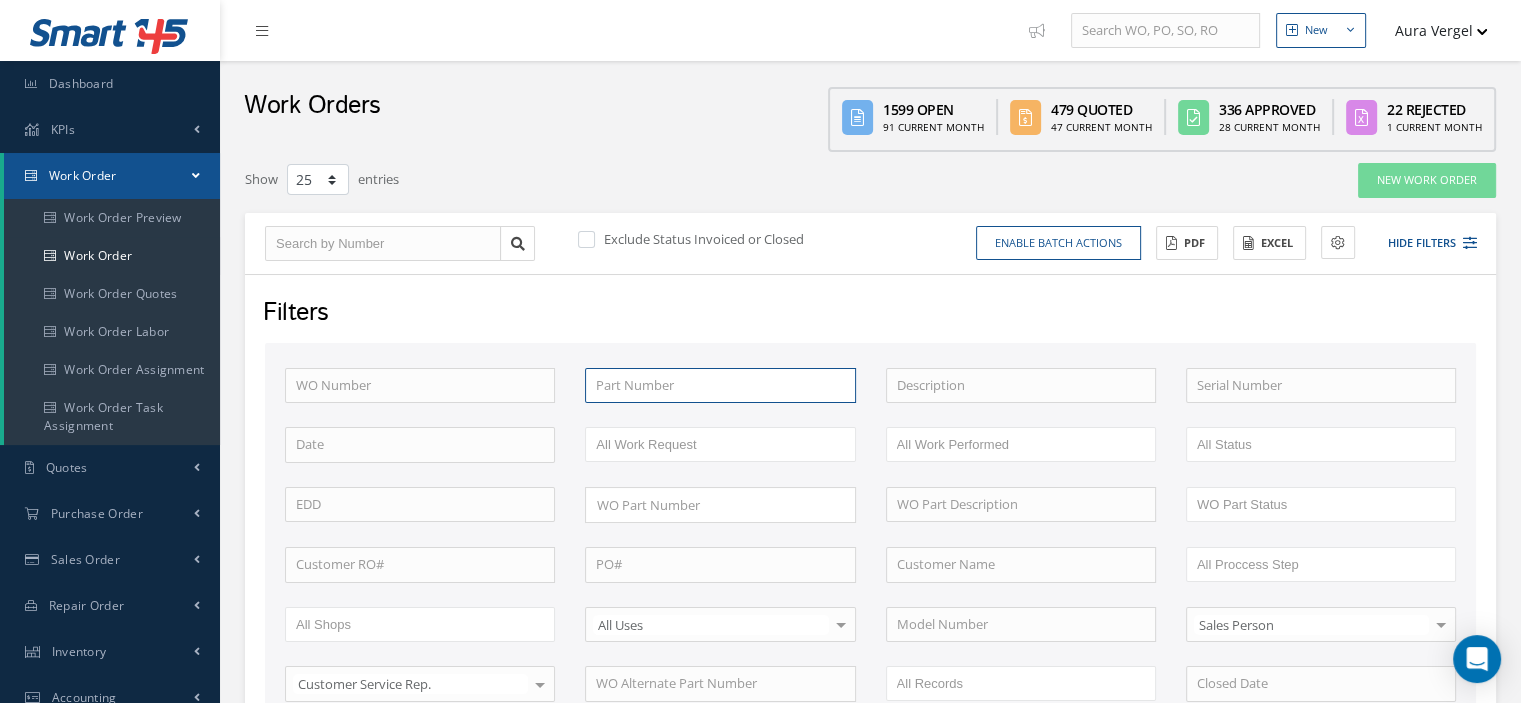 click at bounding box center (720, 386) 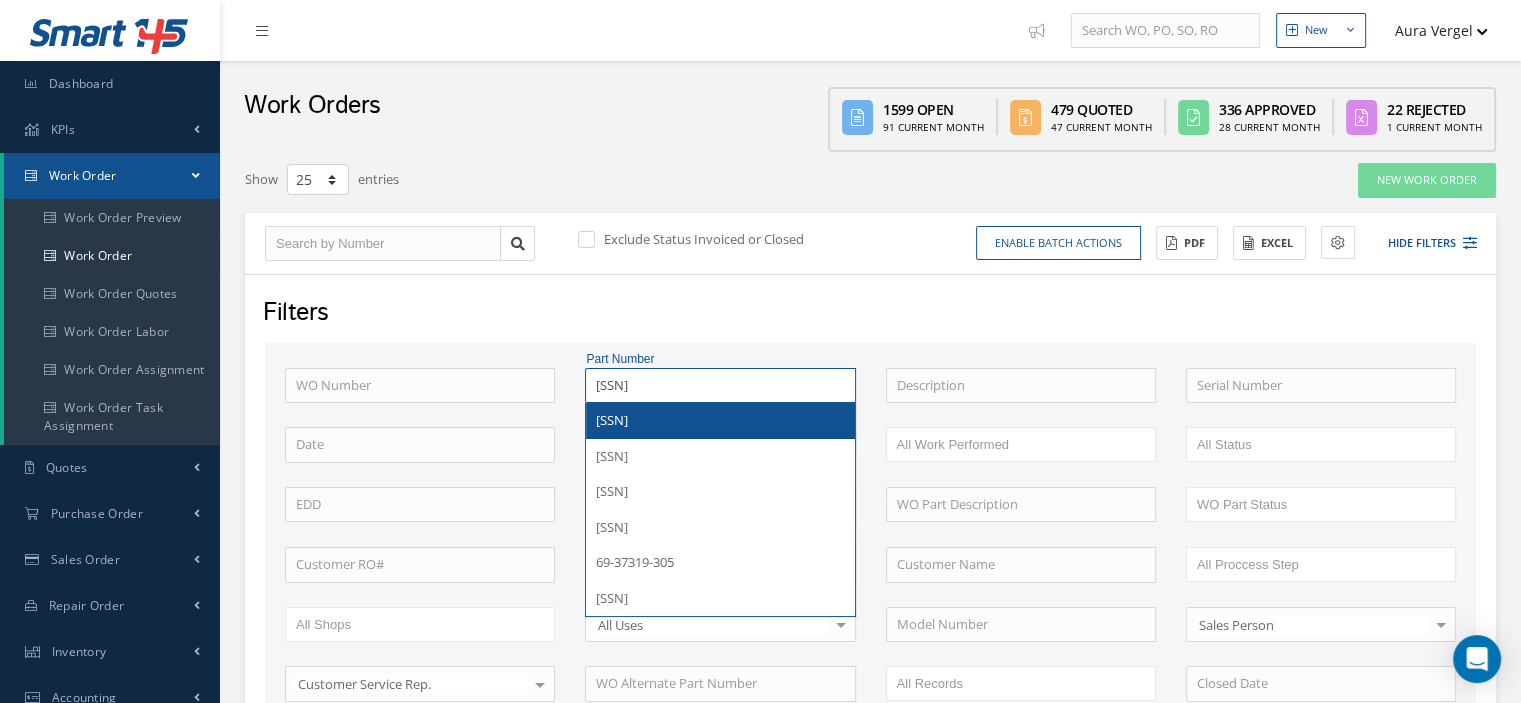 type on "69-37319-136" 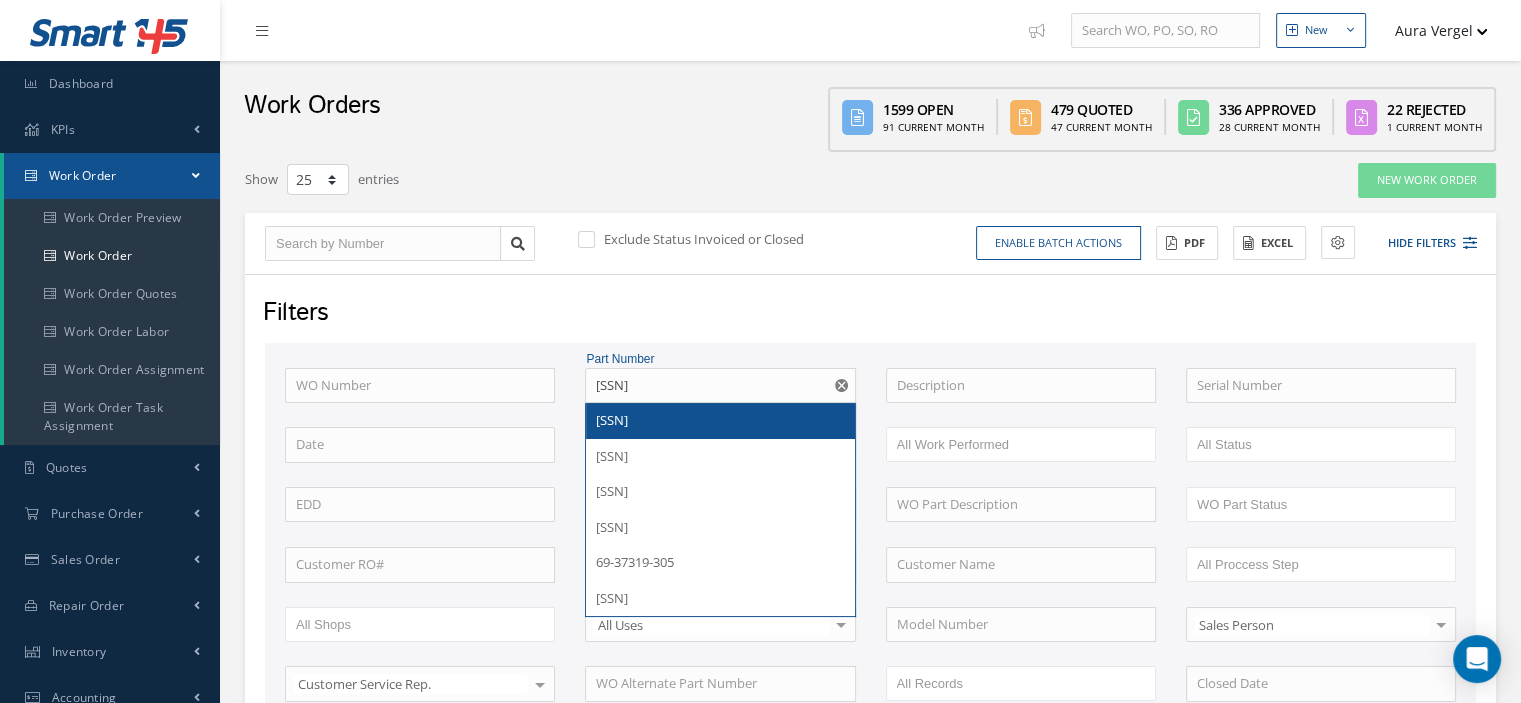 click on "69-37319-136" at bounding box center (720, 421) 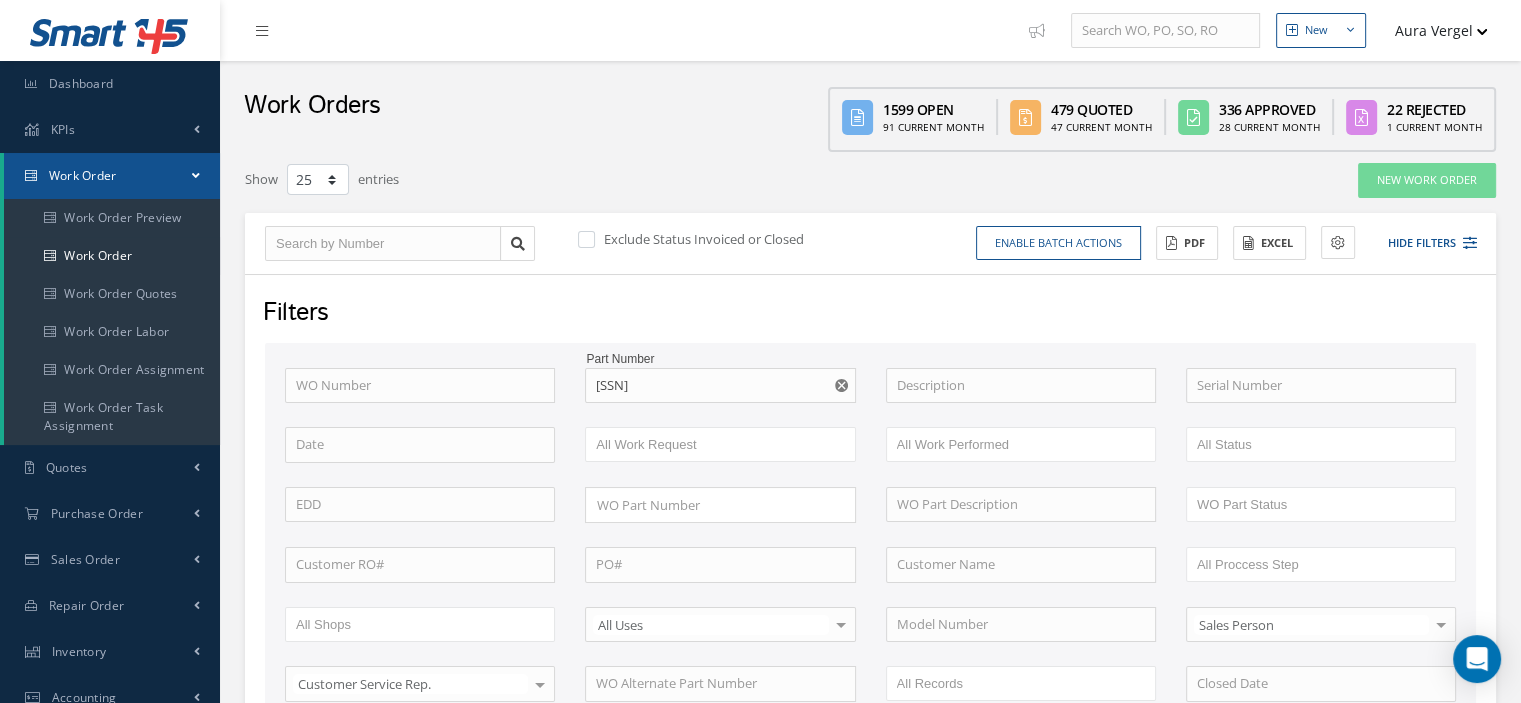 scroll, scrollTop: 200, scrollLeft: 0, axis: vertical 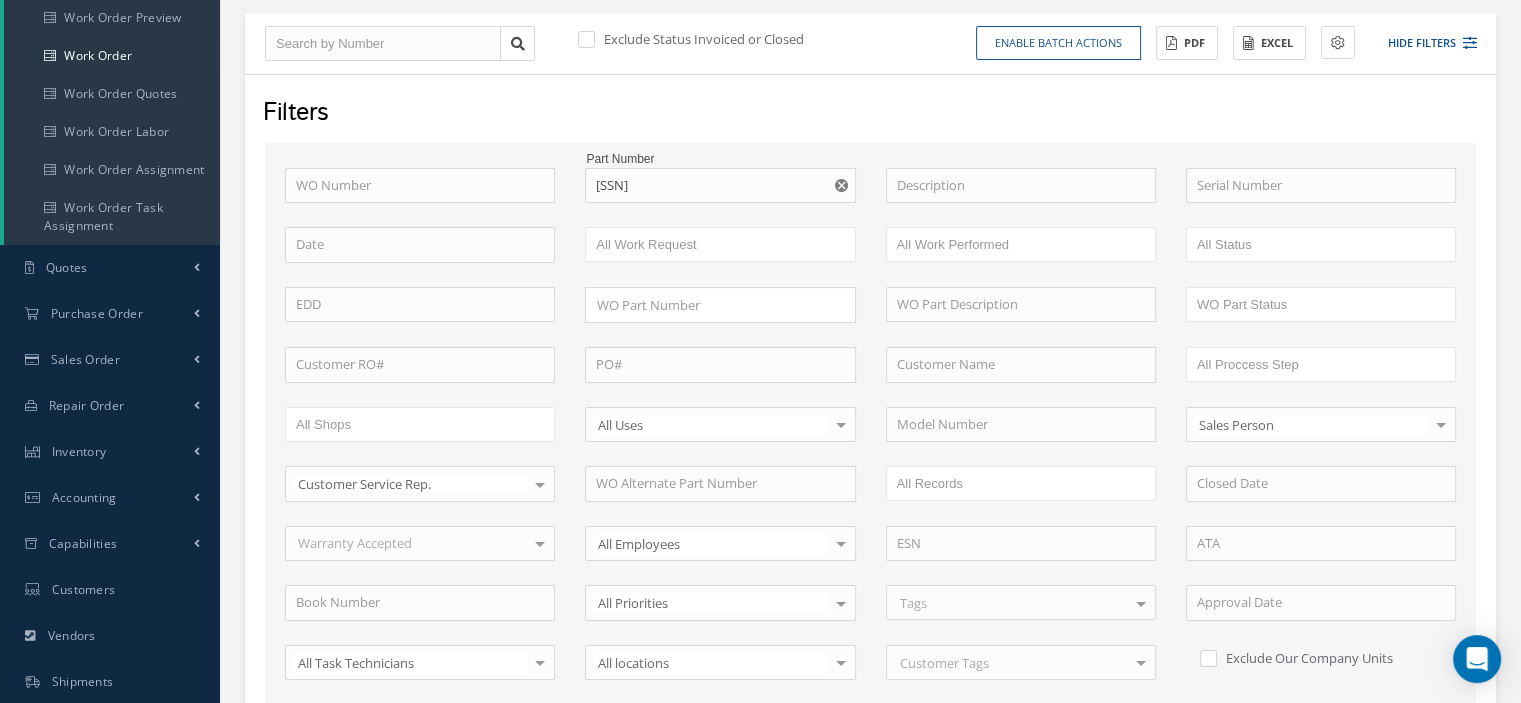 type 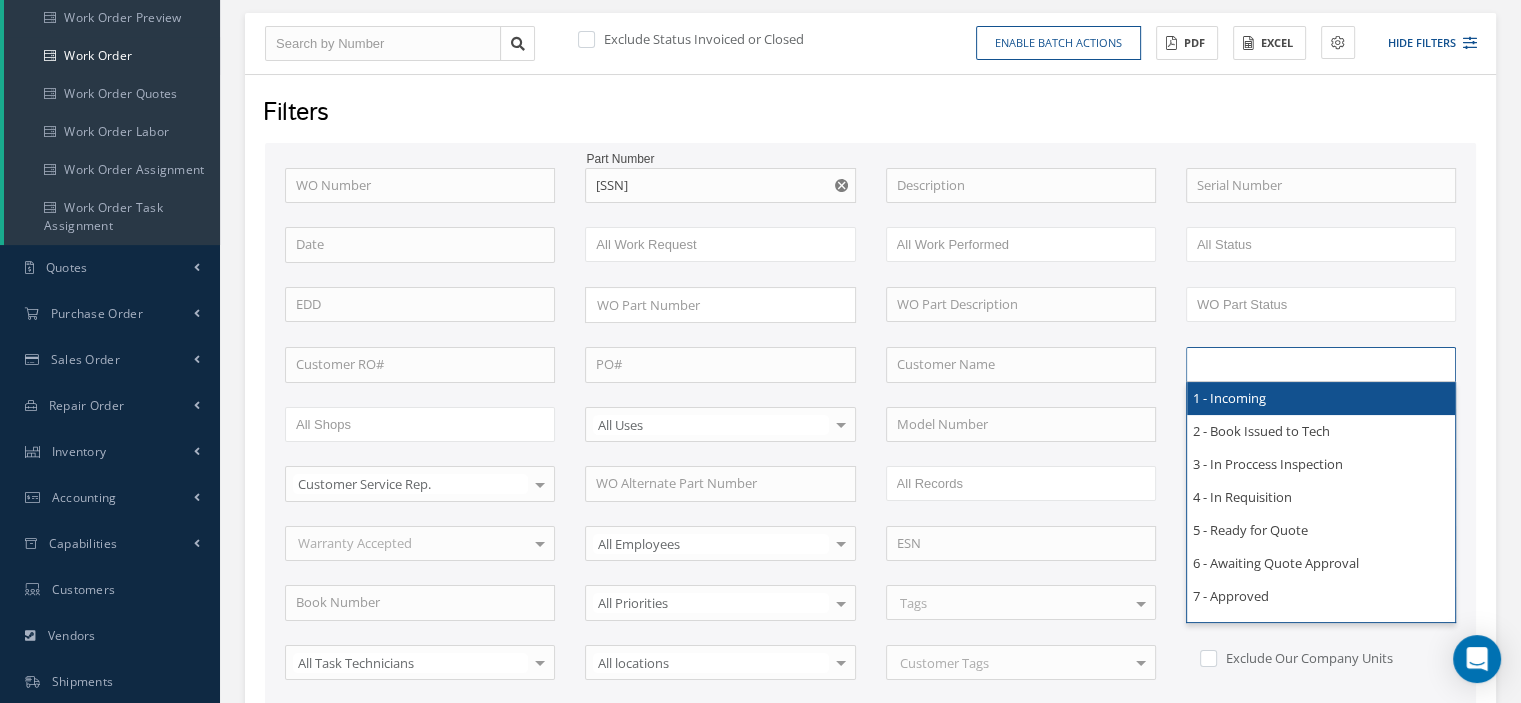 click at bounding box center [1260, 364] 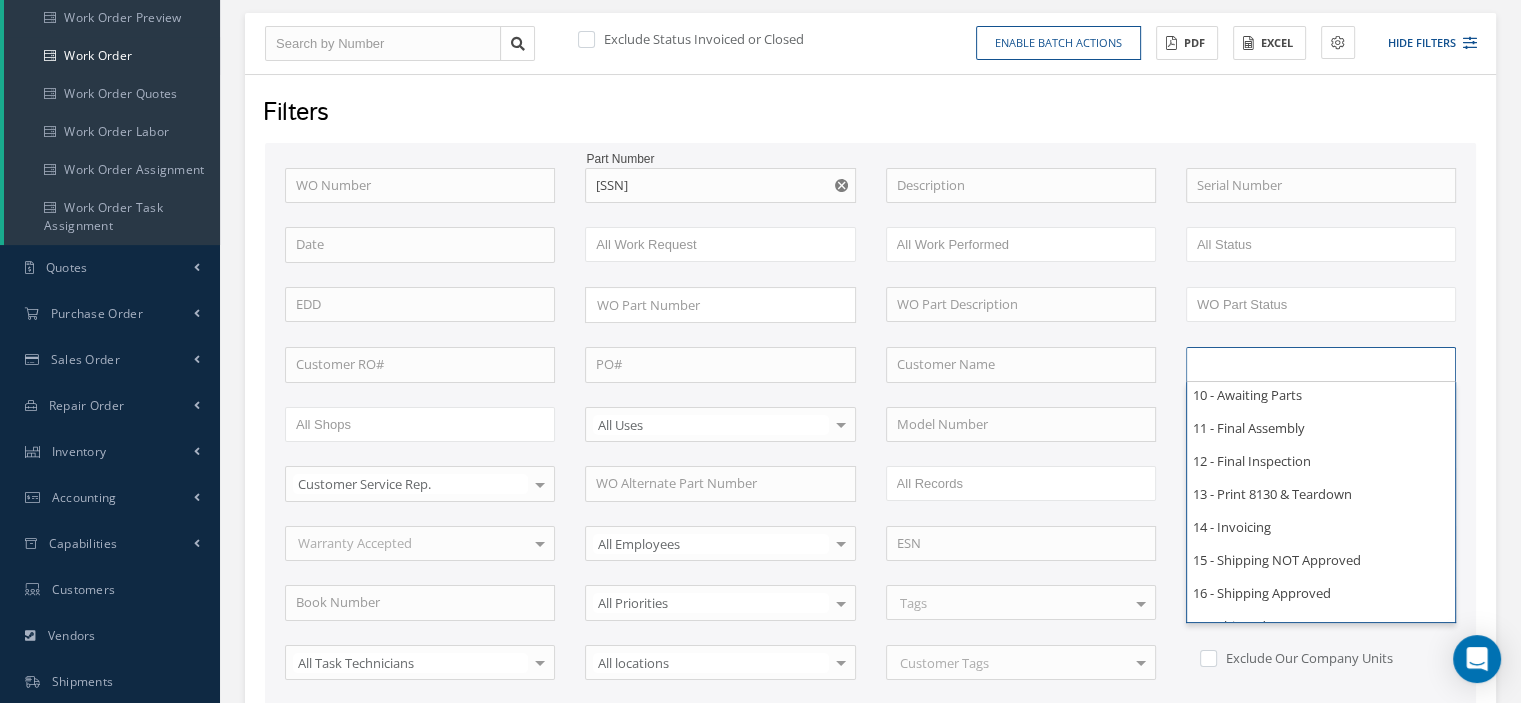 scroll, scrollTop: 584, scrollLeft: 0, axis: vertical 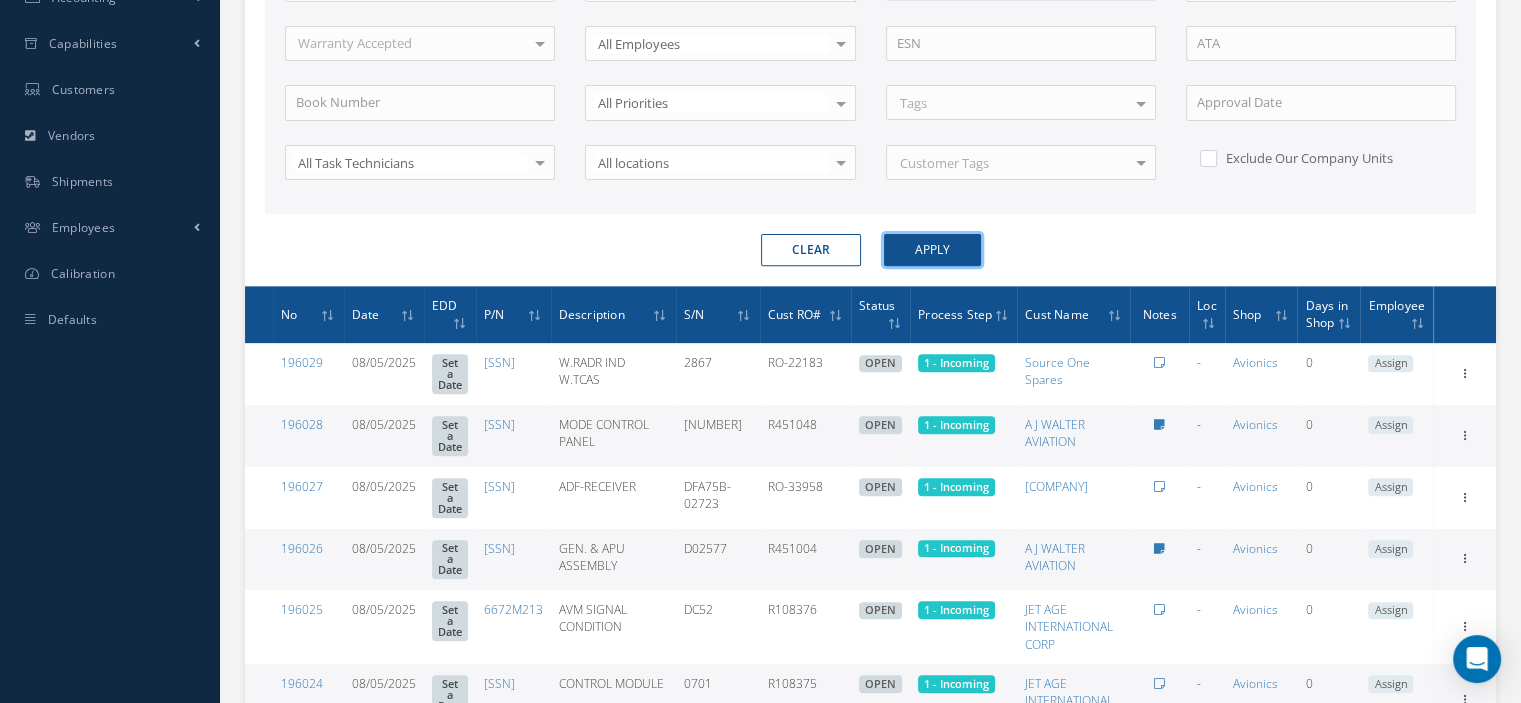 click on "Apply" at bounding box center [932, 250] 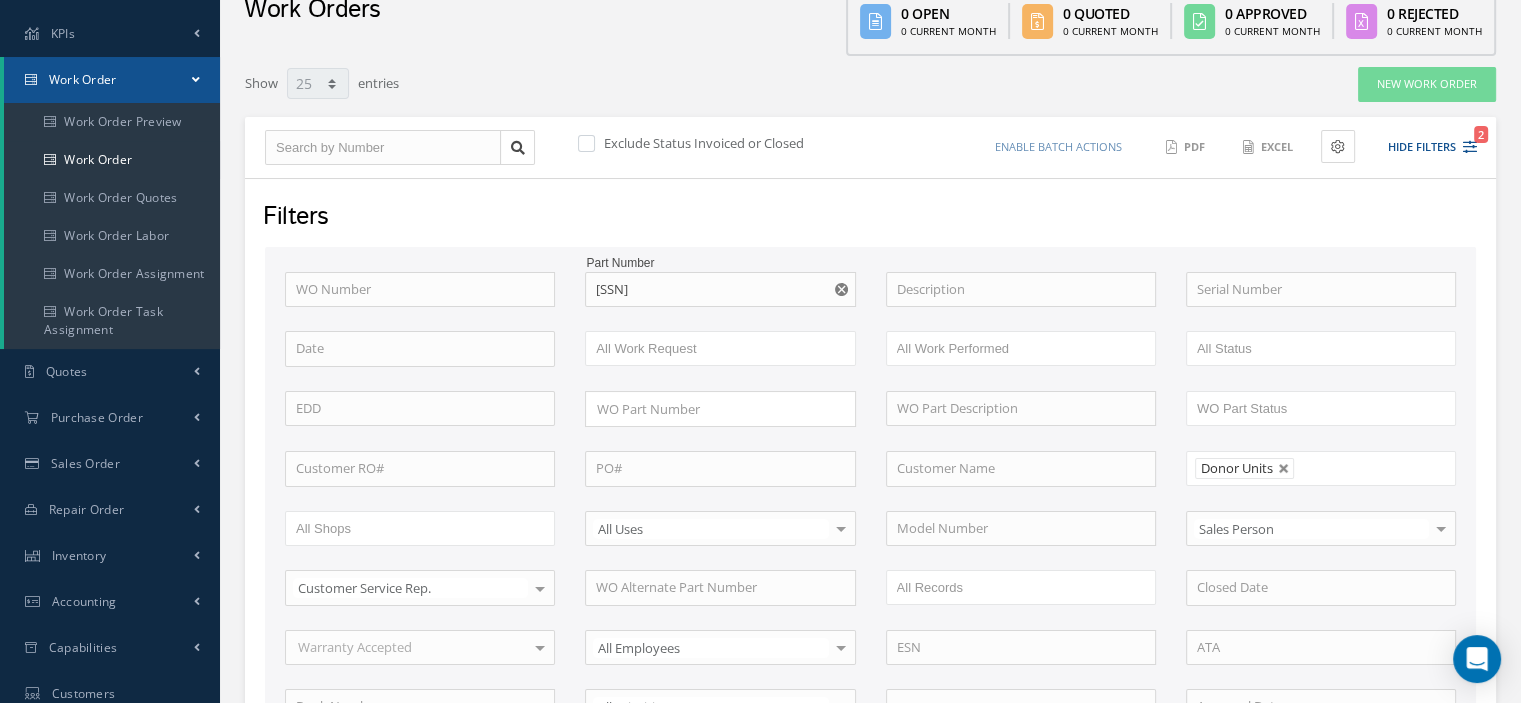scroll, scrollTop: 0, scrollLeft: 0, axis: both 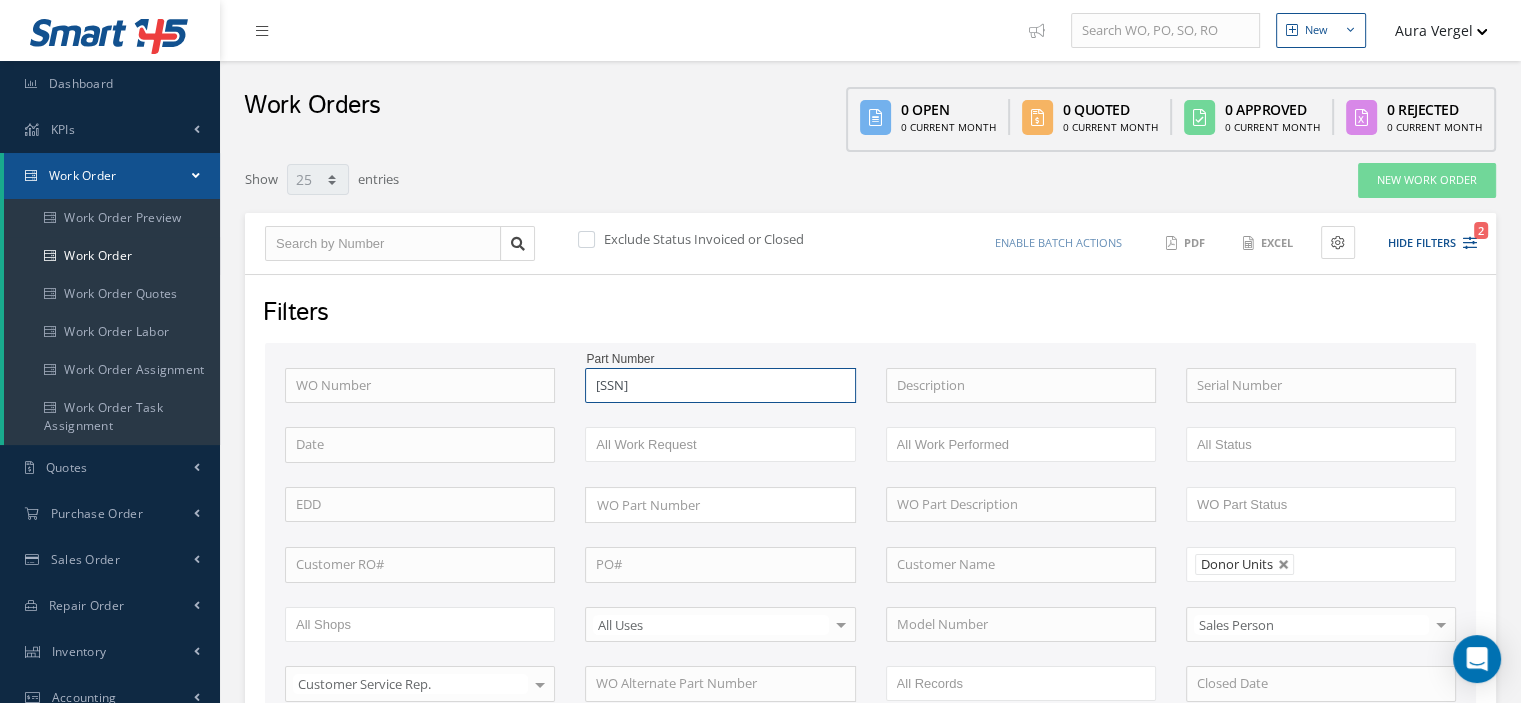 click on "69-37319-136" at bounding box center (720, 386) 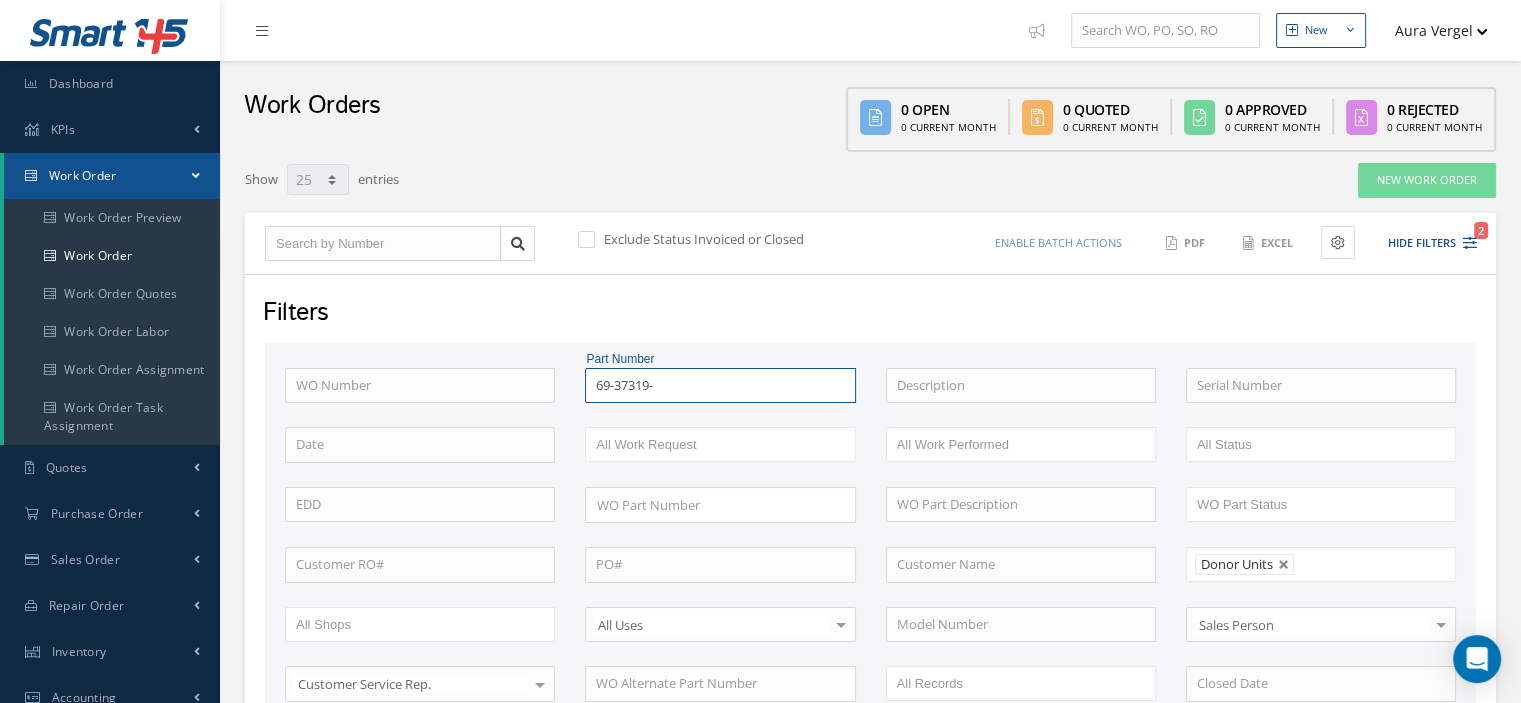 type on "69-37319" 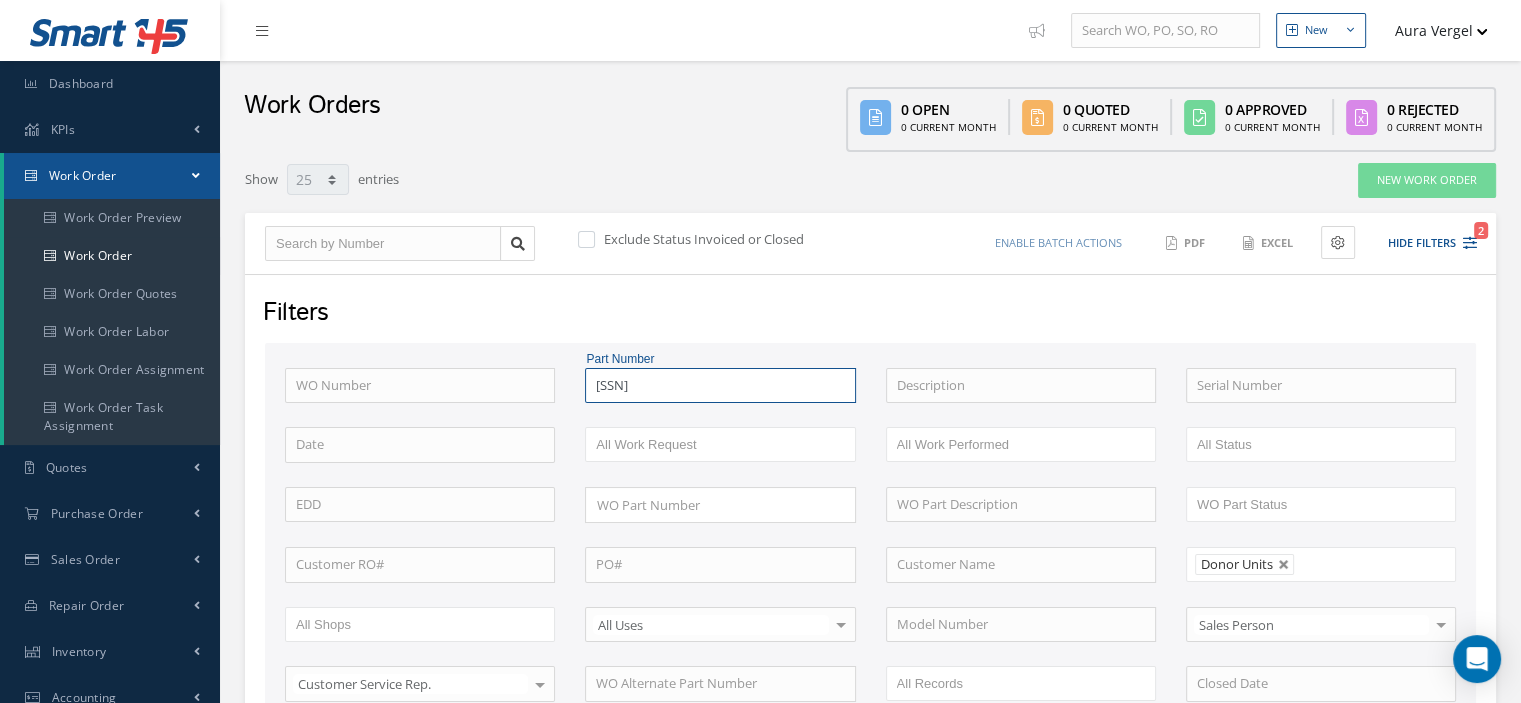 scroll, scrollTop: 200, scrollLeft: 0, axis: vertical 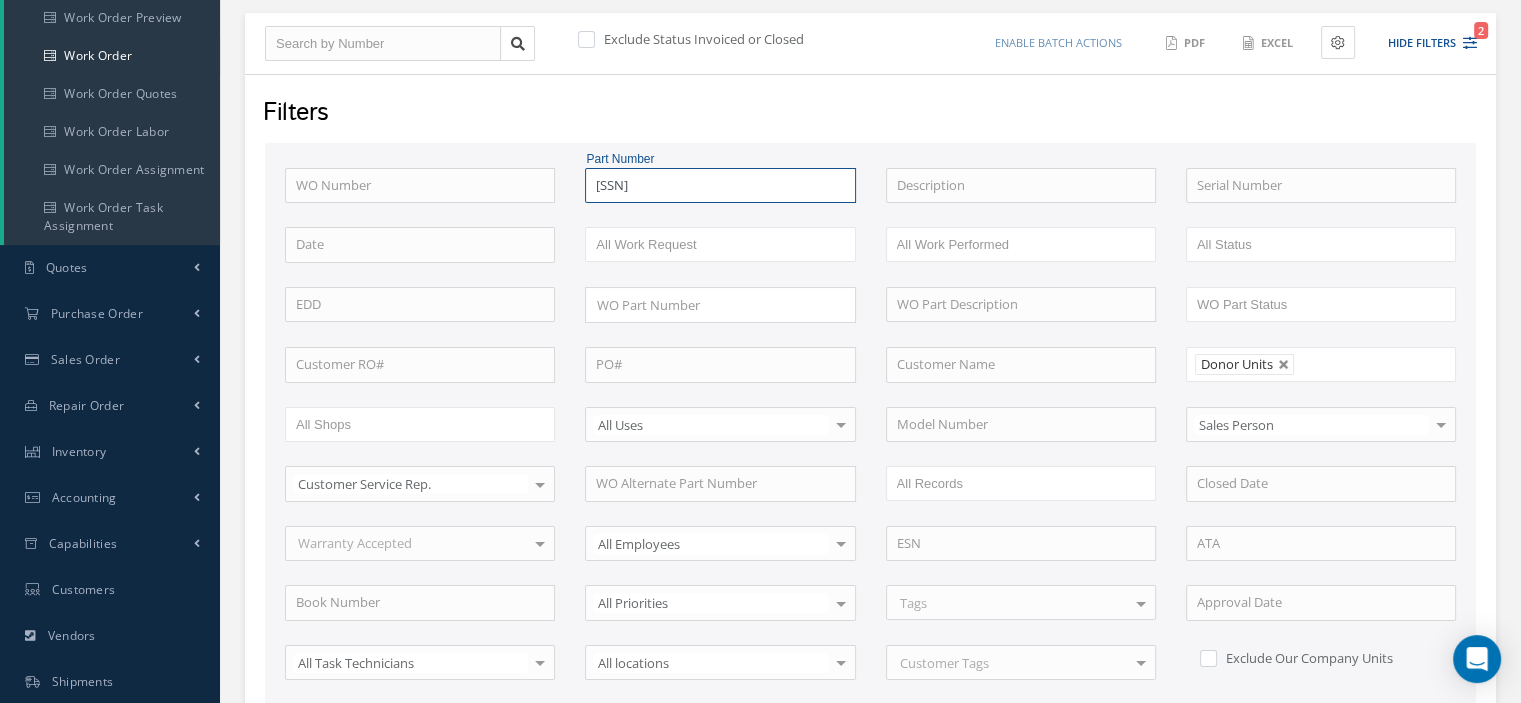 drag, startPoint x: 632, startPoint y: 185, endPoint x: 476, endPoint y: 210, distance: 157.99051 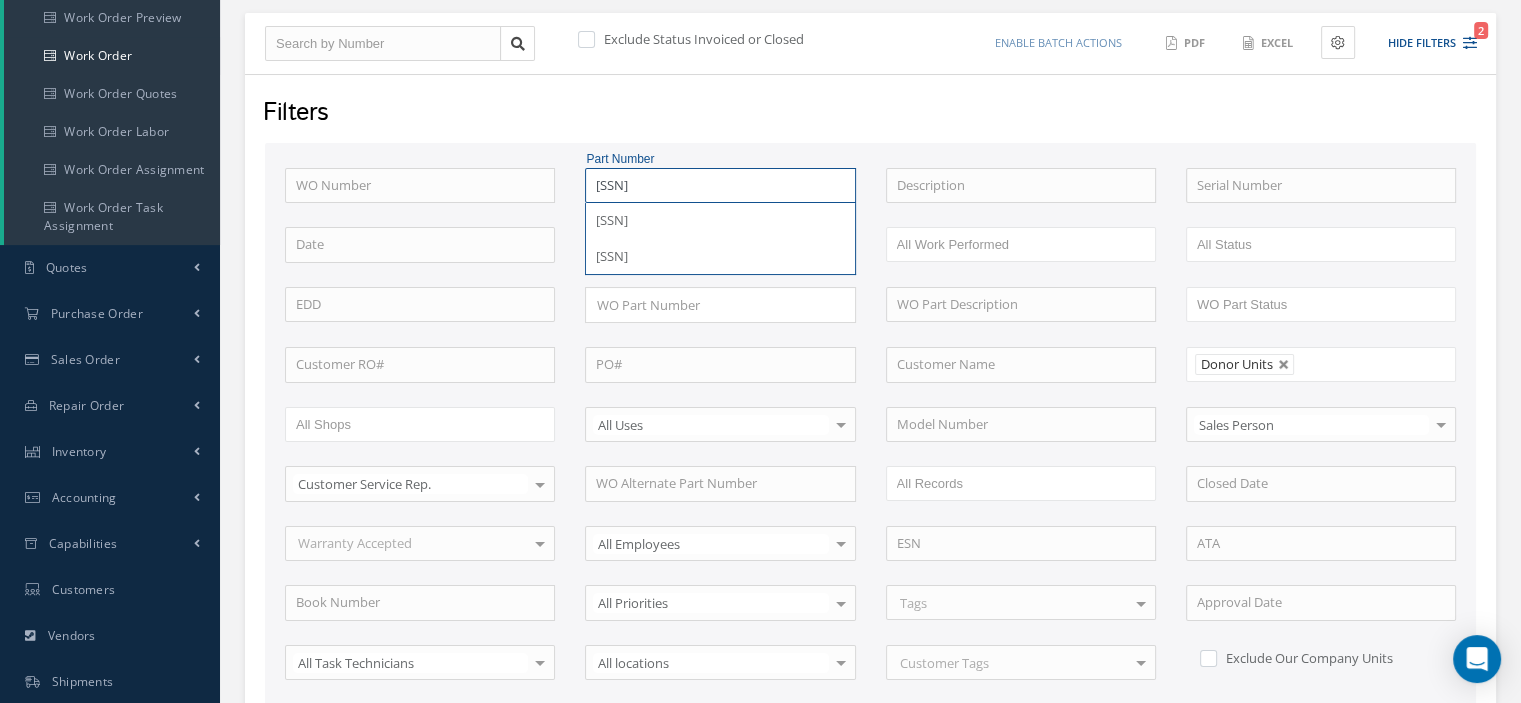 type on "69-37319" 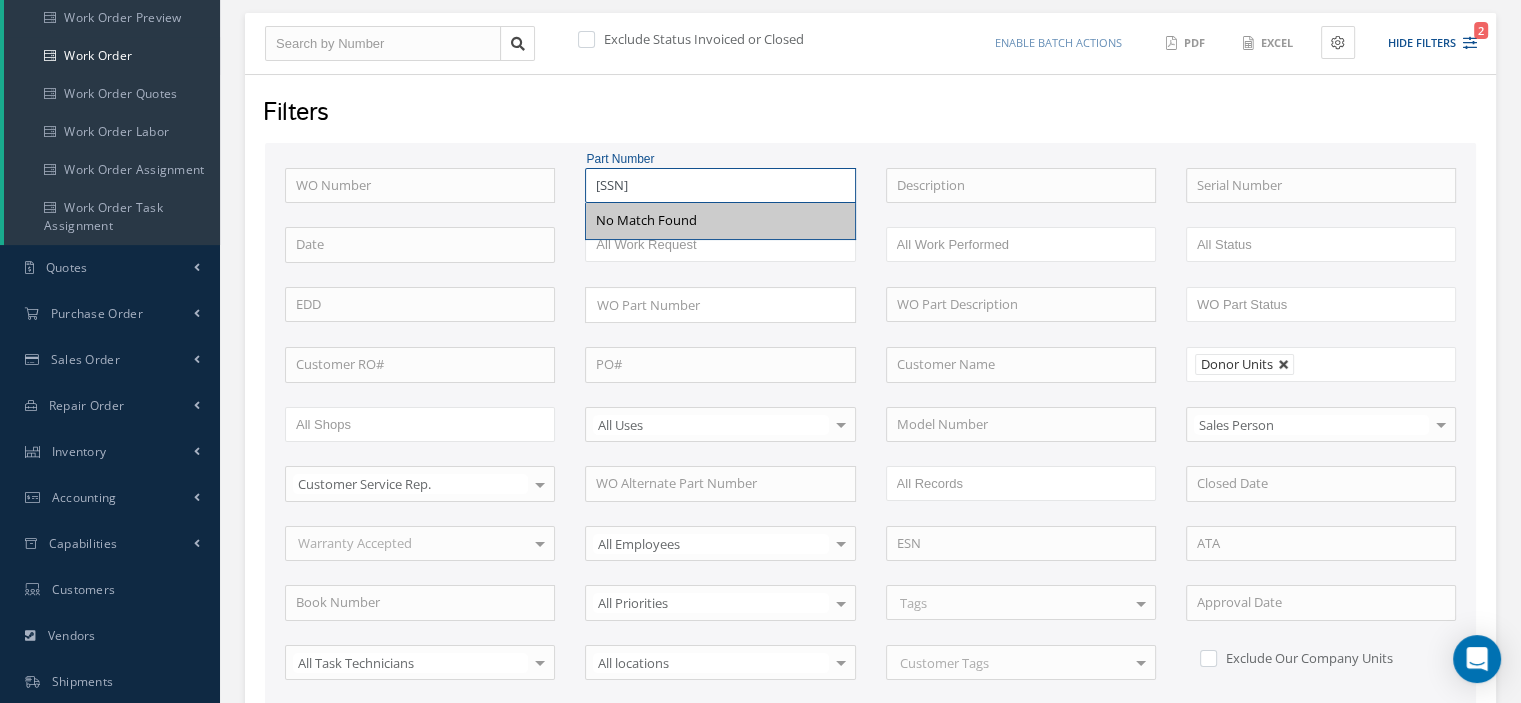 click at bounding box center [1284, 365] 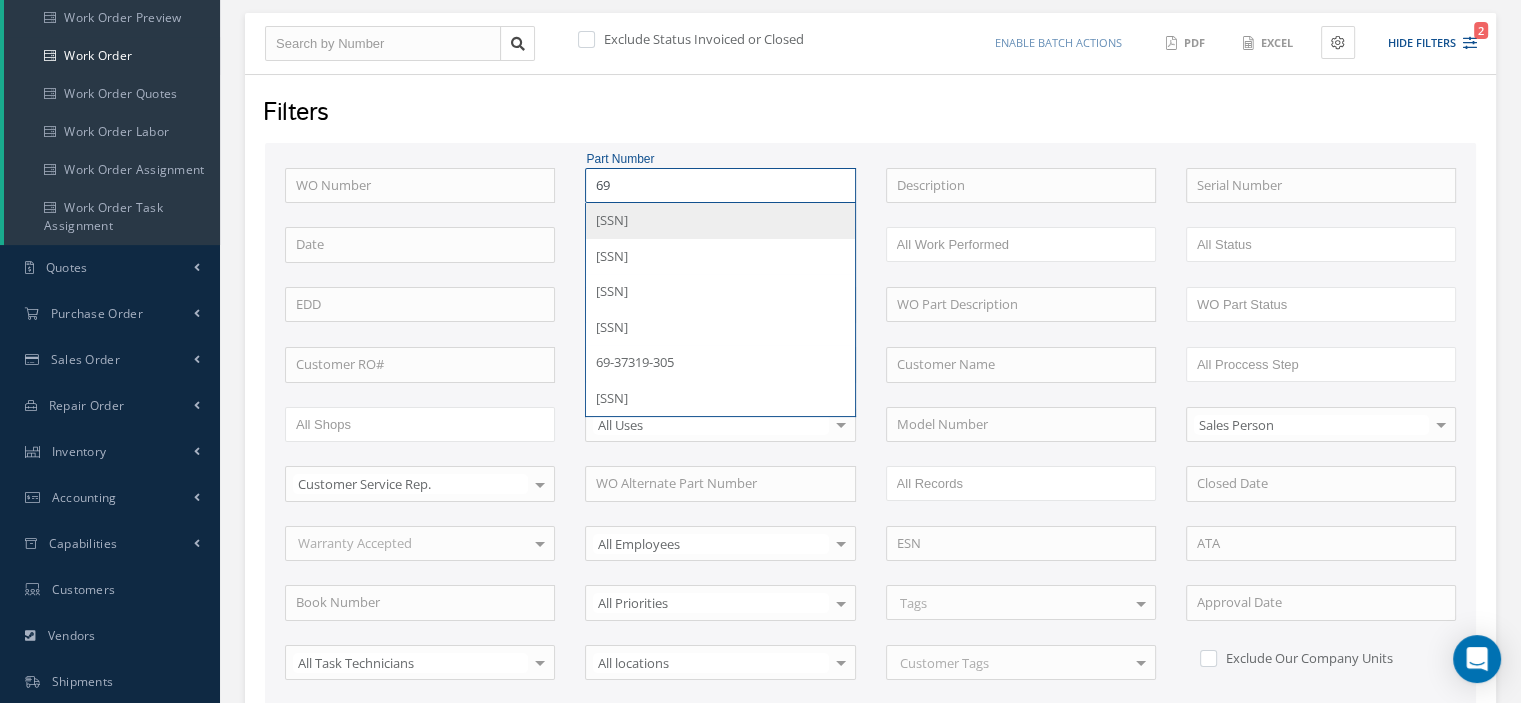 type on "6" 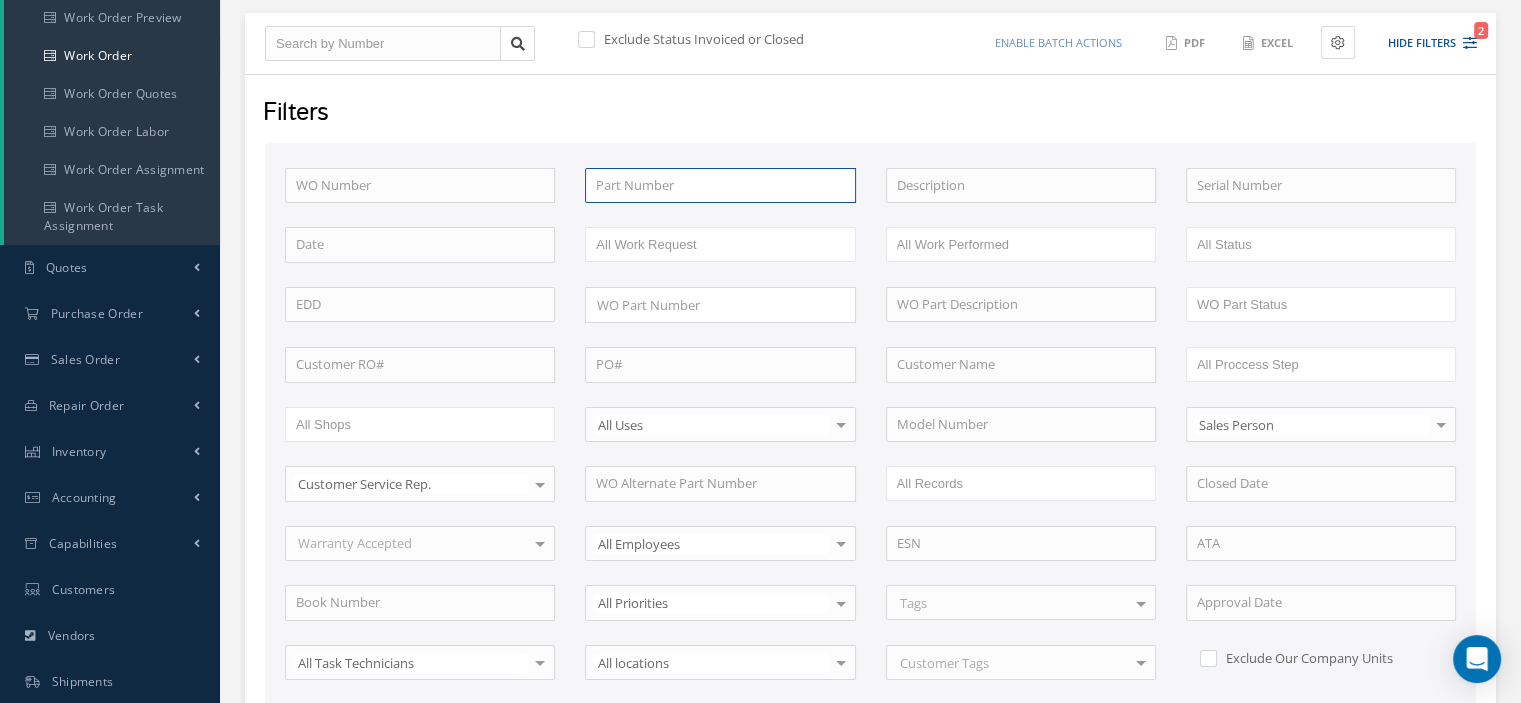 scroll, scrollTop: 496, scrollLeft: 0, axis: vertical 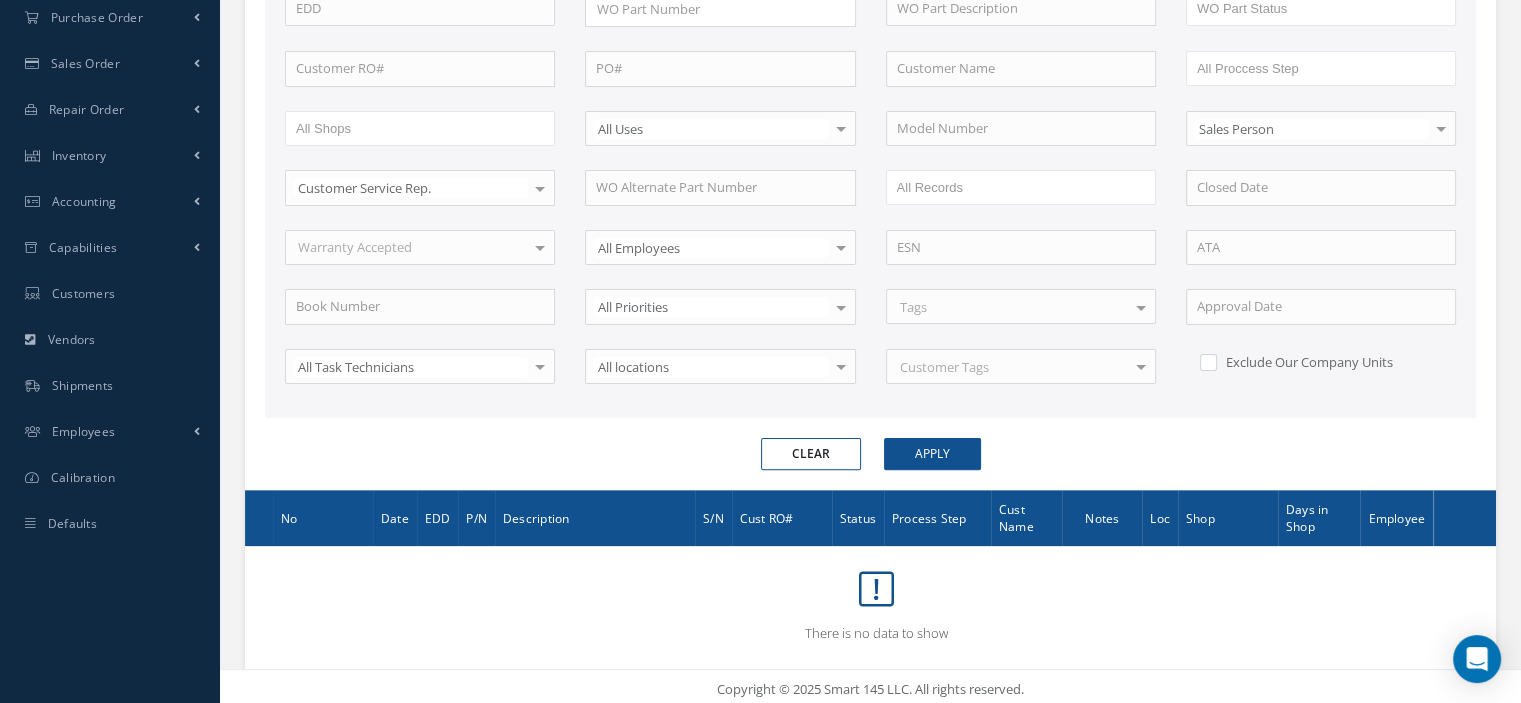 type 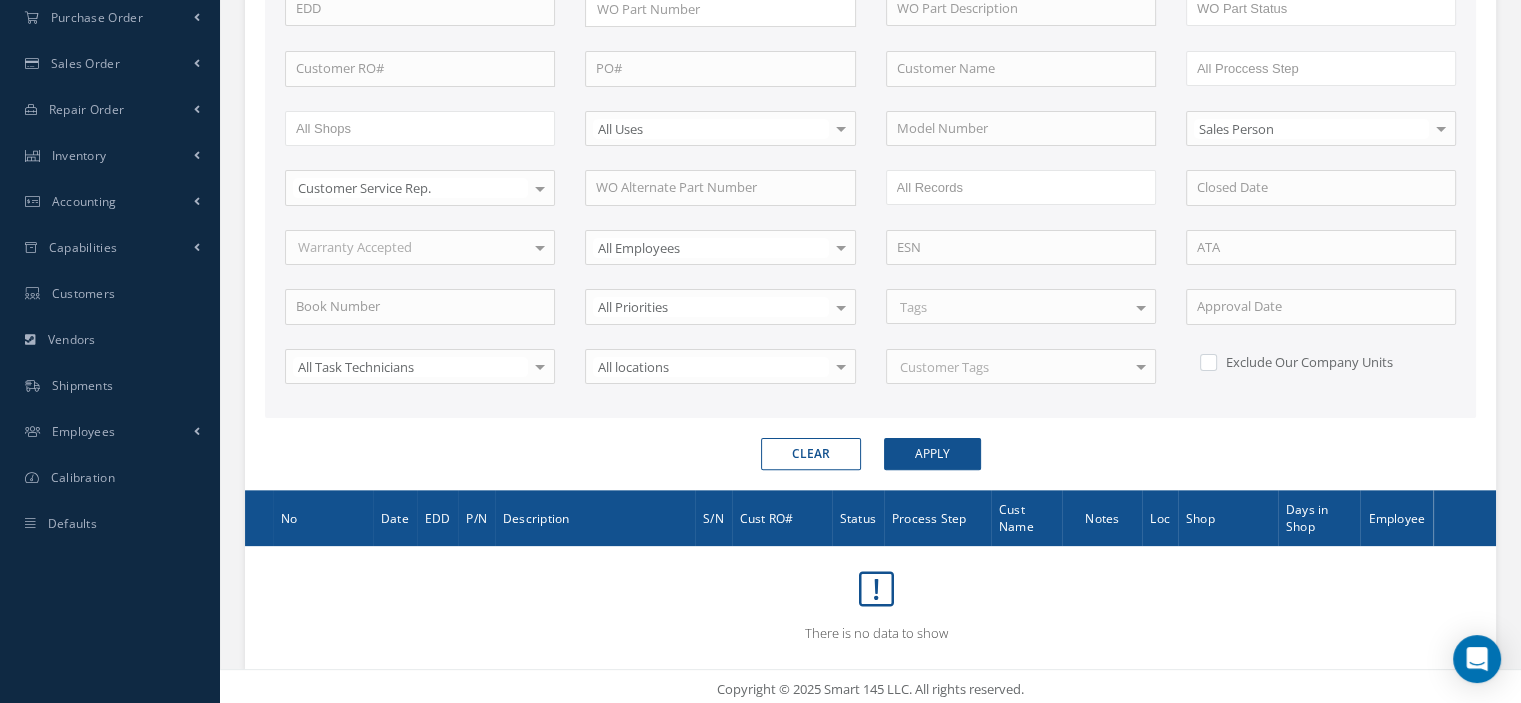 click on "Clear" at bounding box center (811, 454) 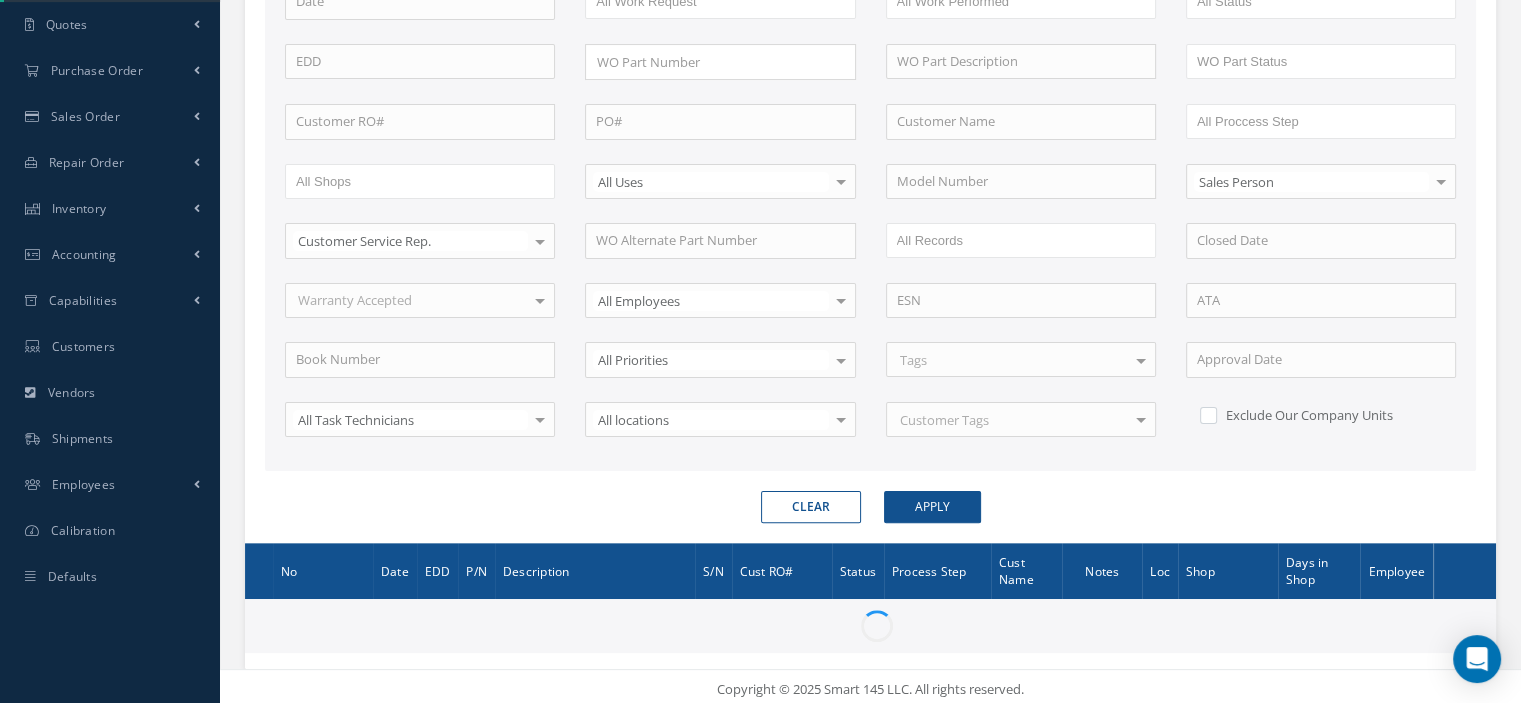scroll, scrollTop: 0, scrollLeft: 0, axis: both 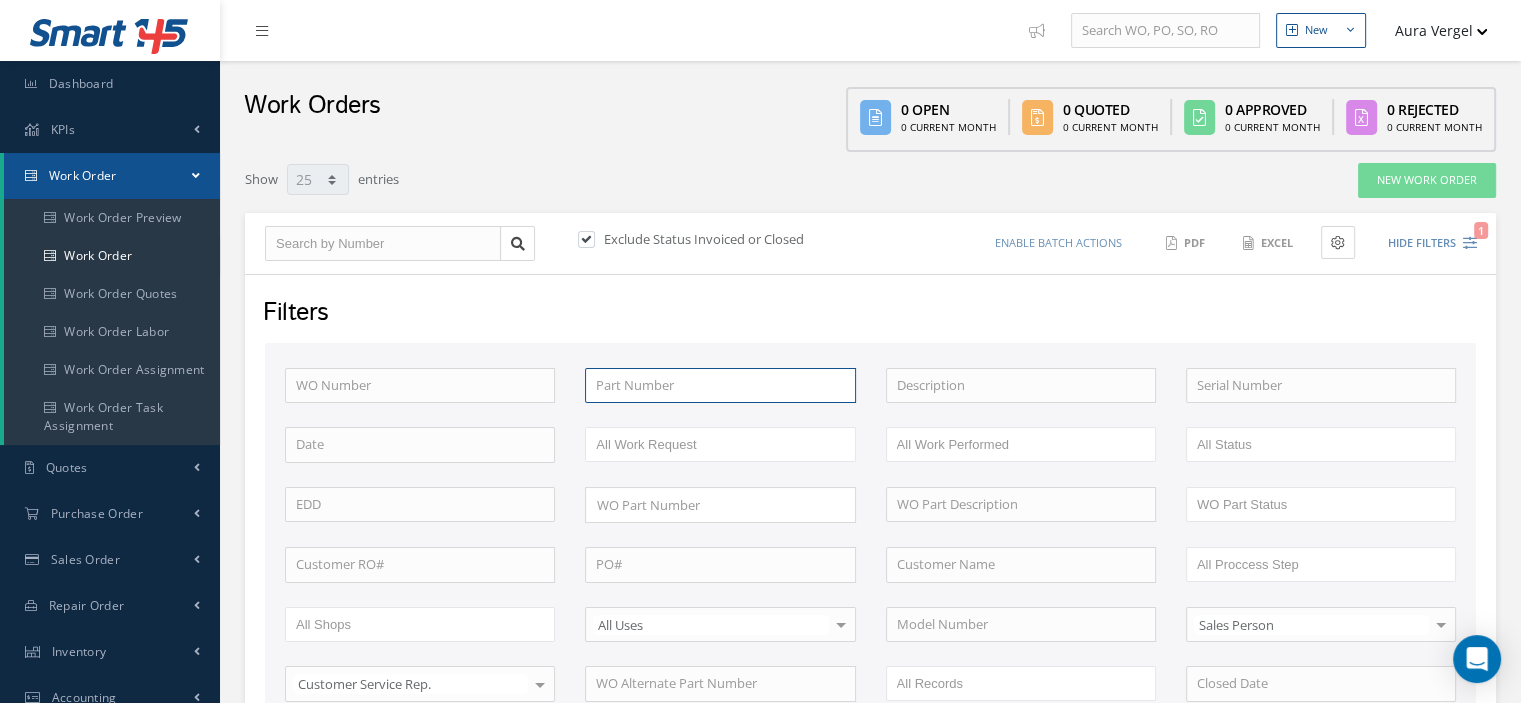 click at bounding box center (720, 386) 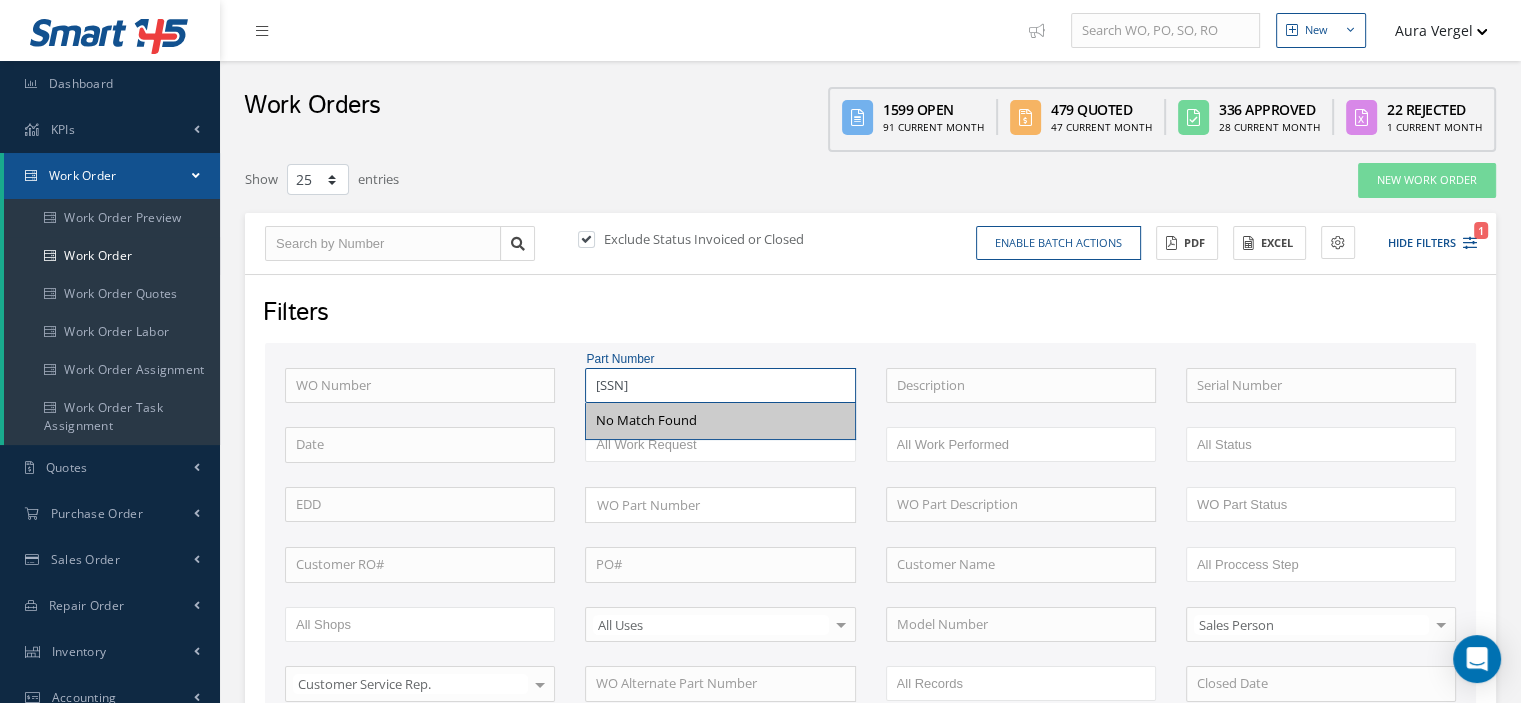 click on "69-37139" at bounding box center (720, 386) 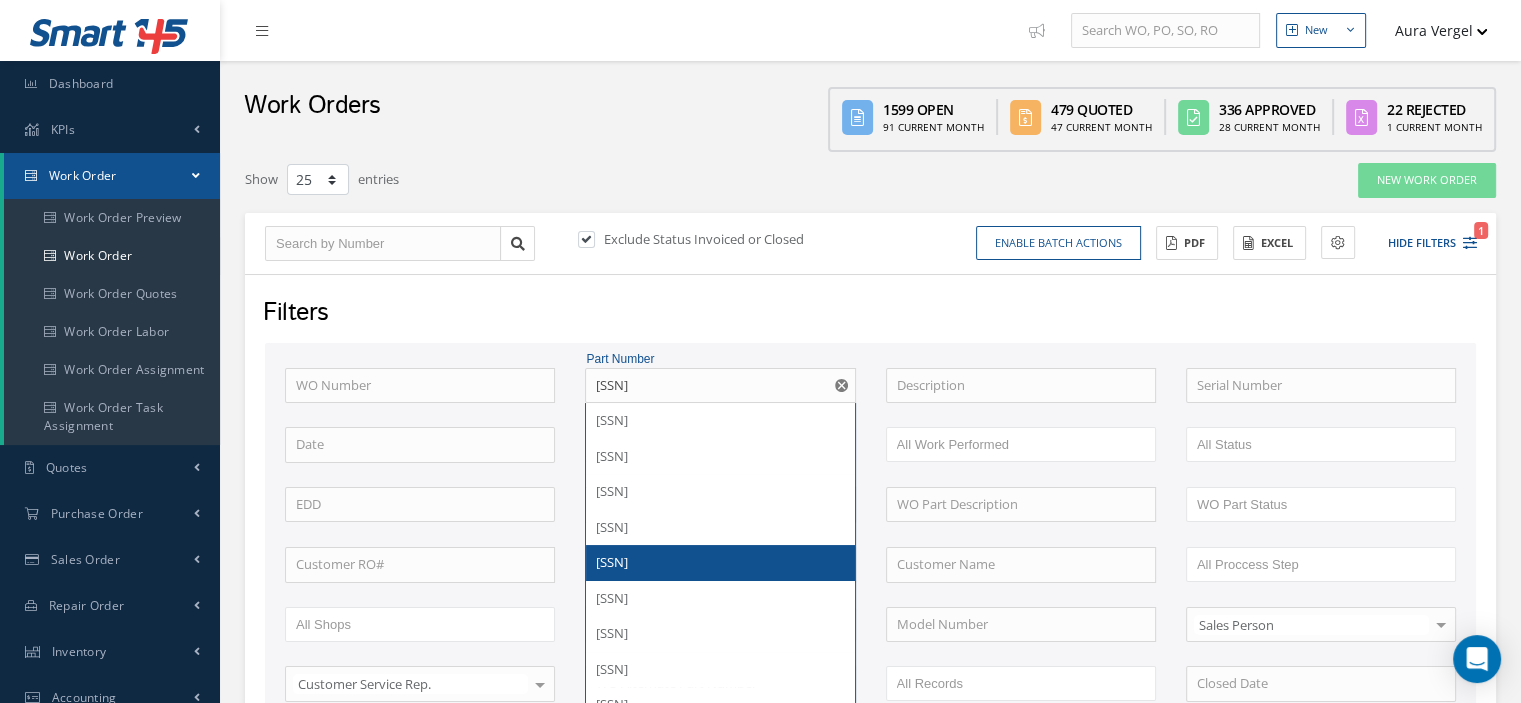 click on "69-37319-312" at bounding box center (720, 563) 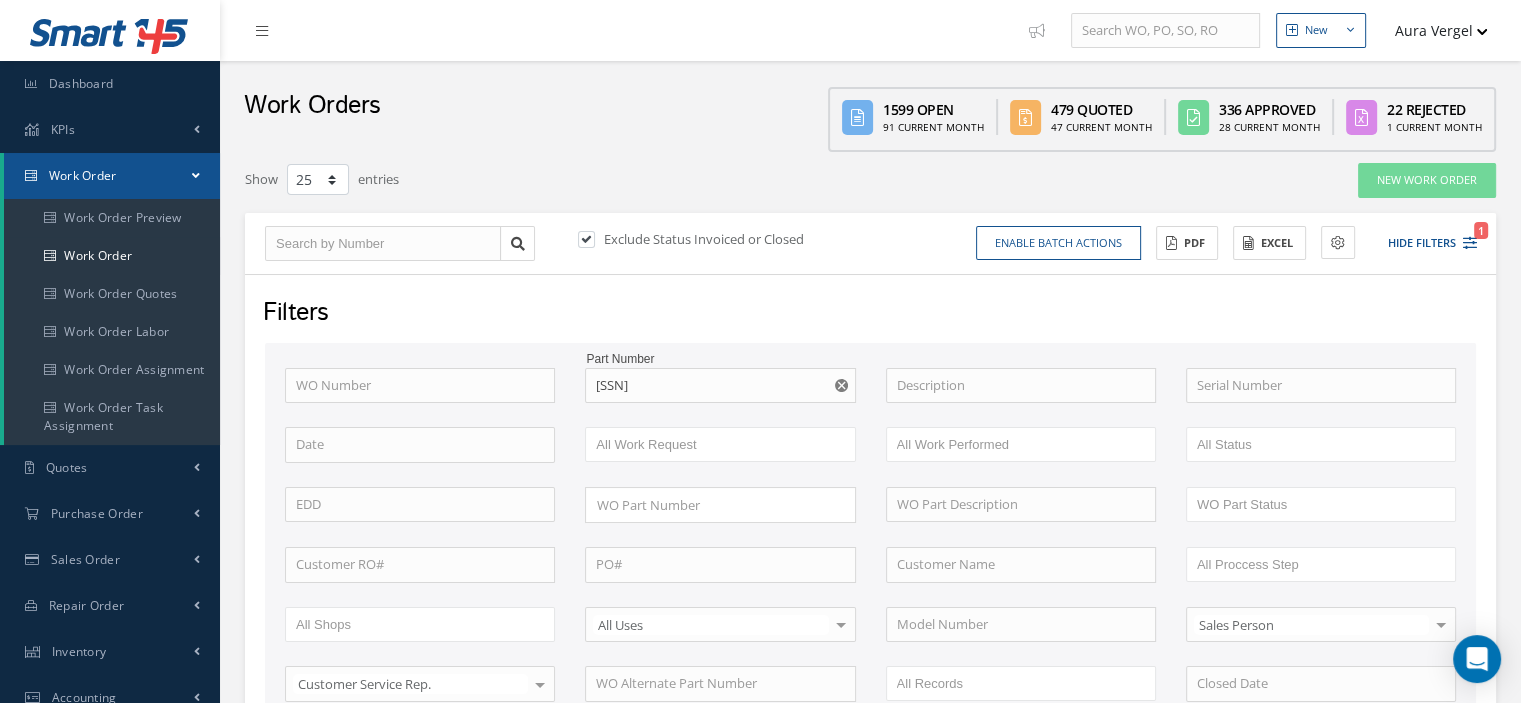 scroll, scrollTop: 300, scrollLeft: 0, axis: vertical 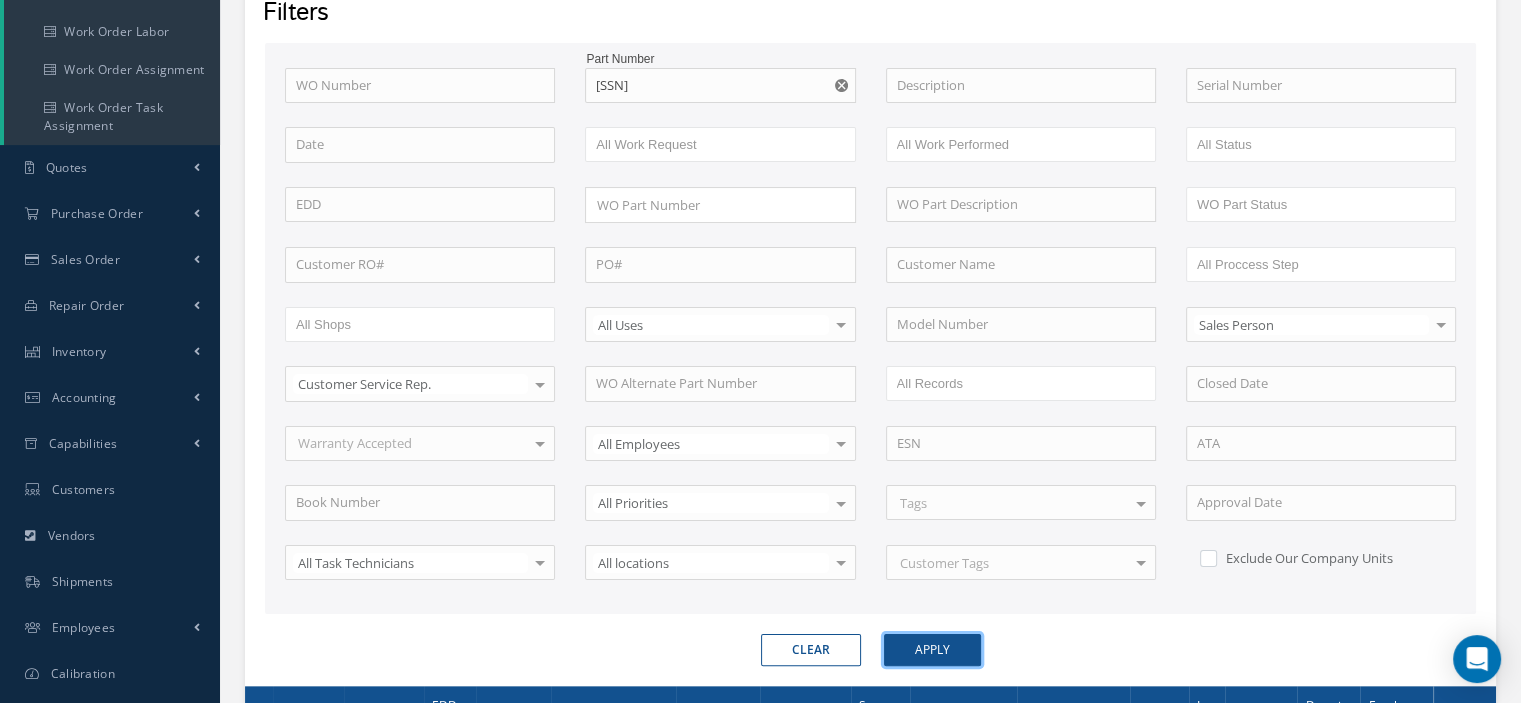 click on "Apply" at bounding box center [932, 650] 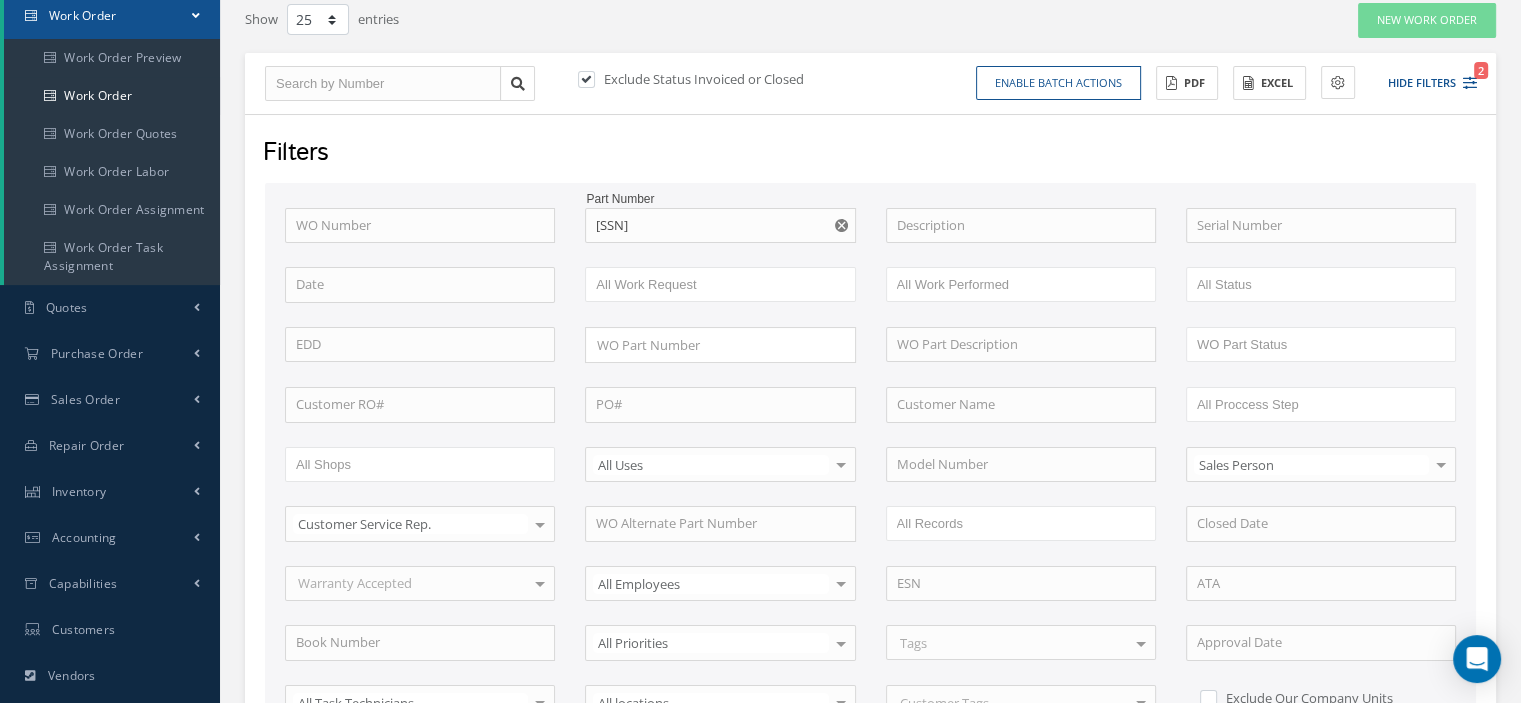 scroll, scrollTop: 60, scrollLeft: 0, axis: vertical 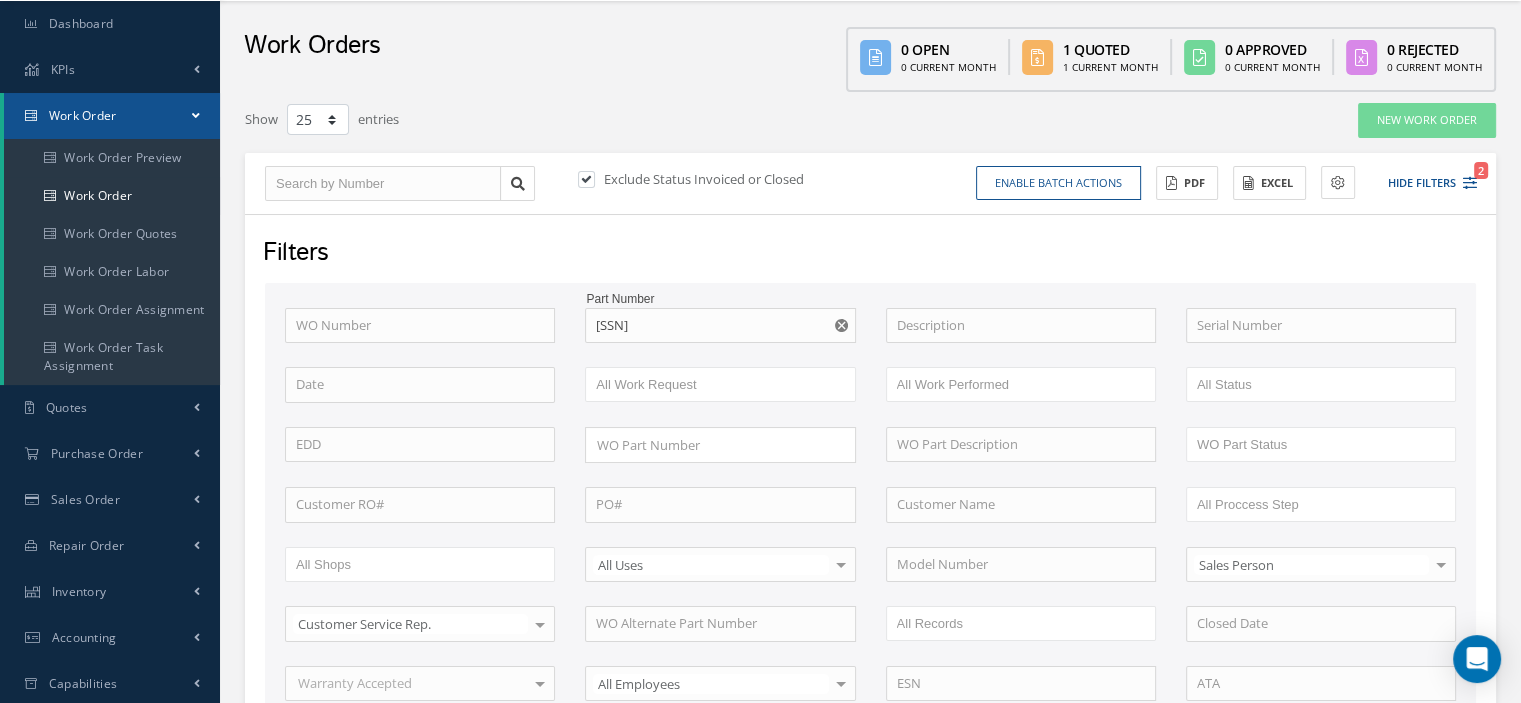 type 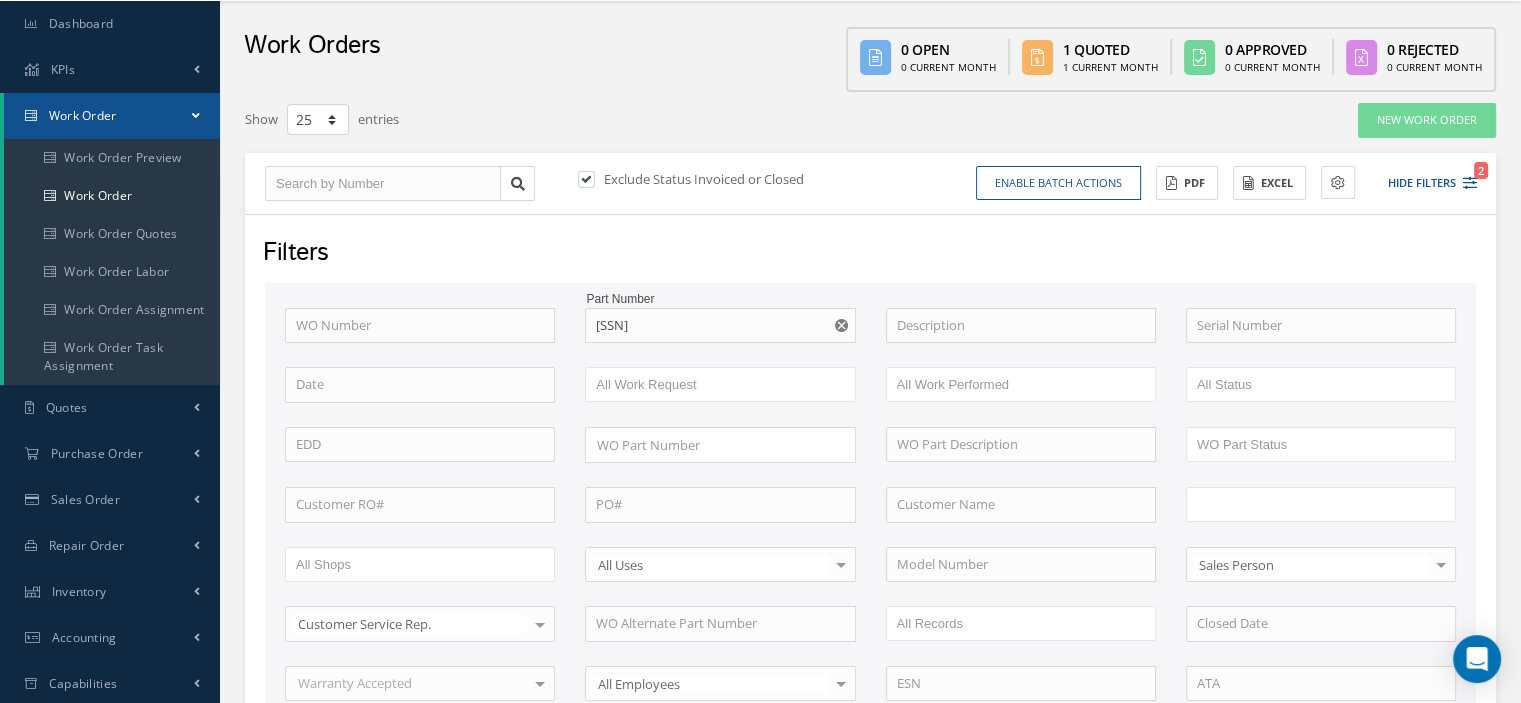 click at bounding box center (1260, 504) 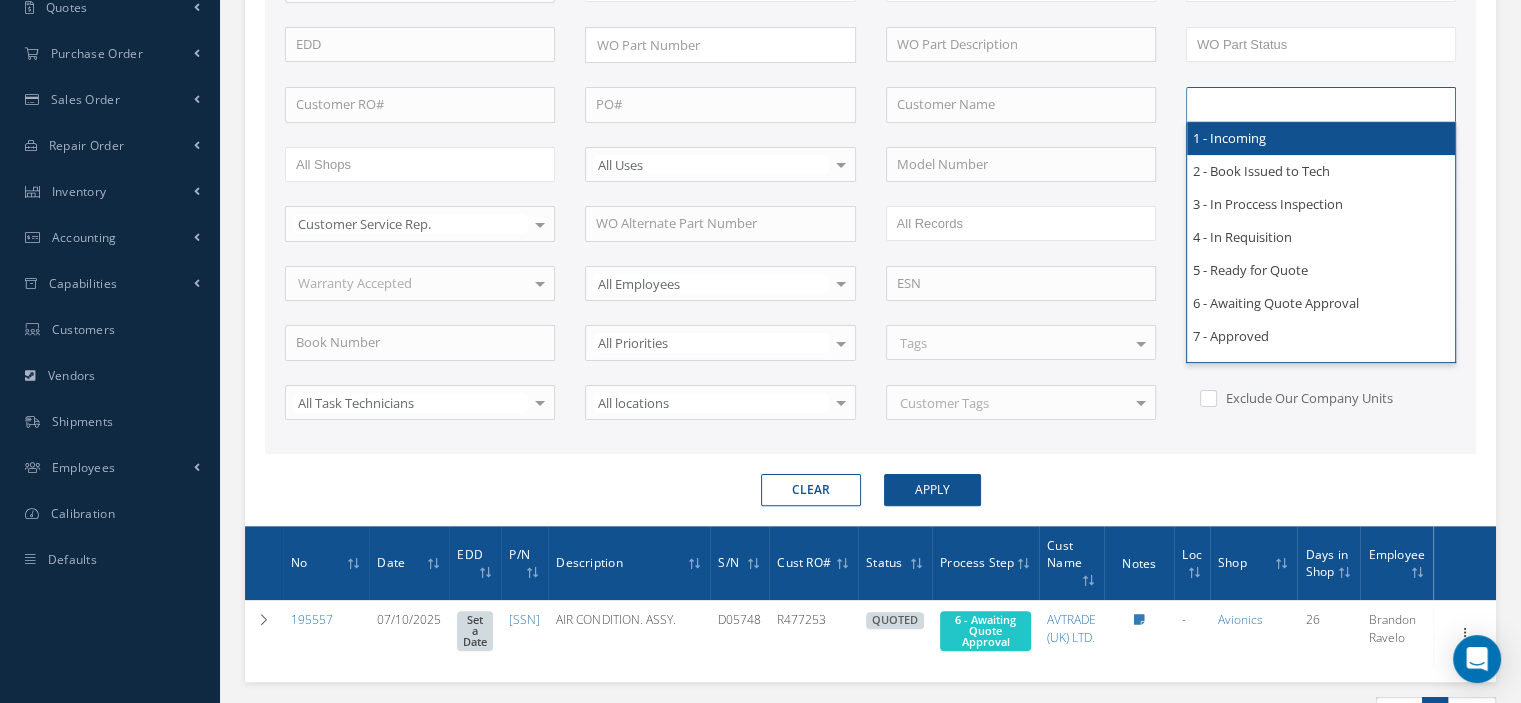 scroll, scrollTop: 560, scrollLeft: 0, axis: vertical 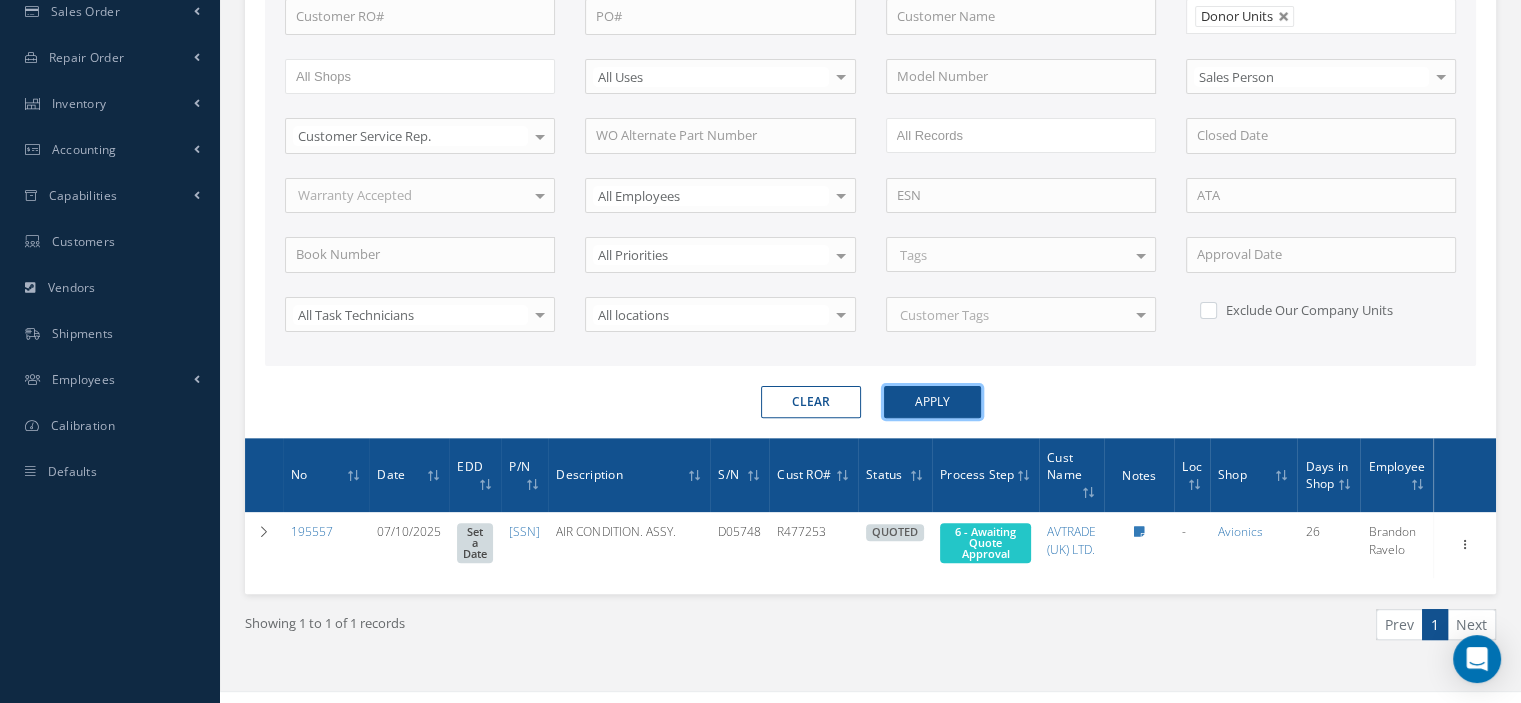click on "Apply" at bounding box center (932, 402) 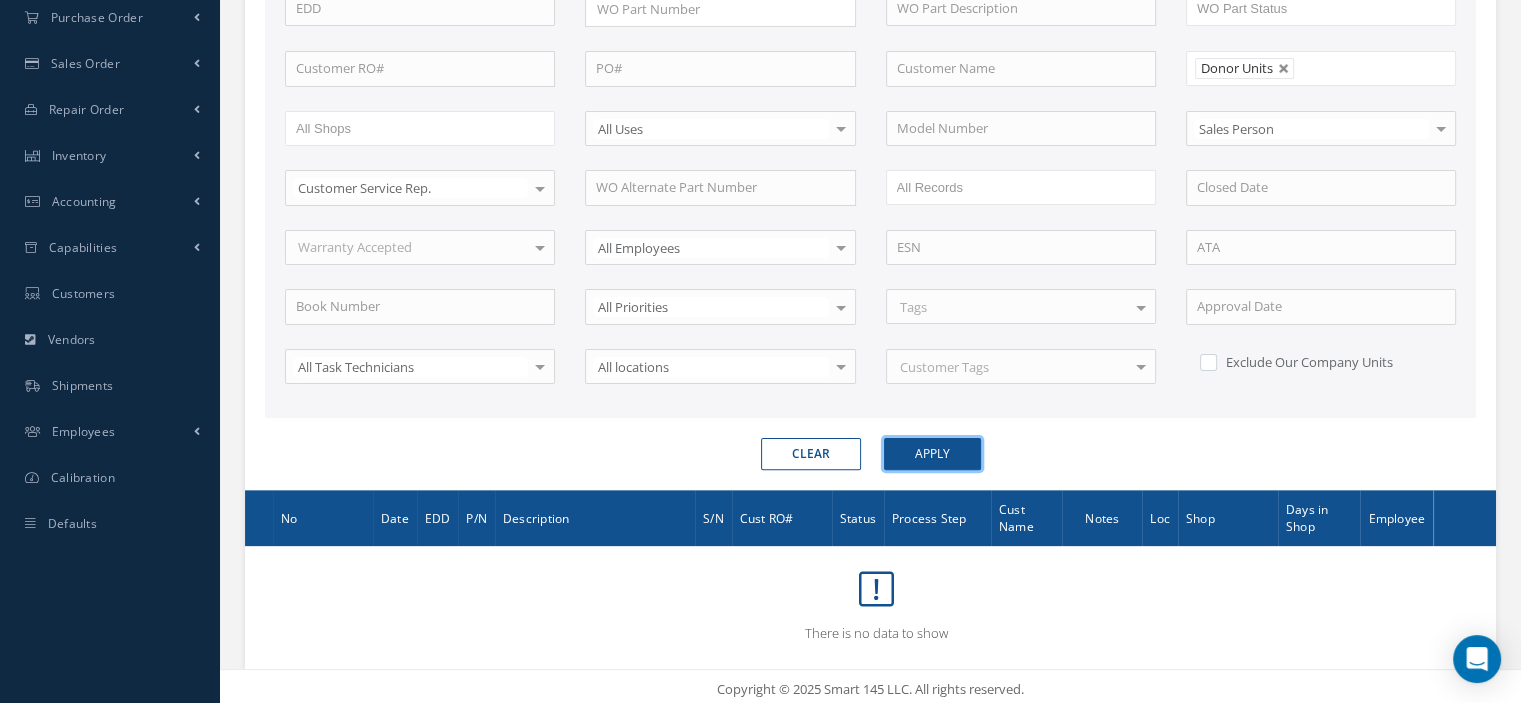 scroll, scrollTop: 96, scrollLeft: 0, axis: vertical 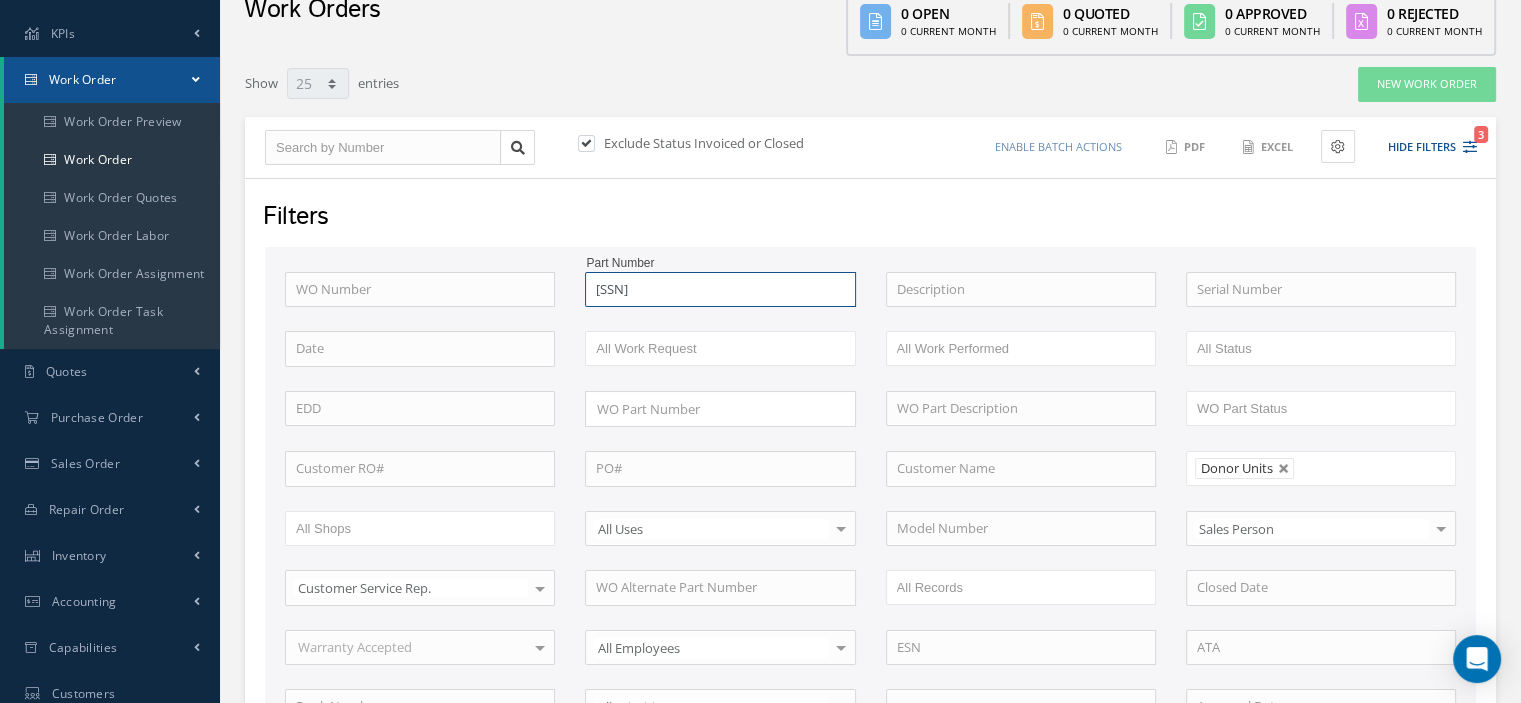 click on "69-37319-312" at bounding box center [720, 290] 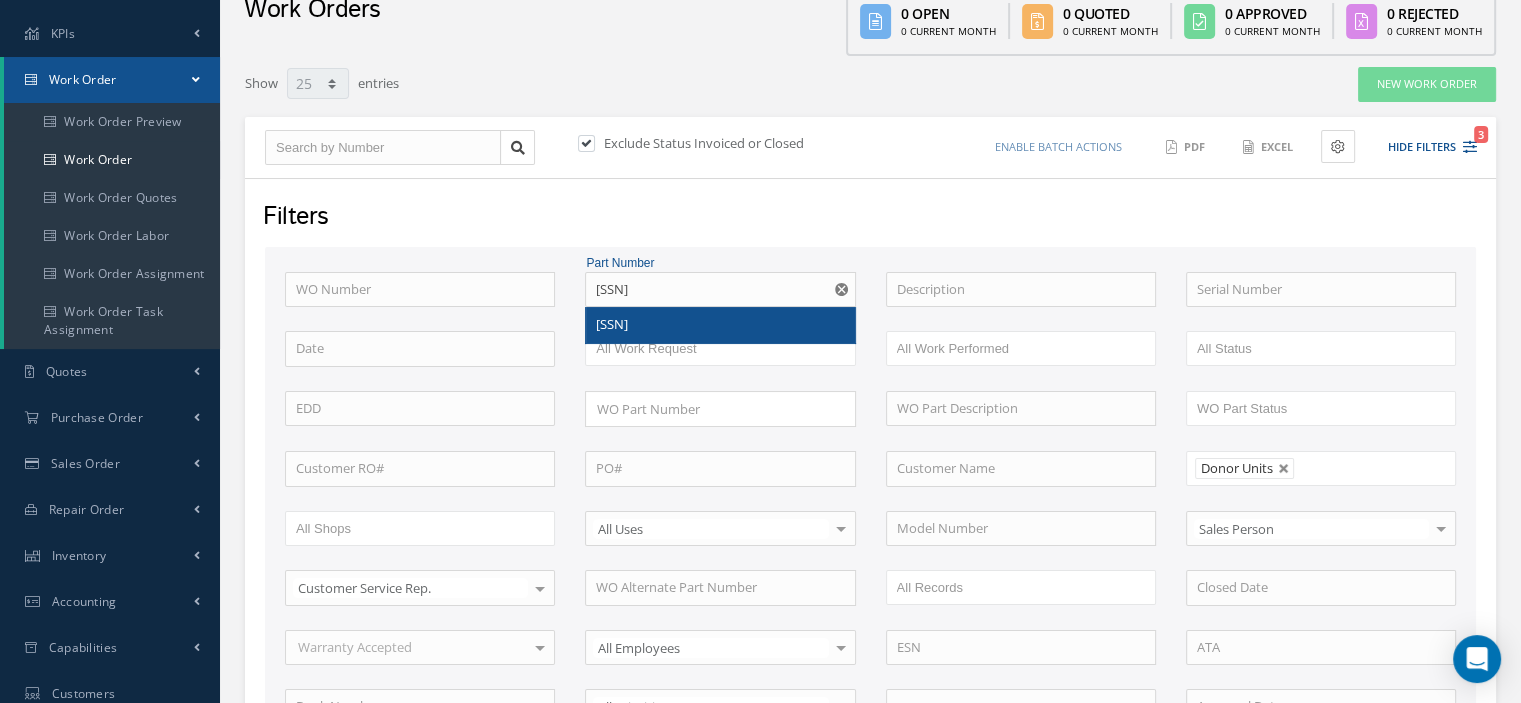 click on "69-37314-53" at bounding box center [720, 325] 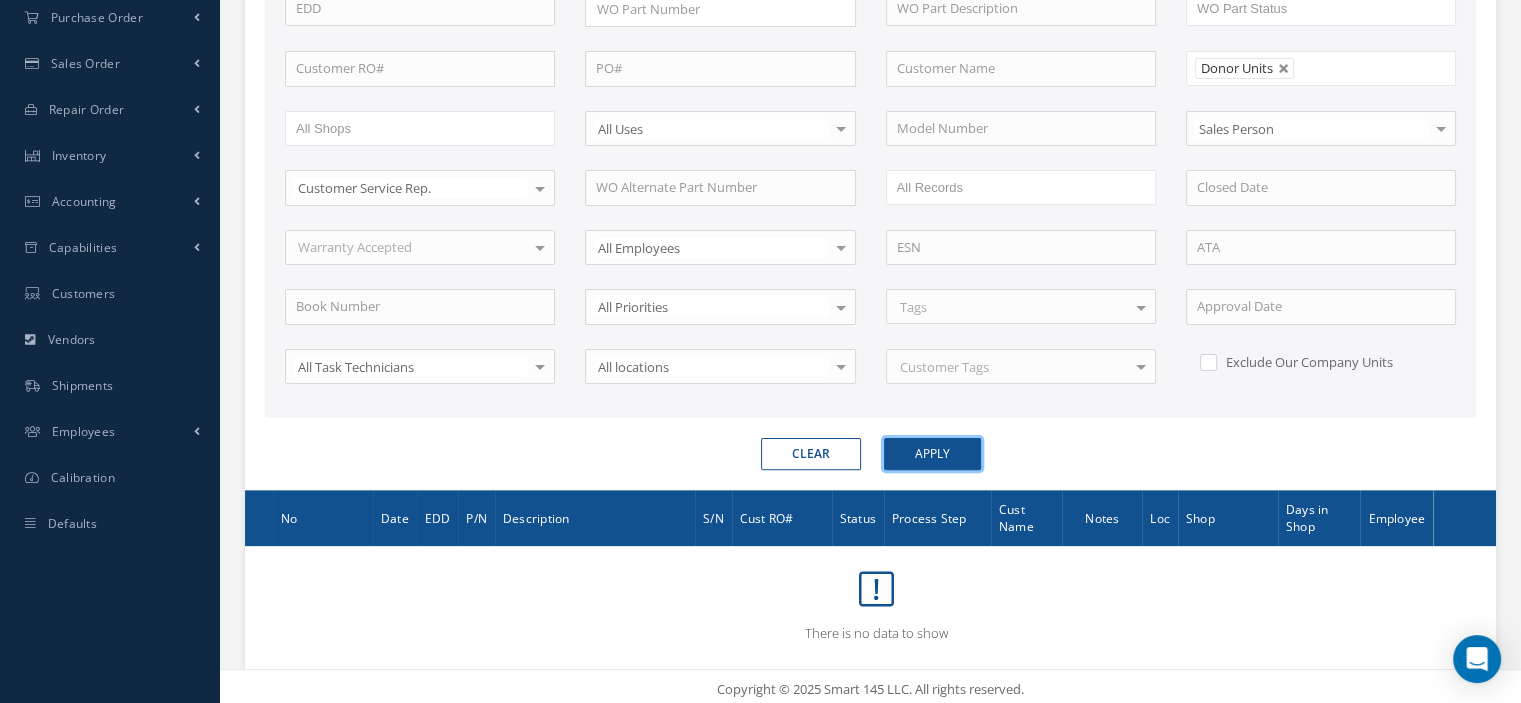 click on "Apply" at bounding box center (932, 454) 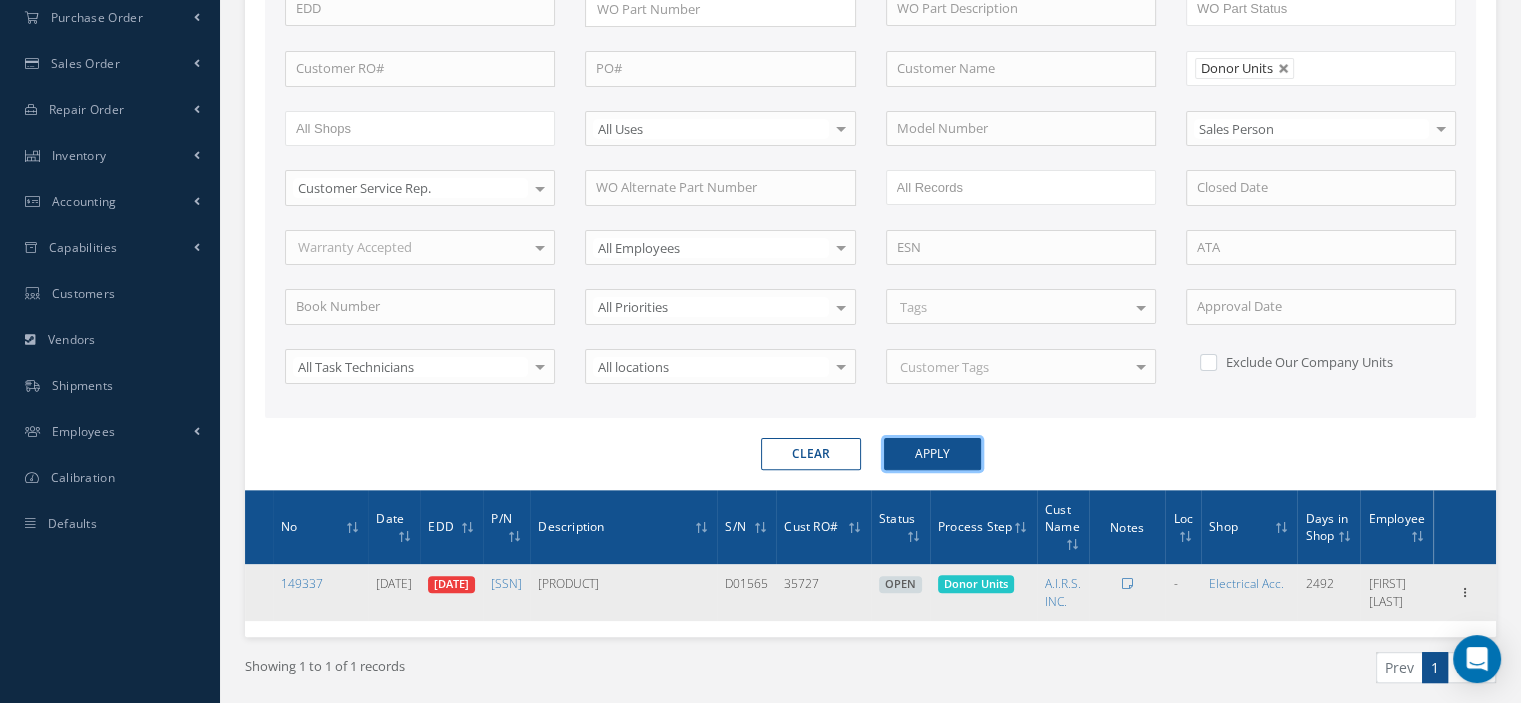 scroll, scrollTop: 0, scrollLeft: 0, axis: both 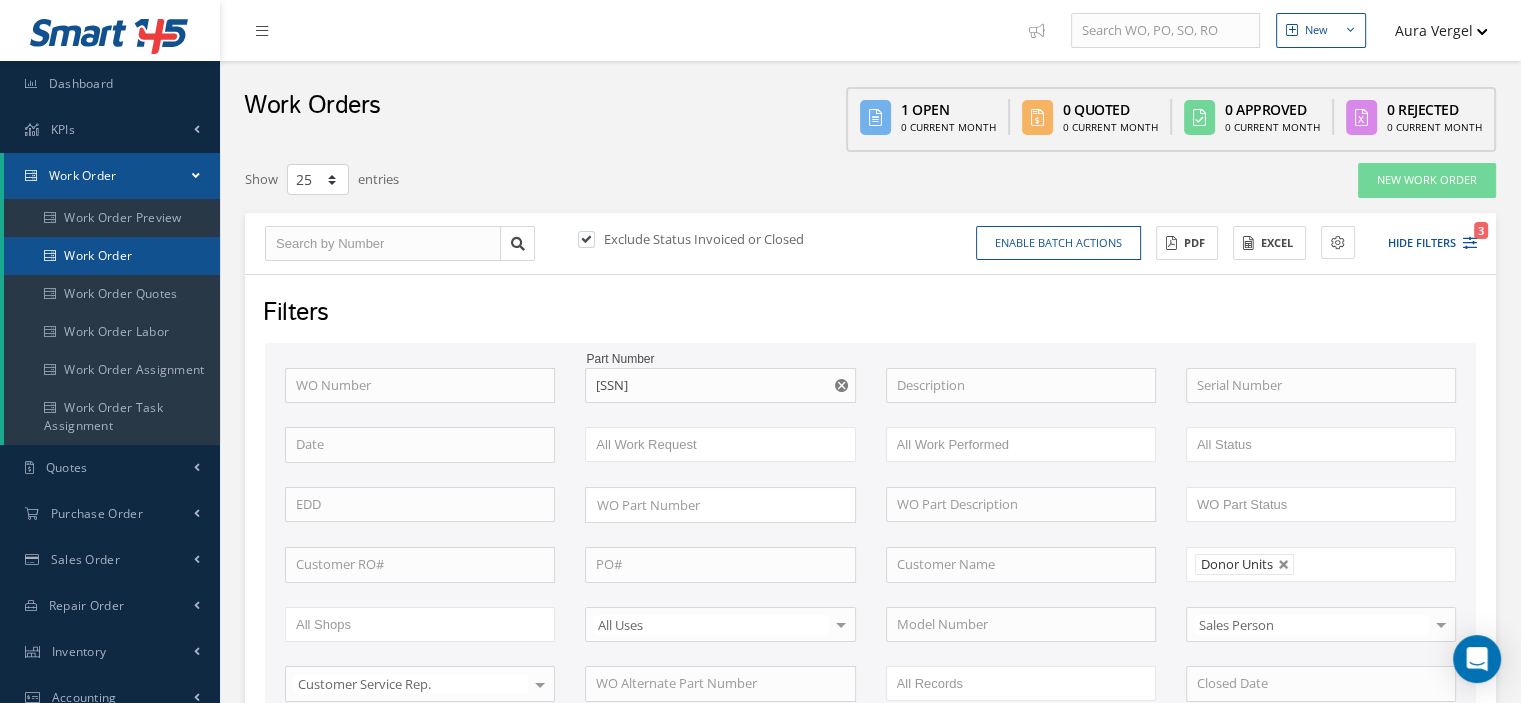 click on "Work Order" at bounding box center (112, 256) 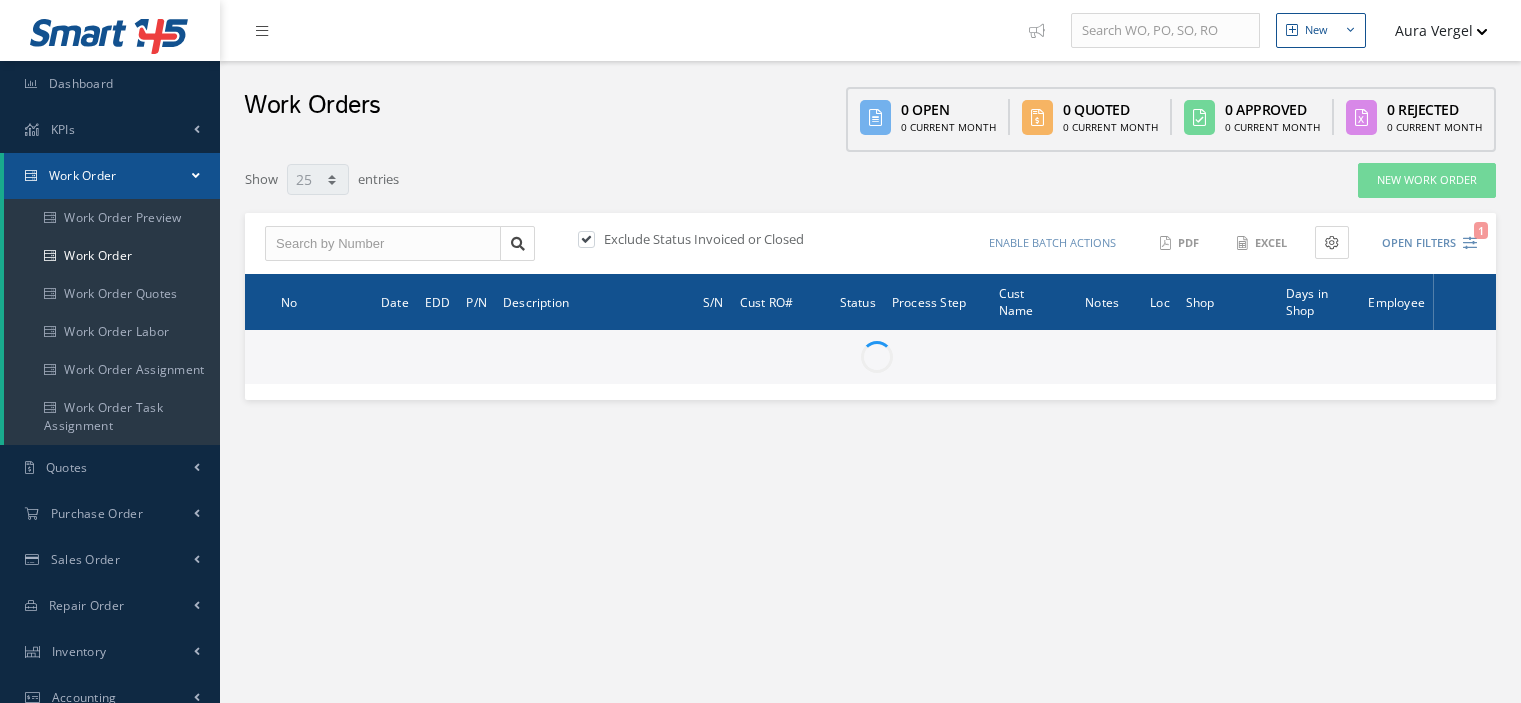select on "25" 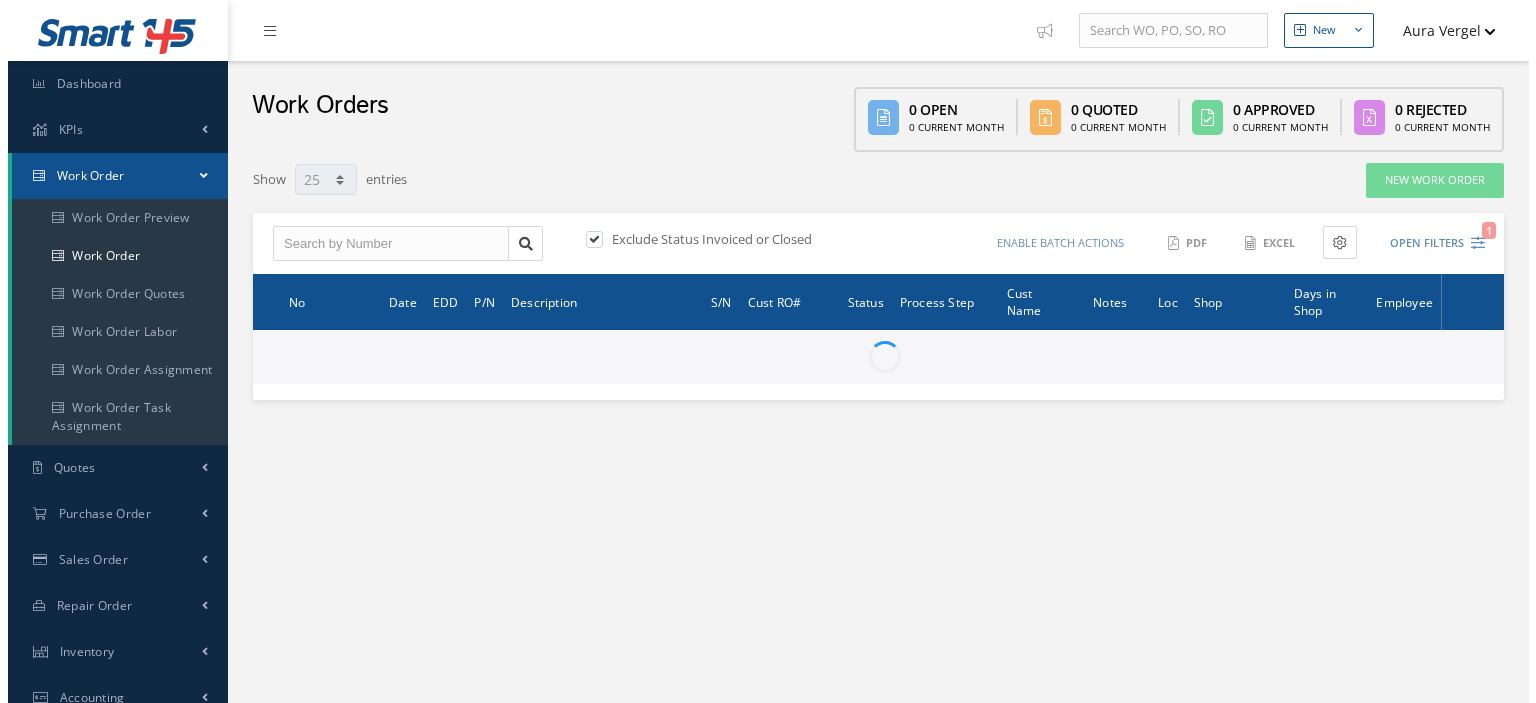 scroll, scrollTop: 0, scrollLeft: 0, axis: both 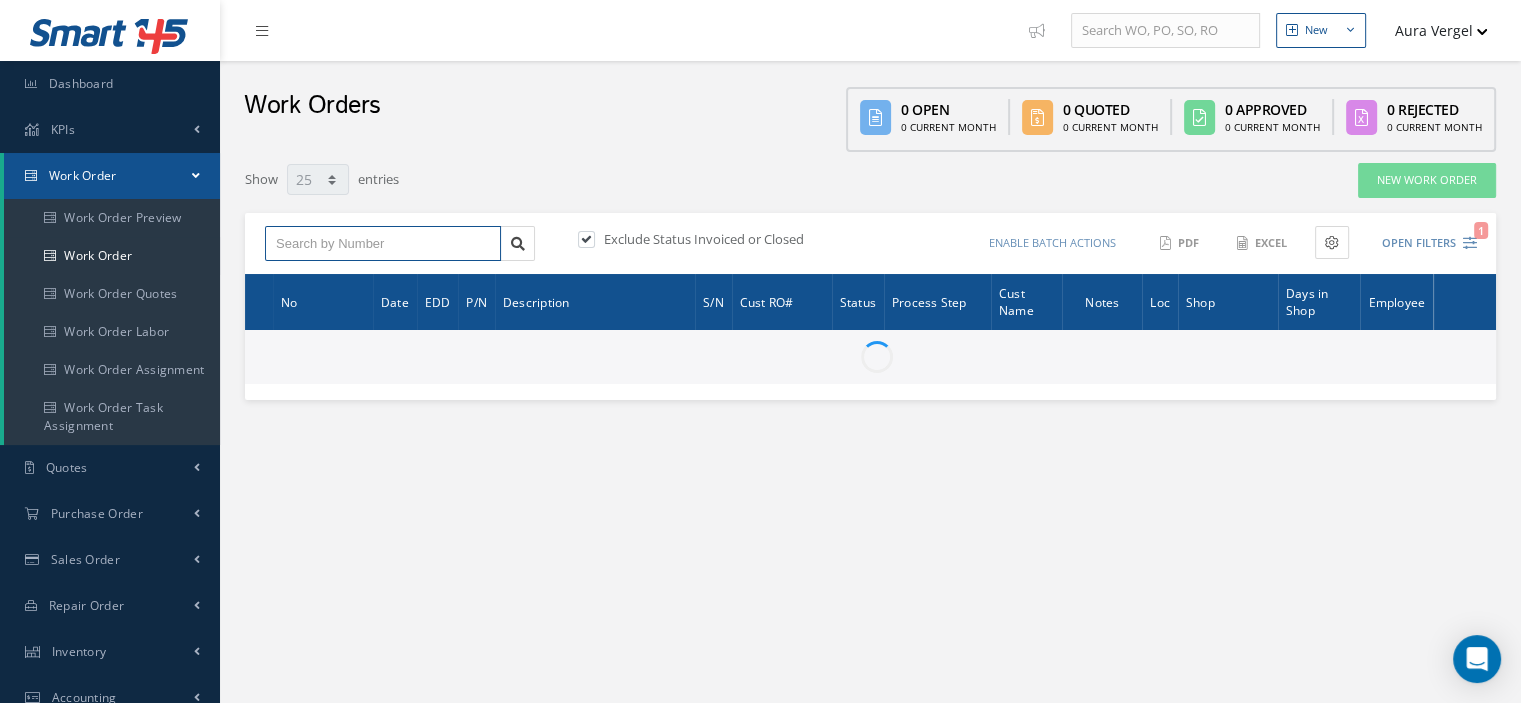 click at bounding box center (383, 244) 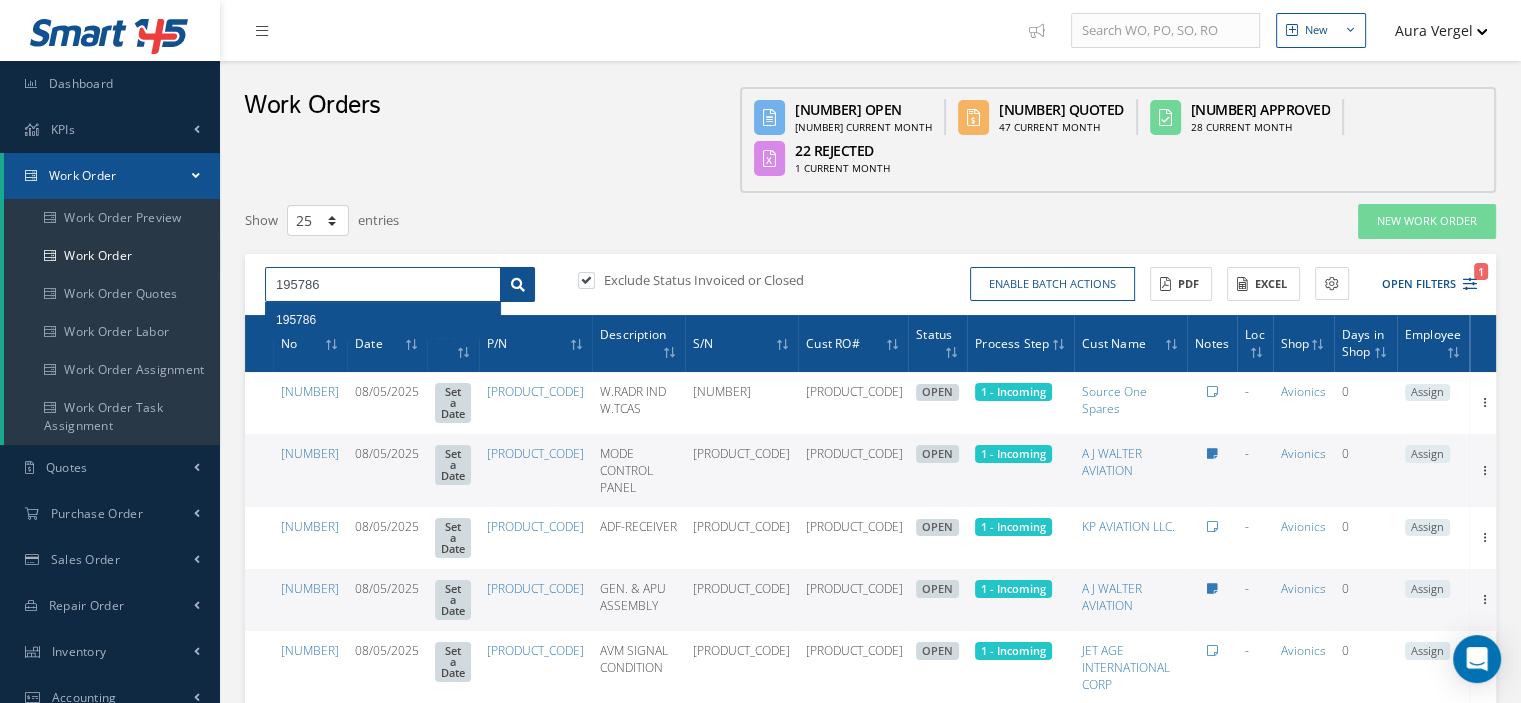 type on "195786" 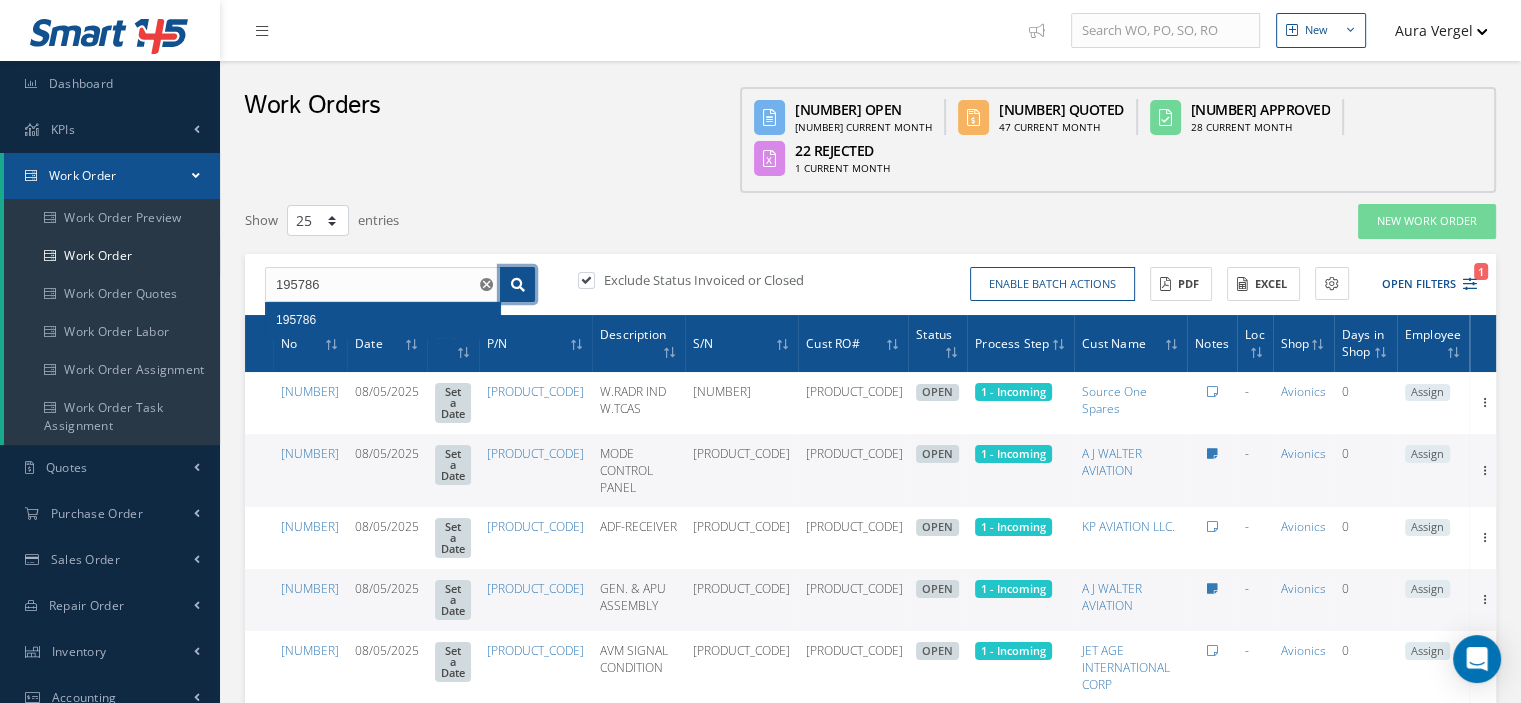 click at bounding box center [518, 285] 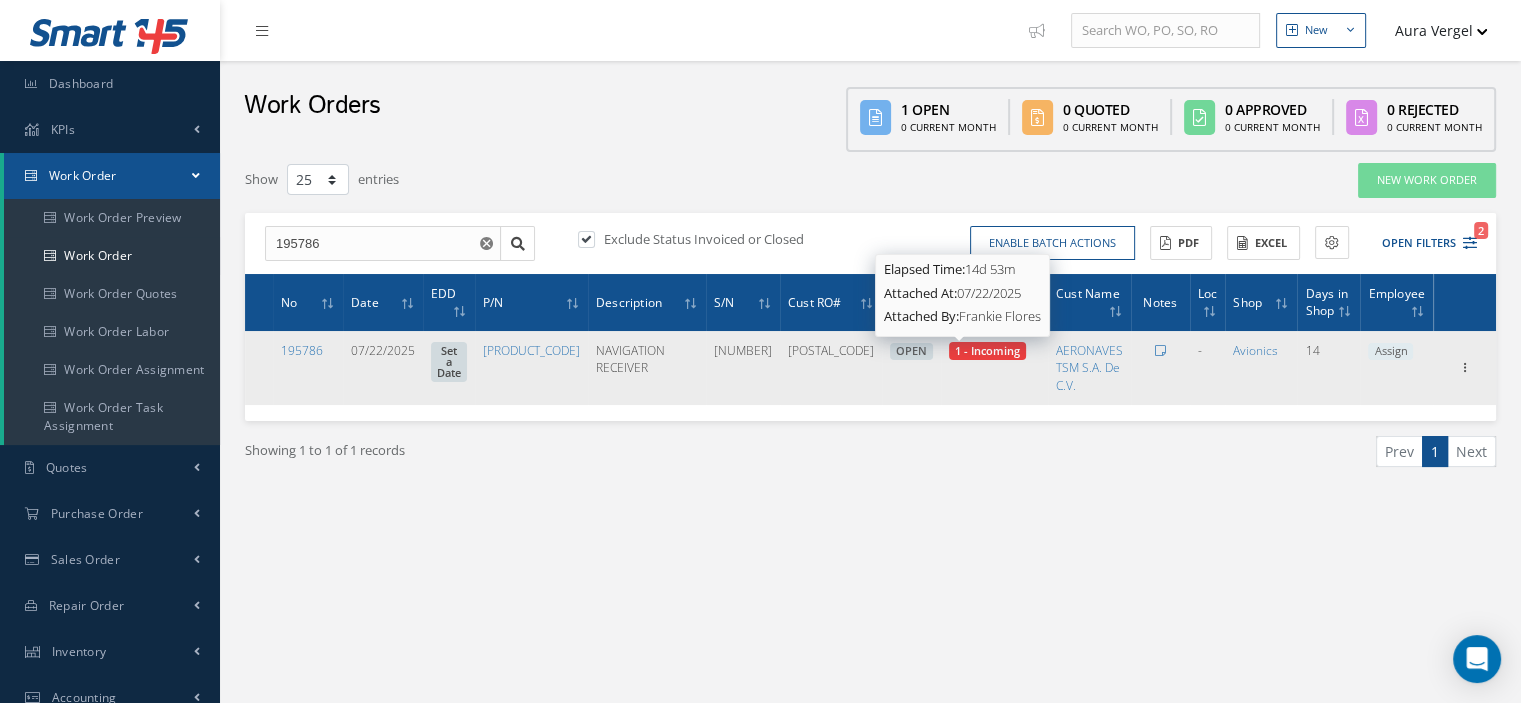 click on "1 - Incoming" at bounding box center [987, 350] 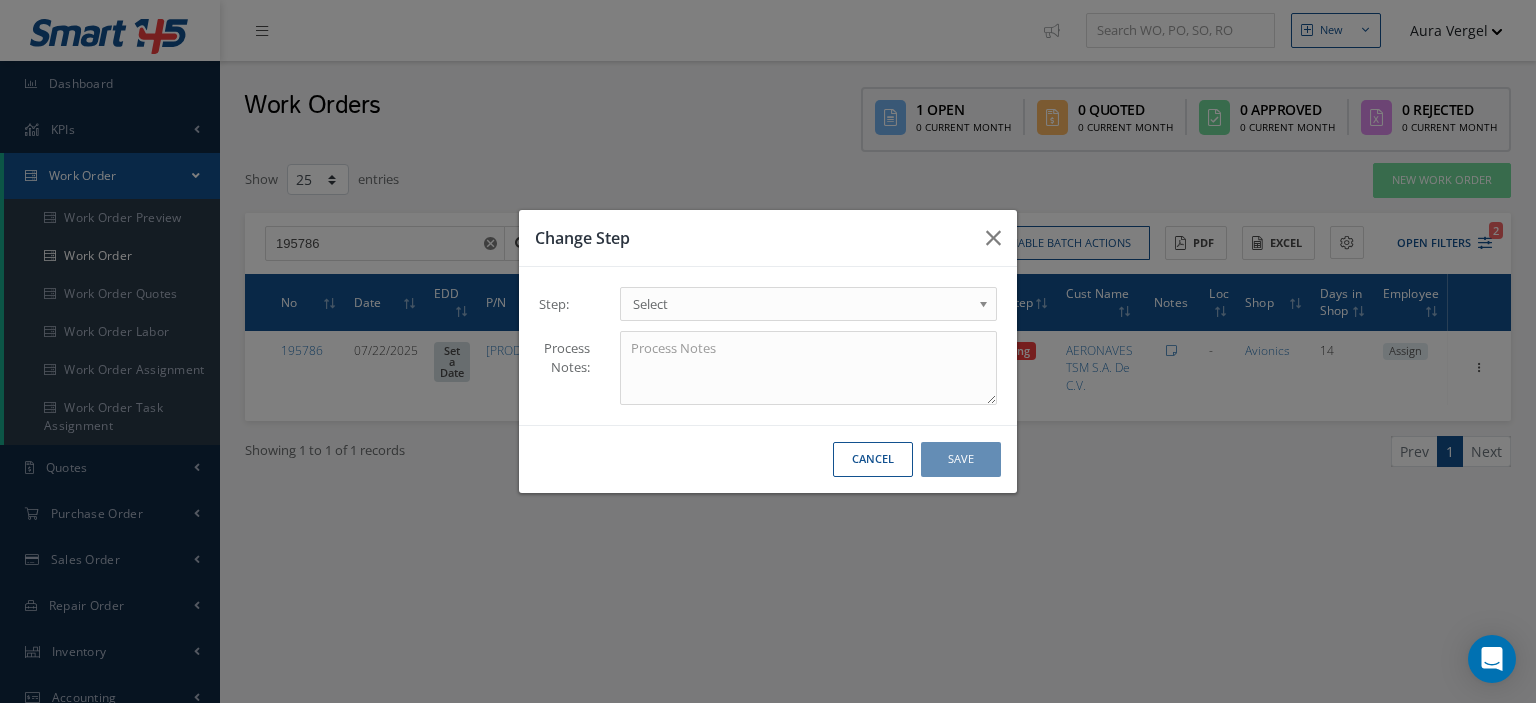 click on "Select" at bounding box center [802, 304] 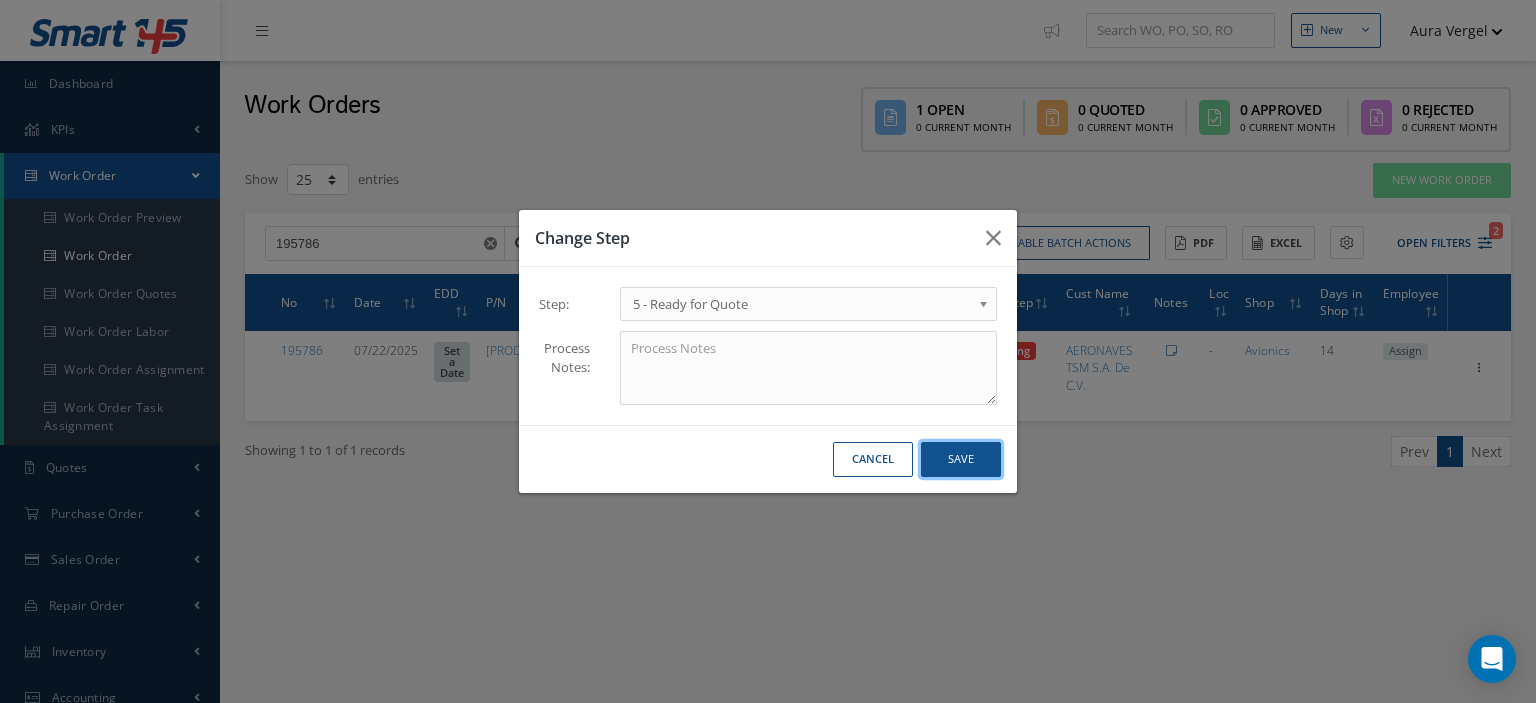 click on "Save" at bounding box center (961, 459) 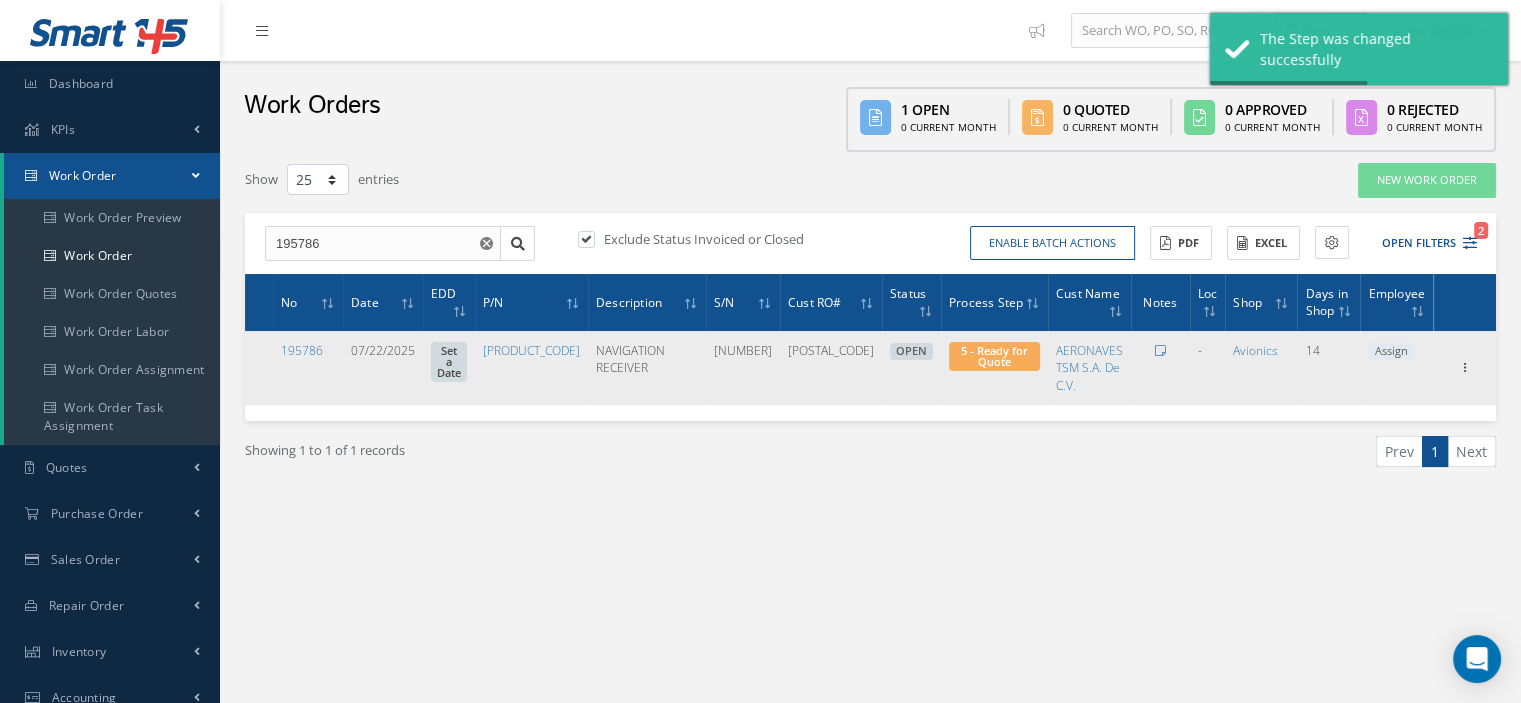 click on "Assign" at bounding box center [1390, 352] 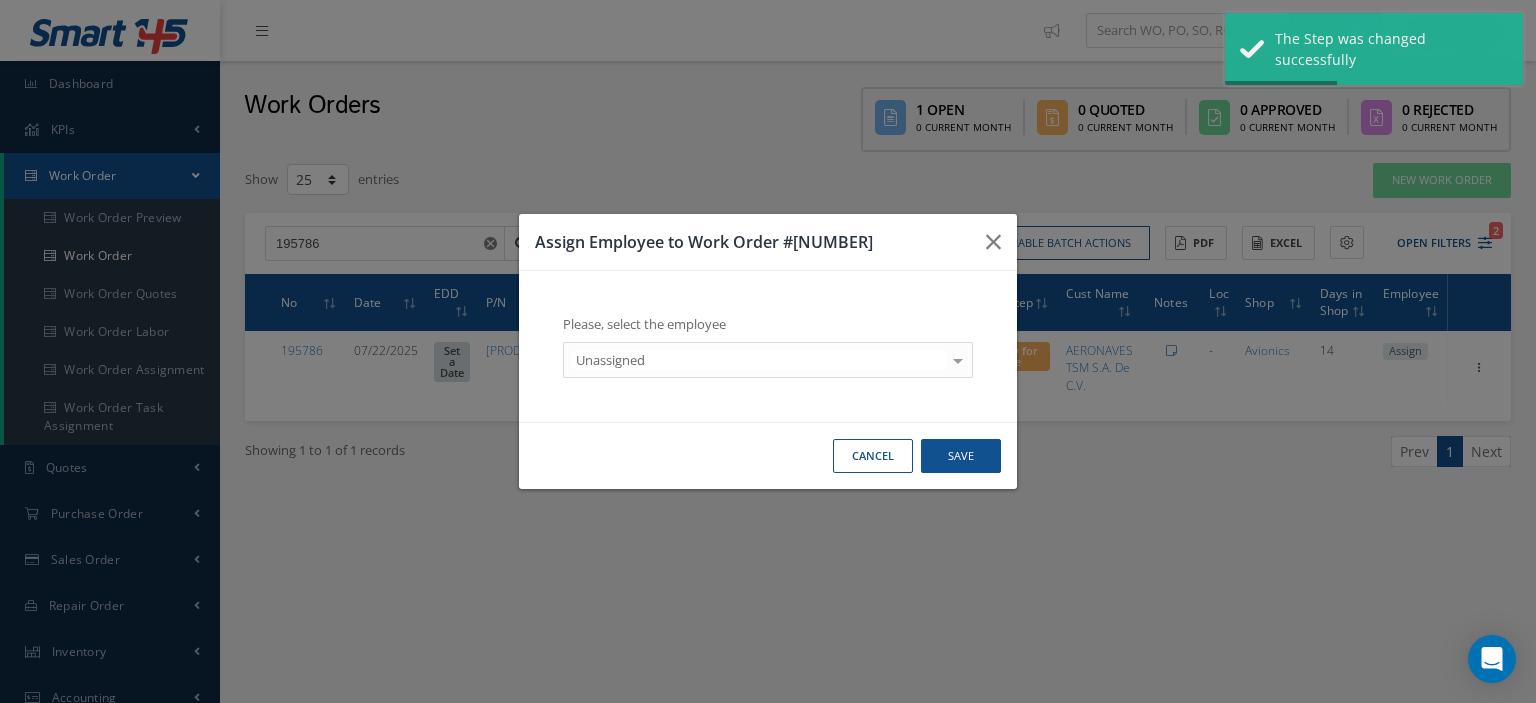 click at bounding box center (958, 359) 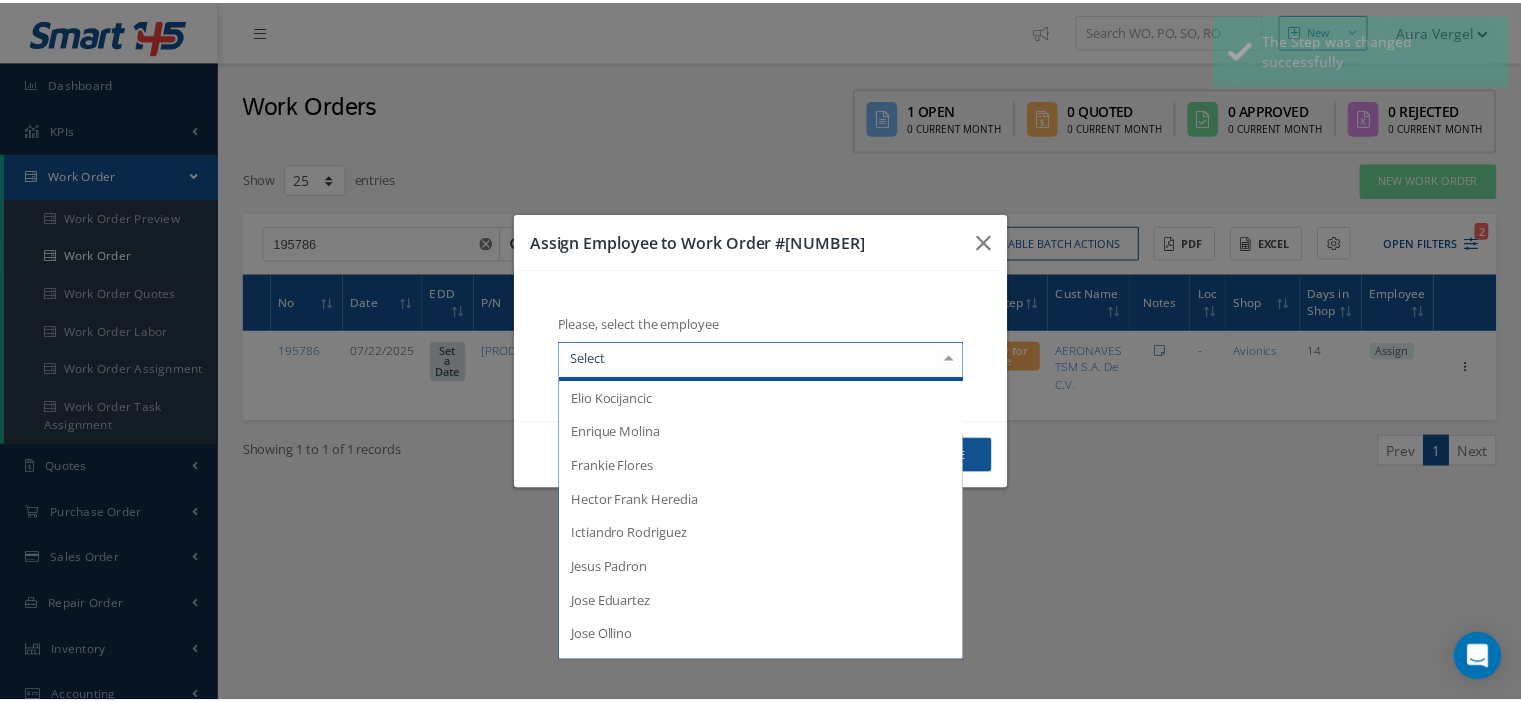 scroll, scrollTop: 293, scrollLeft: 0, axis: vertical 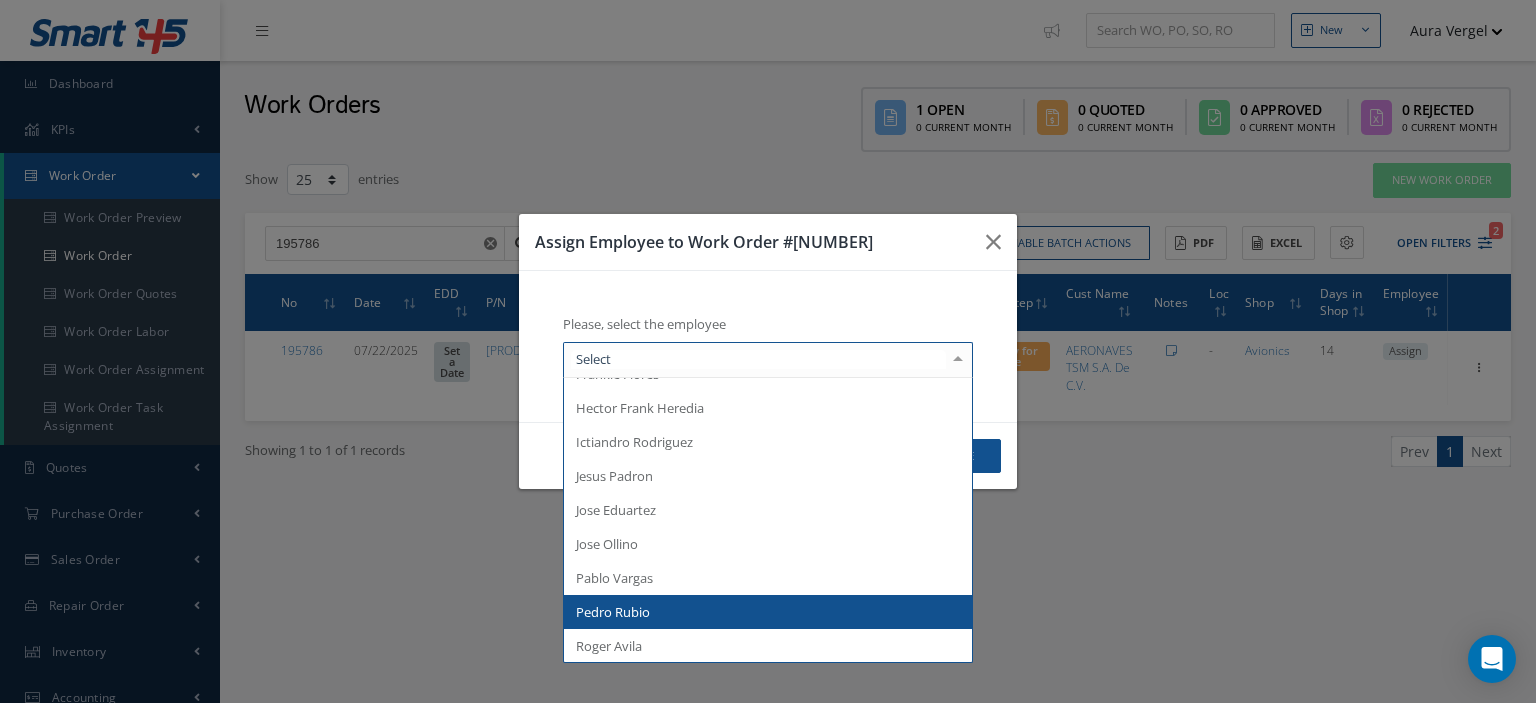 click on "Pedro Rubio" at bounding box center (768, 612) 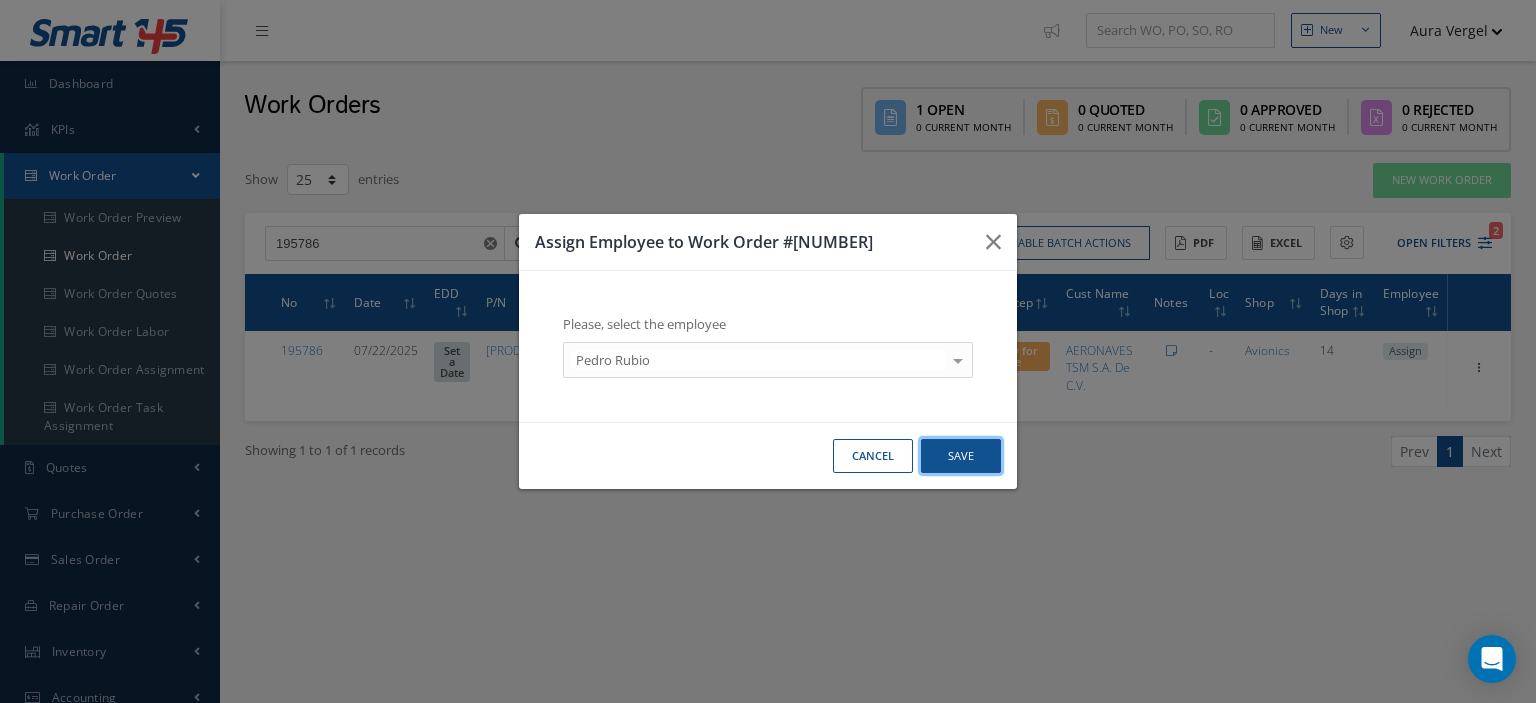 click on "Save" at bounding box center (961, 456) 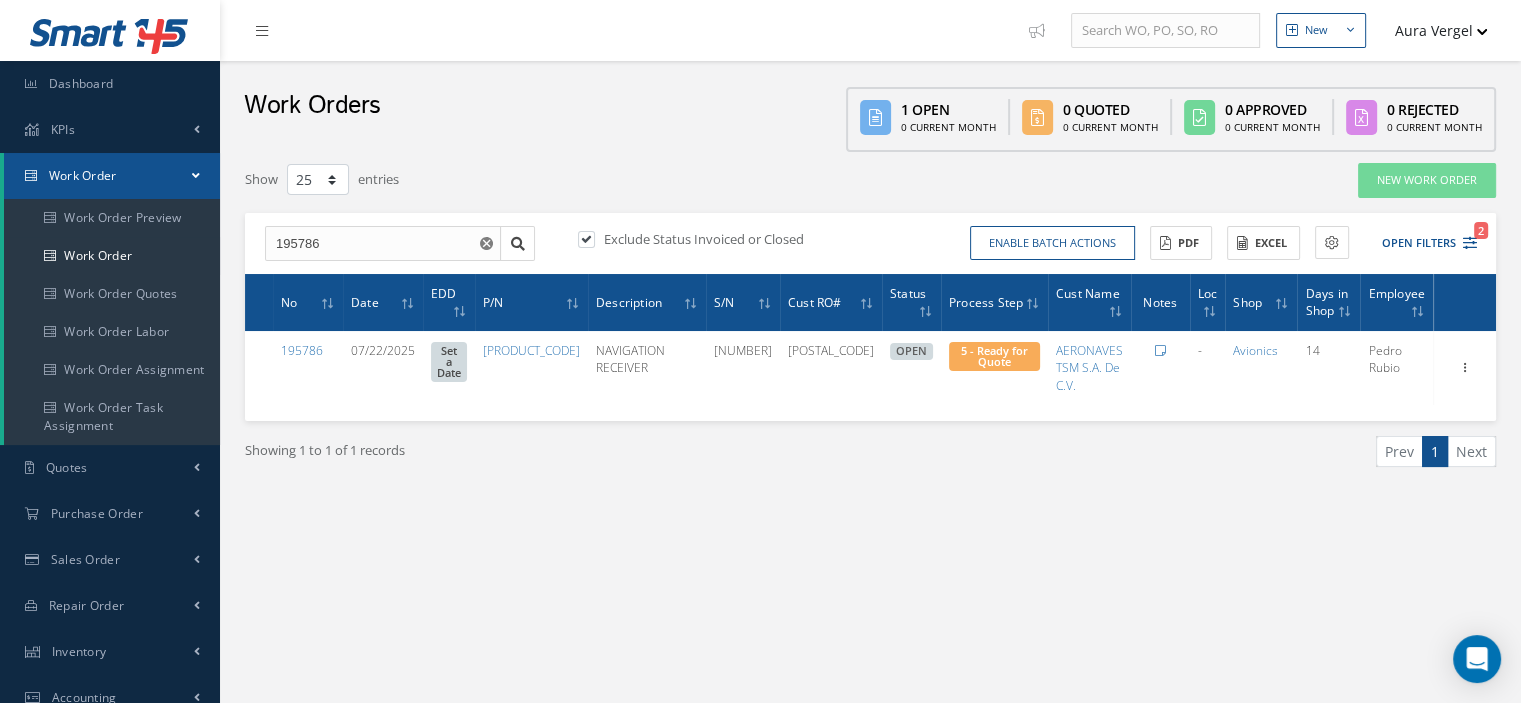 click at bounding box center [196, 175] 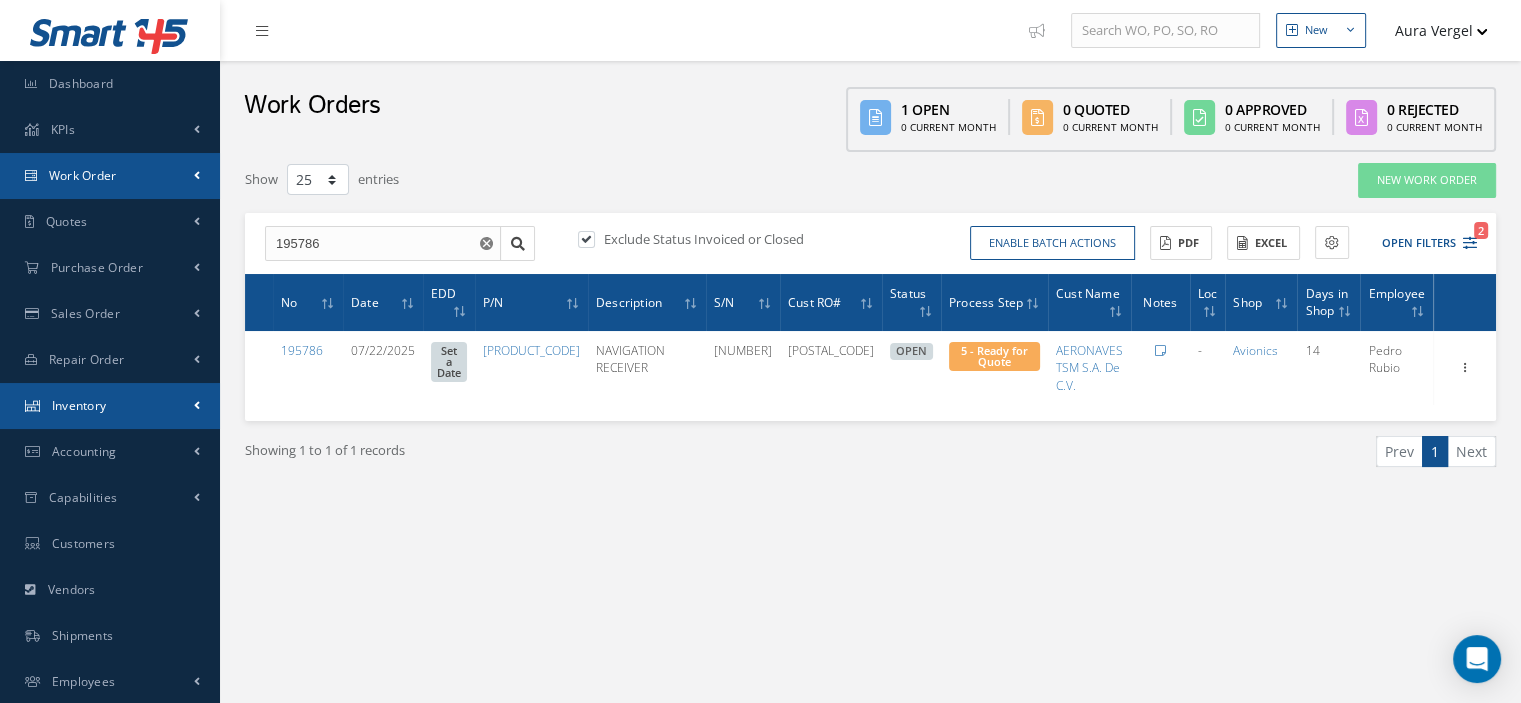 scroll, scrollTop: 93, scrollLeft: 0, axis: vertical 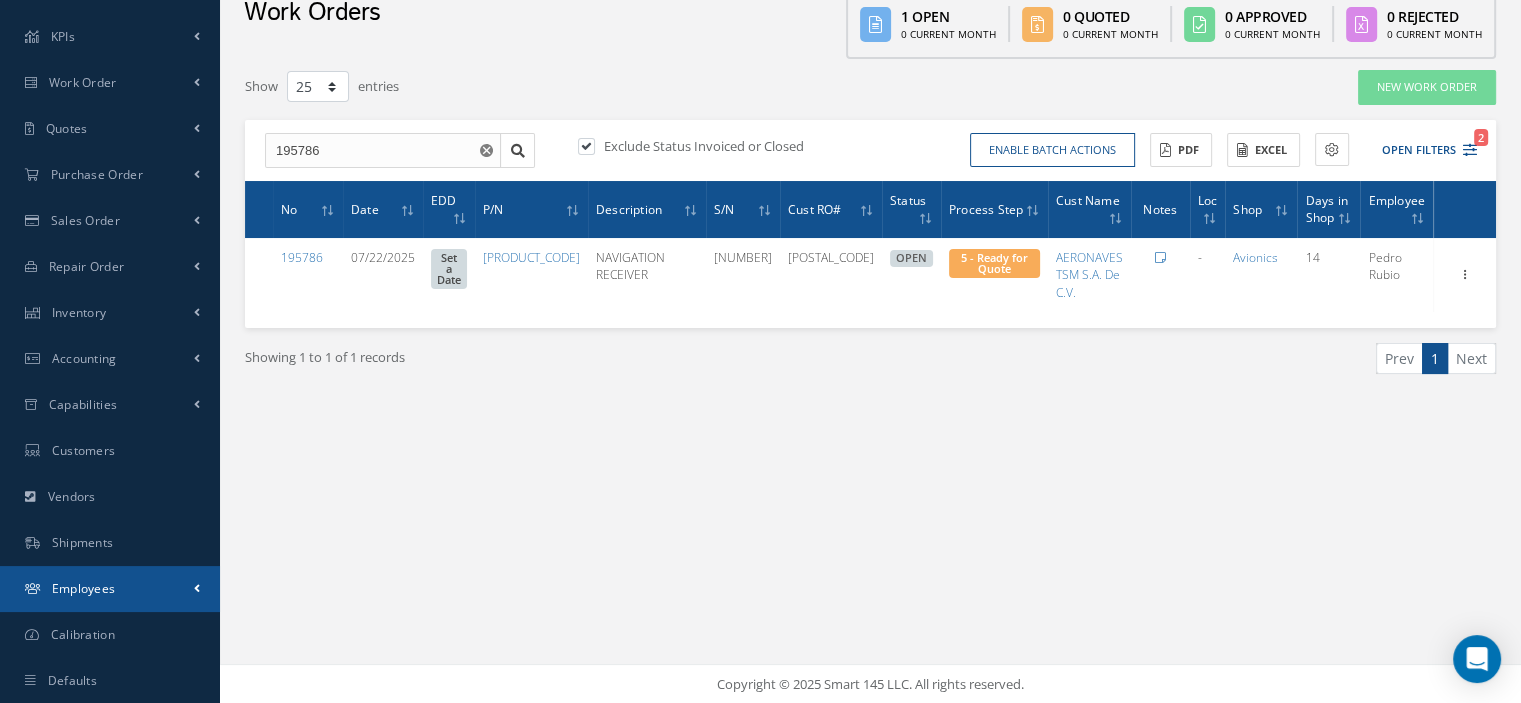 click on "Employees" at bounding box center [84, 588] 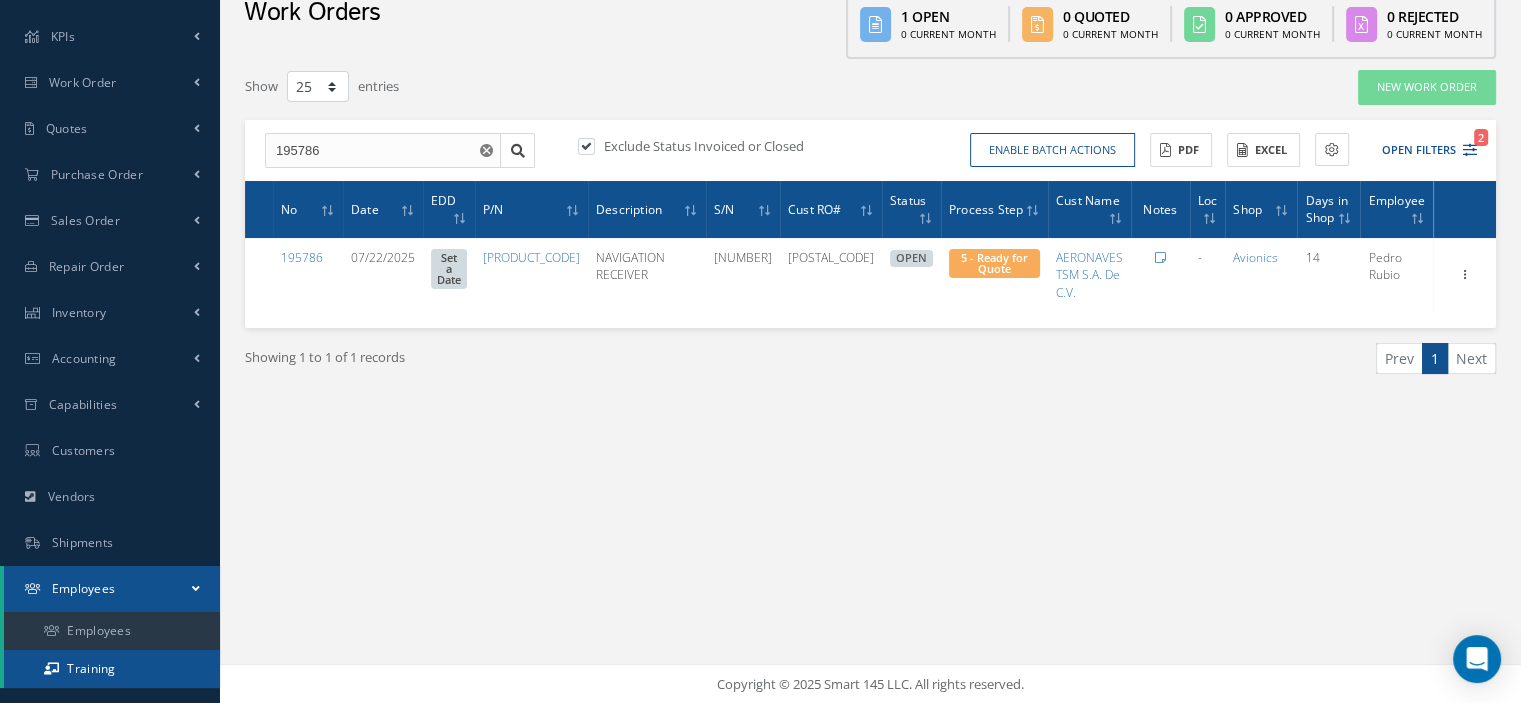 scroll, scrollTop: 169, scrollLeft: 0, axis: vertical 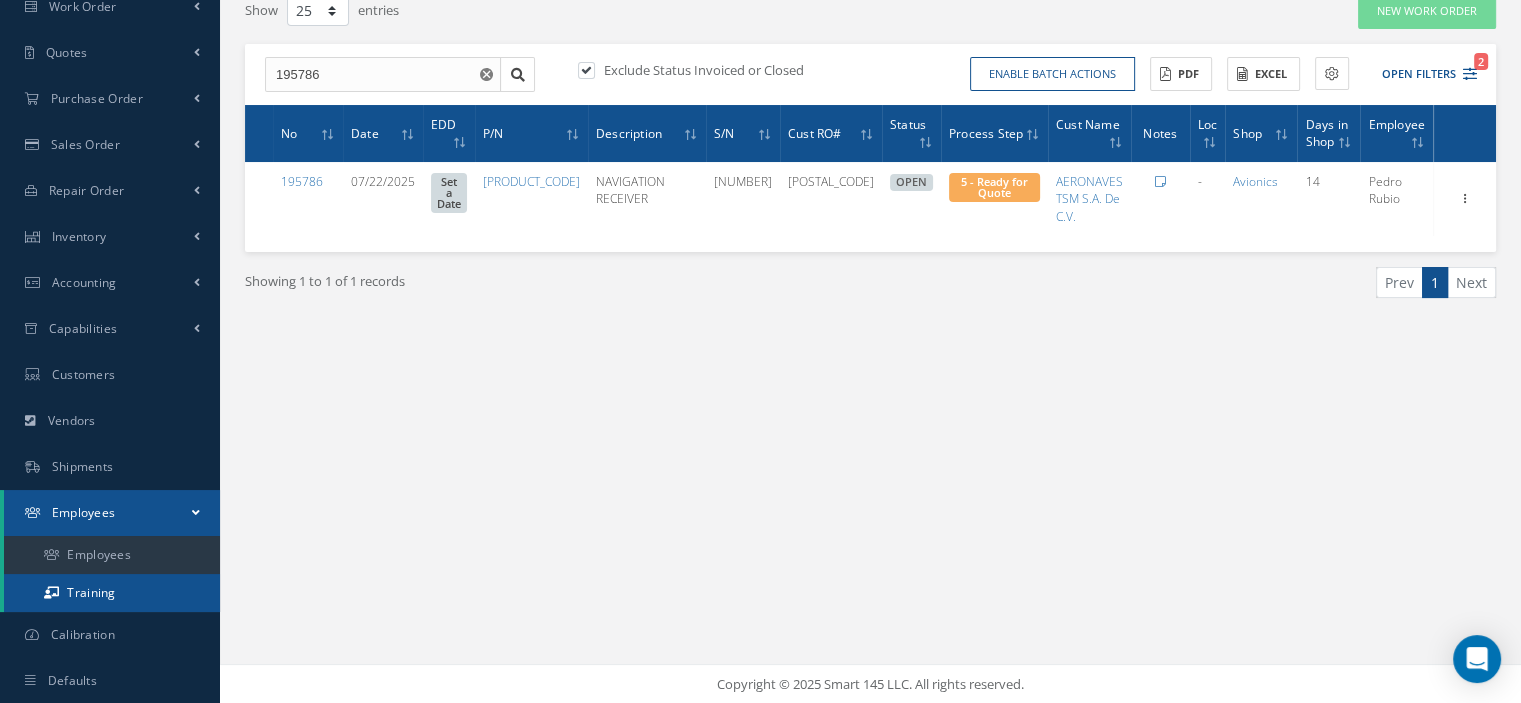 click on "Training" at bounding box center [112, 593] 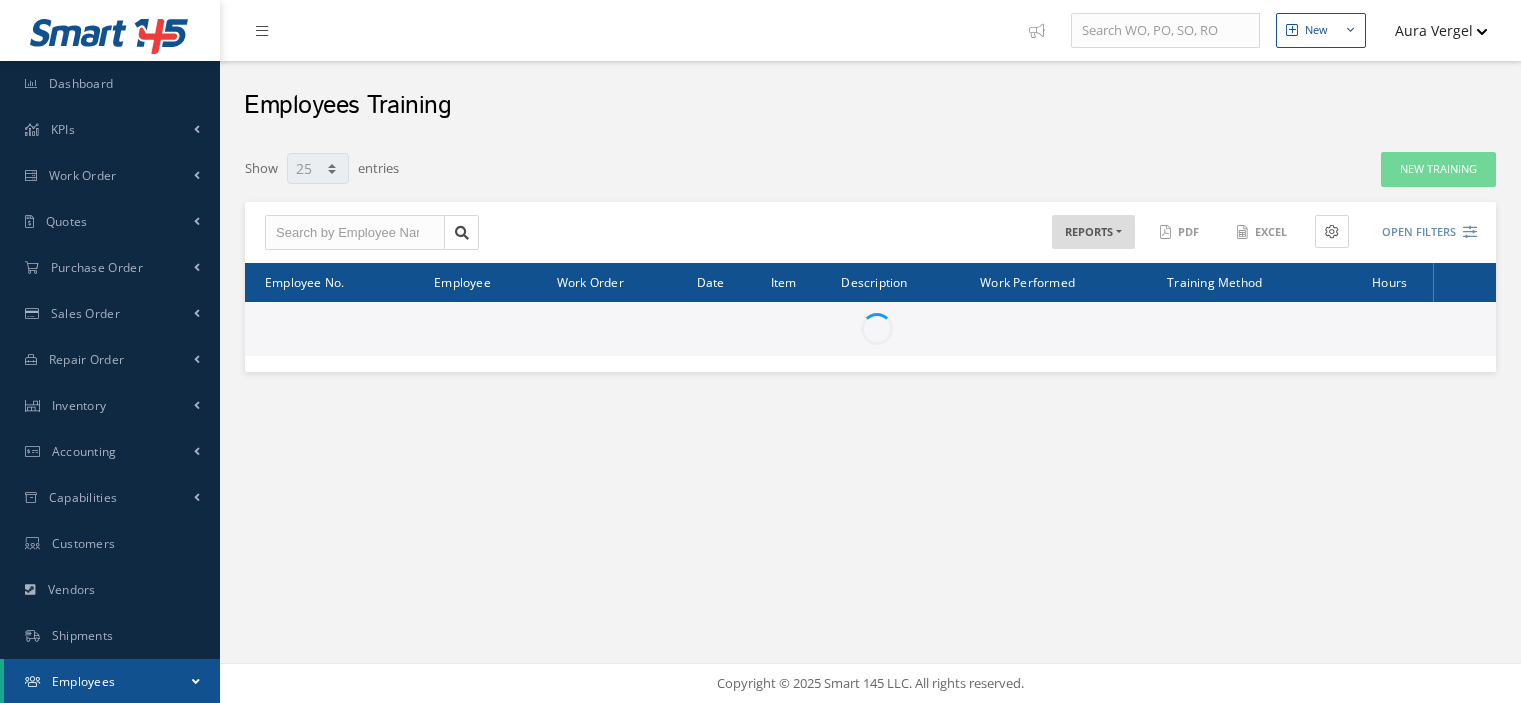 select on "25" 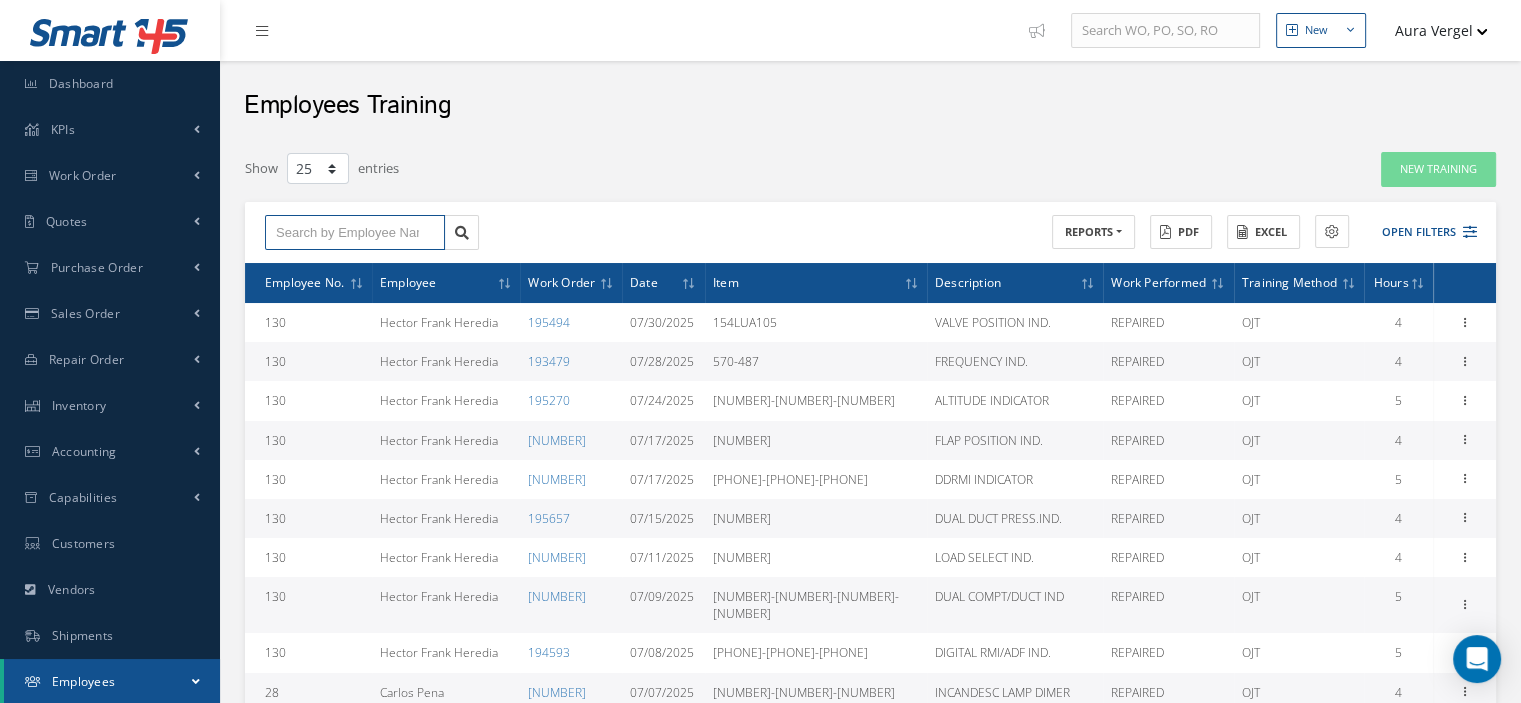 click at bounding box center (355, 233) 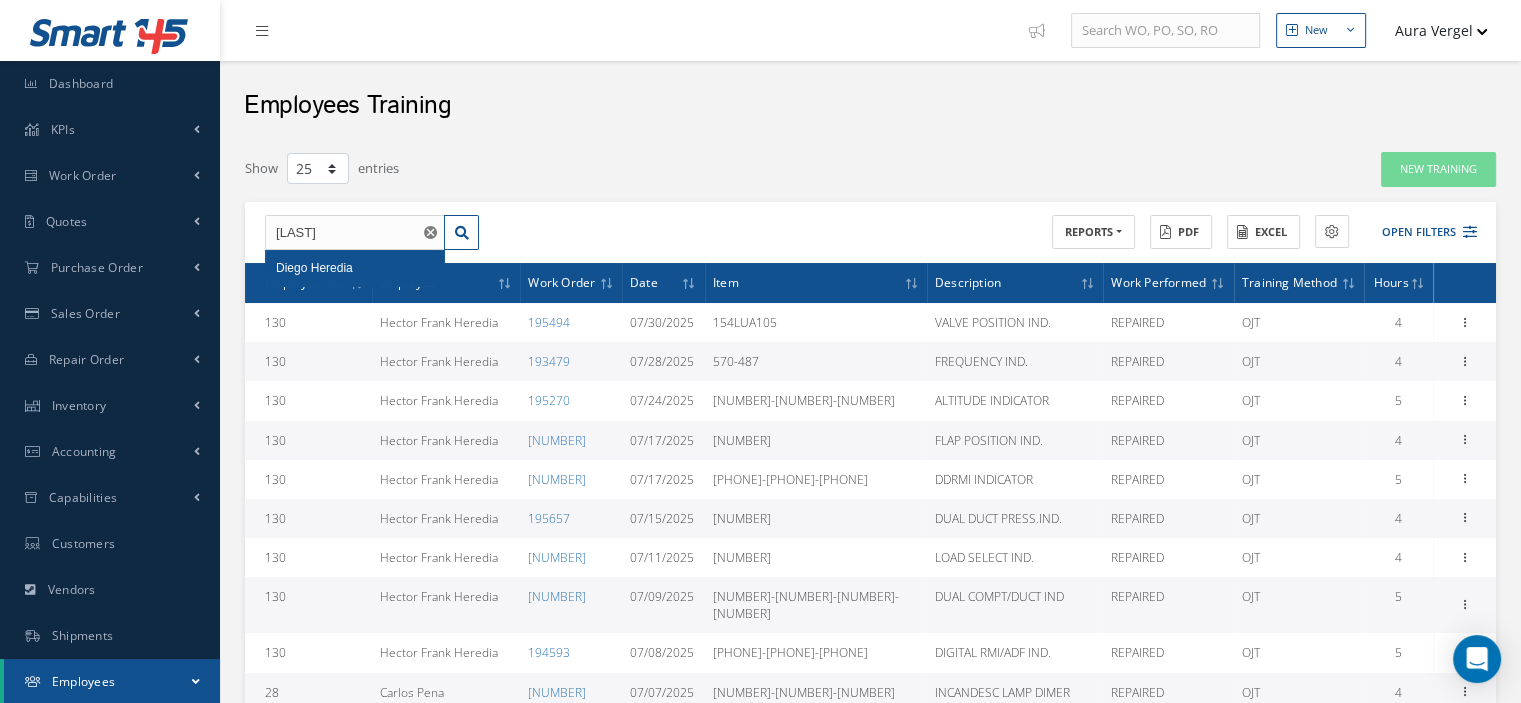 click on "Diego Heredia" at bounding box center [355, 268] 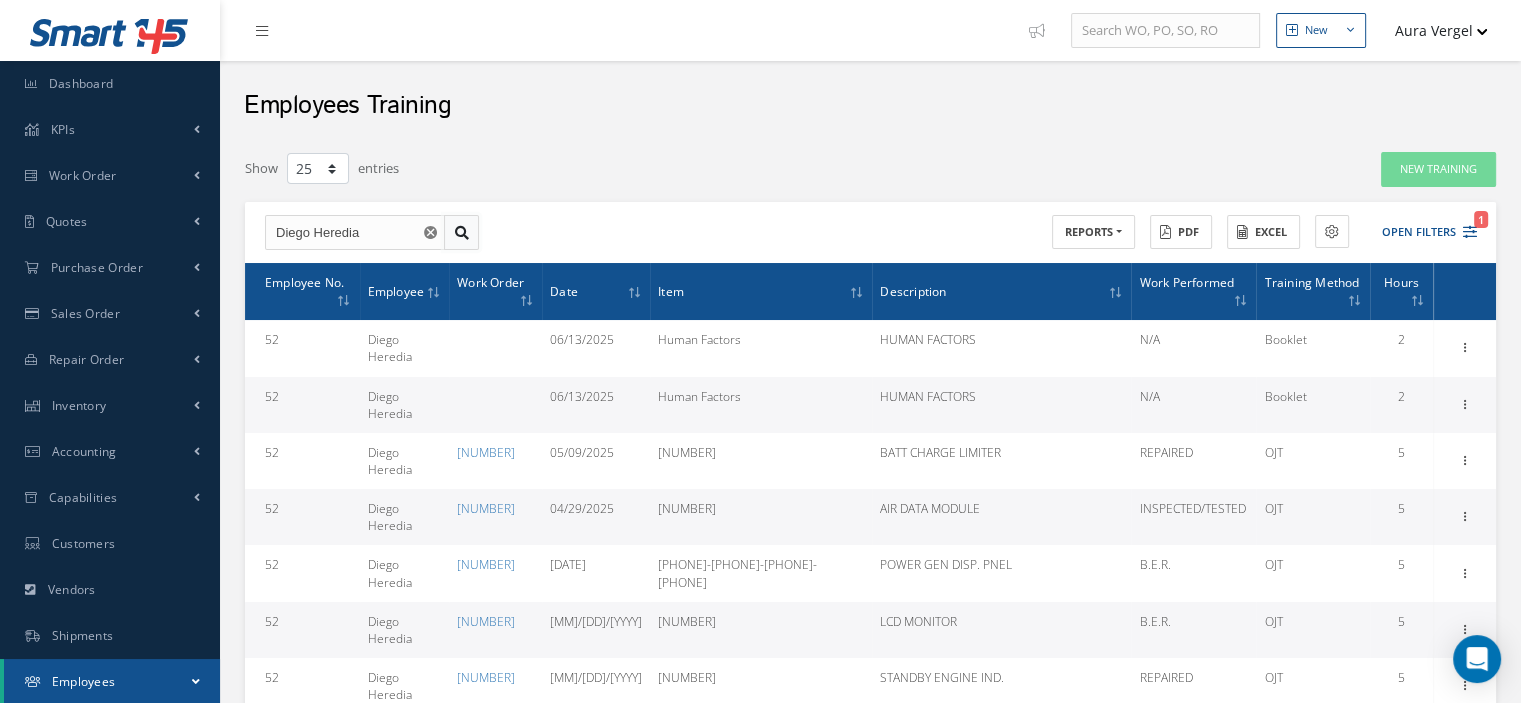 click at bounding box center [462, 233] 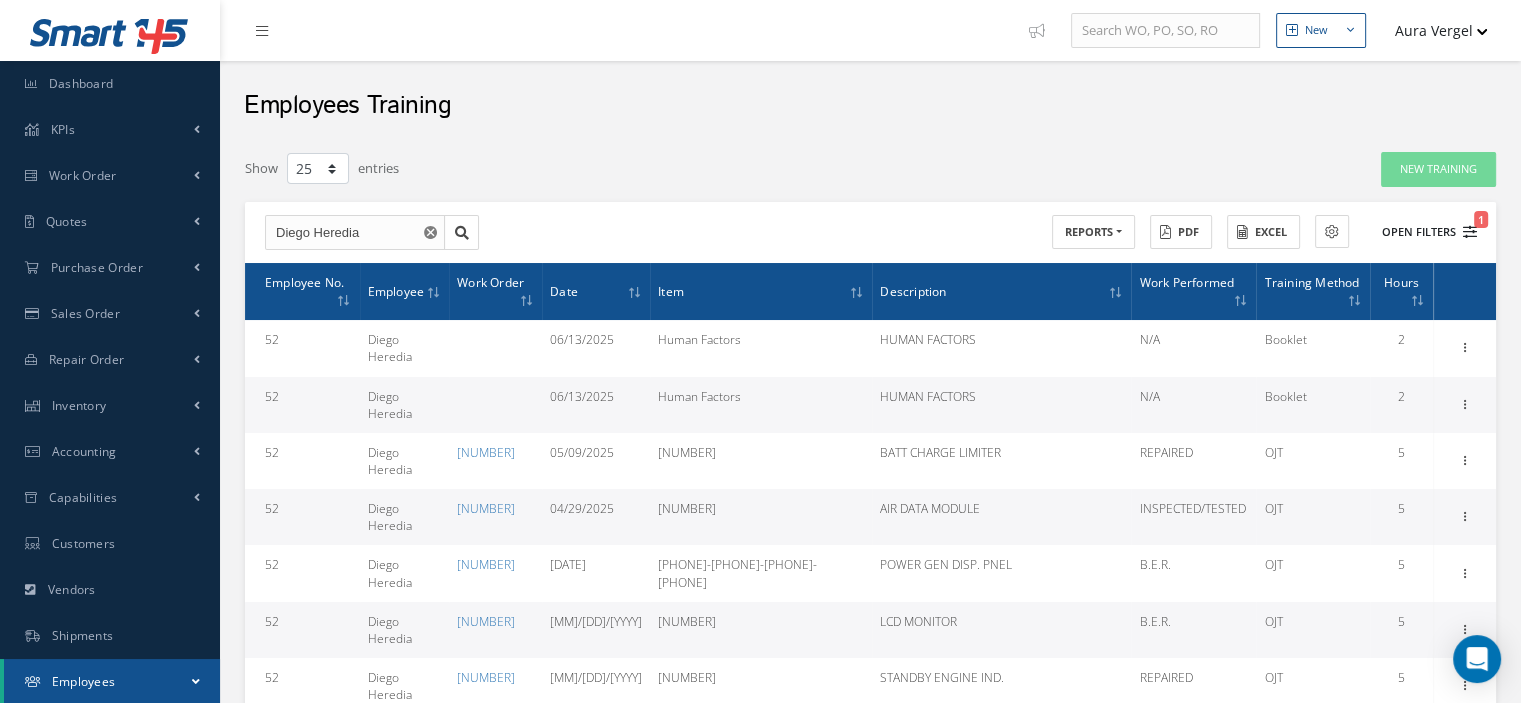 click on "1" at bounding box center [1470, 232] 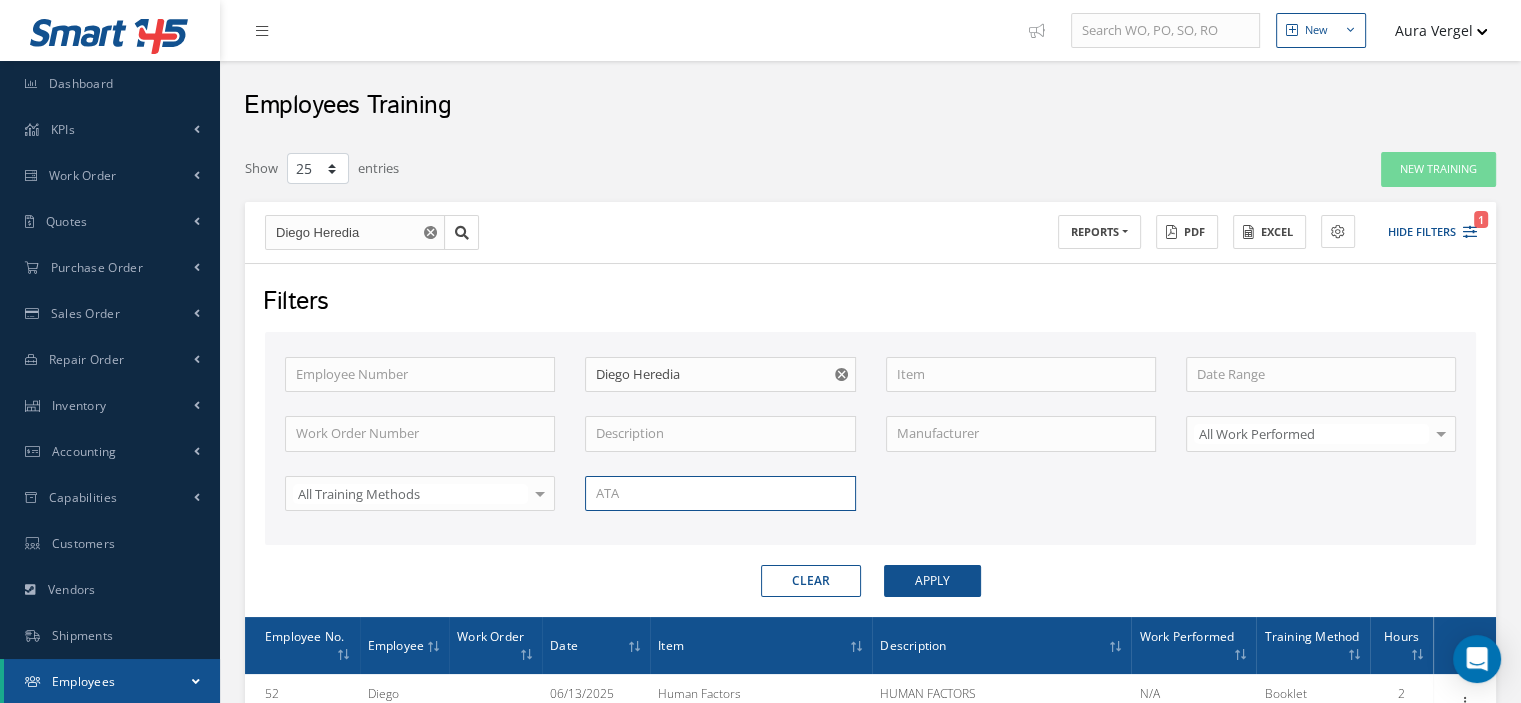 click at bounding box center (720, 494) 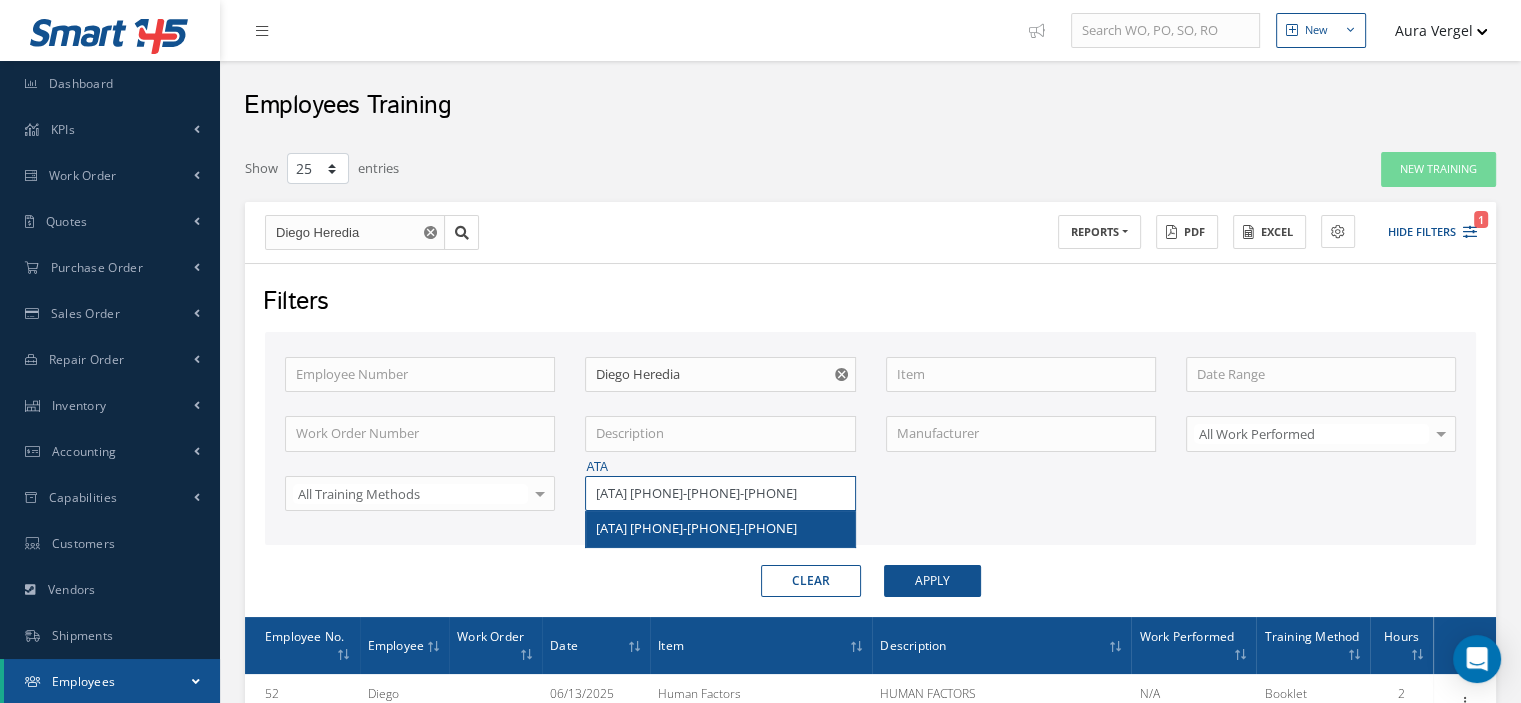 type on "23-32-98" 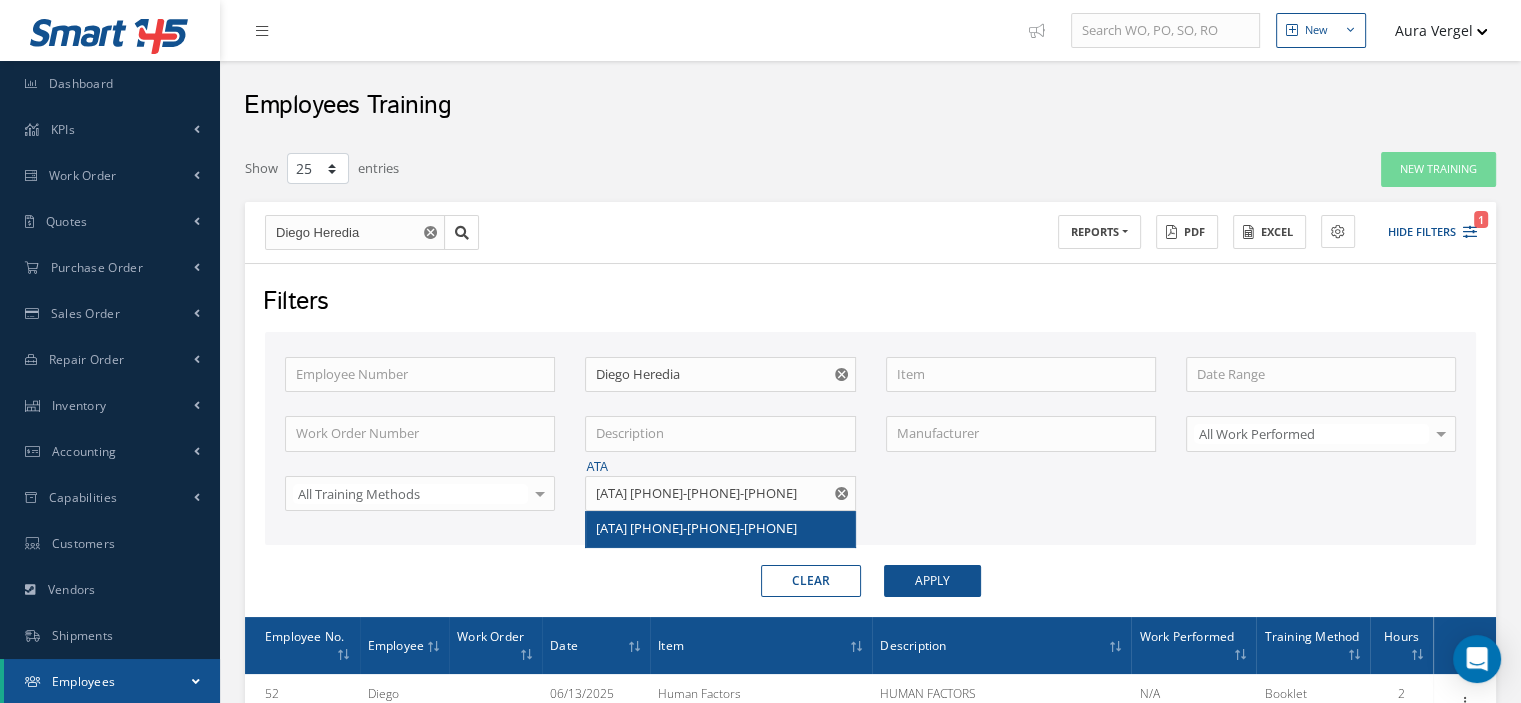 click on "23-32-98" at bounding box center (720, 529) 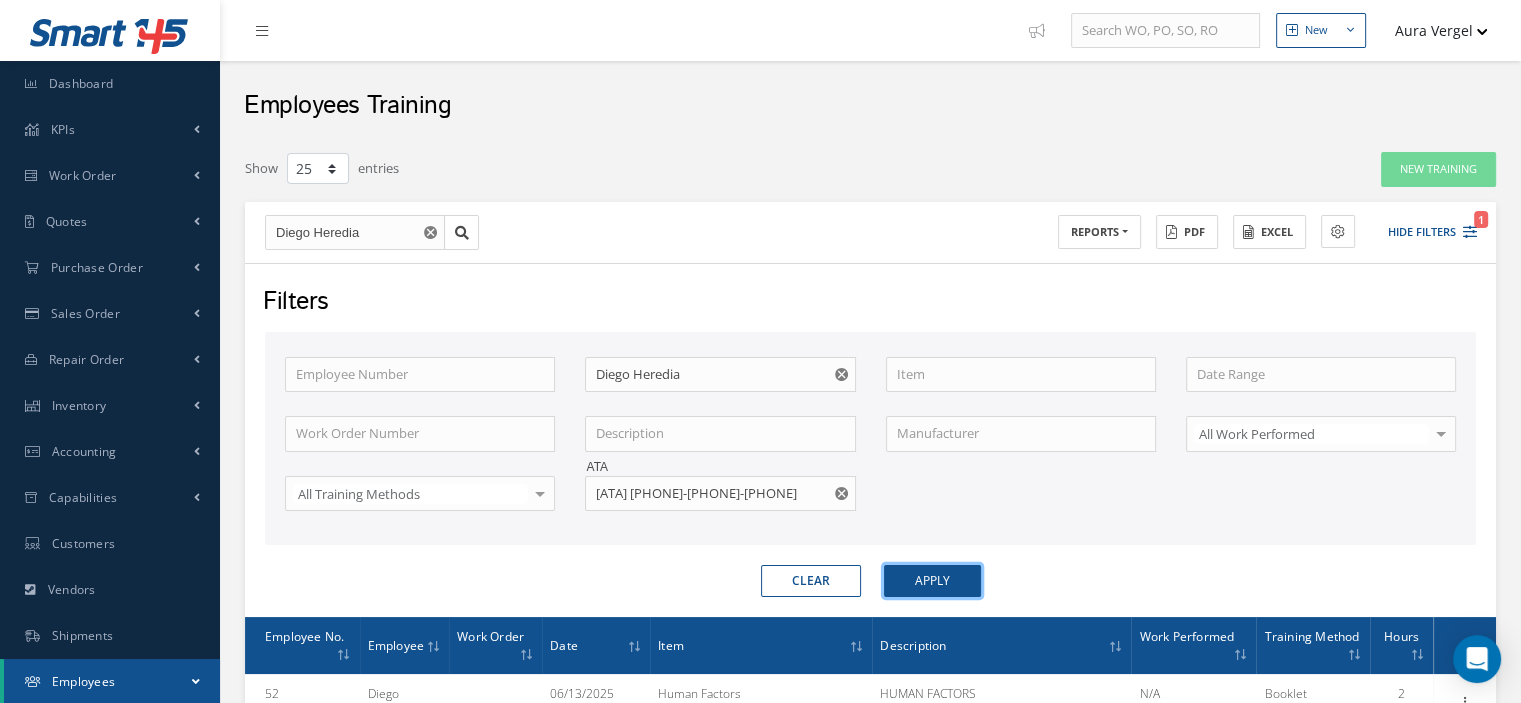 click on "Apply" at bounding box center [932, 581] 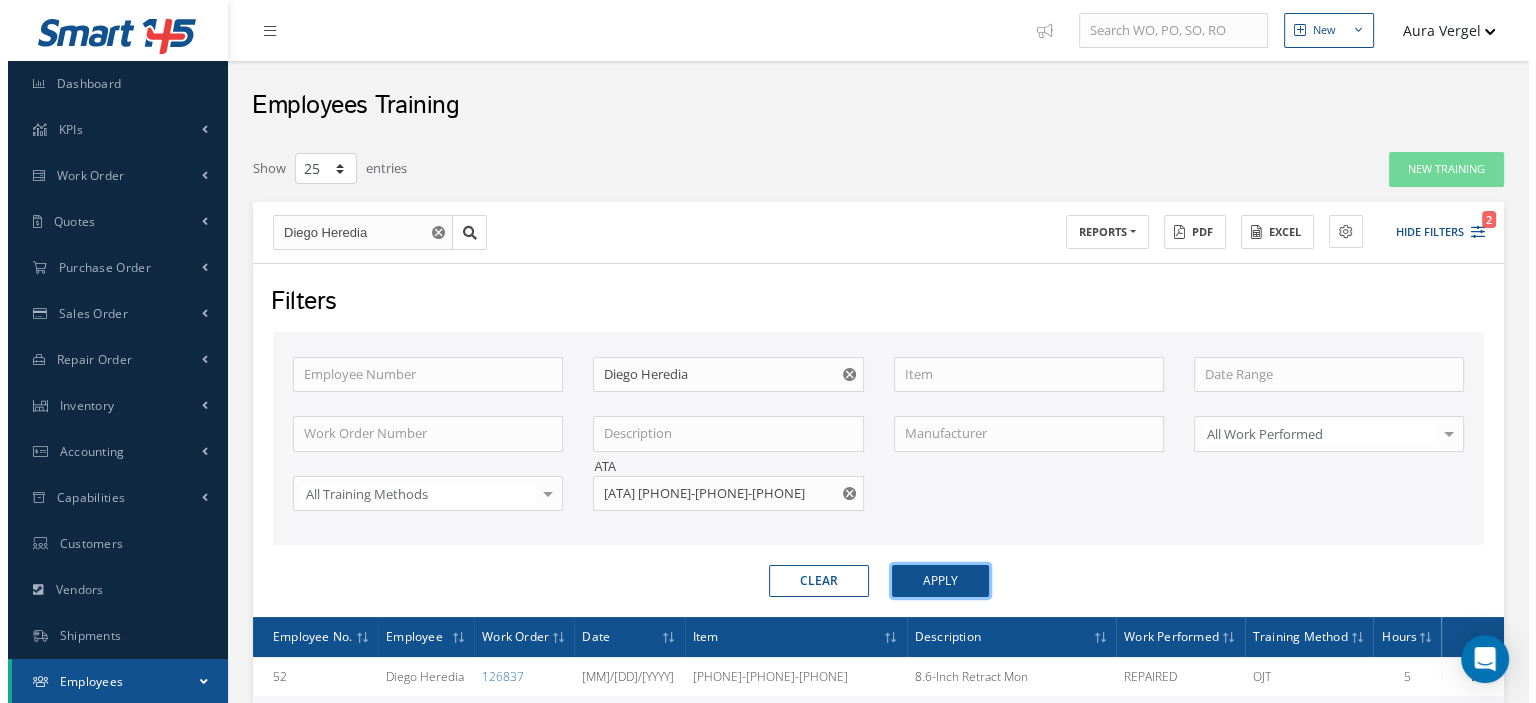 scroll, scrollTop: 300, scrollLeft: 0, axis: vertical 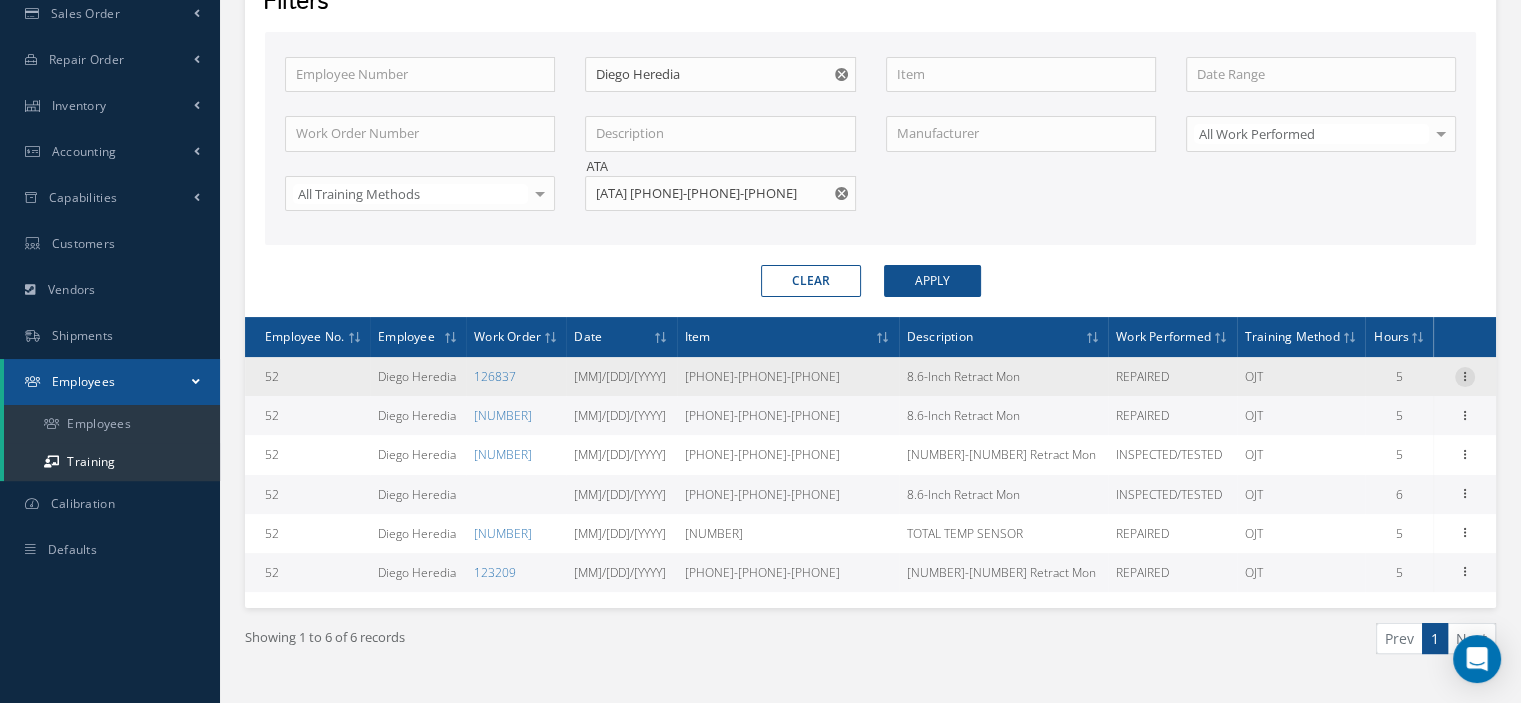 click at bounding box center [1465, 375] 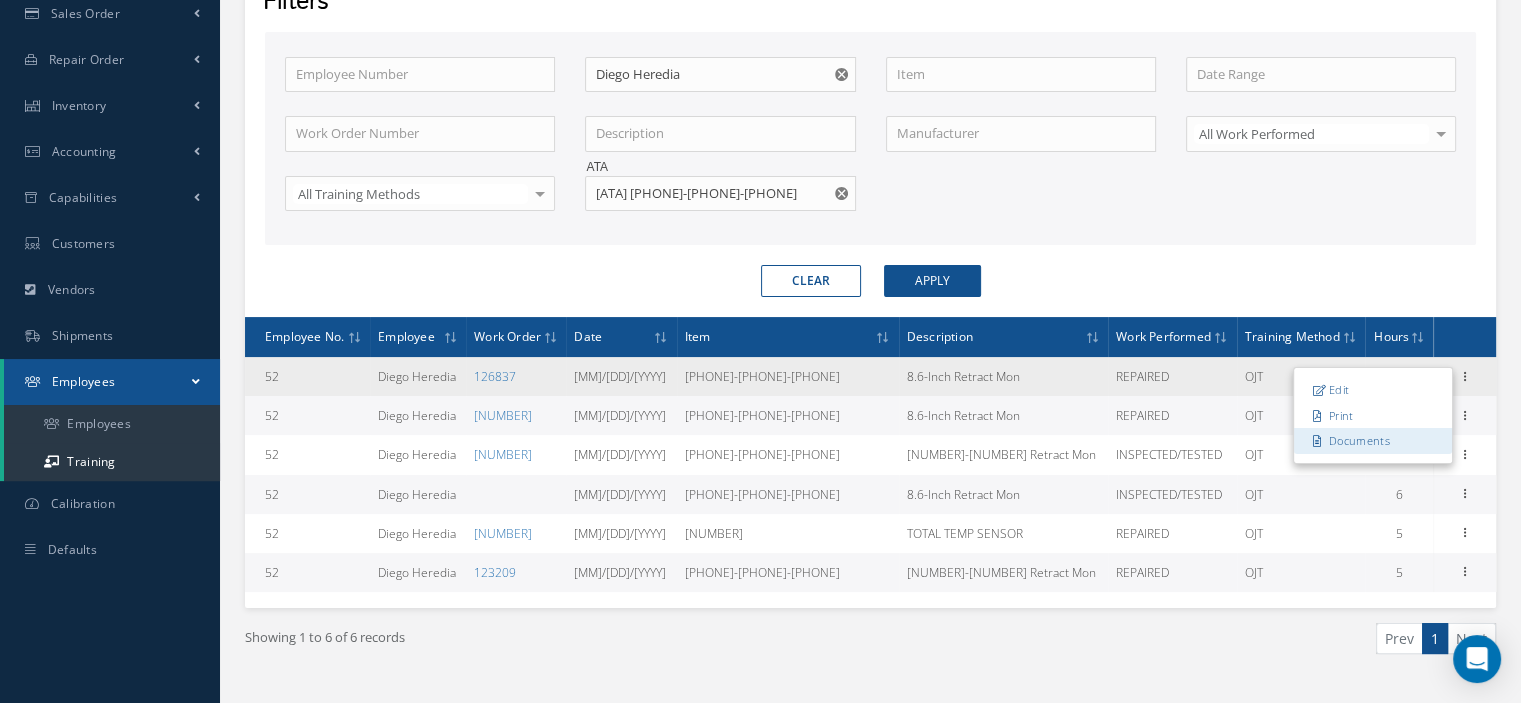 click on "Documents" at bounding box center (1373, 441) 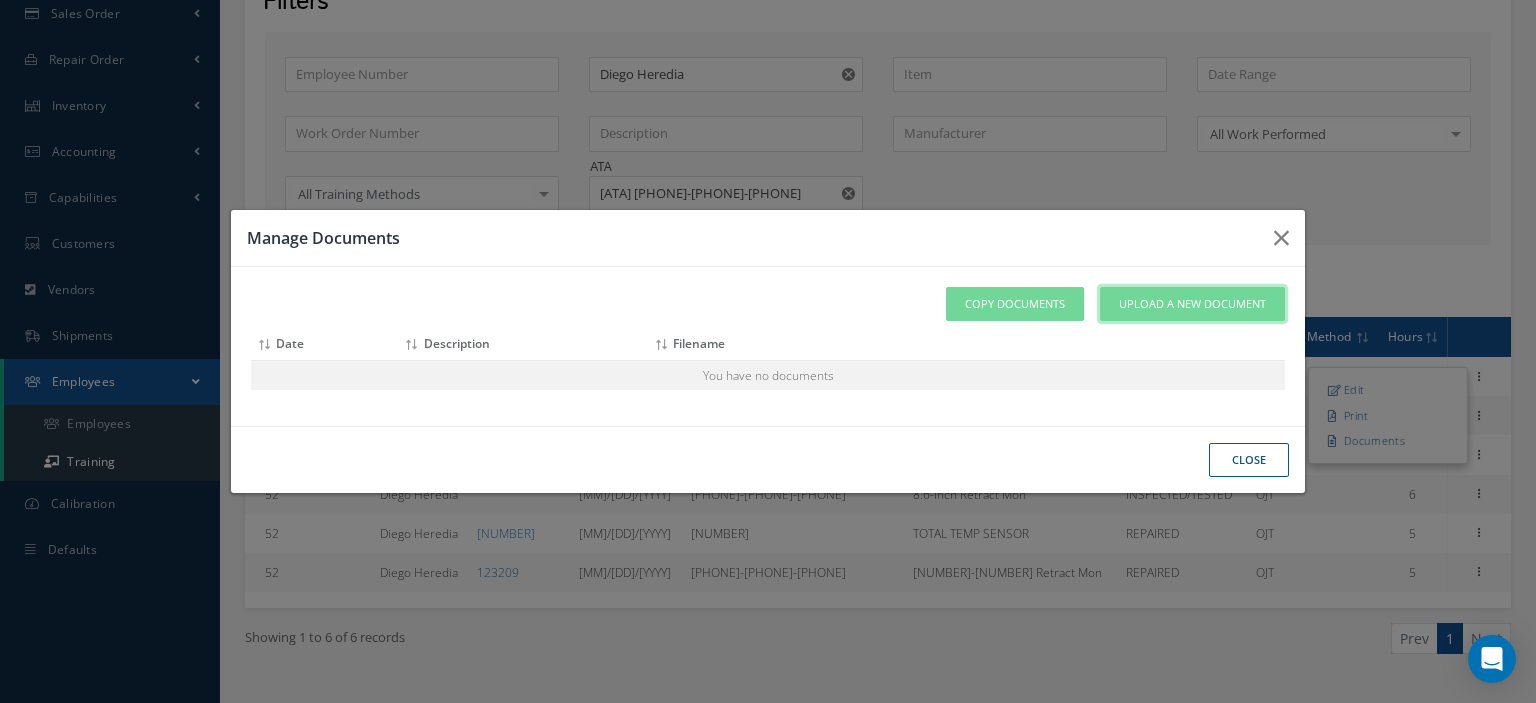 click on "Upload a New Document" at bounding box center (1192, 304) 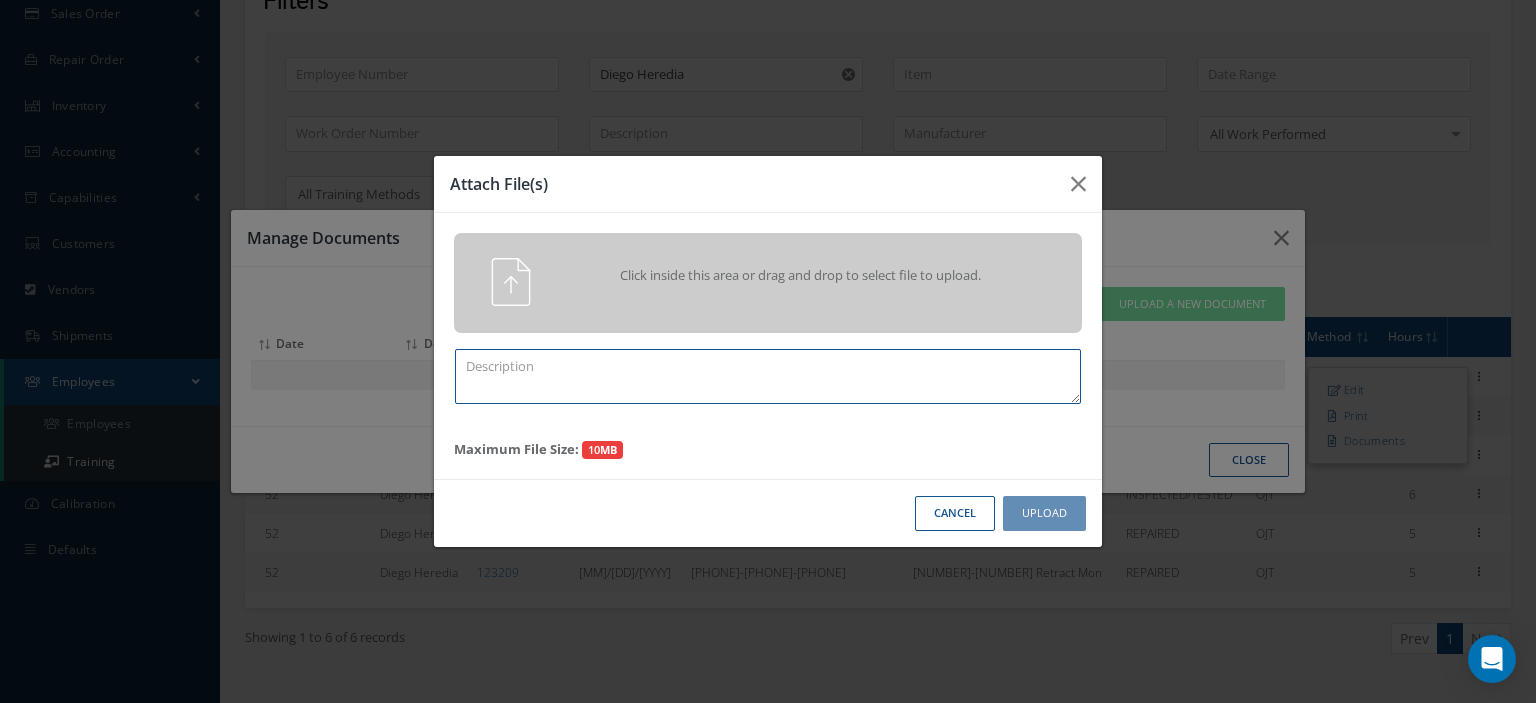 click at bounding box center [768, 376] 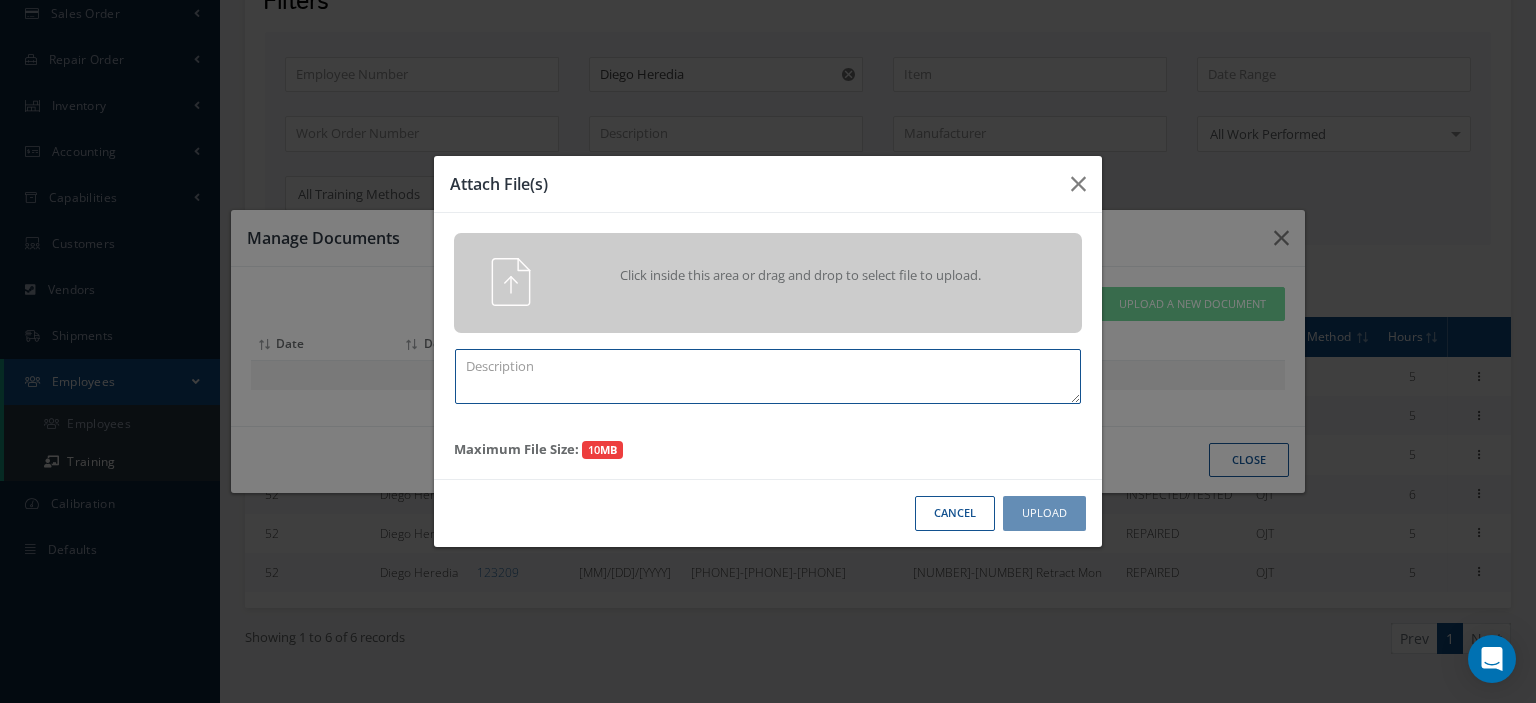 paste on "Training Certificate" 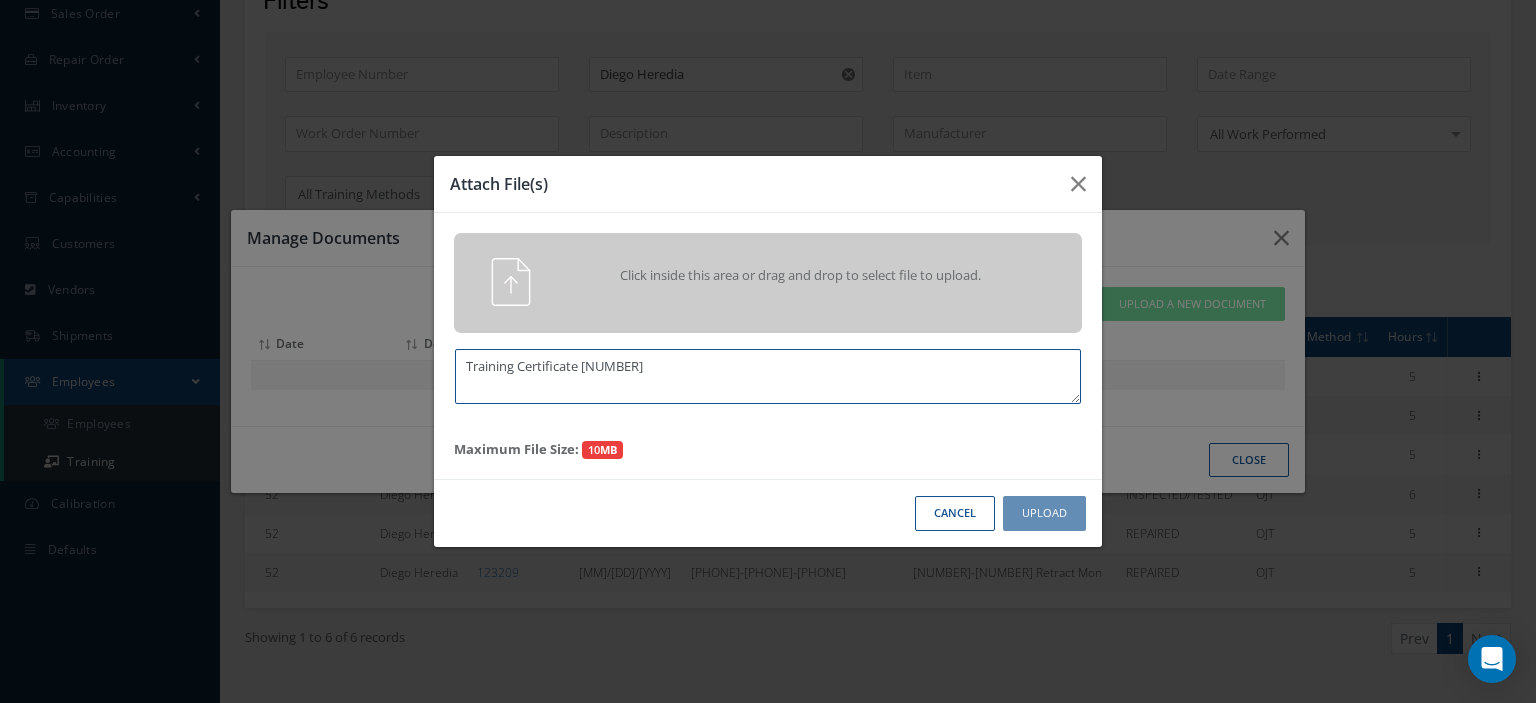 type on "Training Certificate 2015" 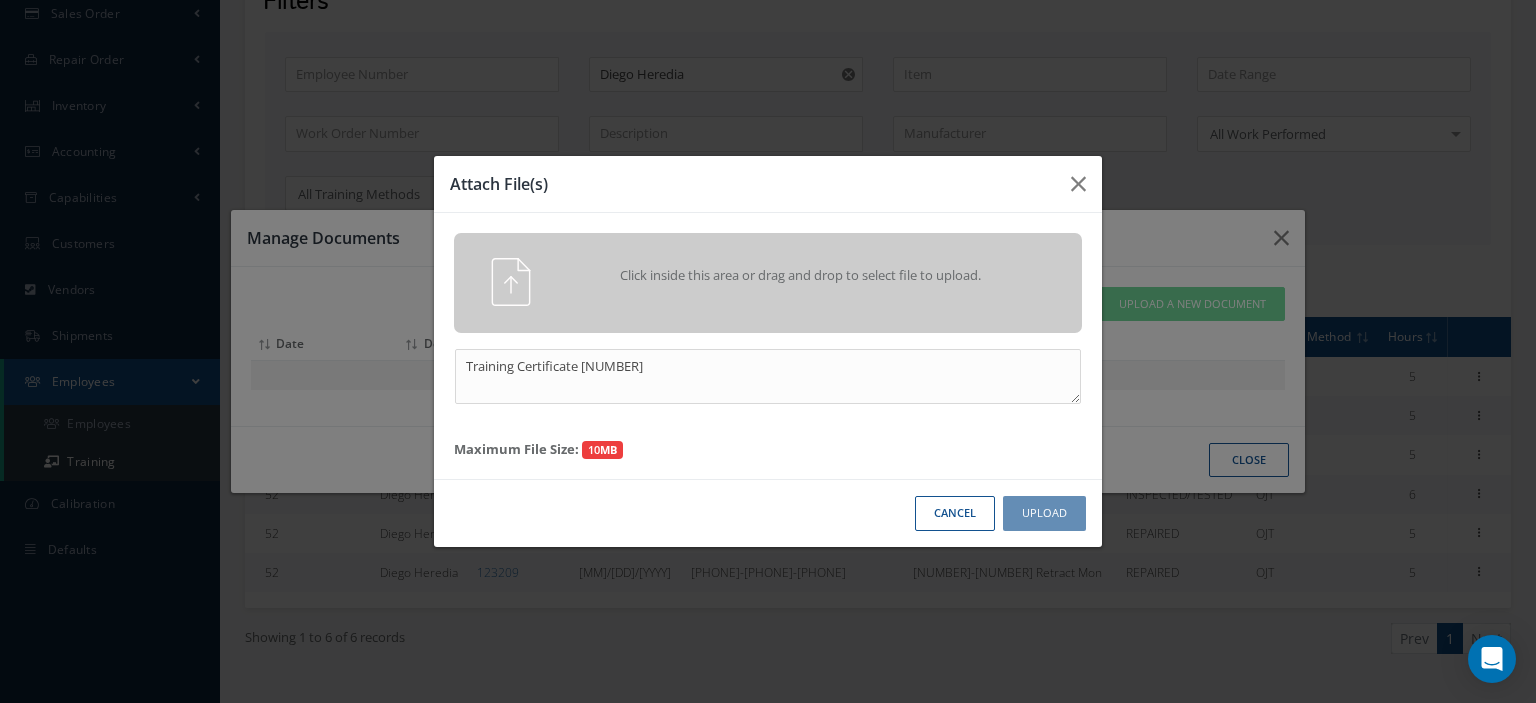 click on "Click inside this area or drag and drop to select file to upload." at bounding box center (768, 283) 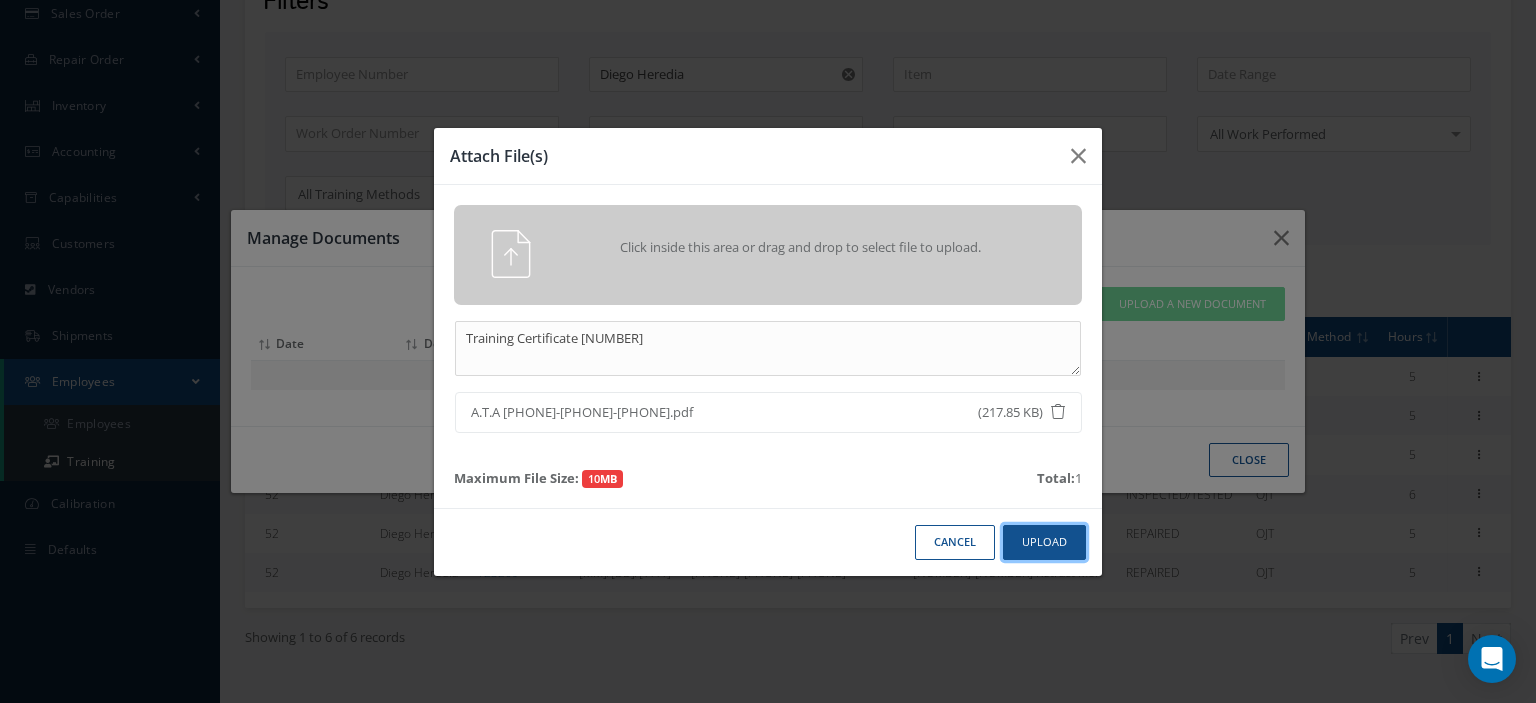 click on "Upload" at bounding box center [1044, 542] 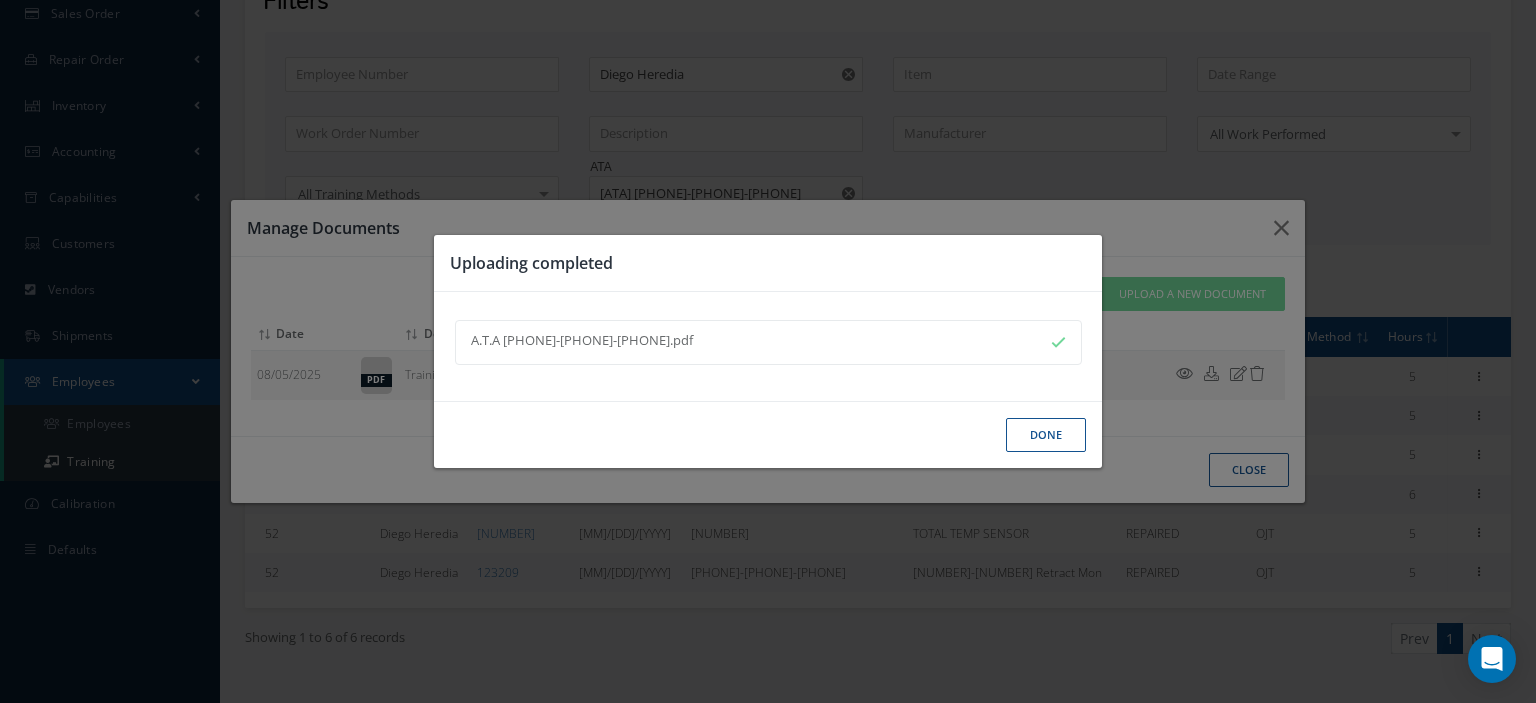 click on "Done" at bounding box center (1046, 435) 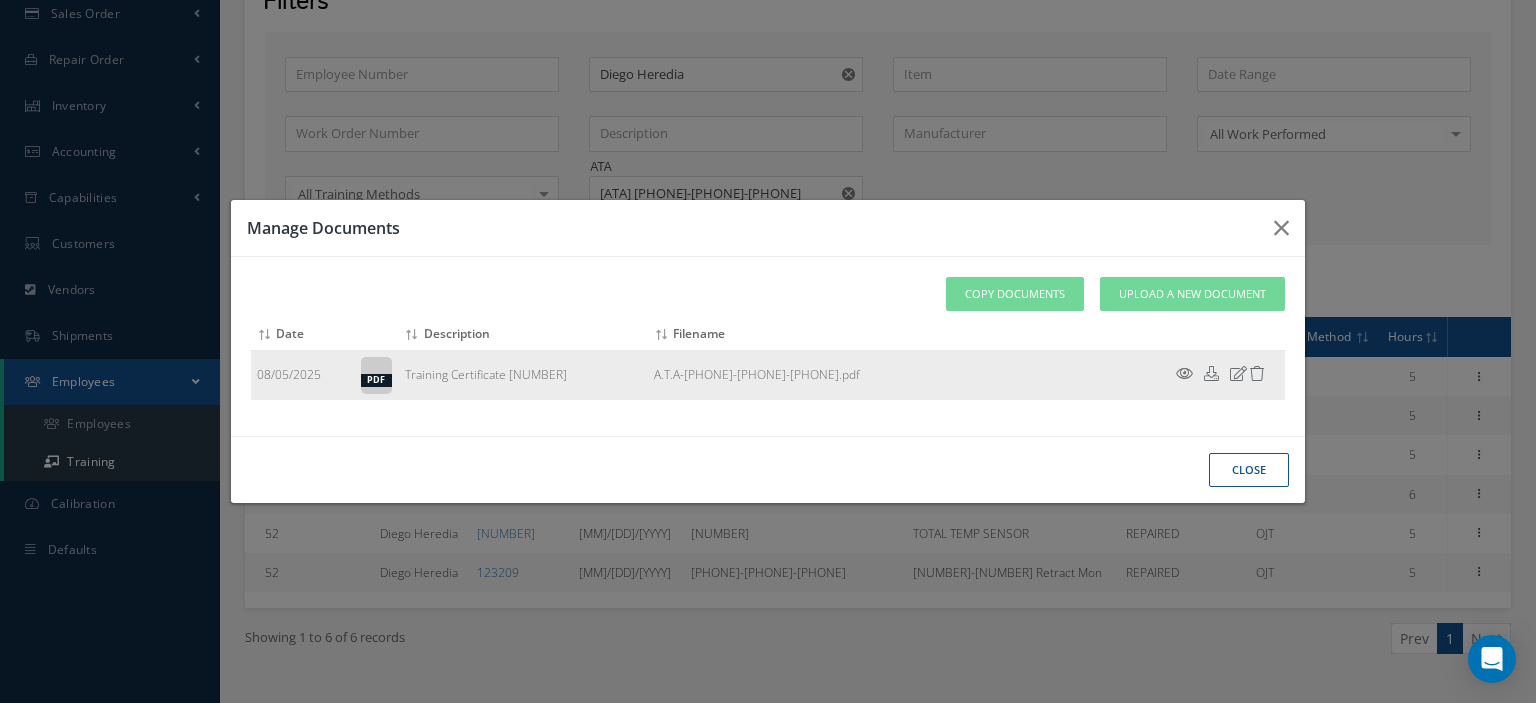 click at bounding box center [1184, 373] 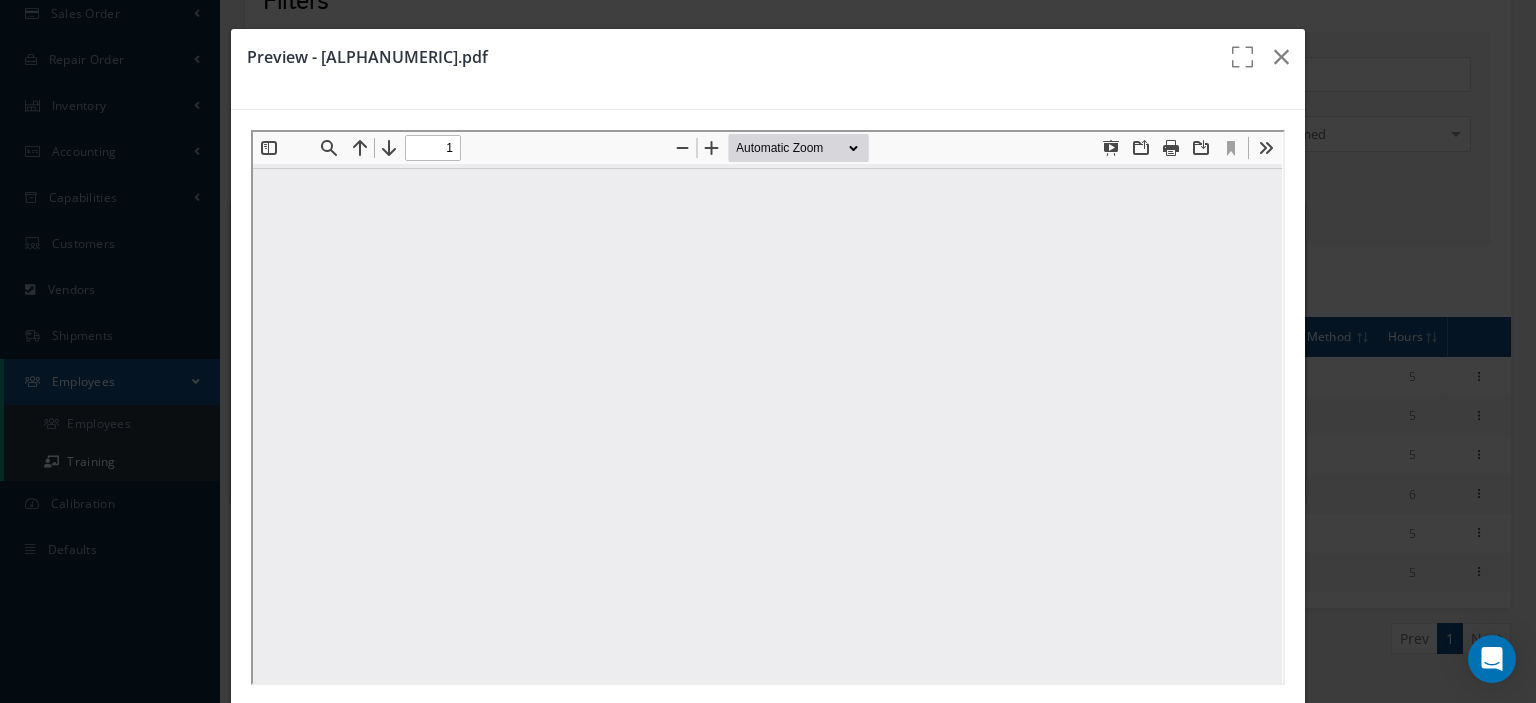 scroll, scrollTop: 0, scrollLeft: 0, axis: both 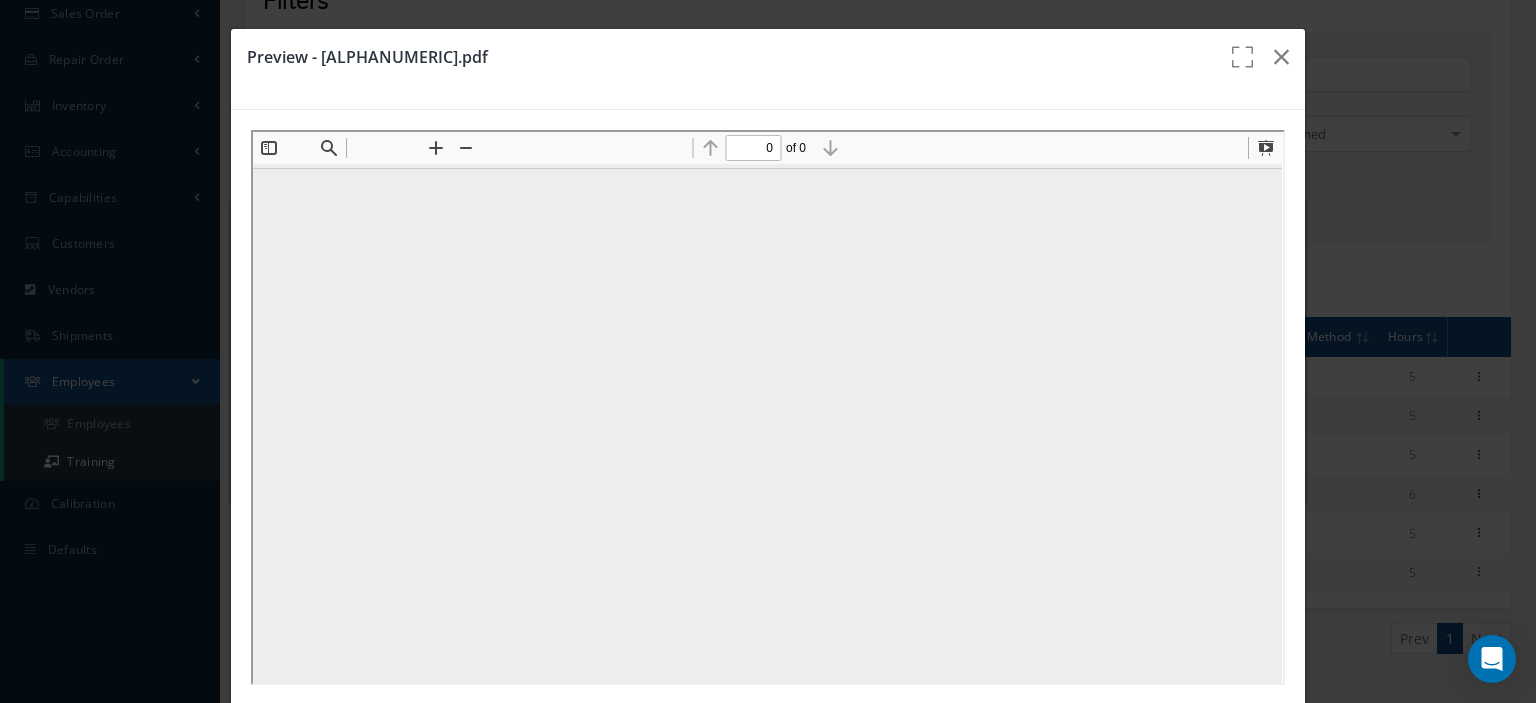 type on "1" 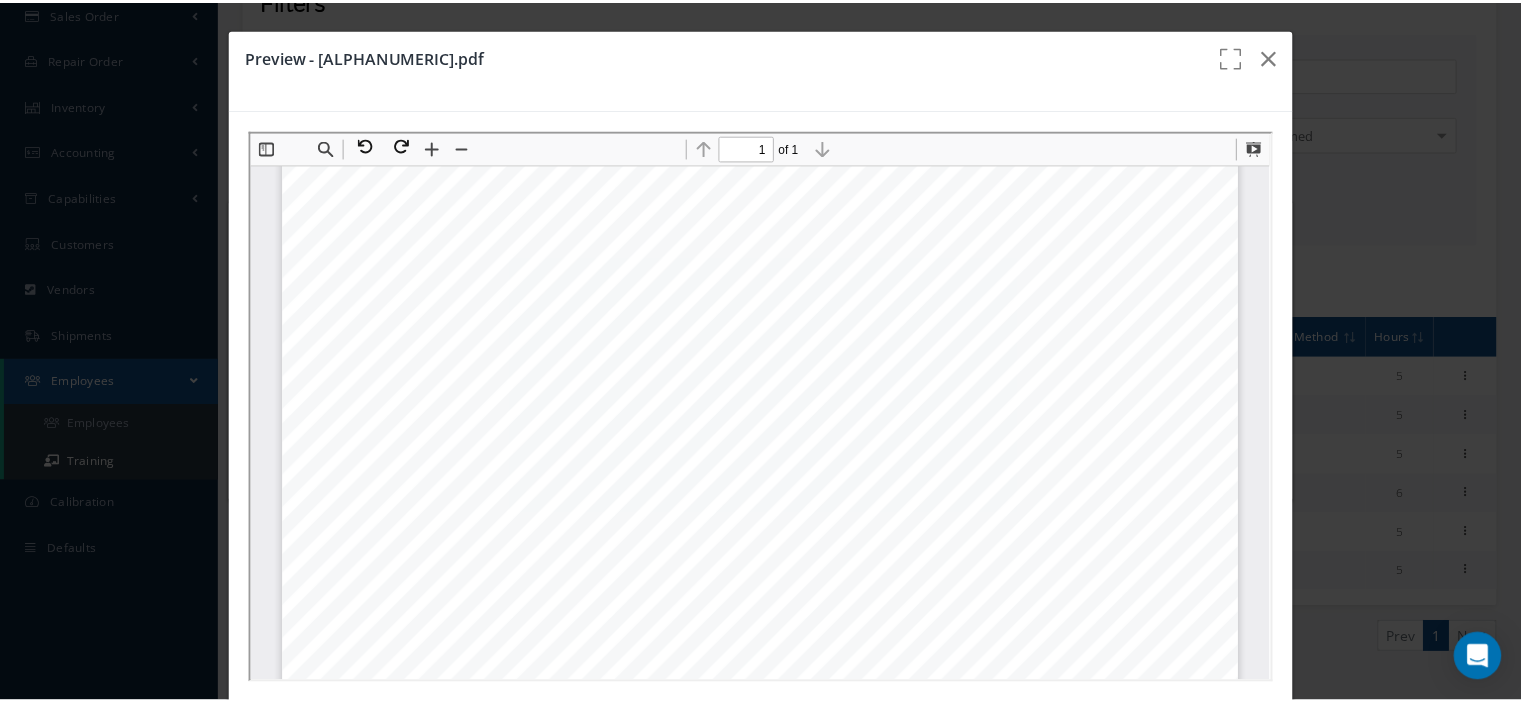 scroll, scrollTop: 0, scrollLeft: 0, axis: both 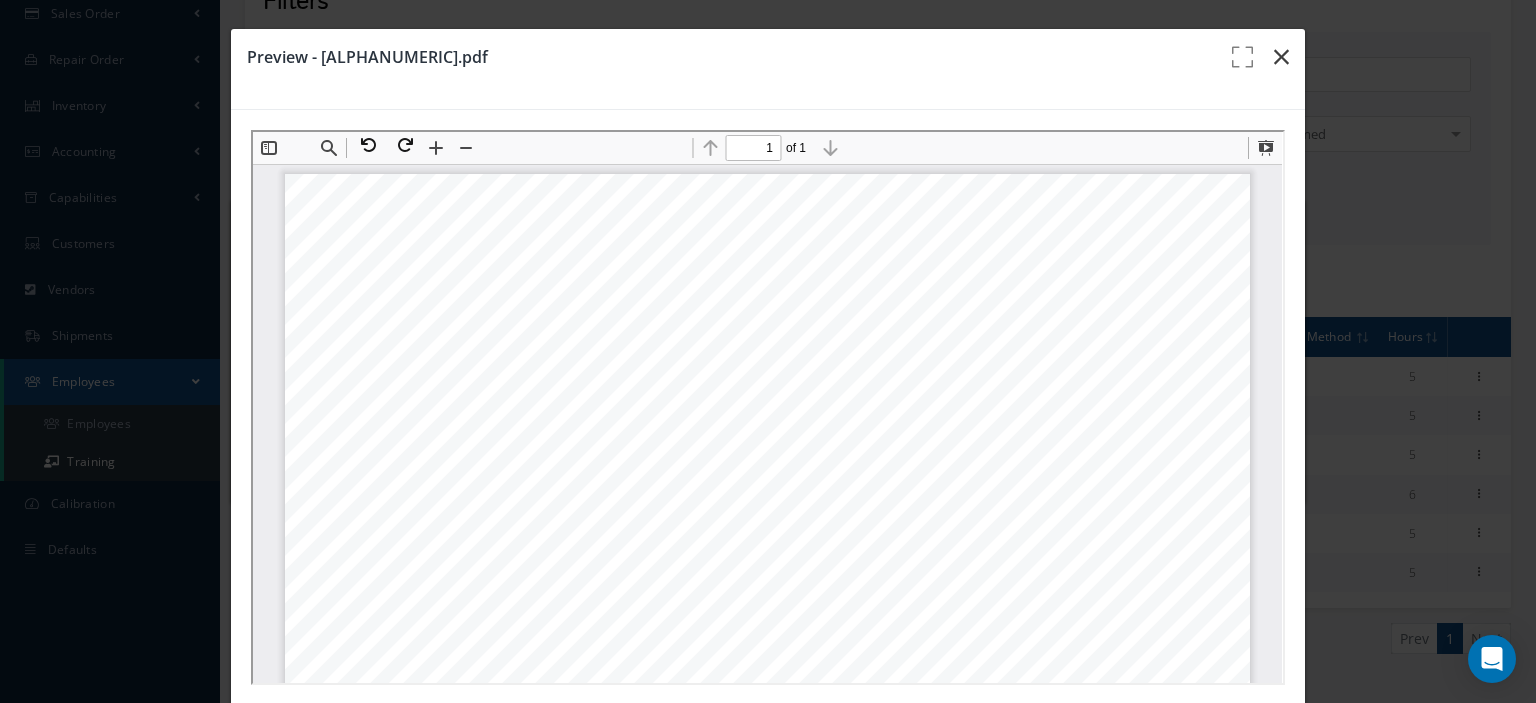 click at bounding box center [1281, 57] 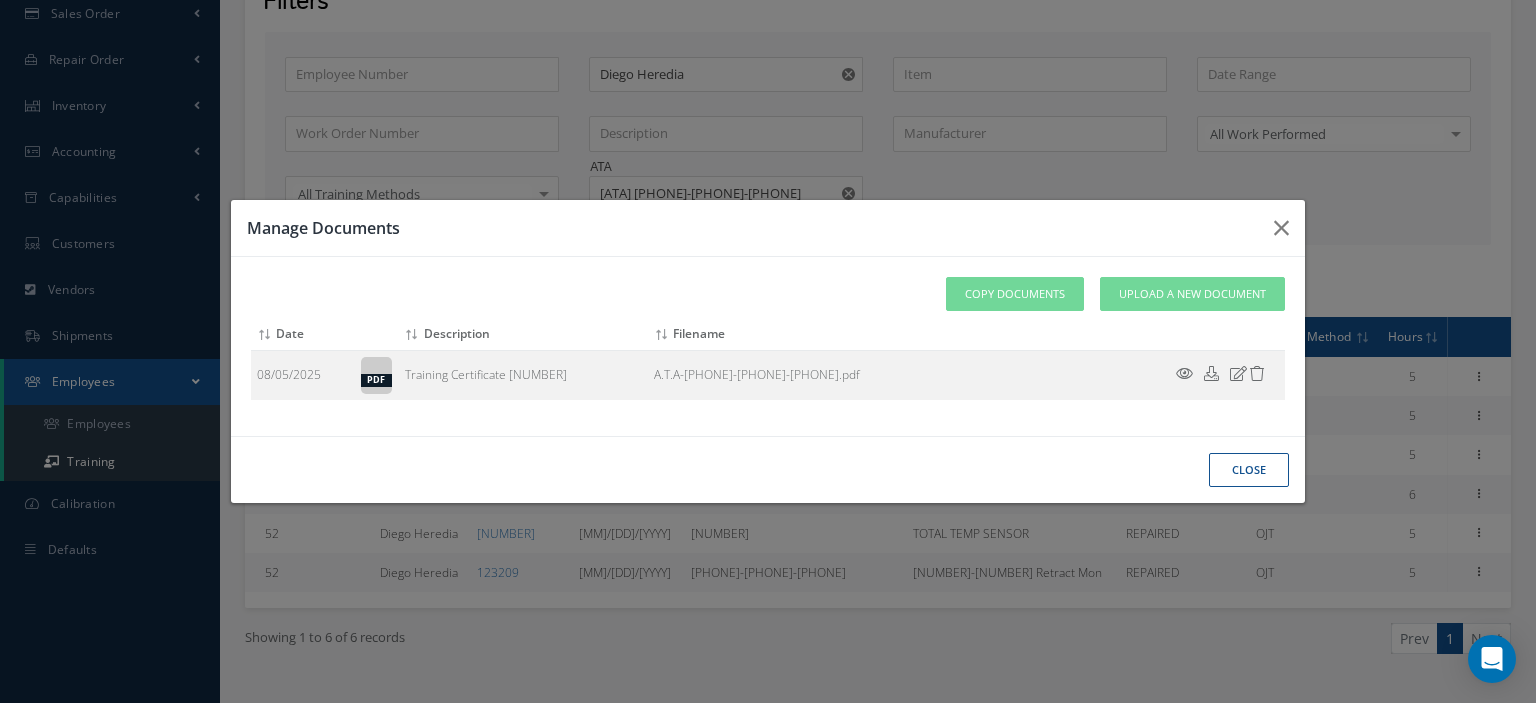 click on "close" at bounding box center [0, 0] 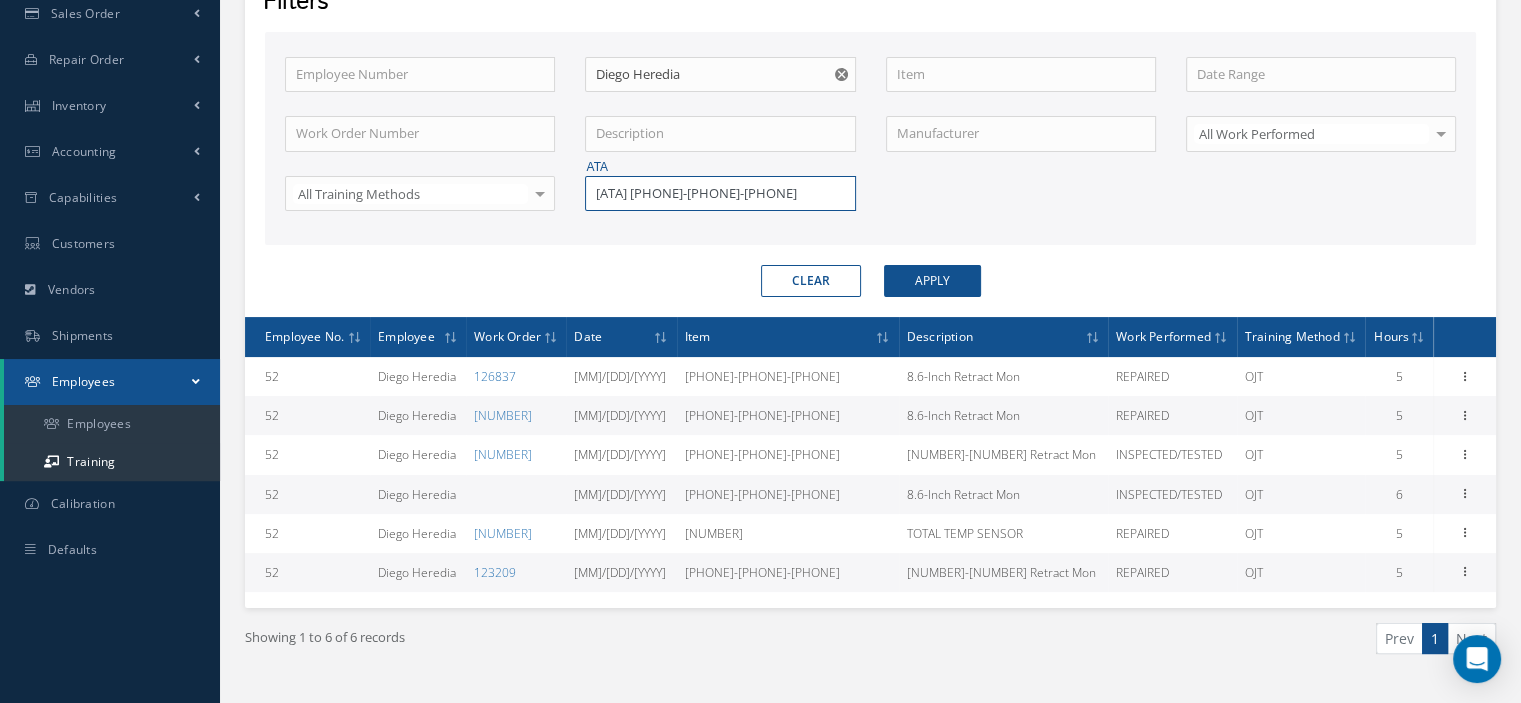 drag, startPoint x: 680, startPoint y: 194, endPoint x: 587, endPoint y: 195, distance: 93.00538 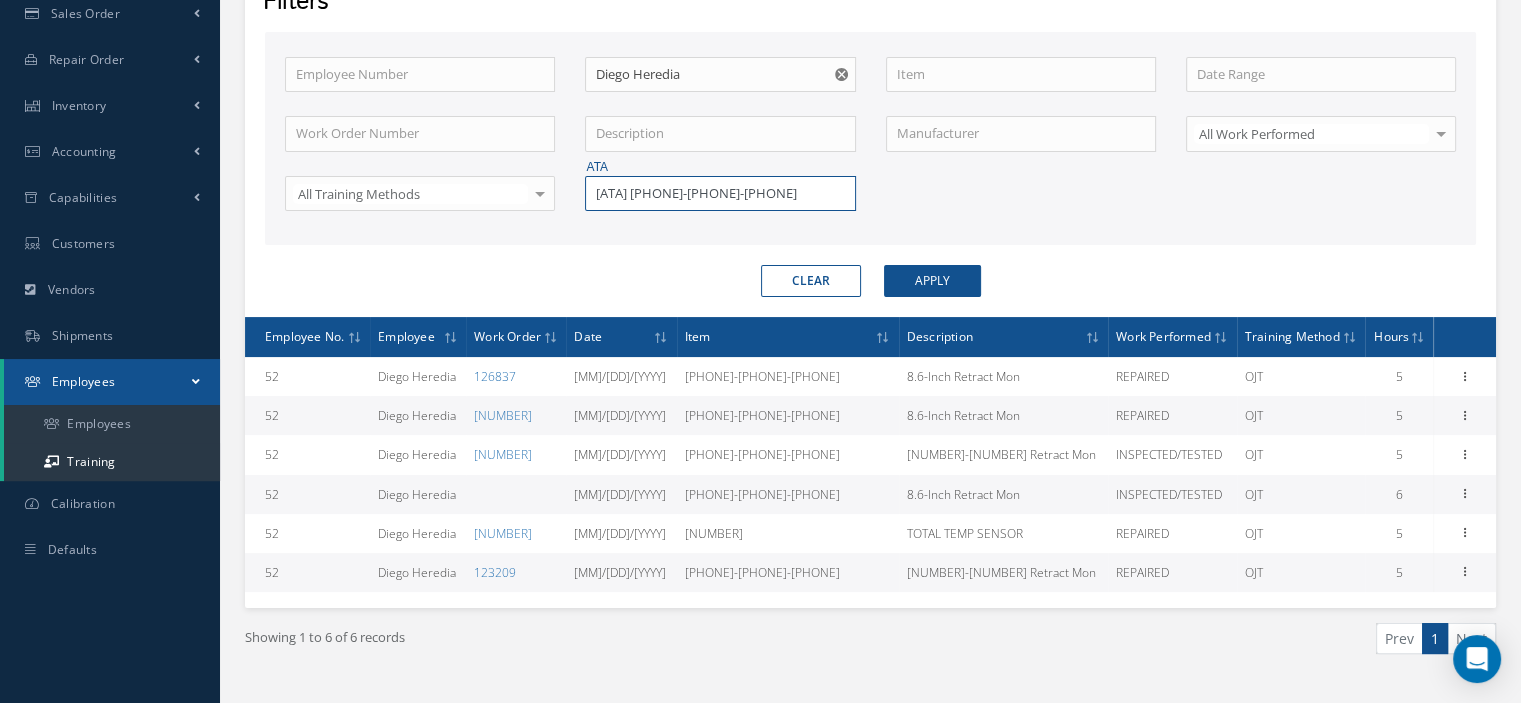 click on "23-32-98" at bounding box center (720, 194) 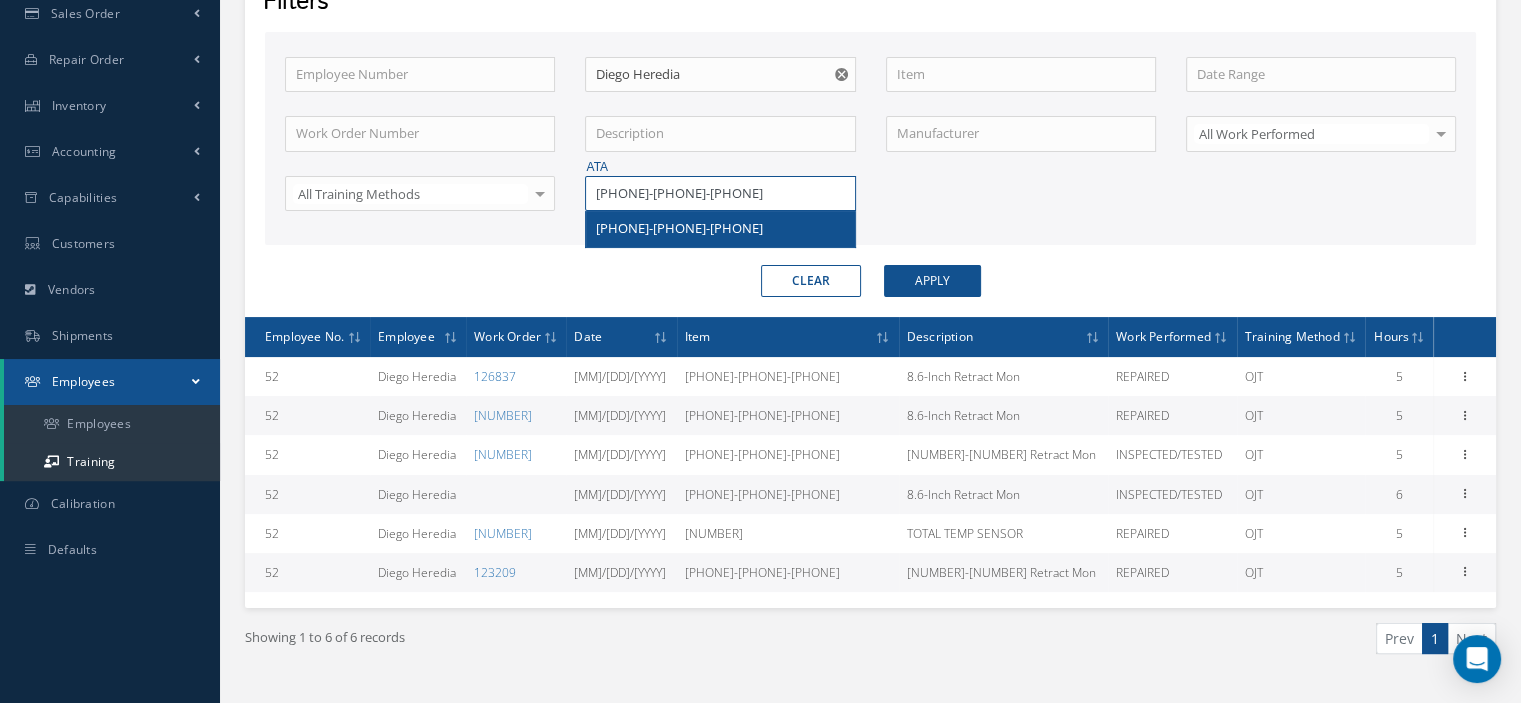 type on "24-60-02" 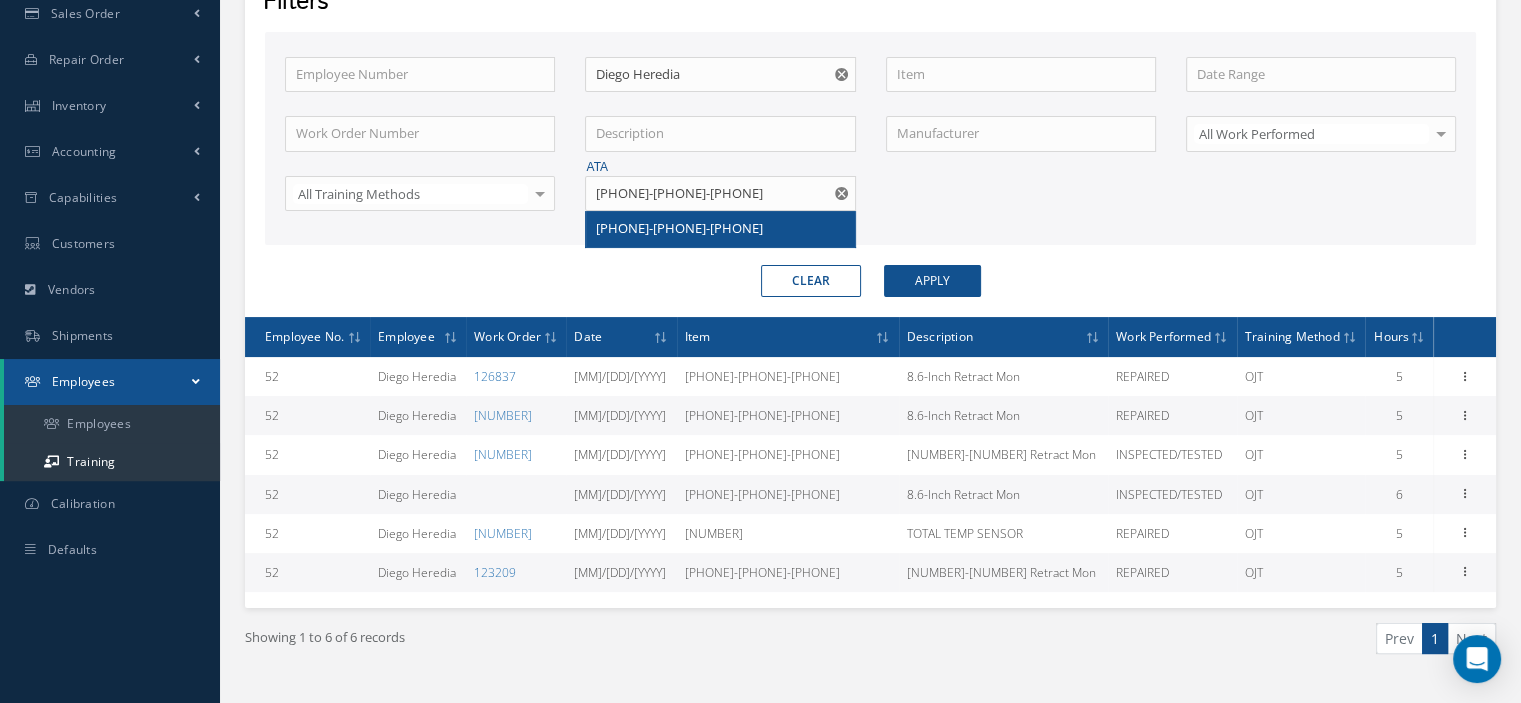 click on "24-60-02" at bounding box center [720, 229] 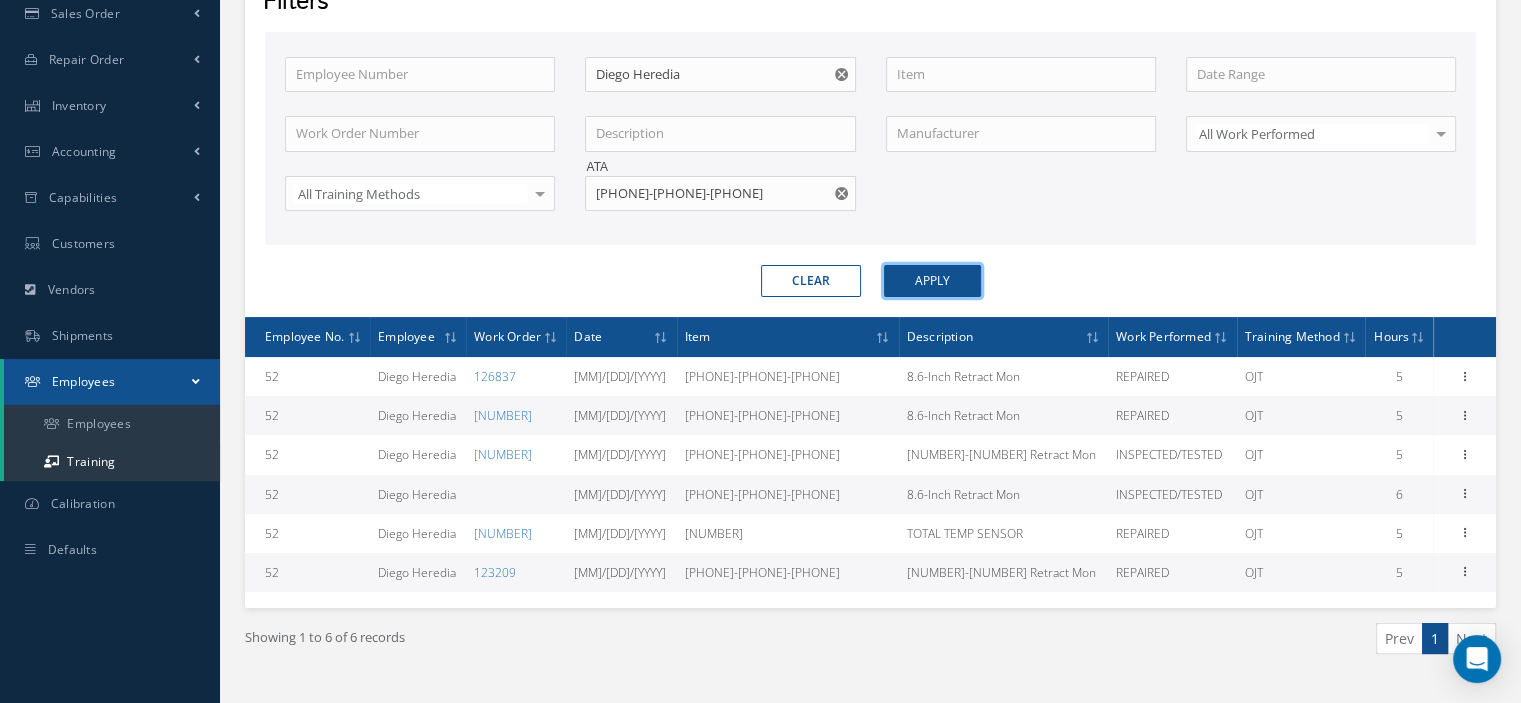 click on "Apply" at bounding box center [932, 281] 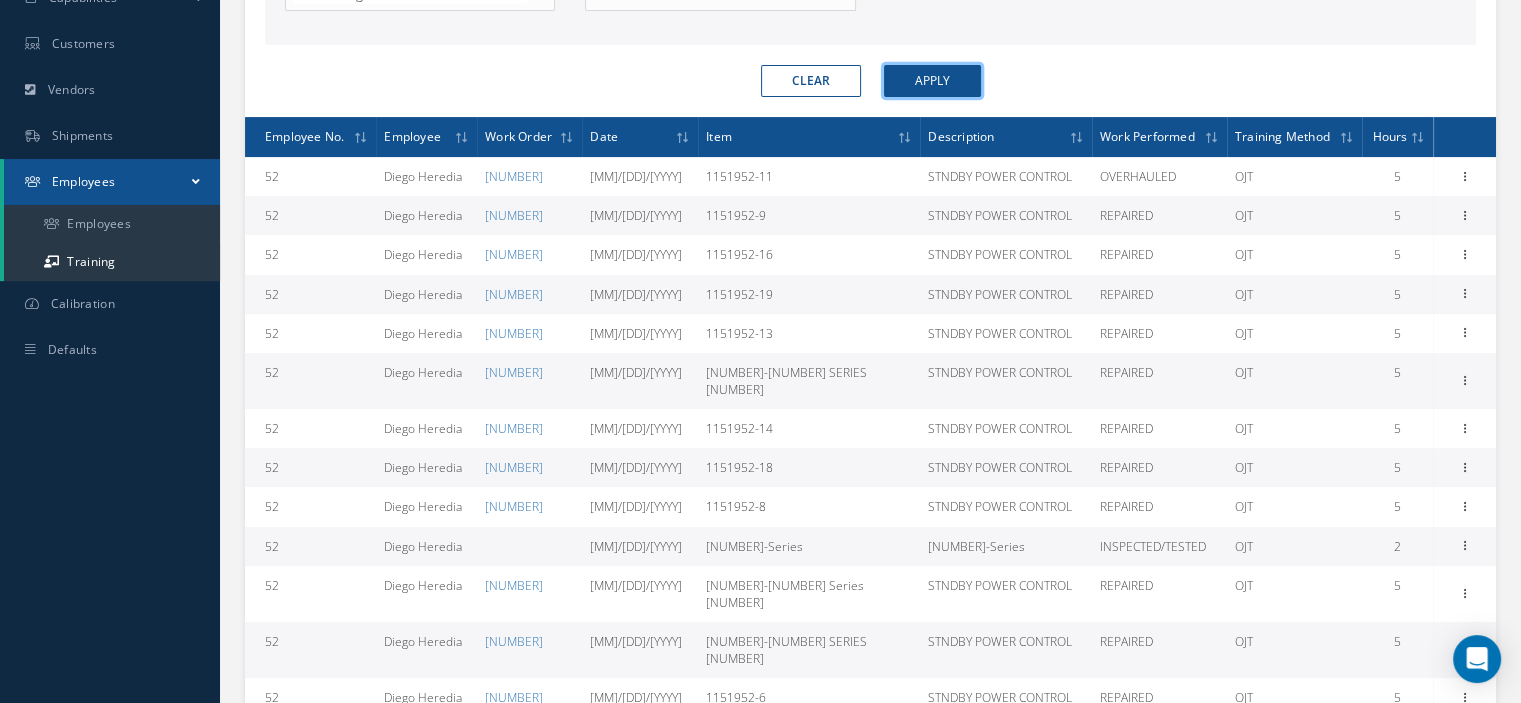 scroll, scrollTop: 730, scrollLeft: 0, axis: vertical 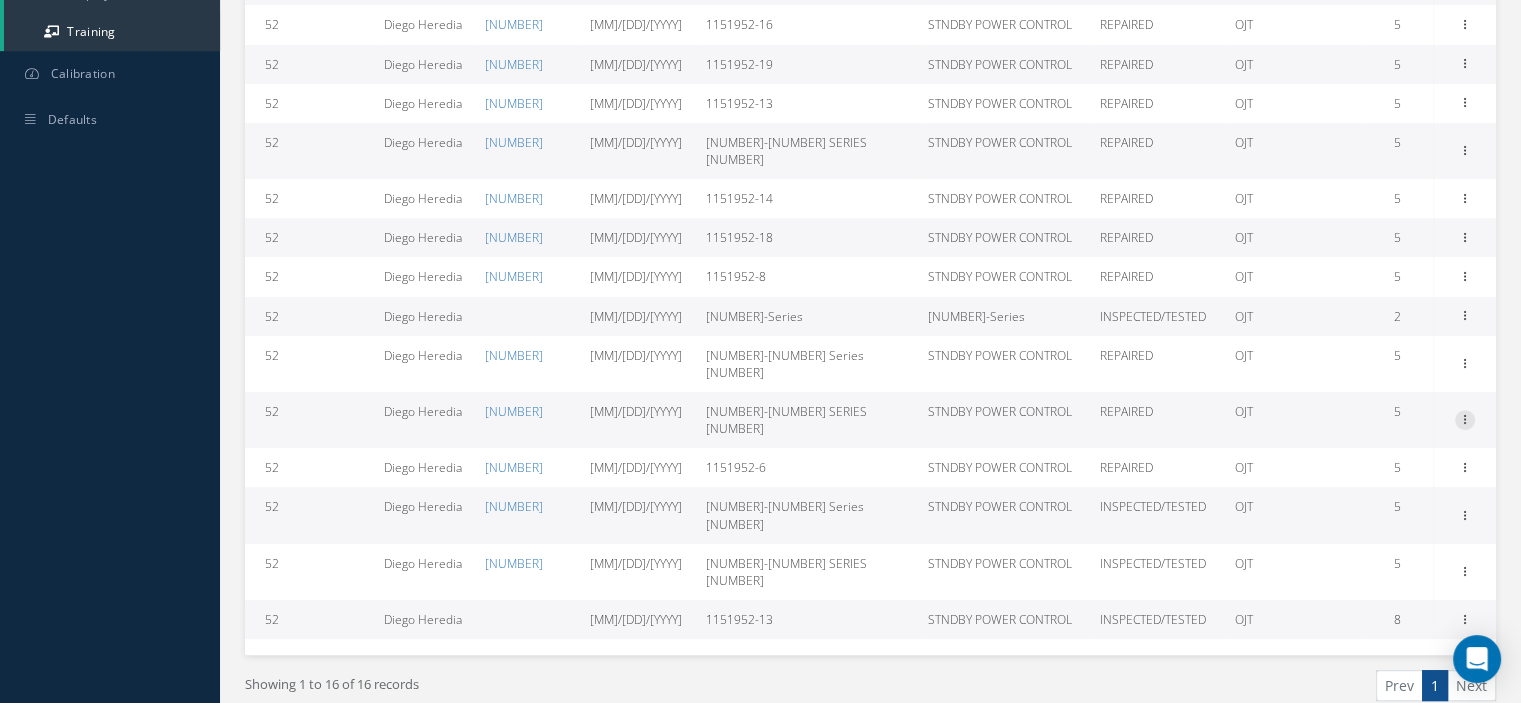 click at bounding box center (1465, 418) 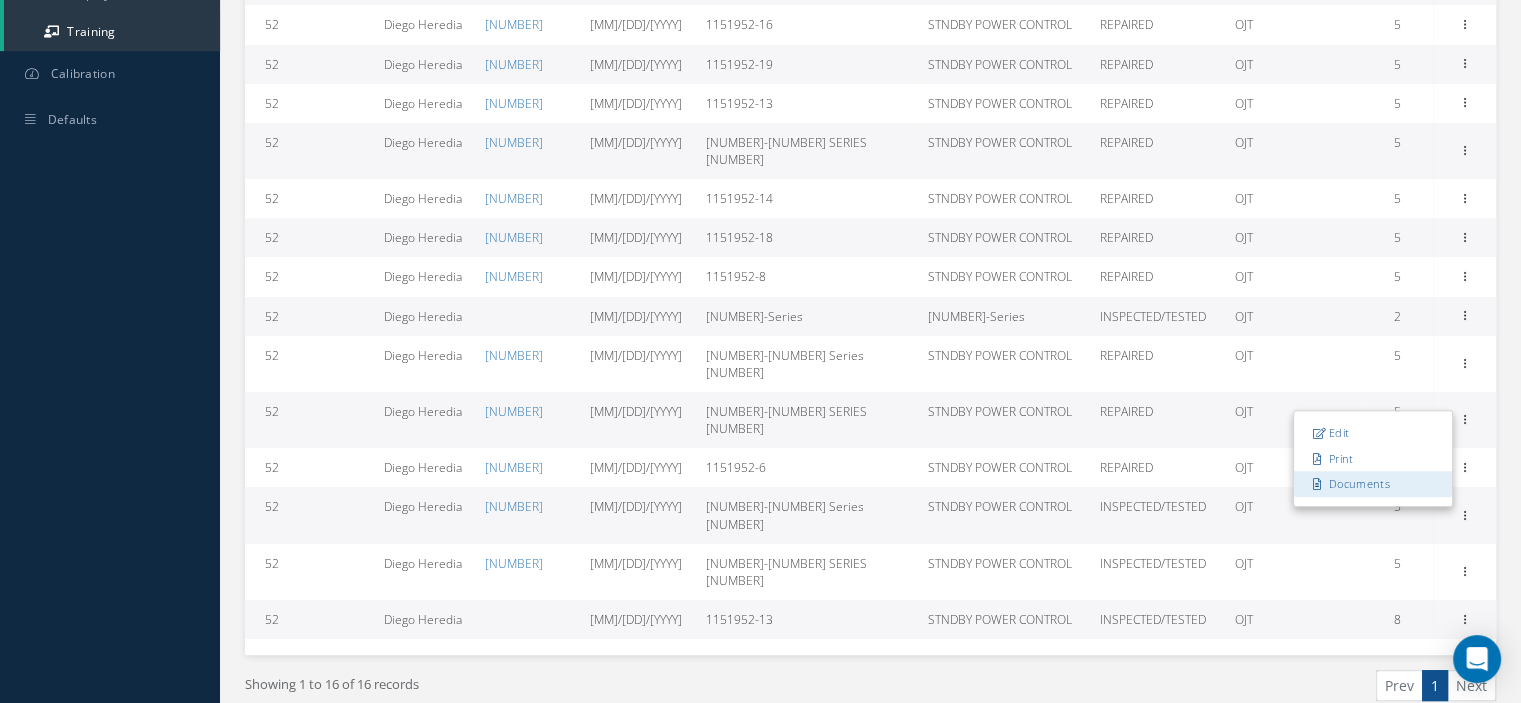 click on "Documents" at bounding box center (1373, 485) 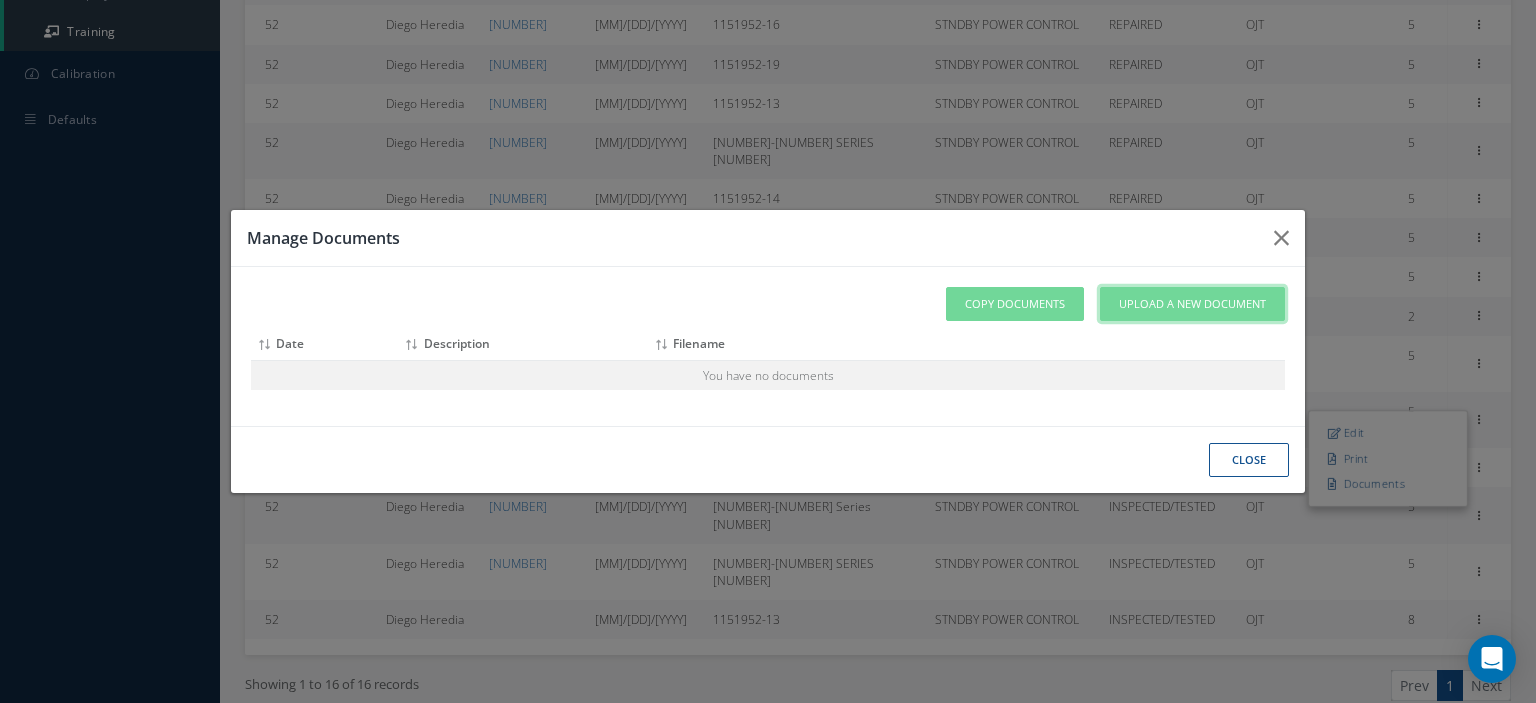 click on "Upload a New Document" at bounding box center [1192, 304] 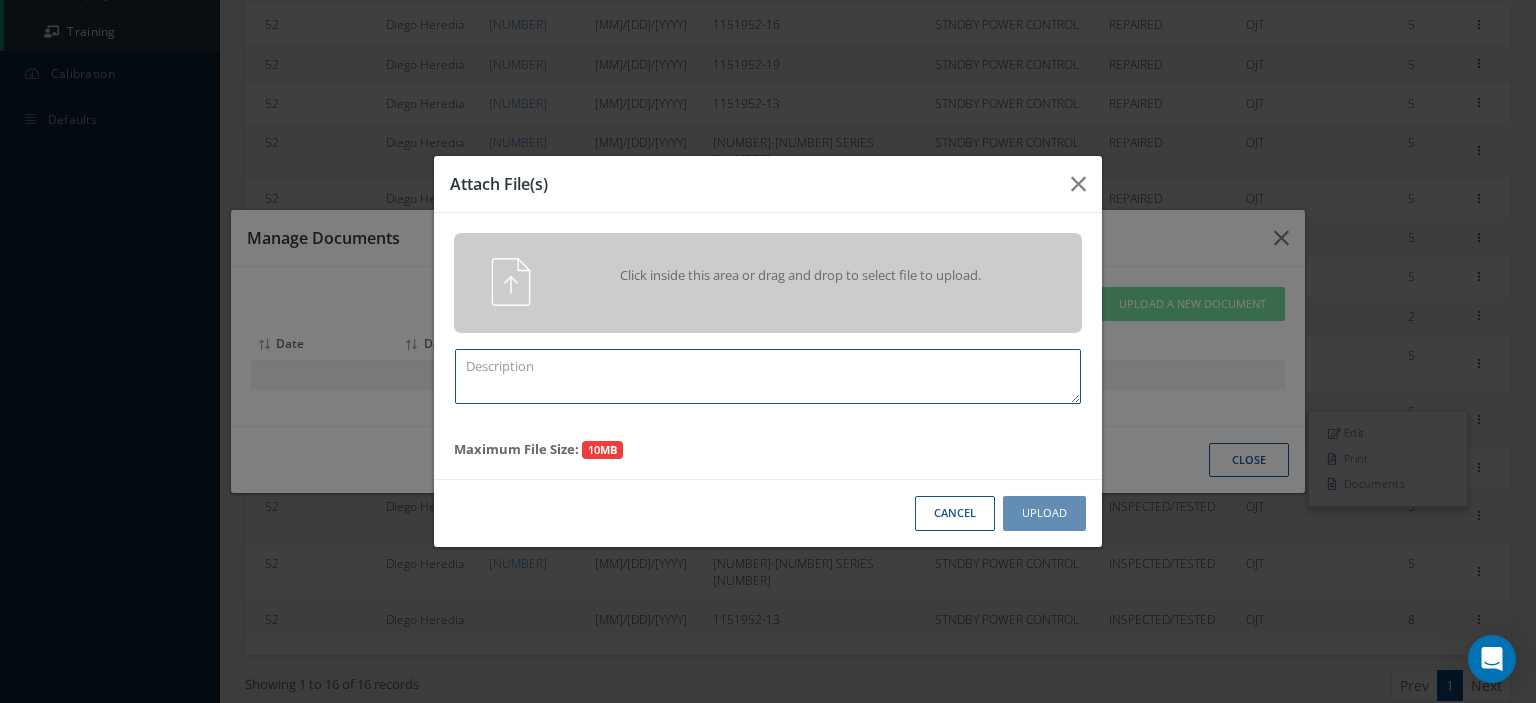 click at bounding box center [768, 376] 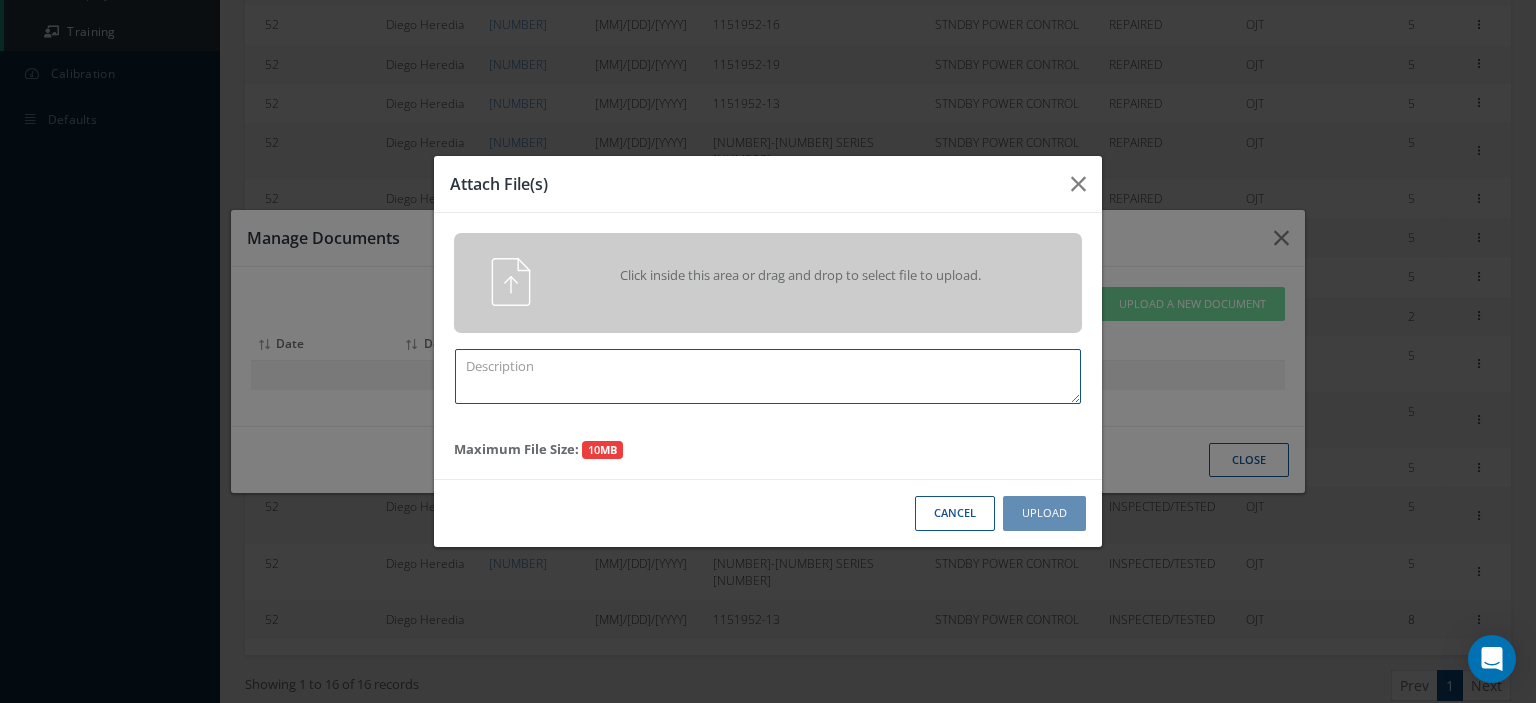 paste on "Training Certificate" 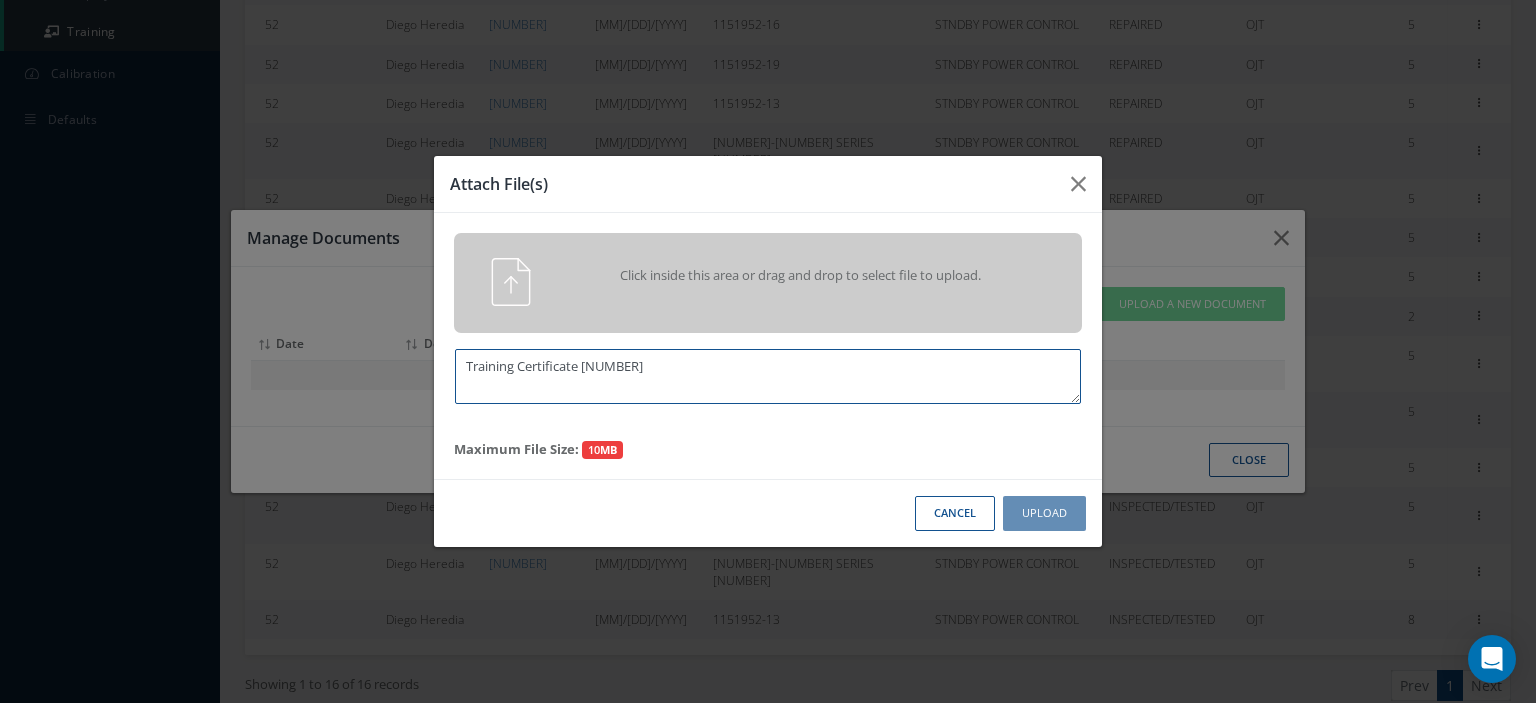type on "Training Certificate 2015" 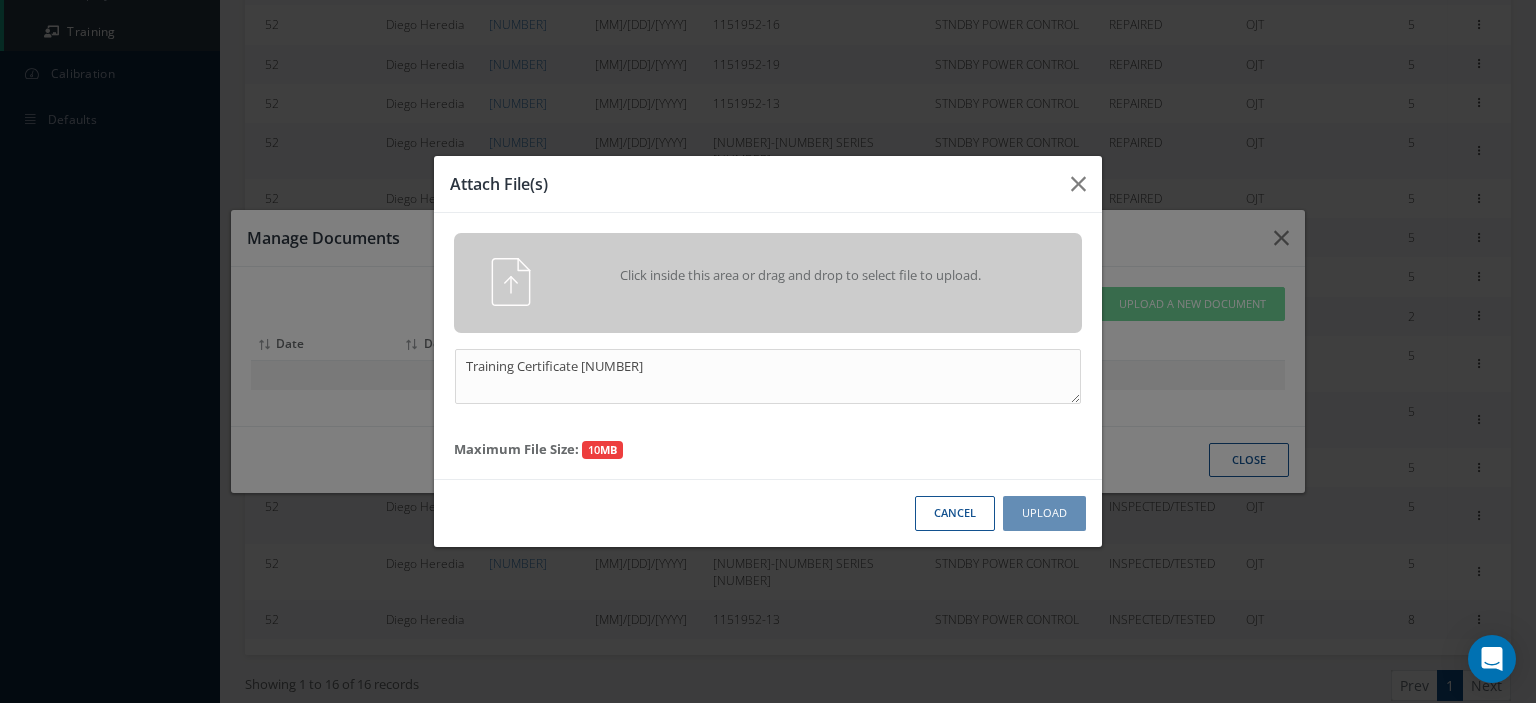 click on "Click inside this area or drag and drop to select file to upload." at bounding box center [768, 283] 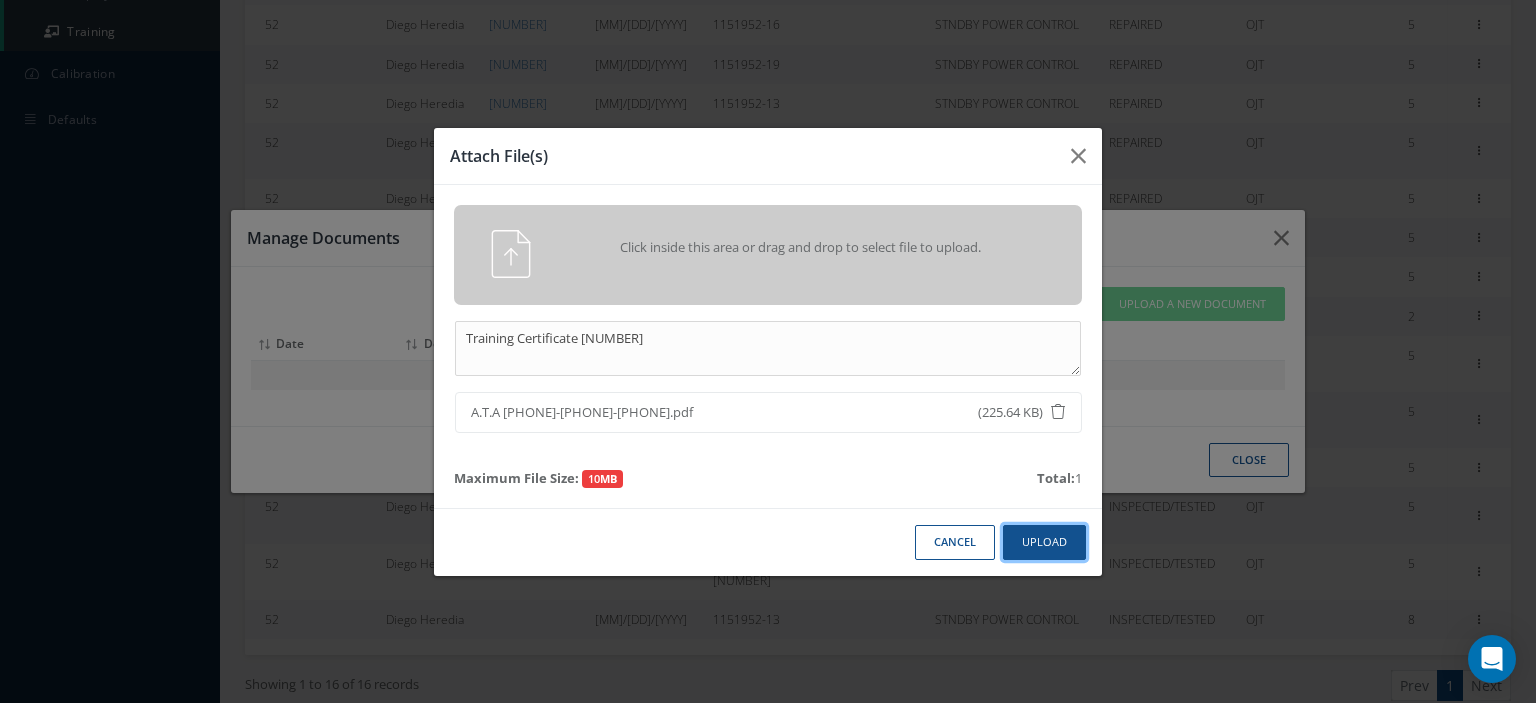click on "Upload" at bounding box center [1044, 542] 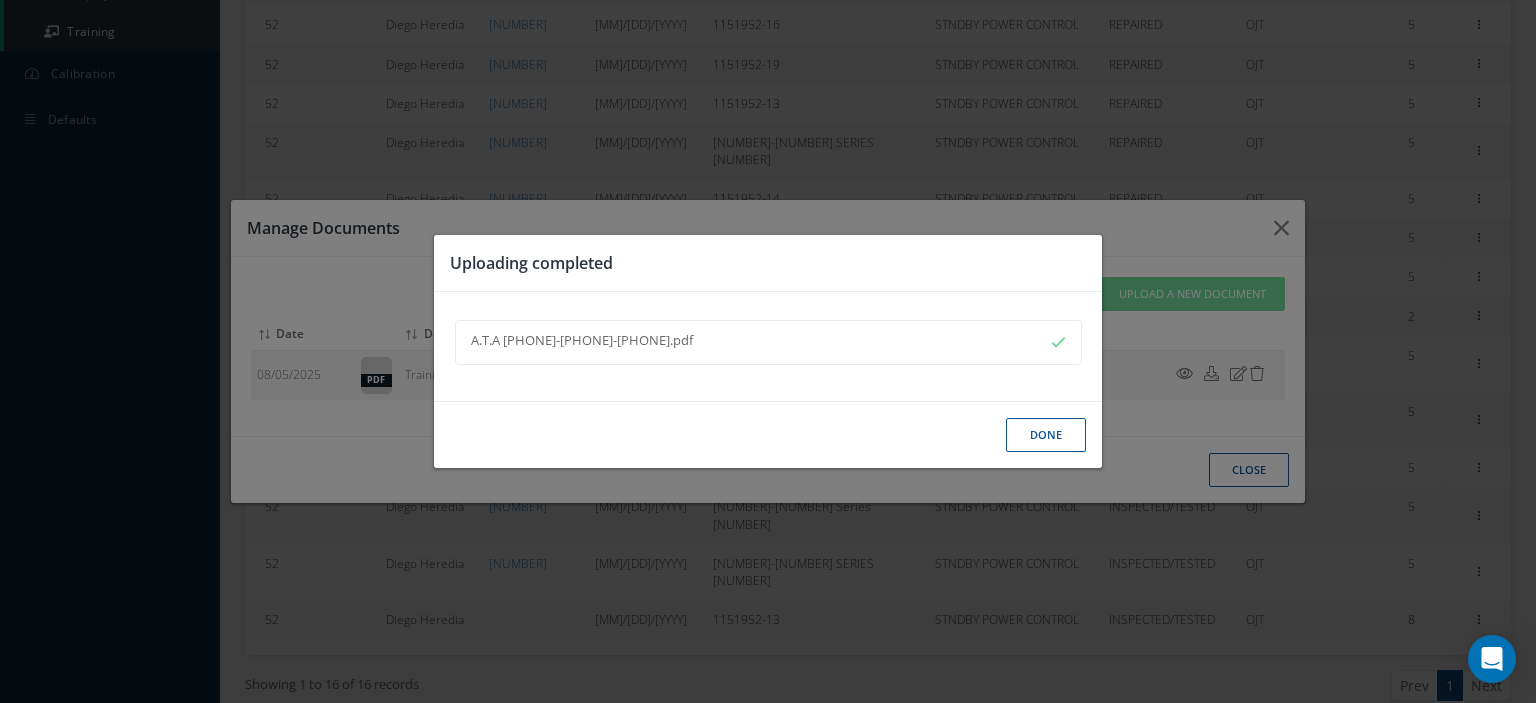 click on "Done" at bounding box center [1046, 435] 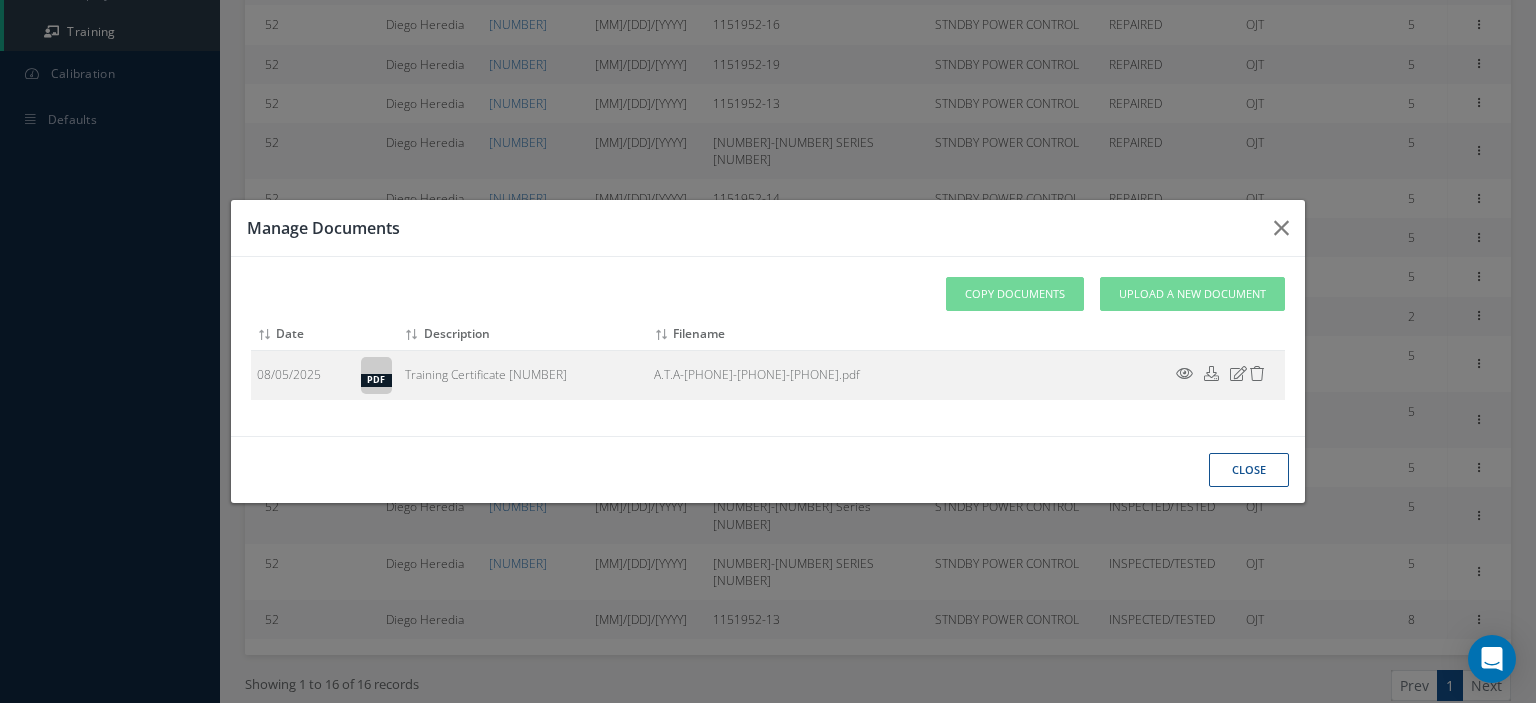 click on "close" at bounding box center [0, 0] 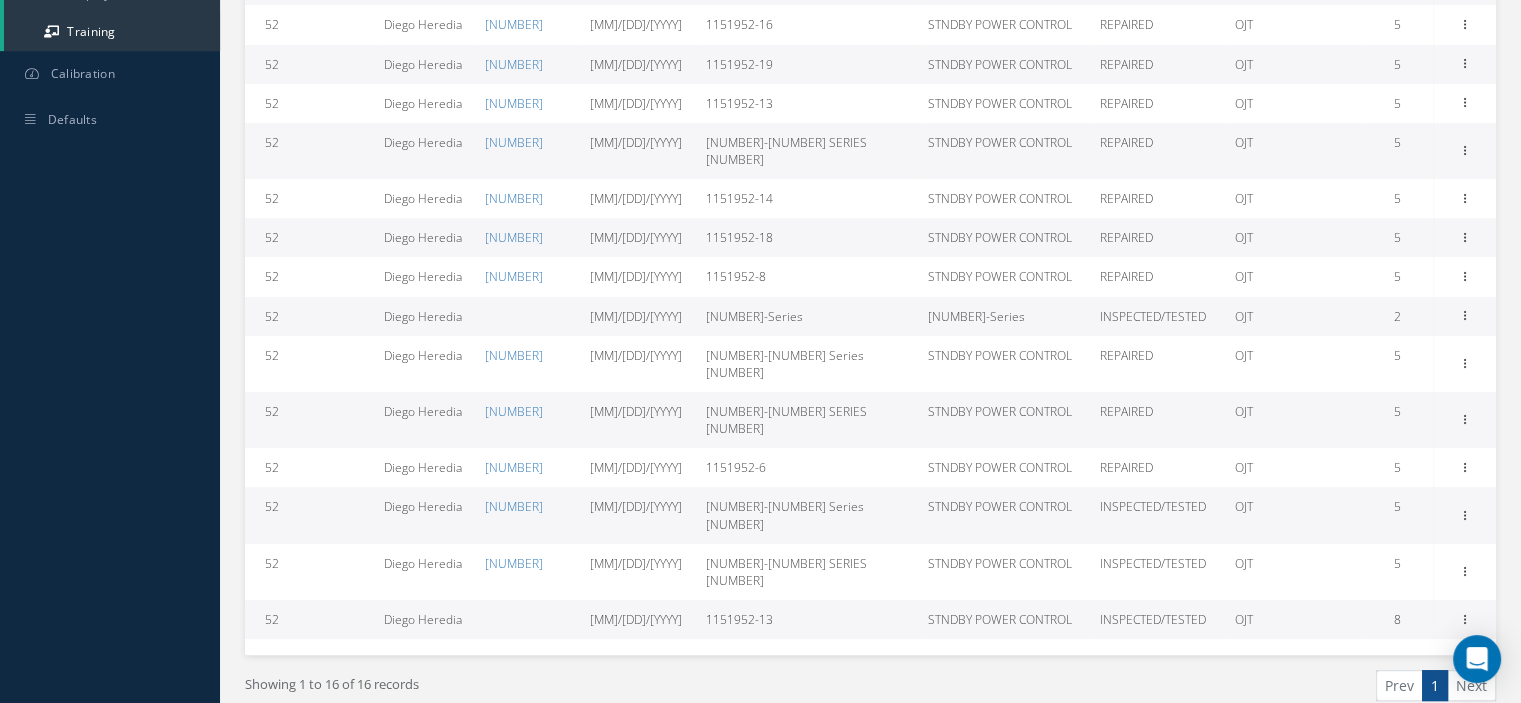 scroll, scrollTop: 30, scrollLeft: 0, axis: vertical 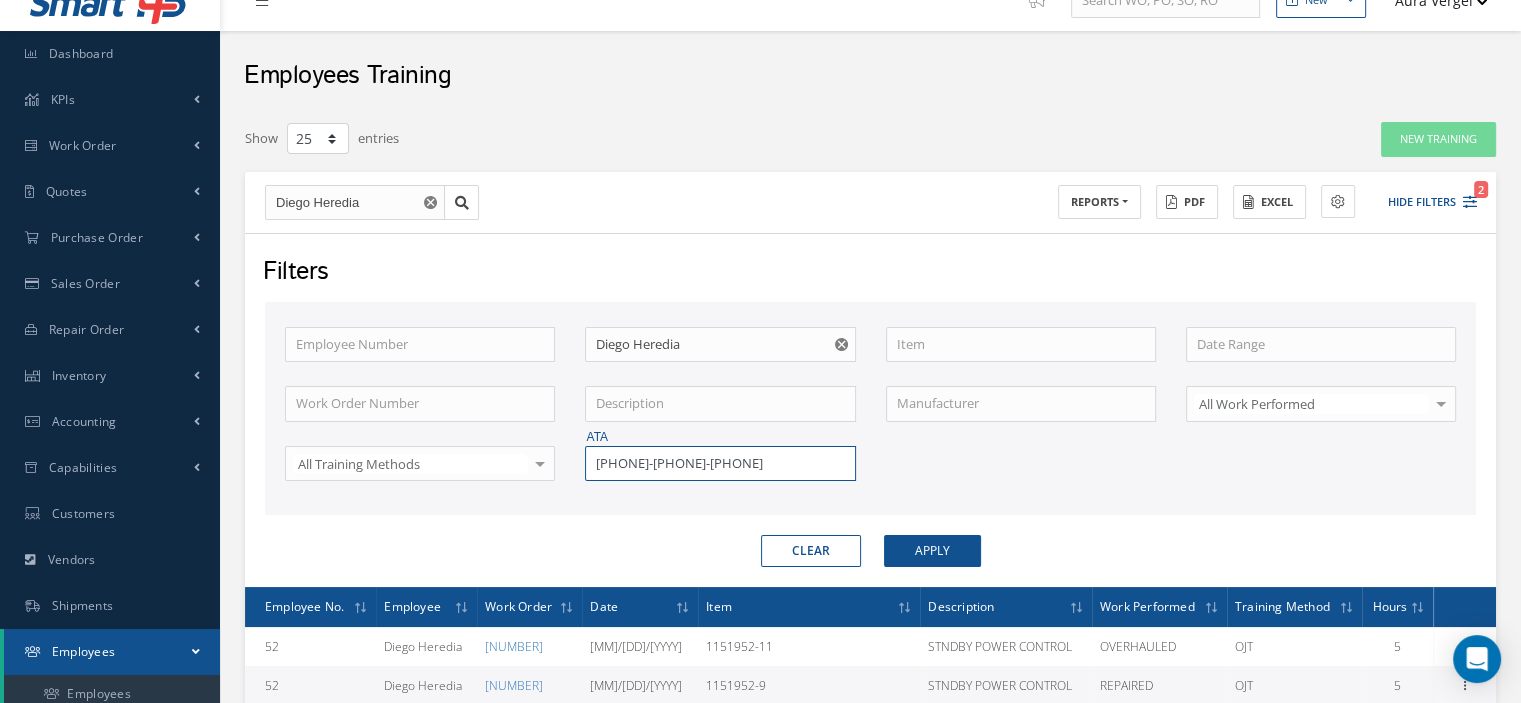 drag, startPoint x: 658, startPoint y: 459, endPoint x: 574, endPoint y: 465, distance: 84.21401 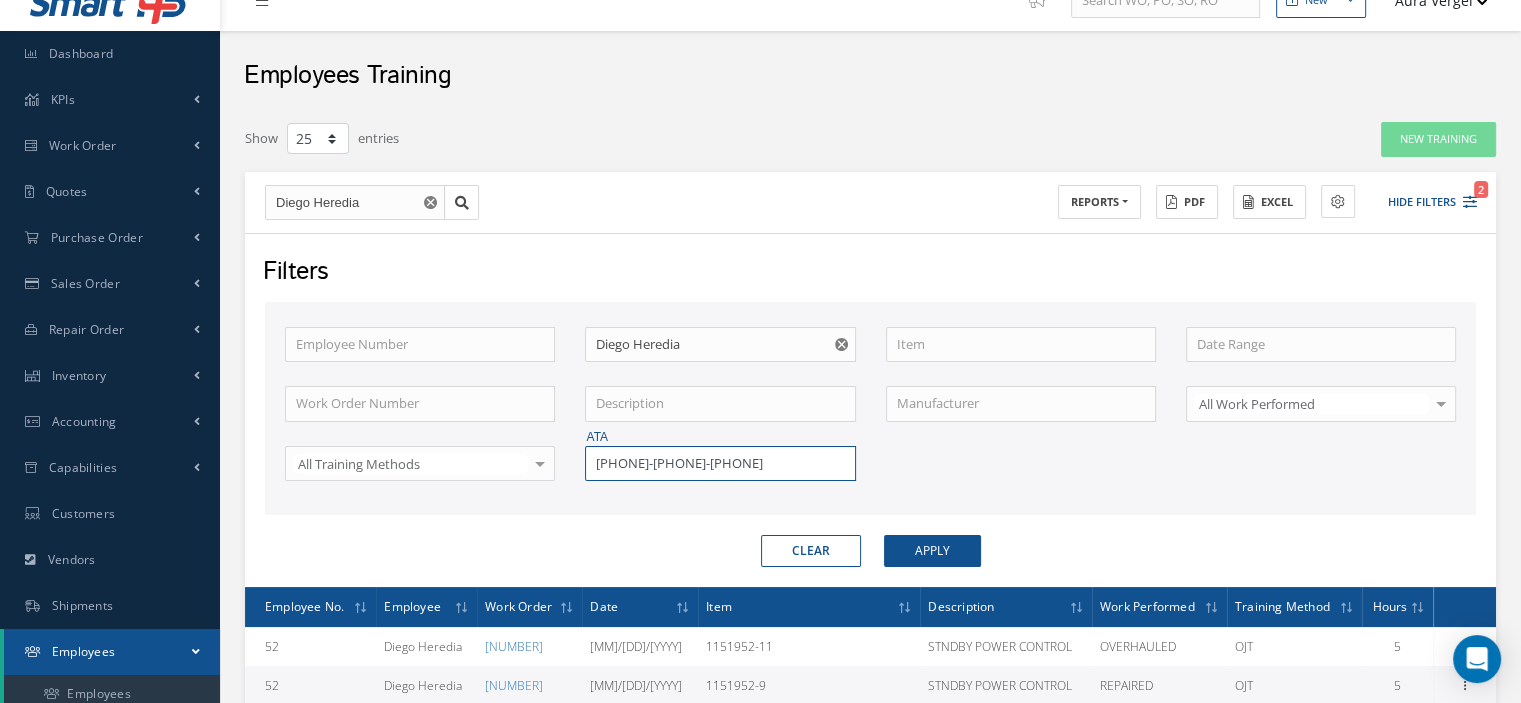 click on "ATA
24-60-02" at bounding box center (720, 464) 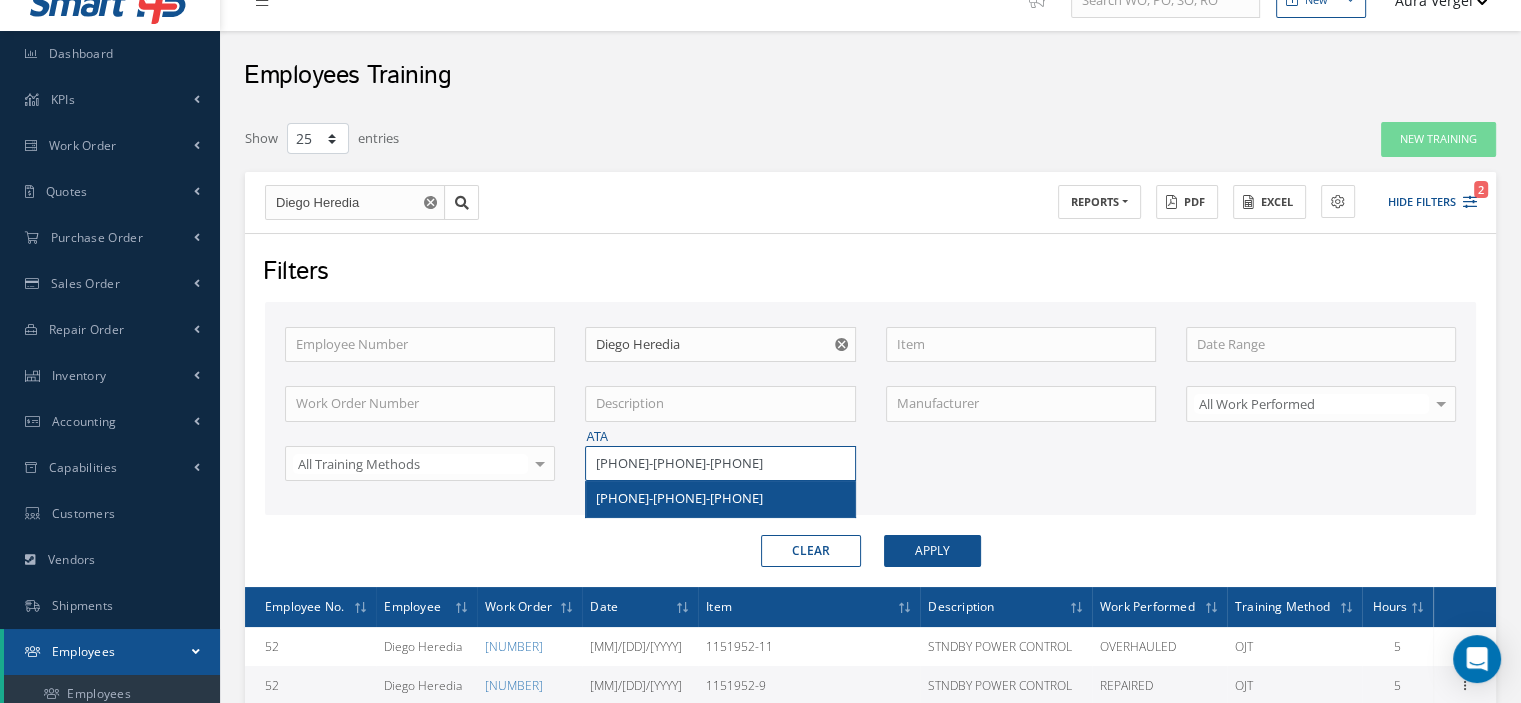 type on "34-22-44" 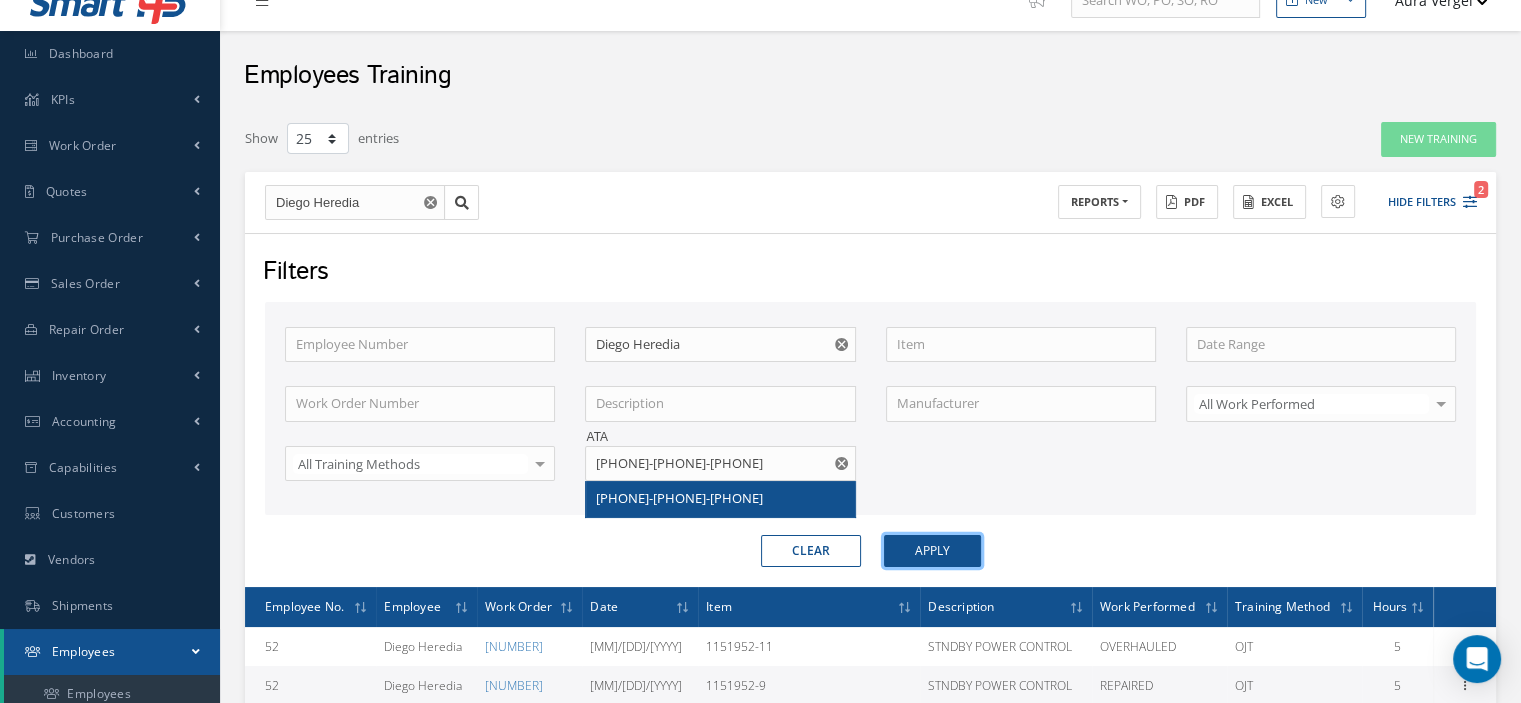 click on "Apply" at bounding box center [932, 551] 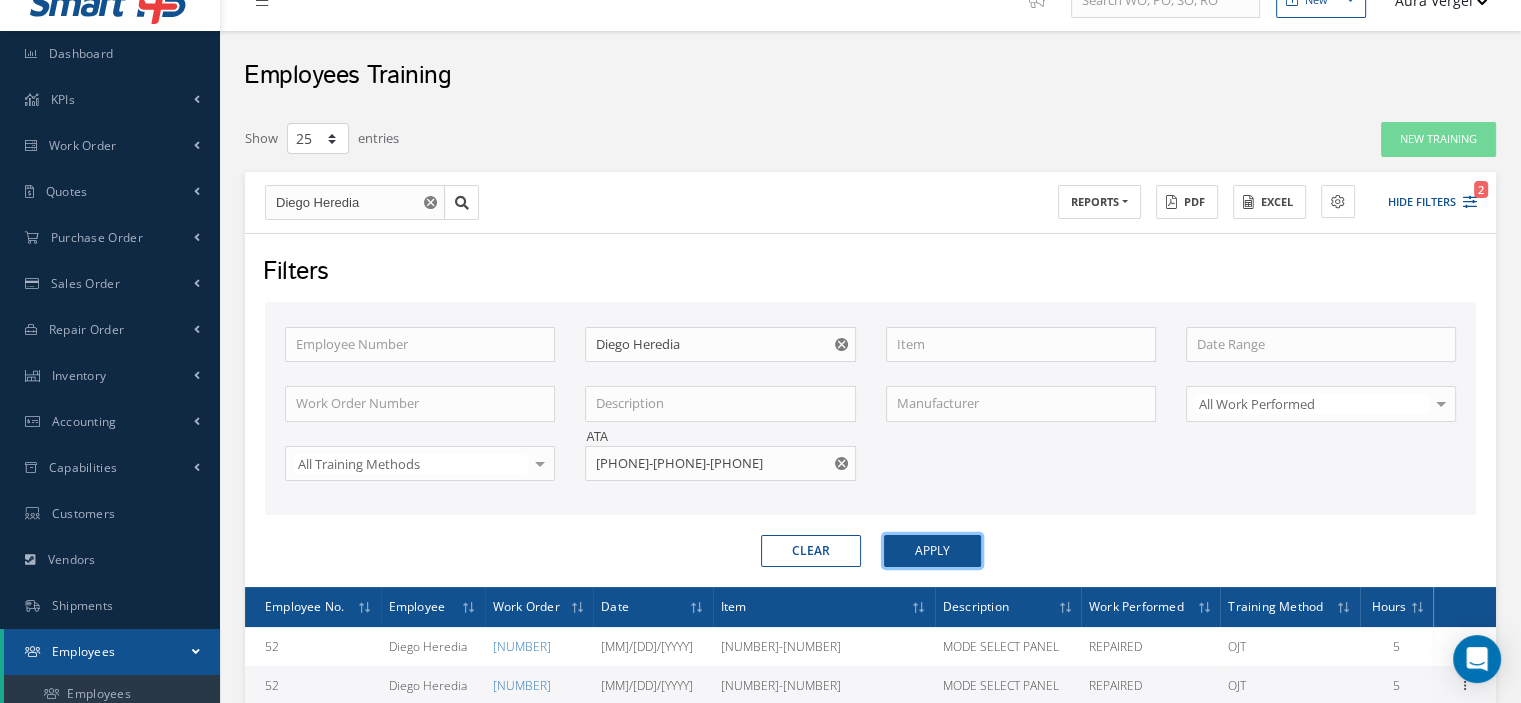 scroll, scrollTop: 221, scrollLeft: 0, axis: vertical 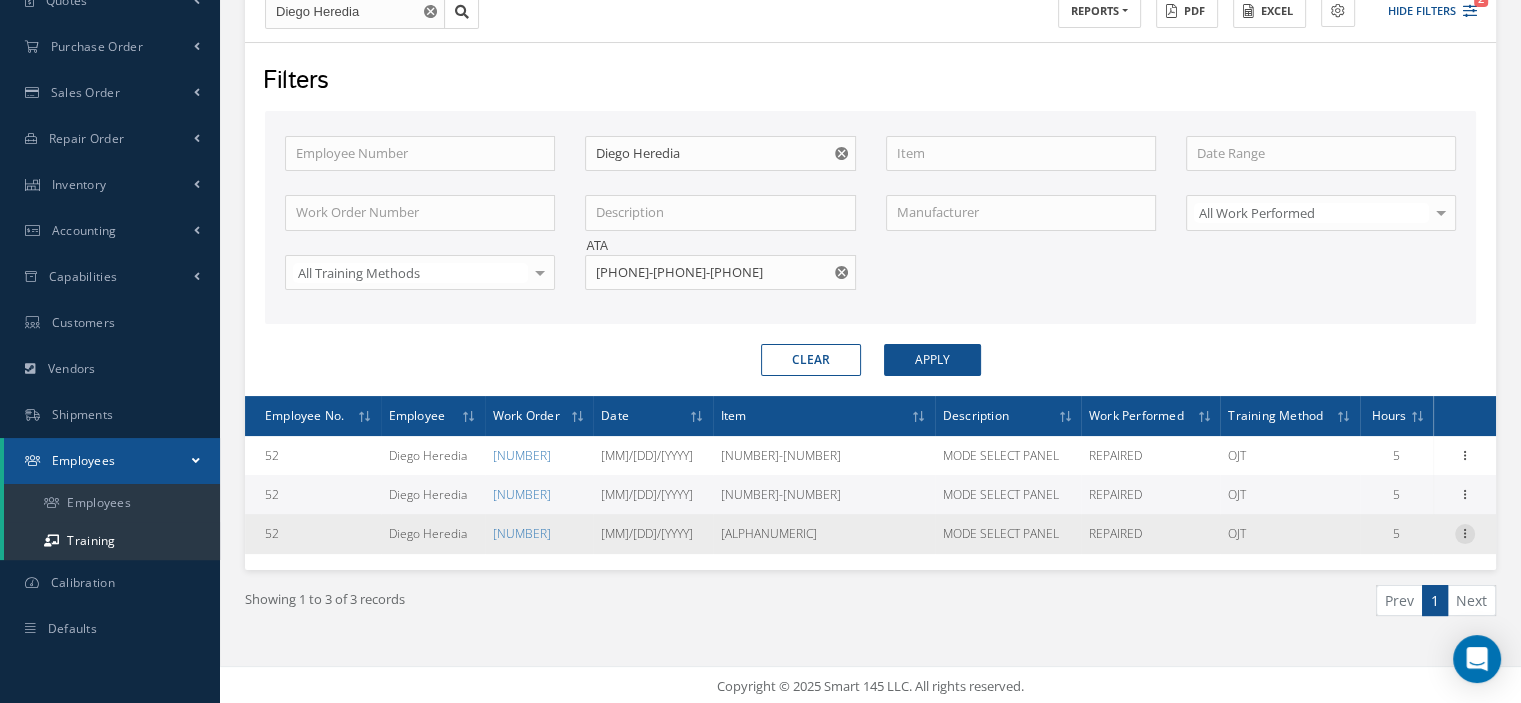 click at bounding box center (1465, 532) 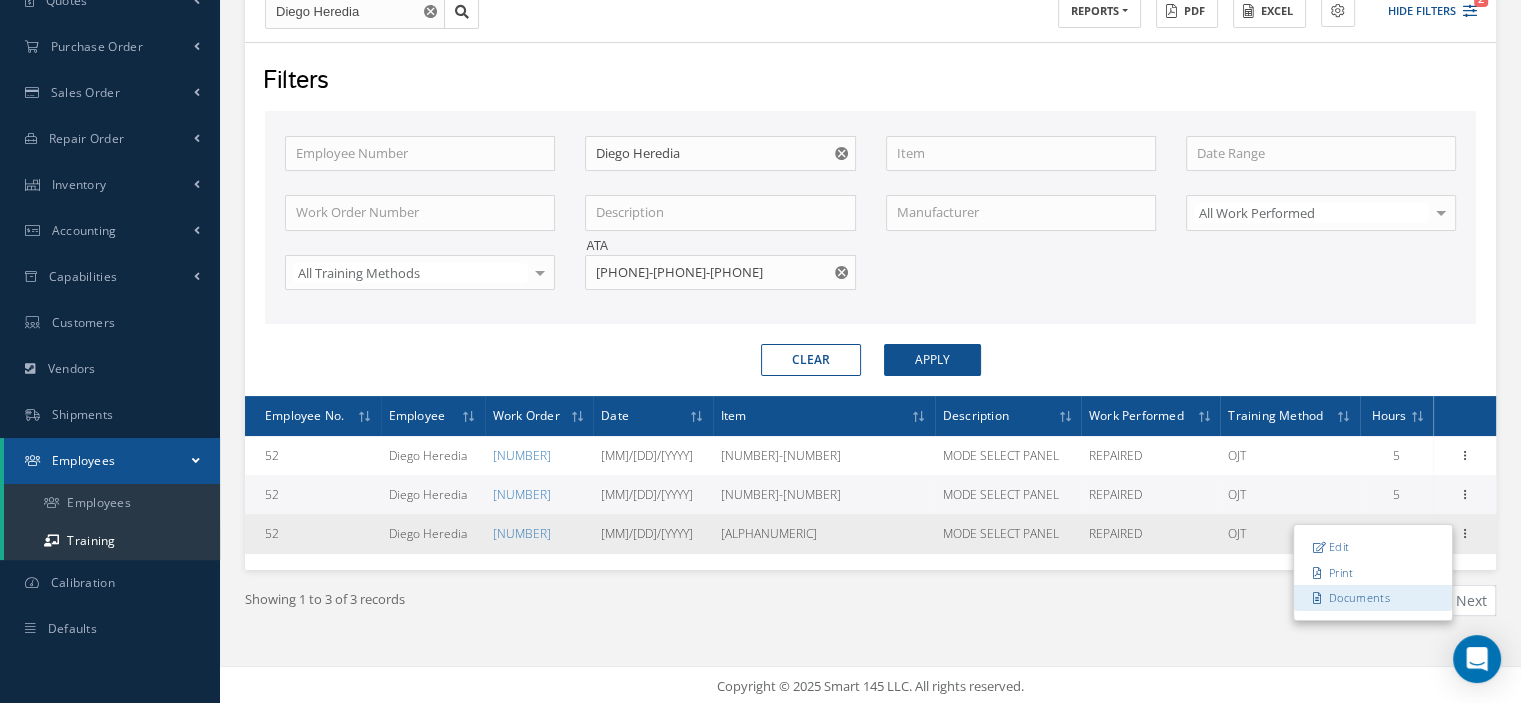 click on "Documents" at bounding box center [1373, 598] 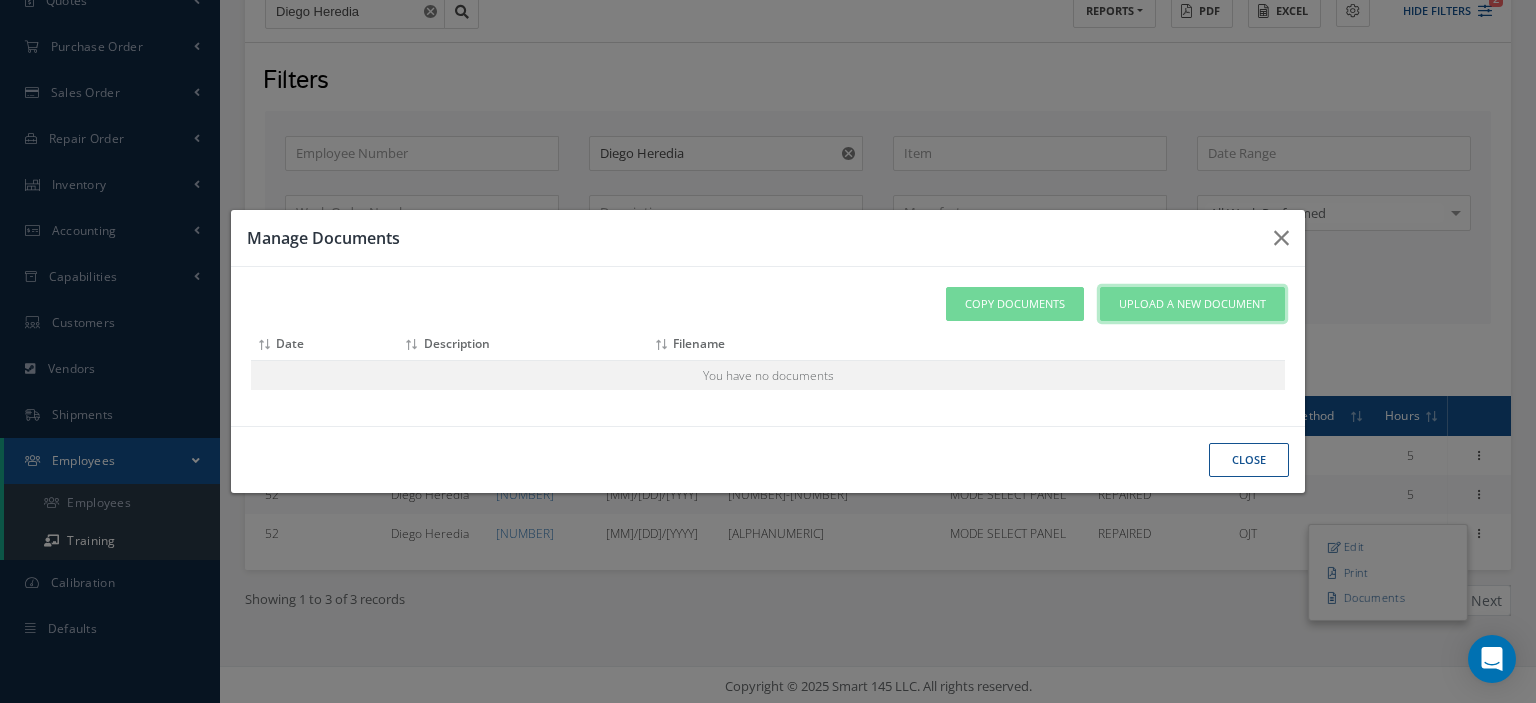 click on "Upload a New Document" at bounding box center [1192, 304] 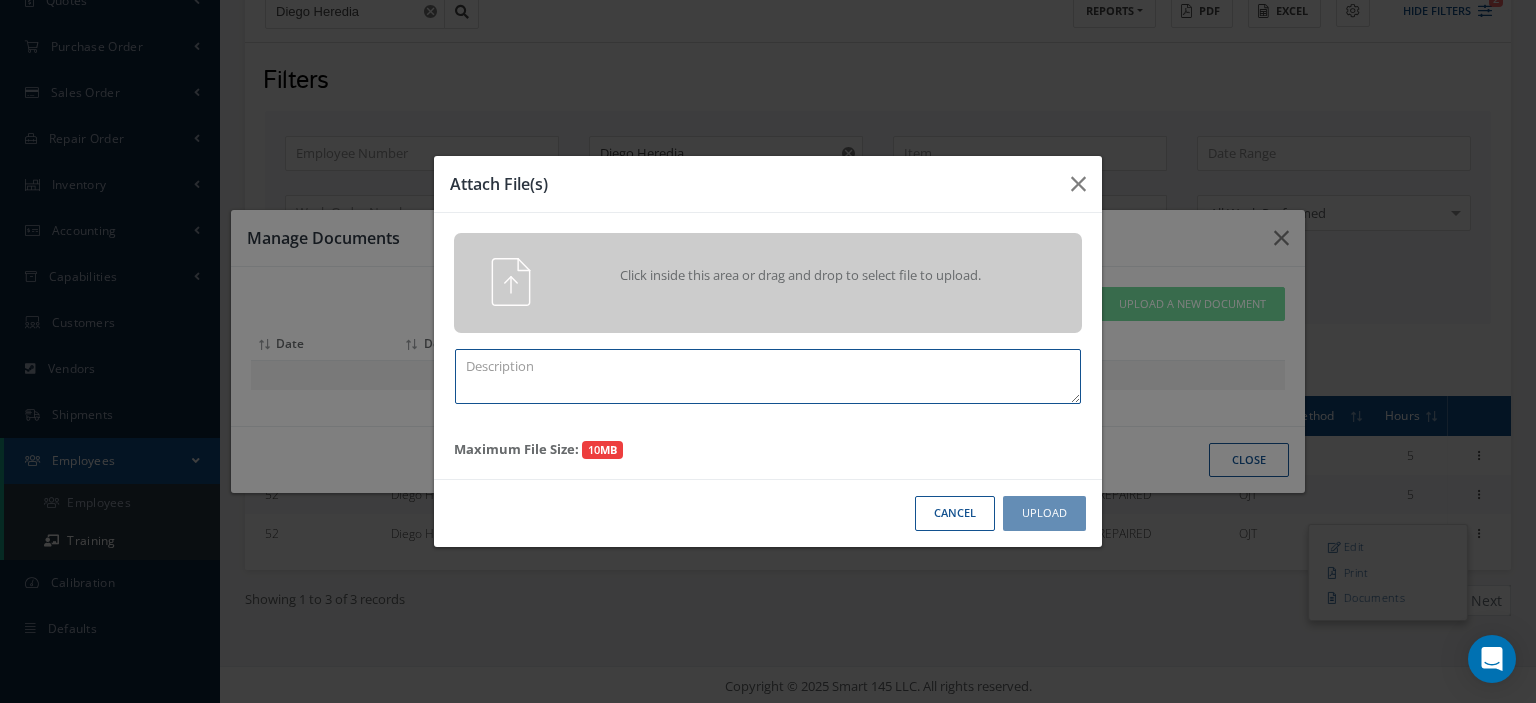 click at bounding box center (768, 376) 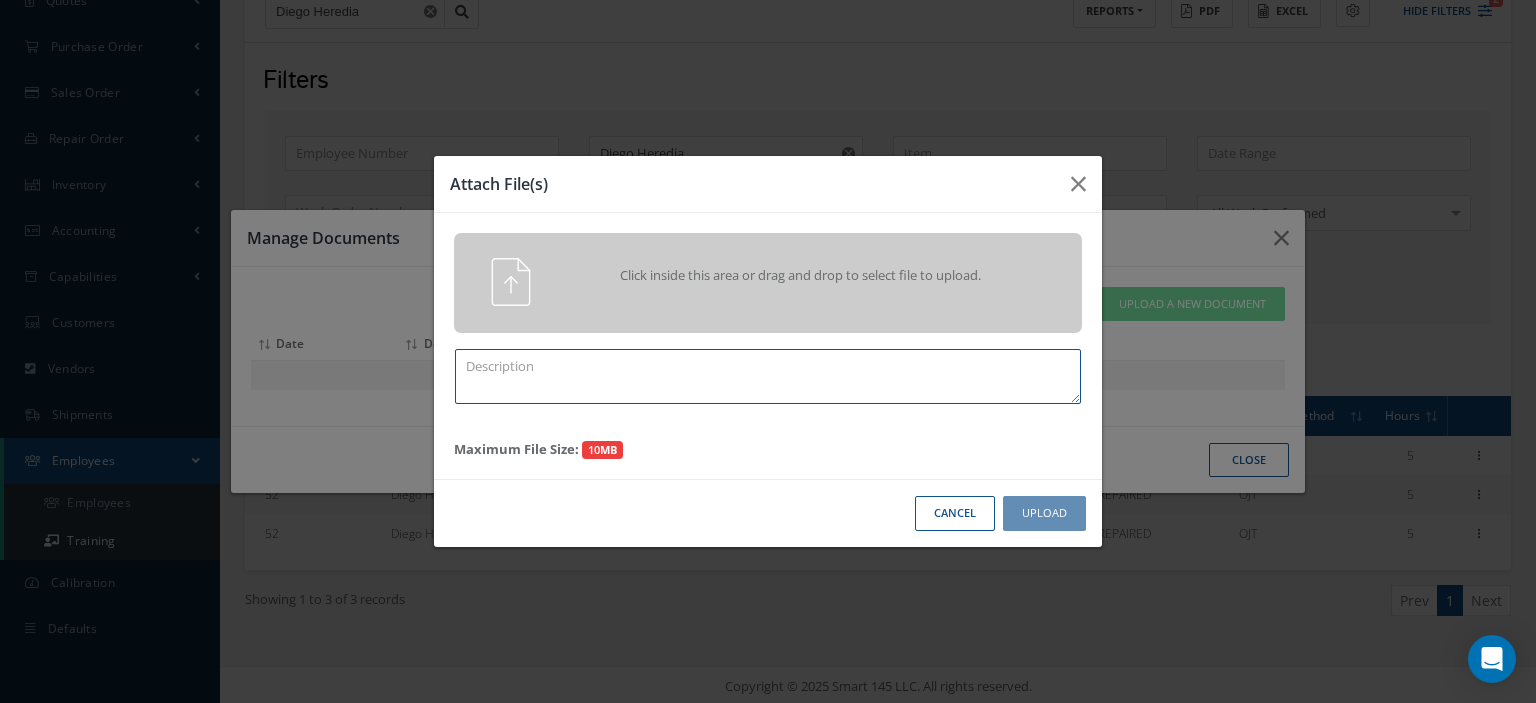 paste on "Training Certificate" 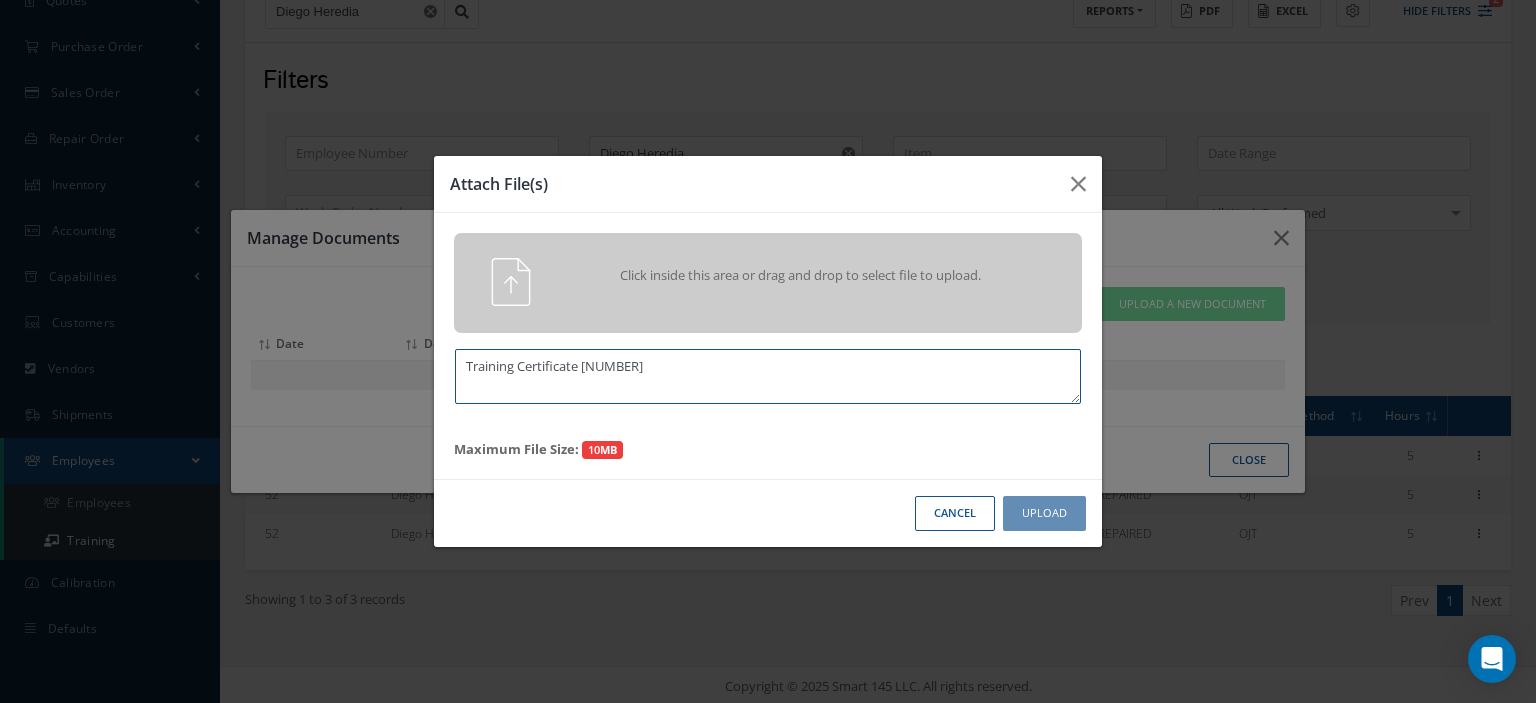 type on "Training Certificate 2015" 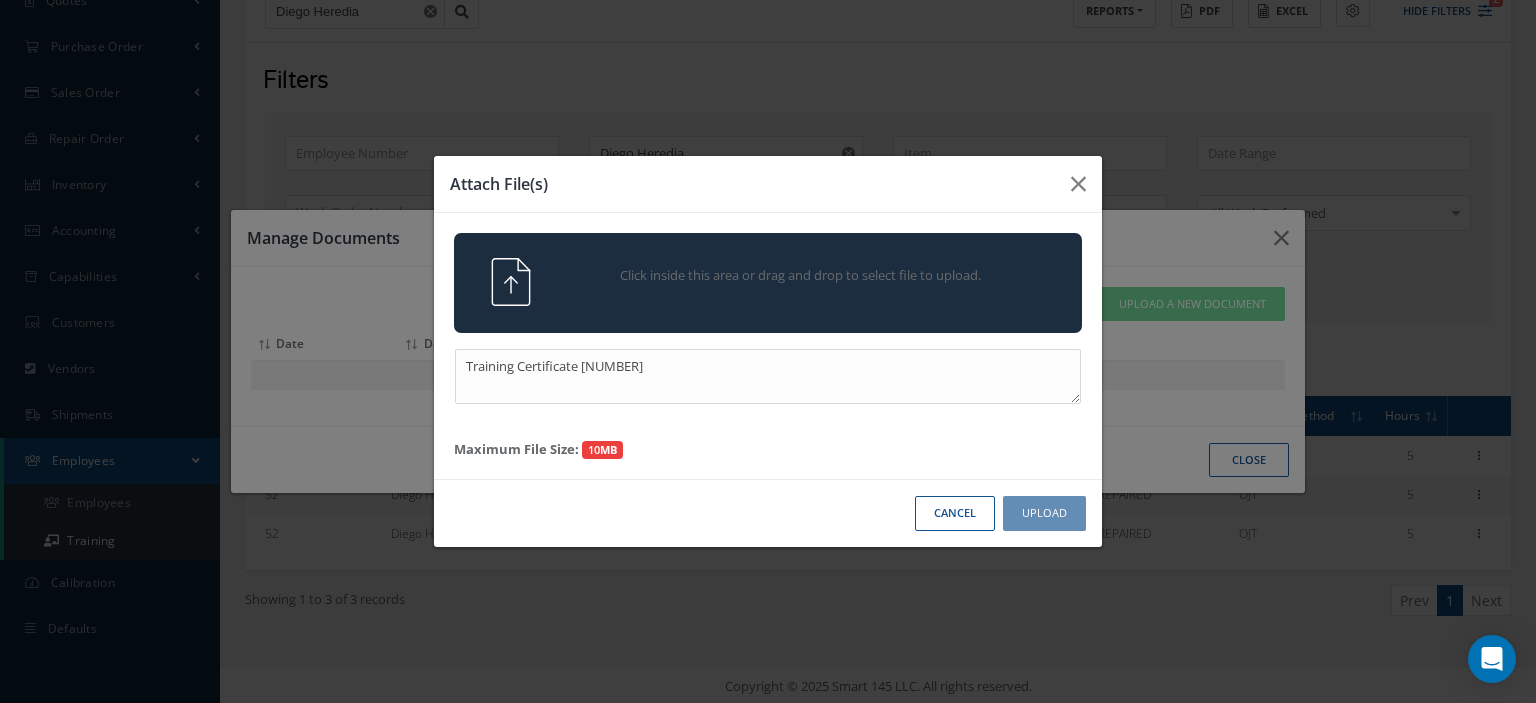 click at bounding box center (494, 282) 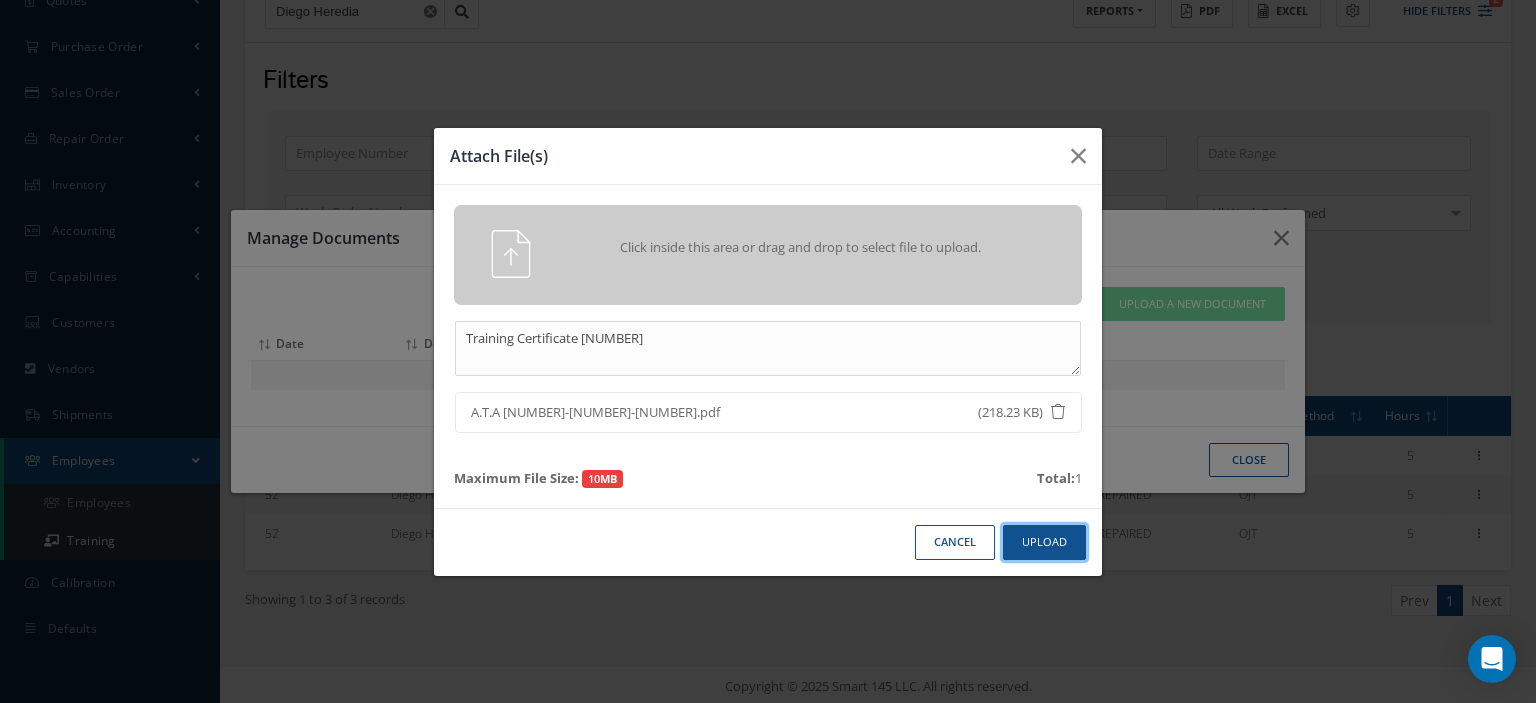 click on "Upload" at bounding box center [1044, 542] 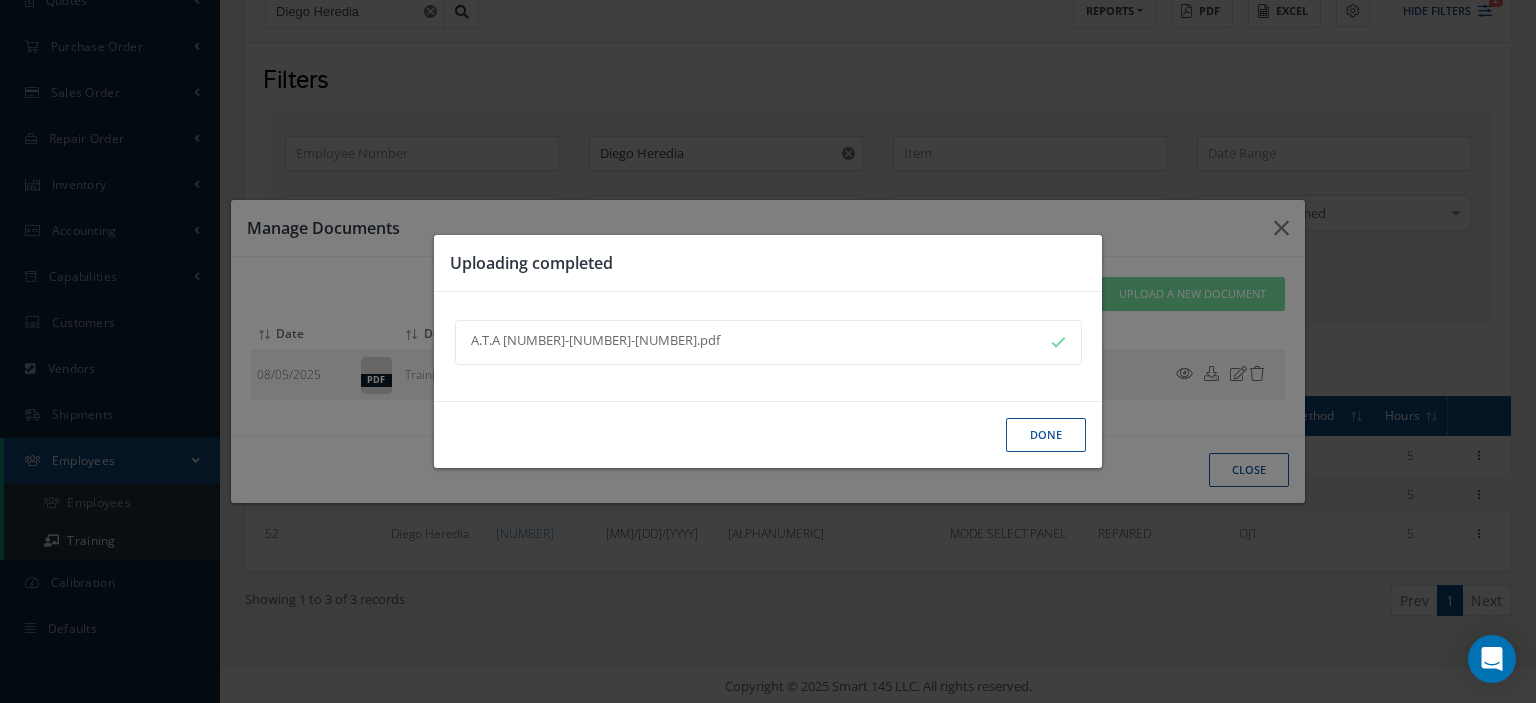 click on "Done" at bounding box center (1046, 435) 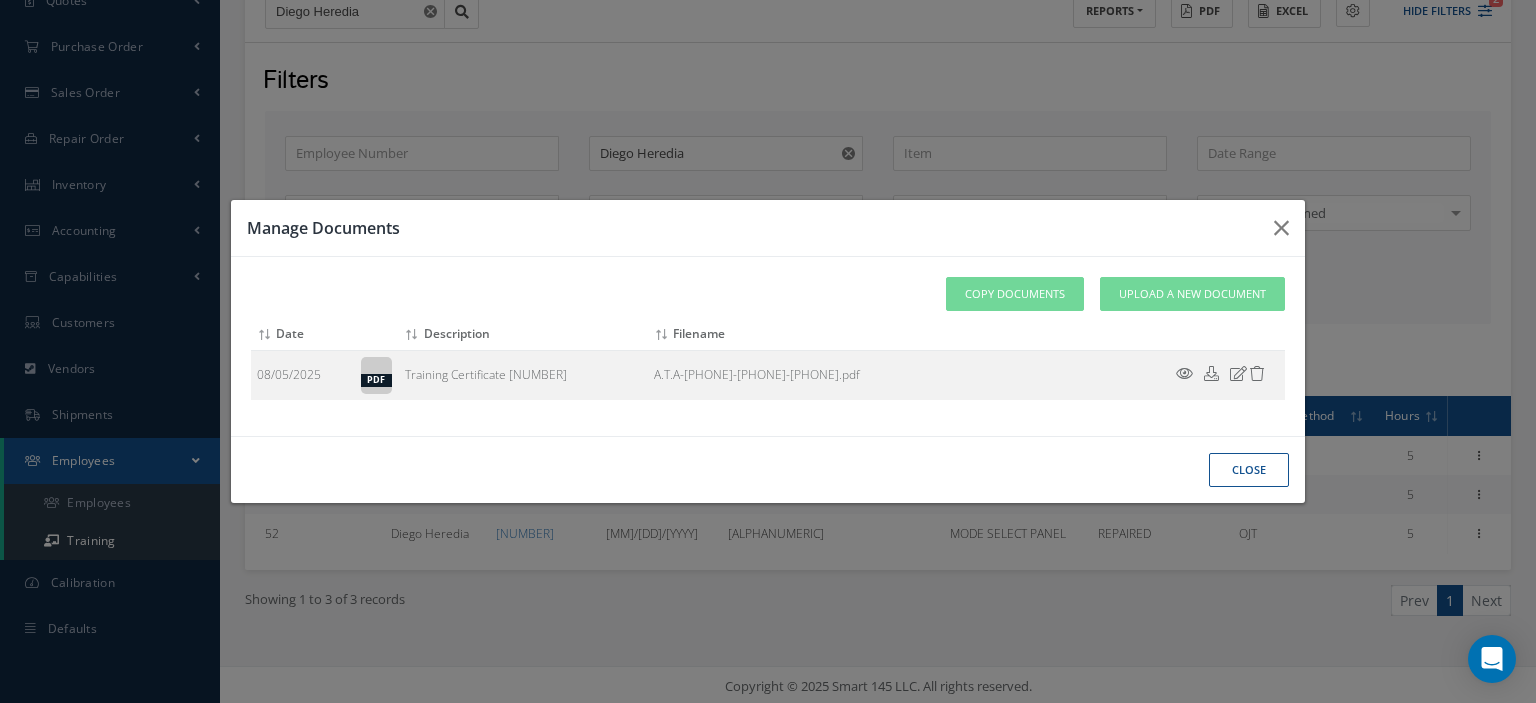 click on "close" at bounding box center (0, 0) 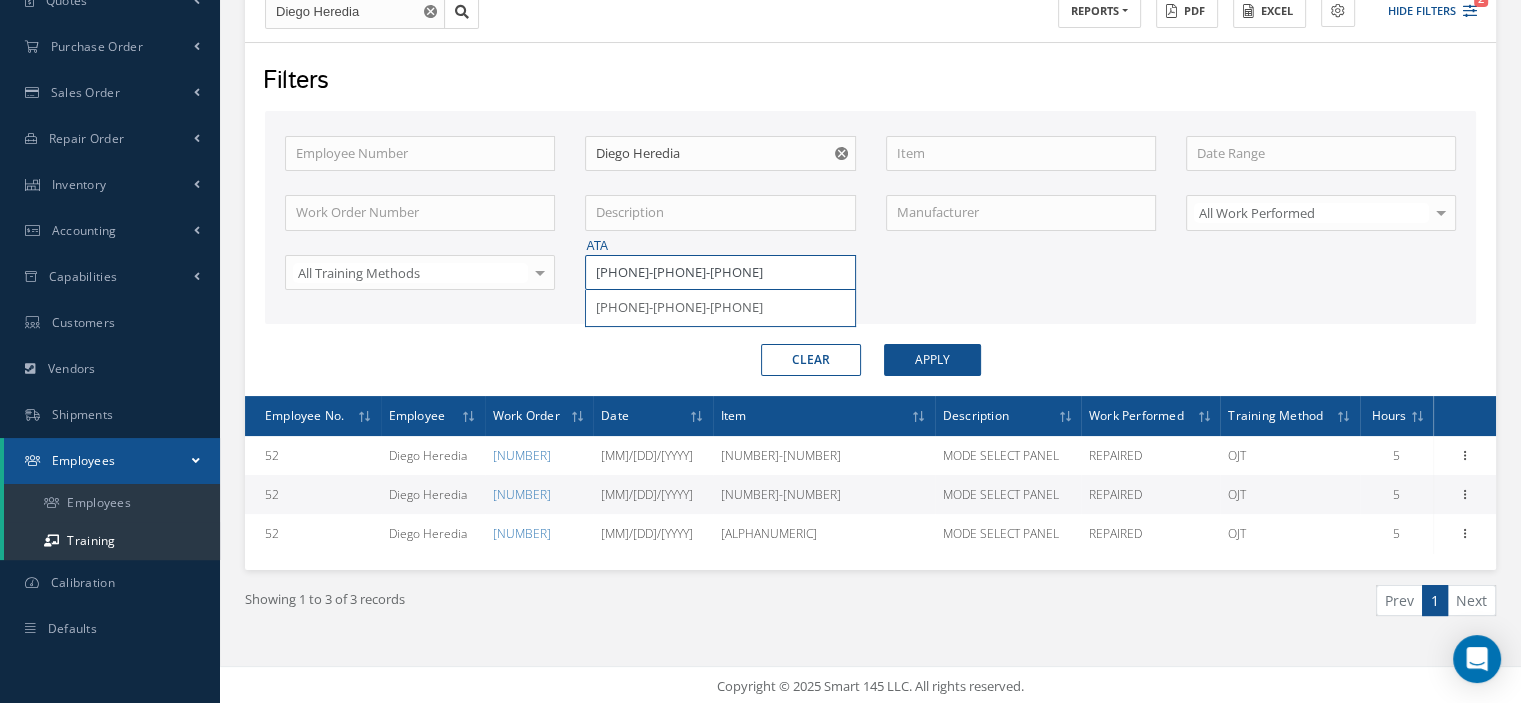 drag, startPoint x: 677, startPoint y: 277, endPoint x: 598, endPoint y: 277, distance: 79 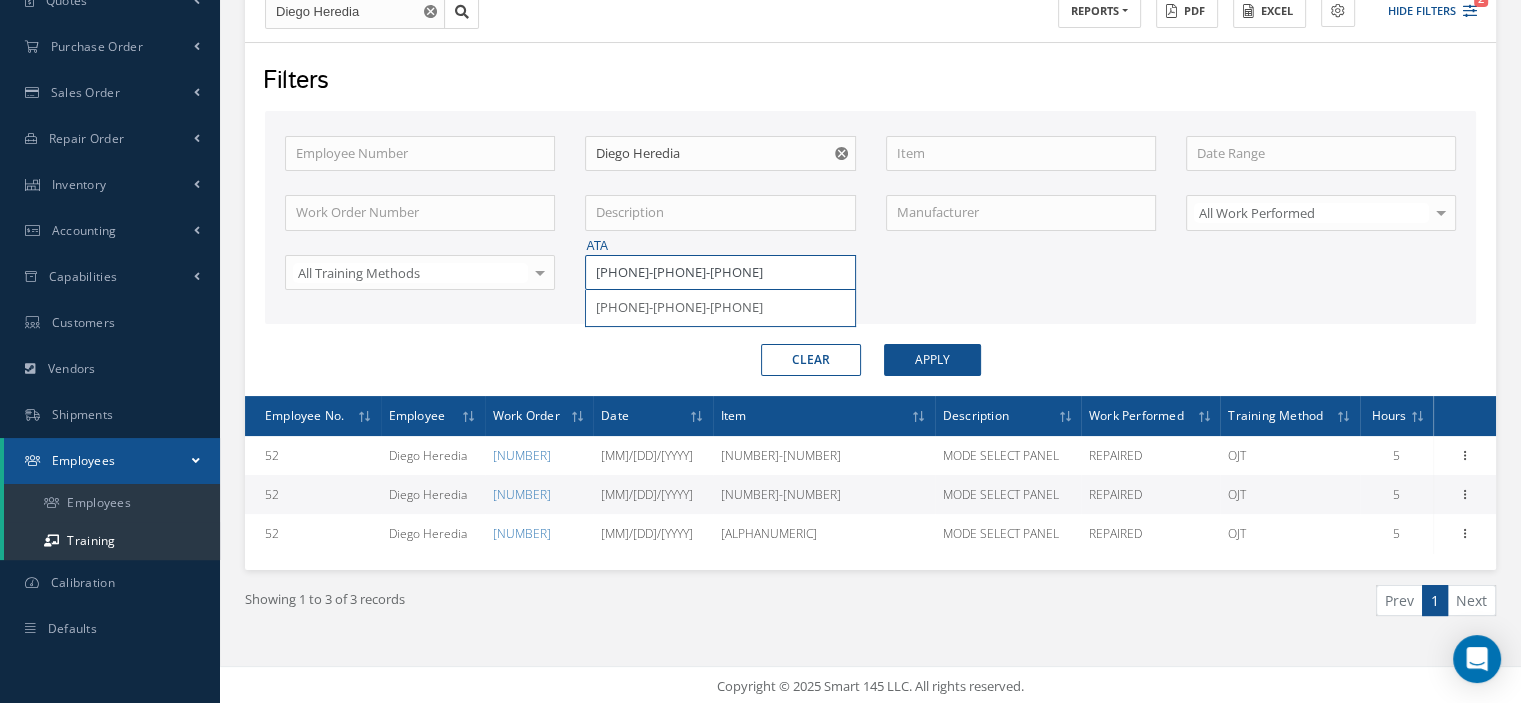 click on "34-22-44" at bounding box center (720, 273) 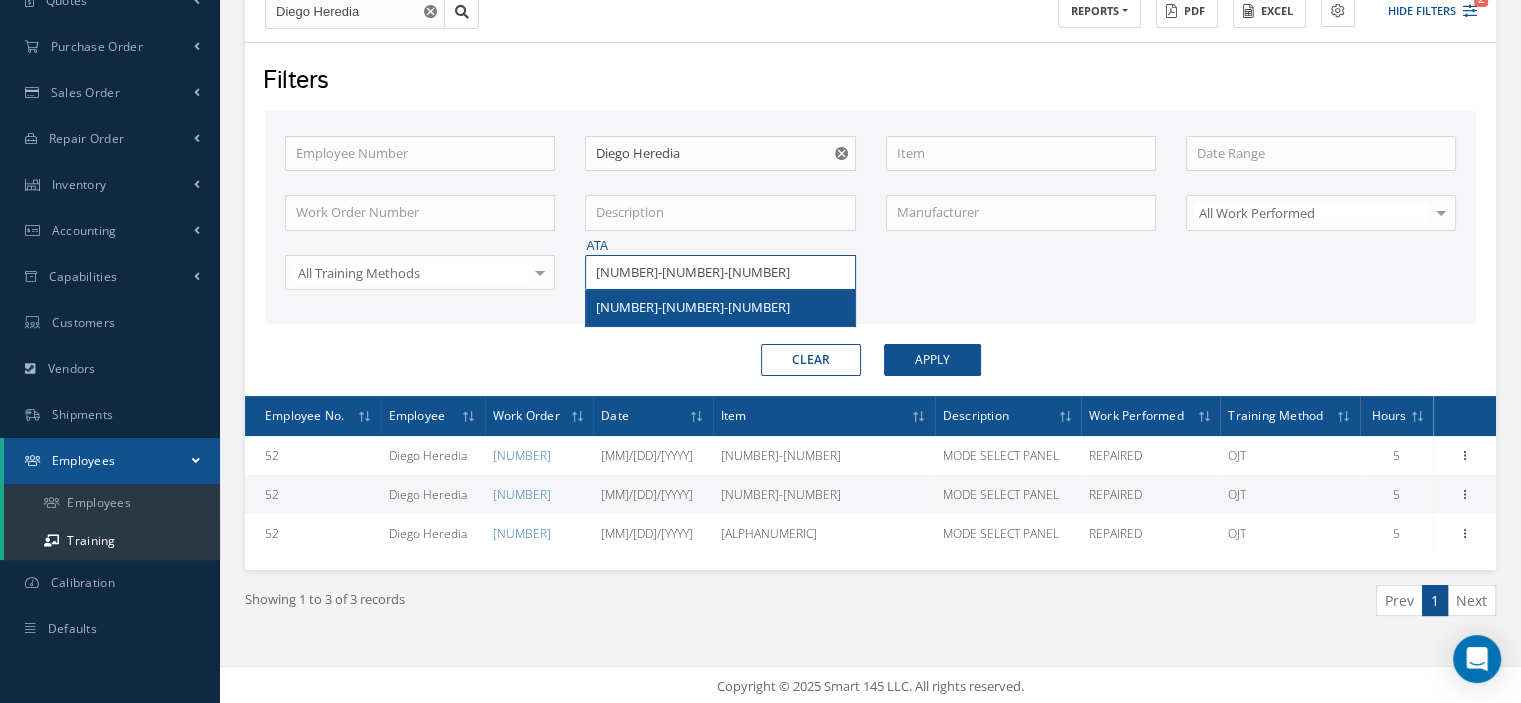 type on "36-27-05" 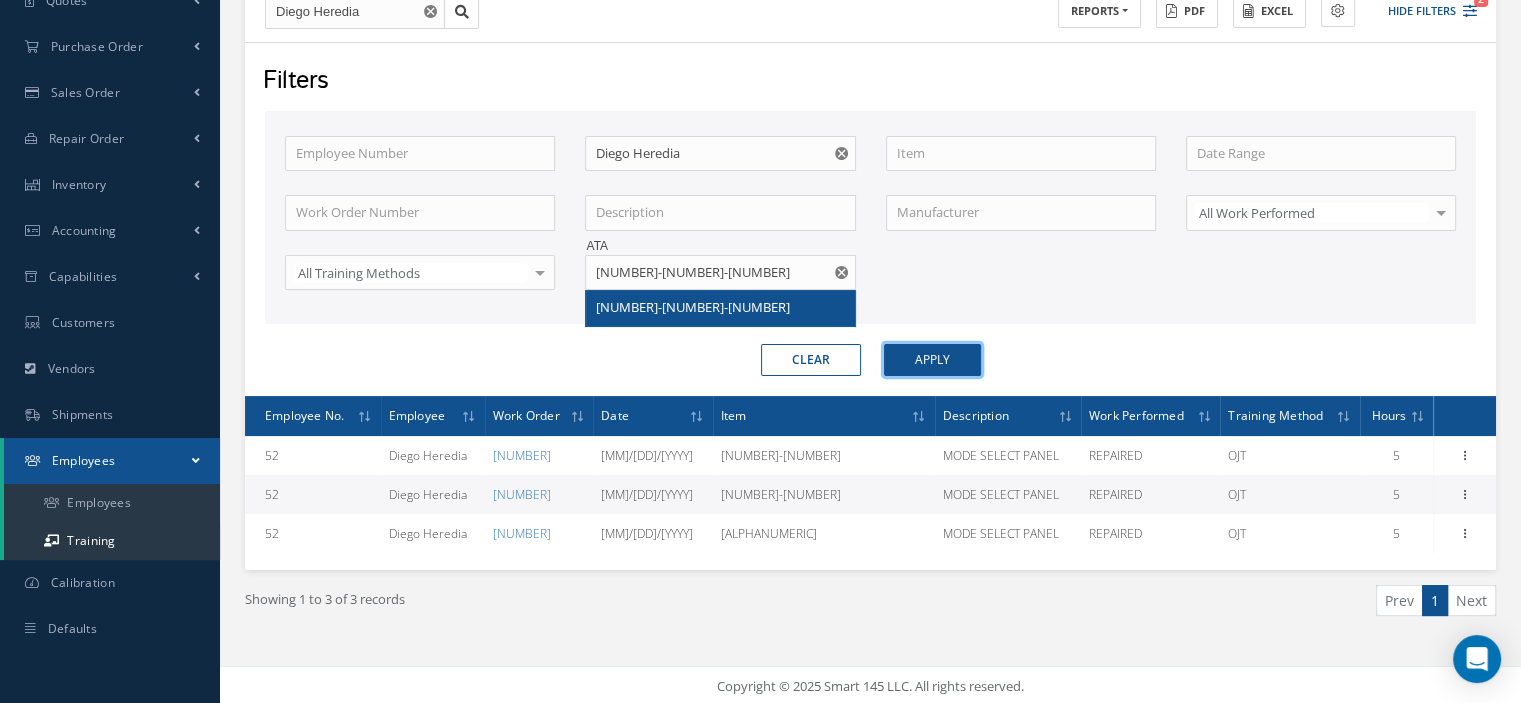 click on "Apply" at bounding box center [932, 360] 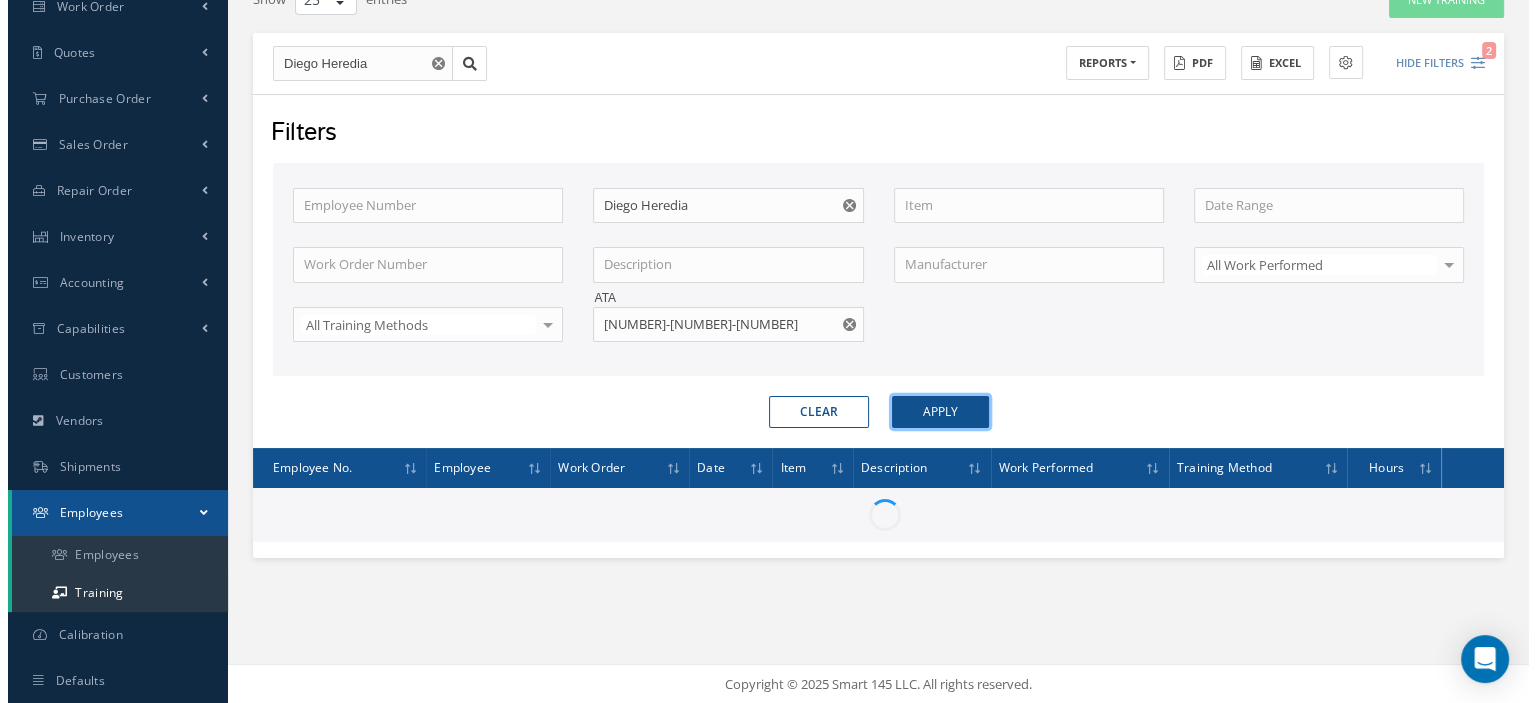 scroll, scrollTop: 221, scrollLeft: 0, axis: vertical 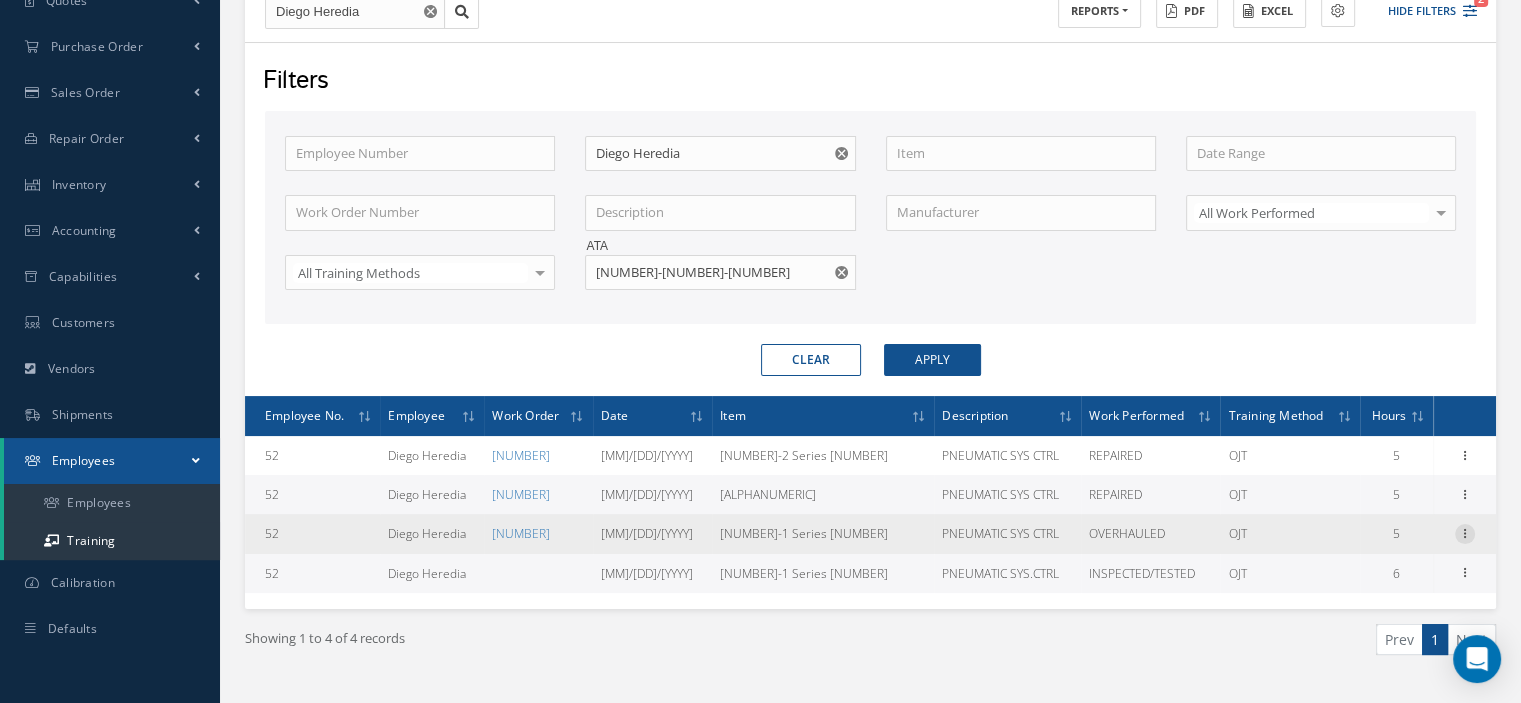 click at bounding box center [1465, 534] 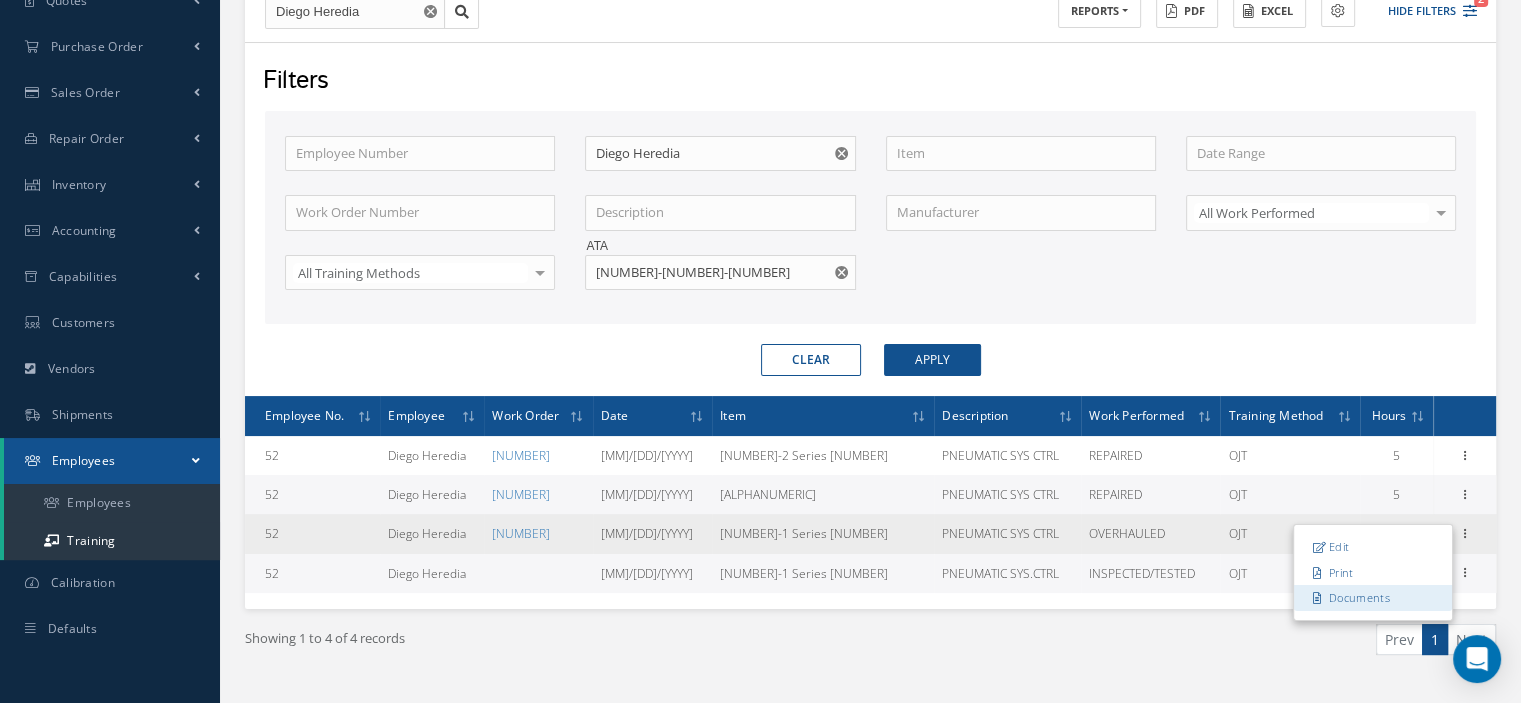 click on "Documents" at bounding box center [1373, 598] 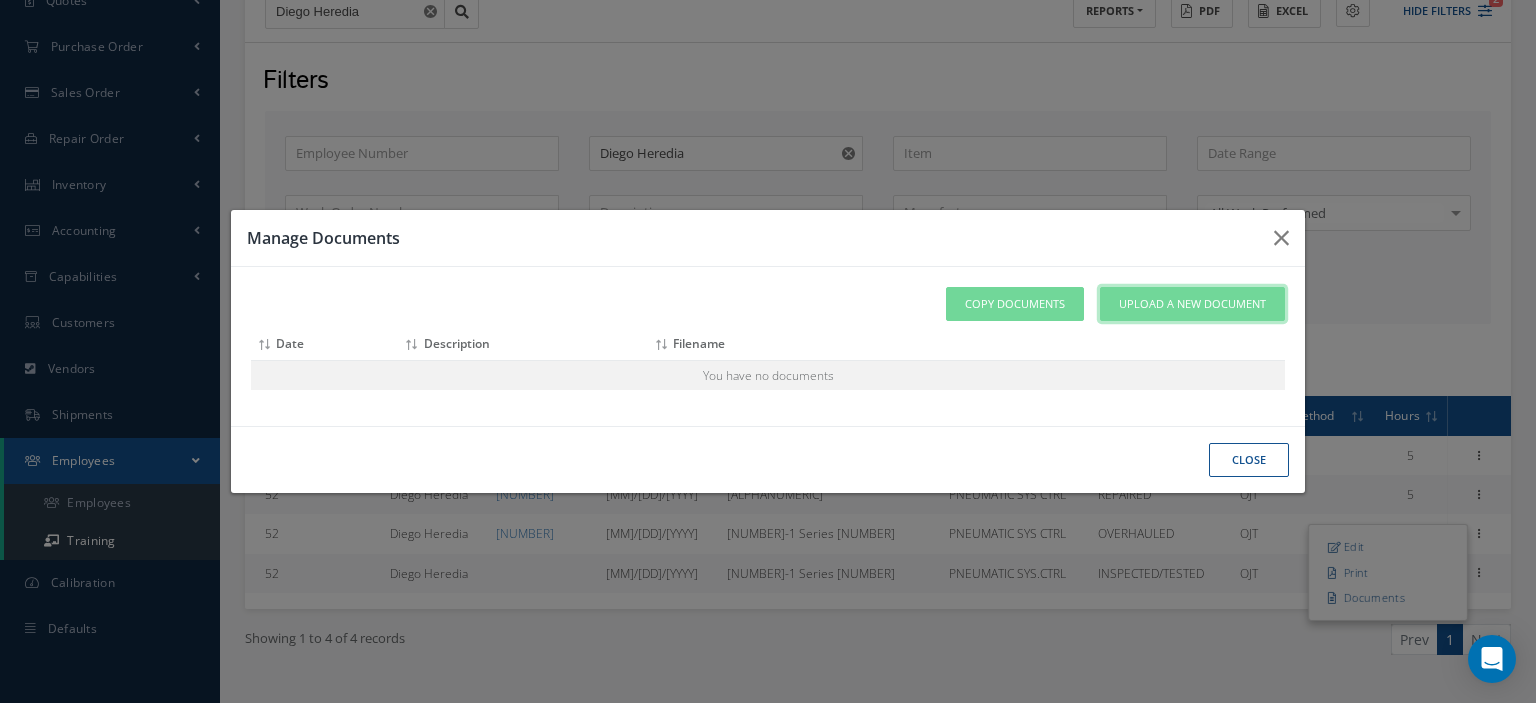 click on "Upload a New Document" at bounding box center (1192, 304) 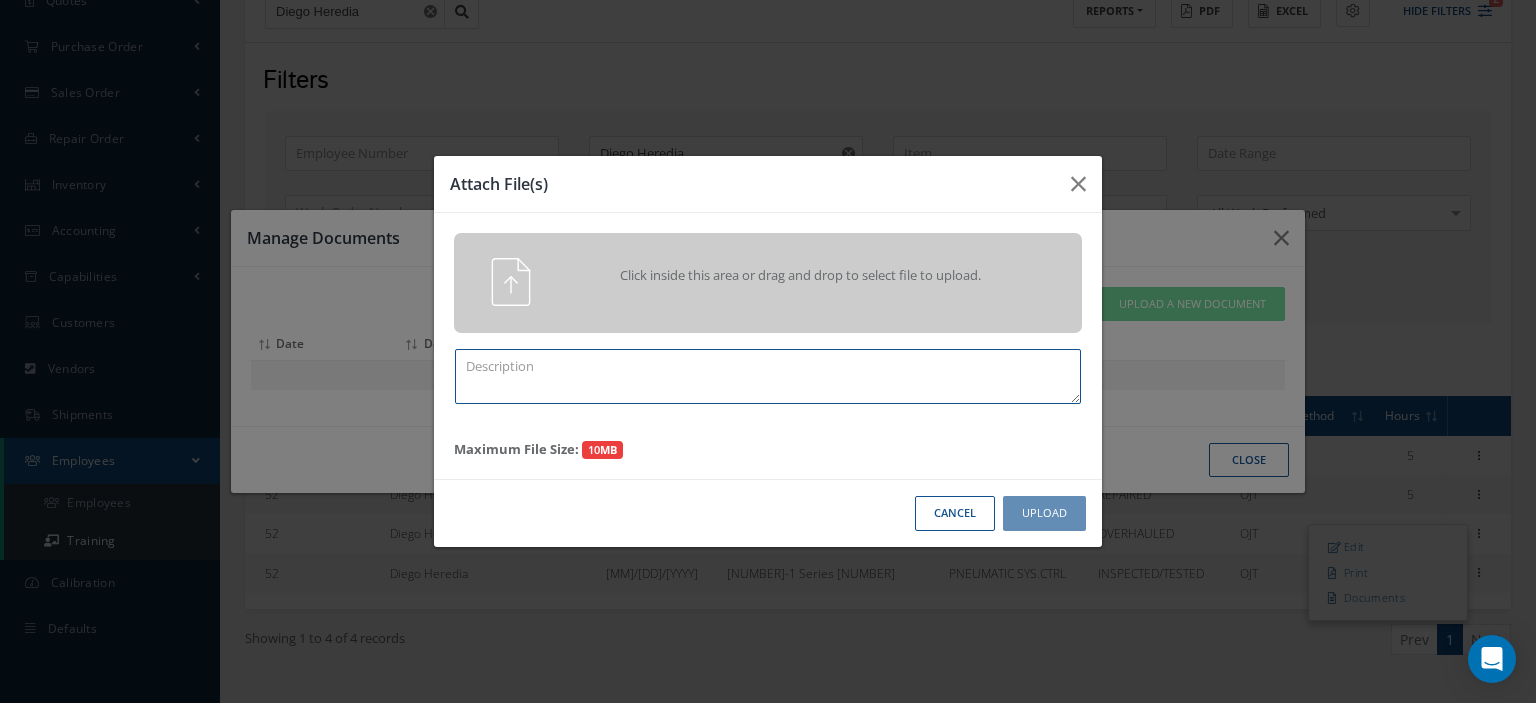 click at bounding box center (768, 376) 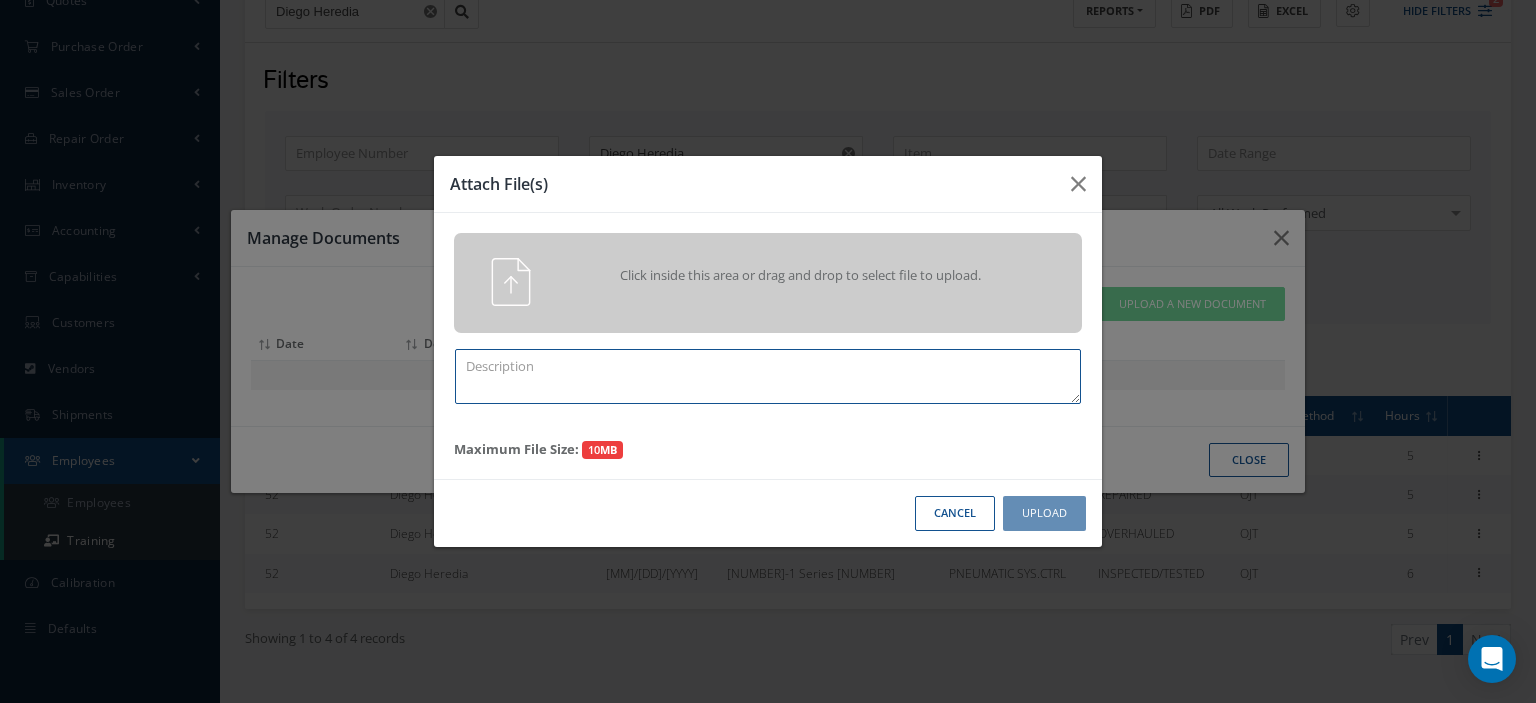 paste on "Training Certificate" 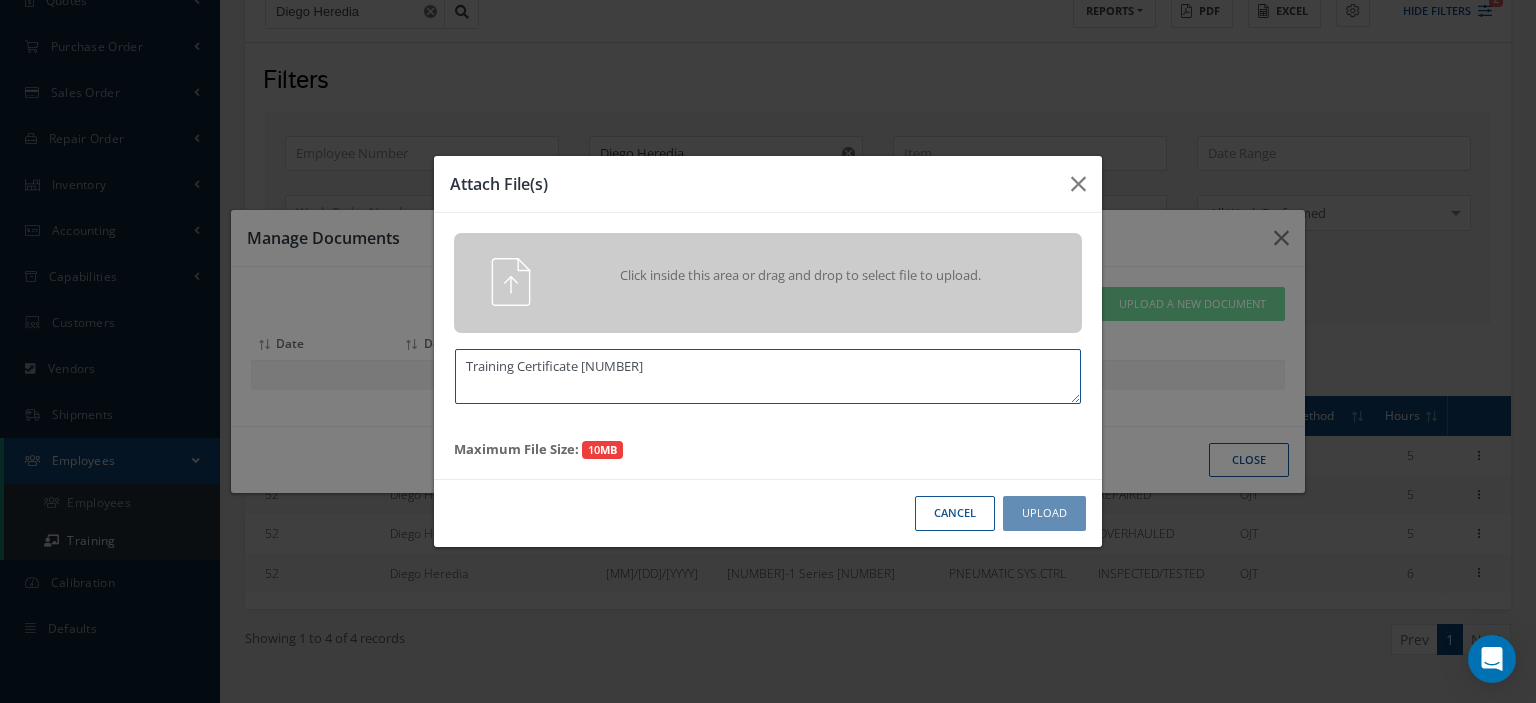 type on "Training Certificate 2015" 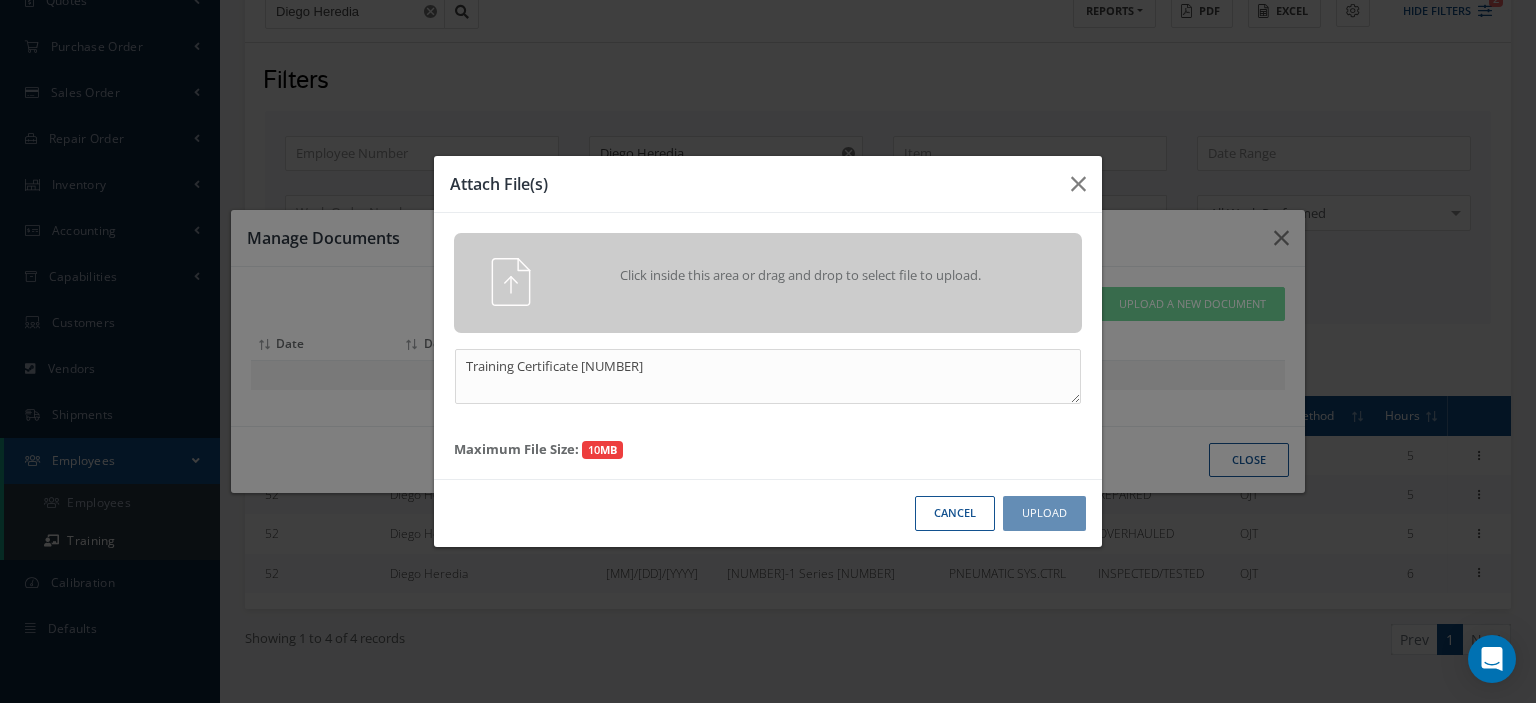click on "Click inside this area or drag and drop to select file to upload." at bounding box center (768, 283) 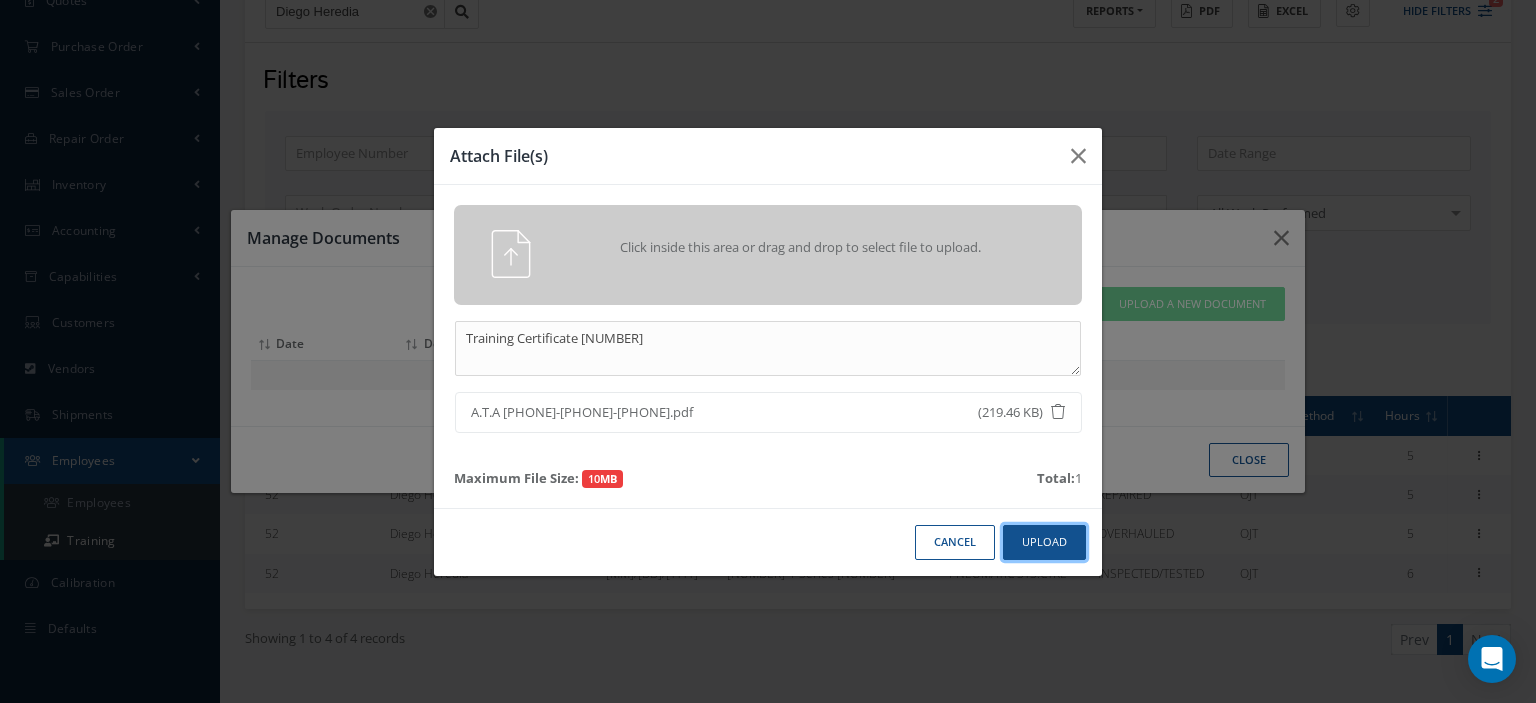 click on "Upload" at bounding box center (1044, 542) 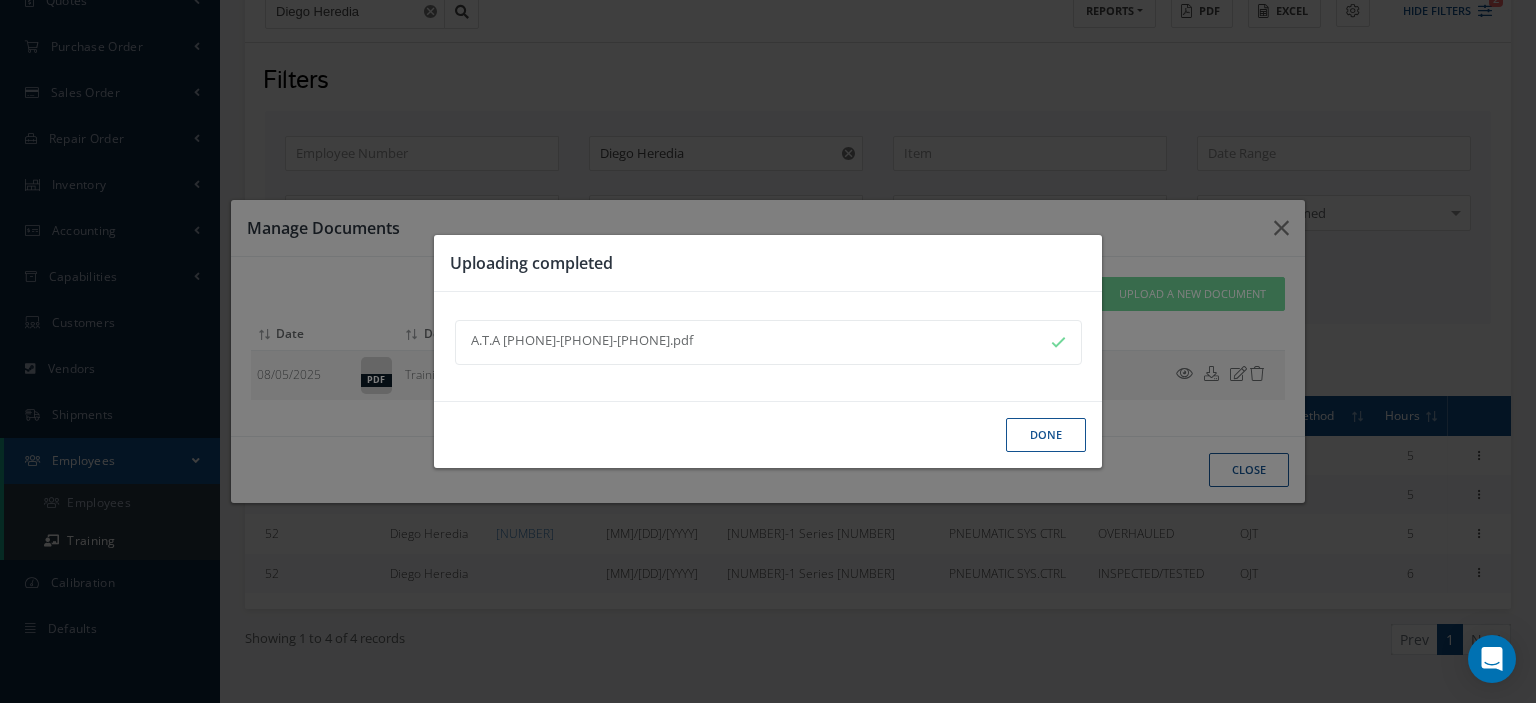 click on "Done" at bounding box center [1046, 435] 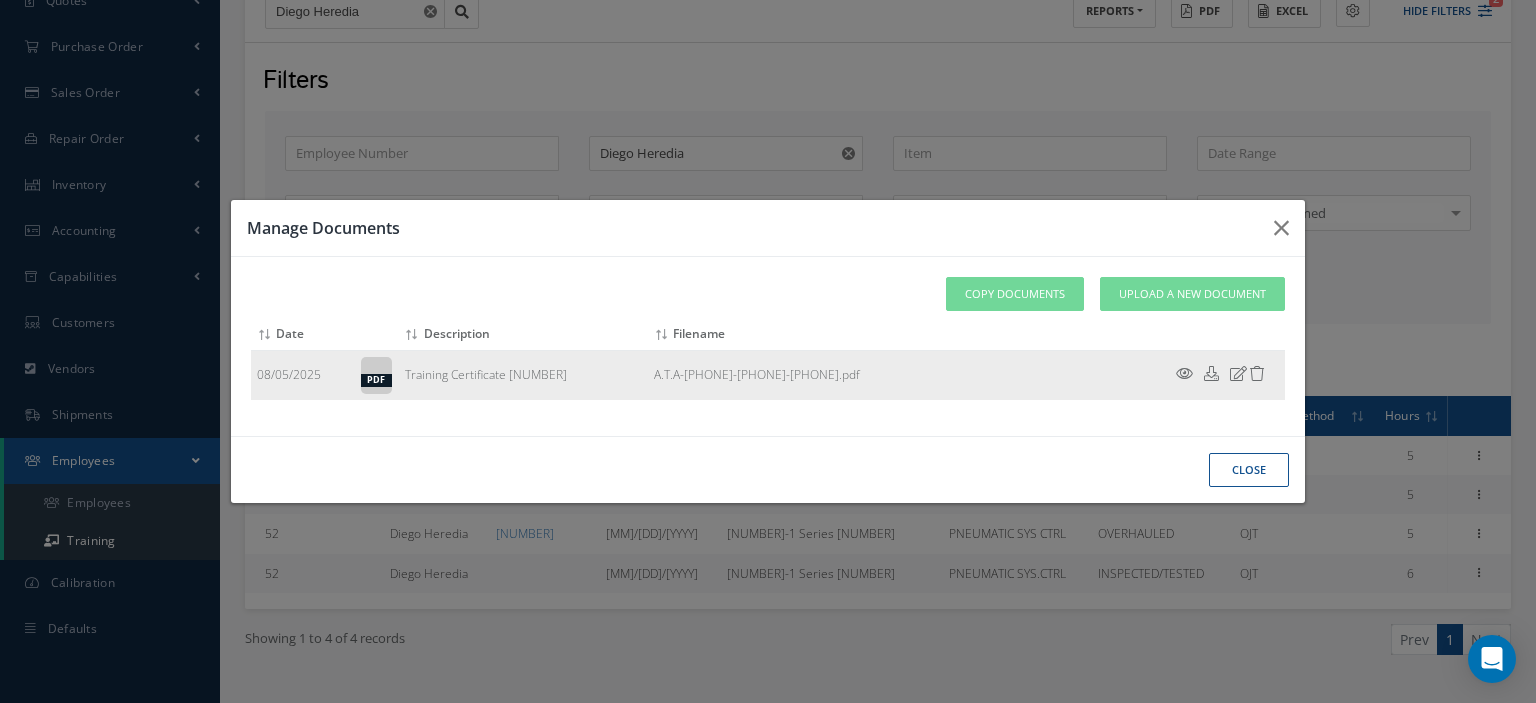 click at bounding box center [1184, 373] 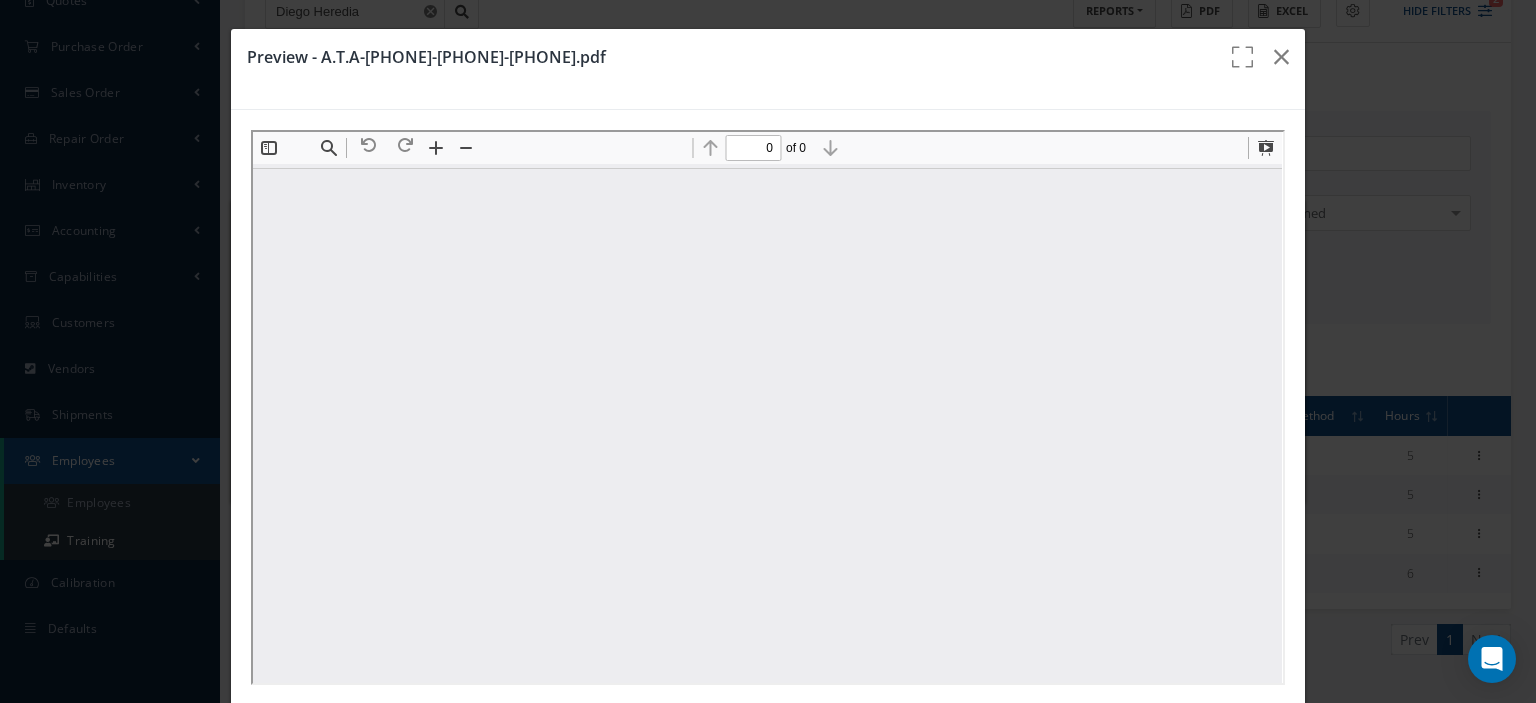 scroll, scrollTop: 0, scrollLeft: 0, axis: both 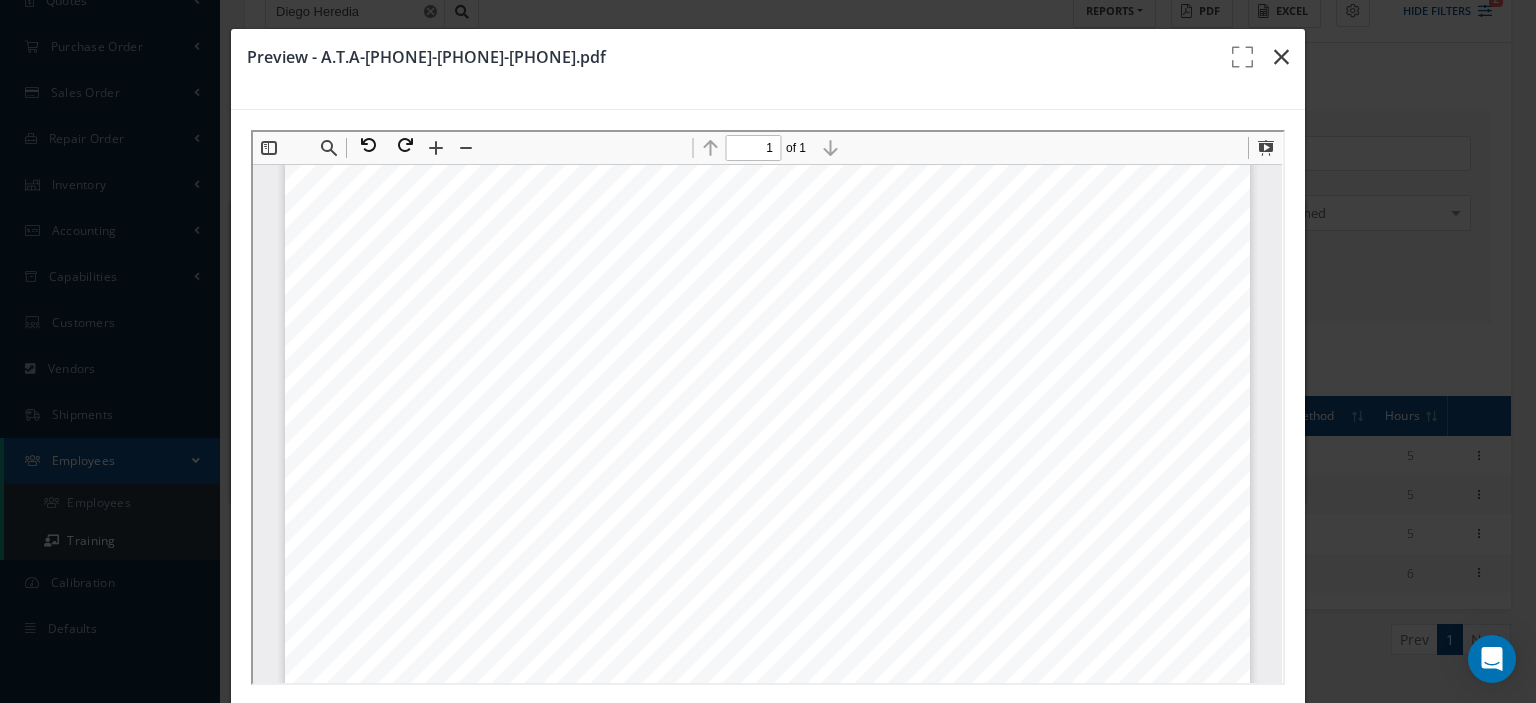 click at bounding box center (1281, 57) 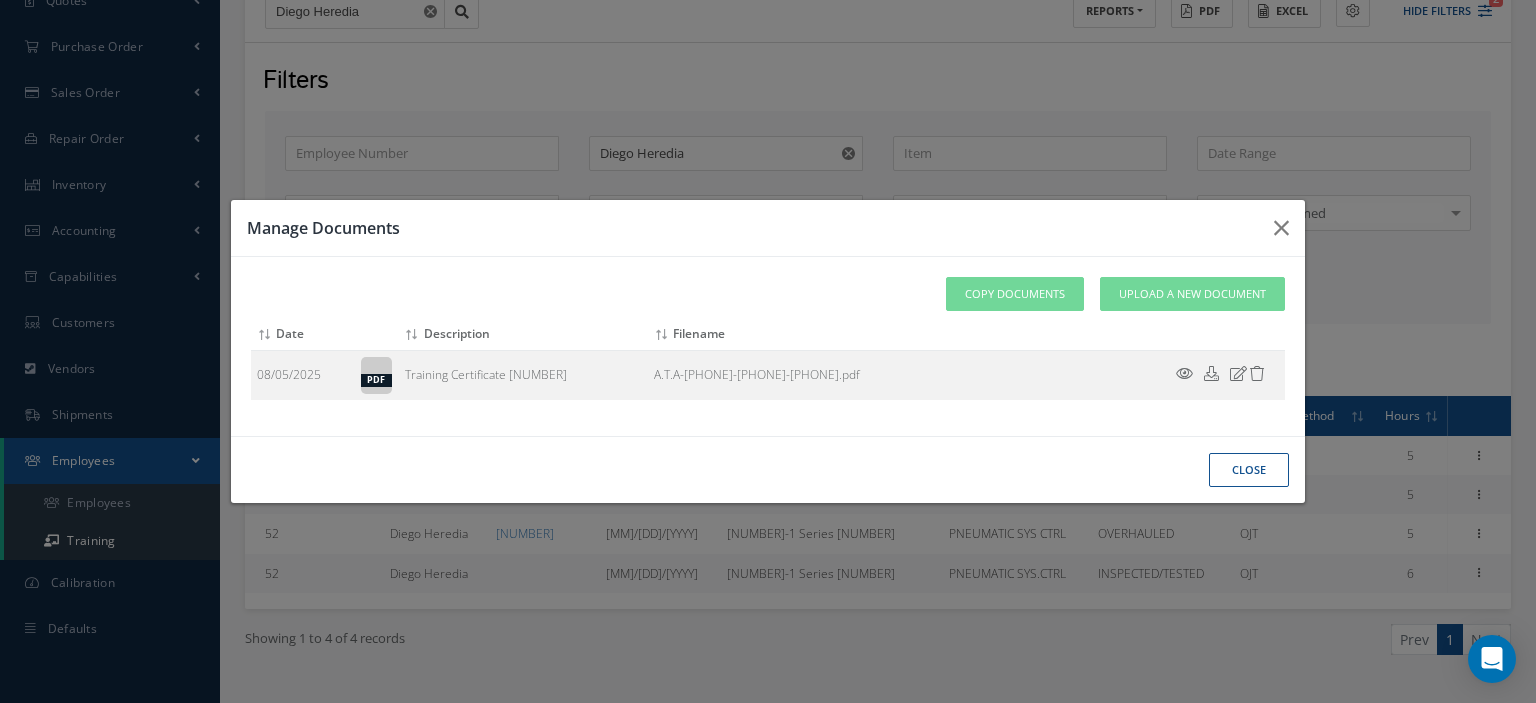 click on "close" at bounding box center [0, 0] 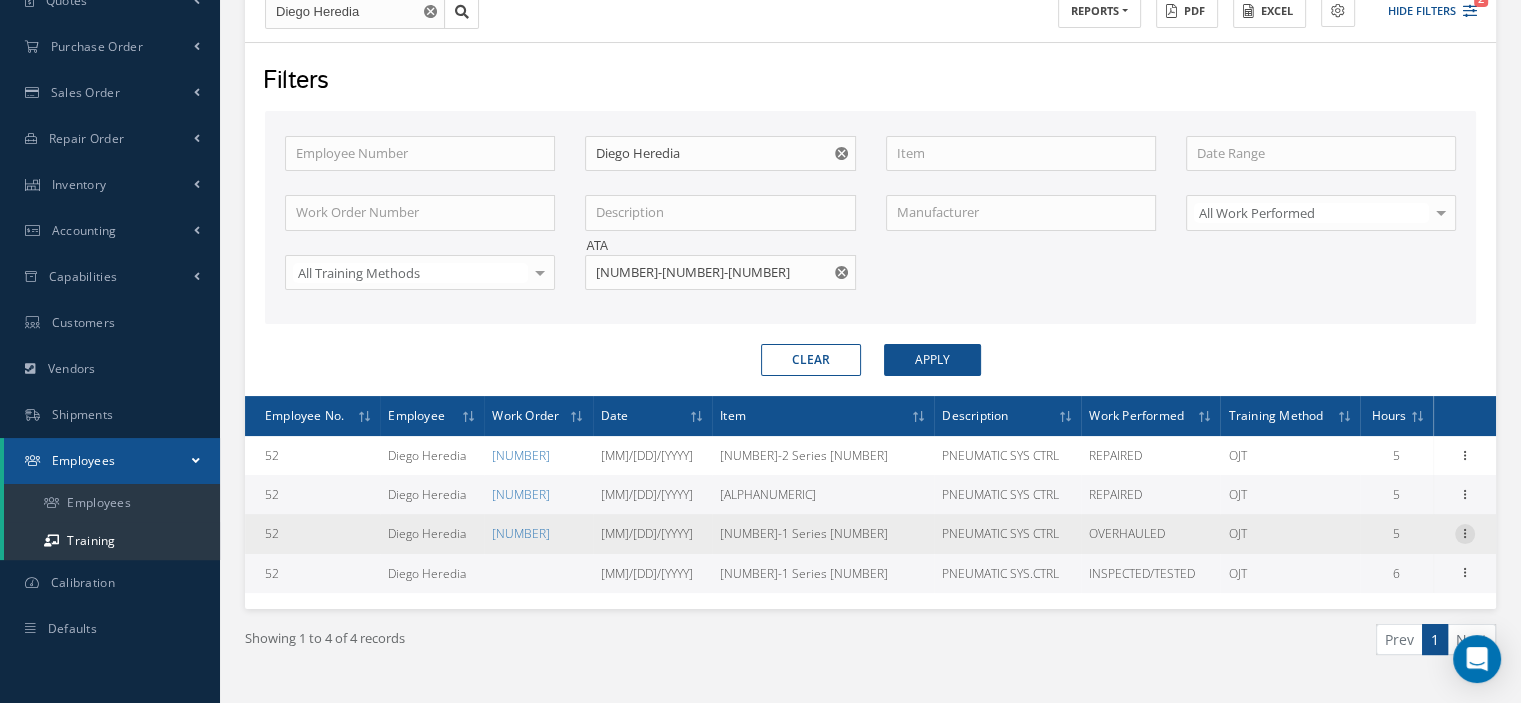 click at bounding box center (1465, 532) 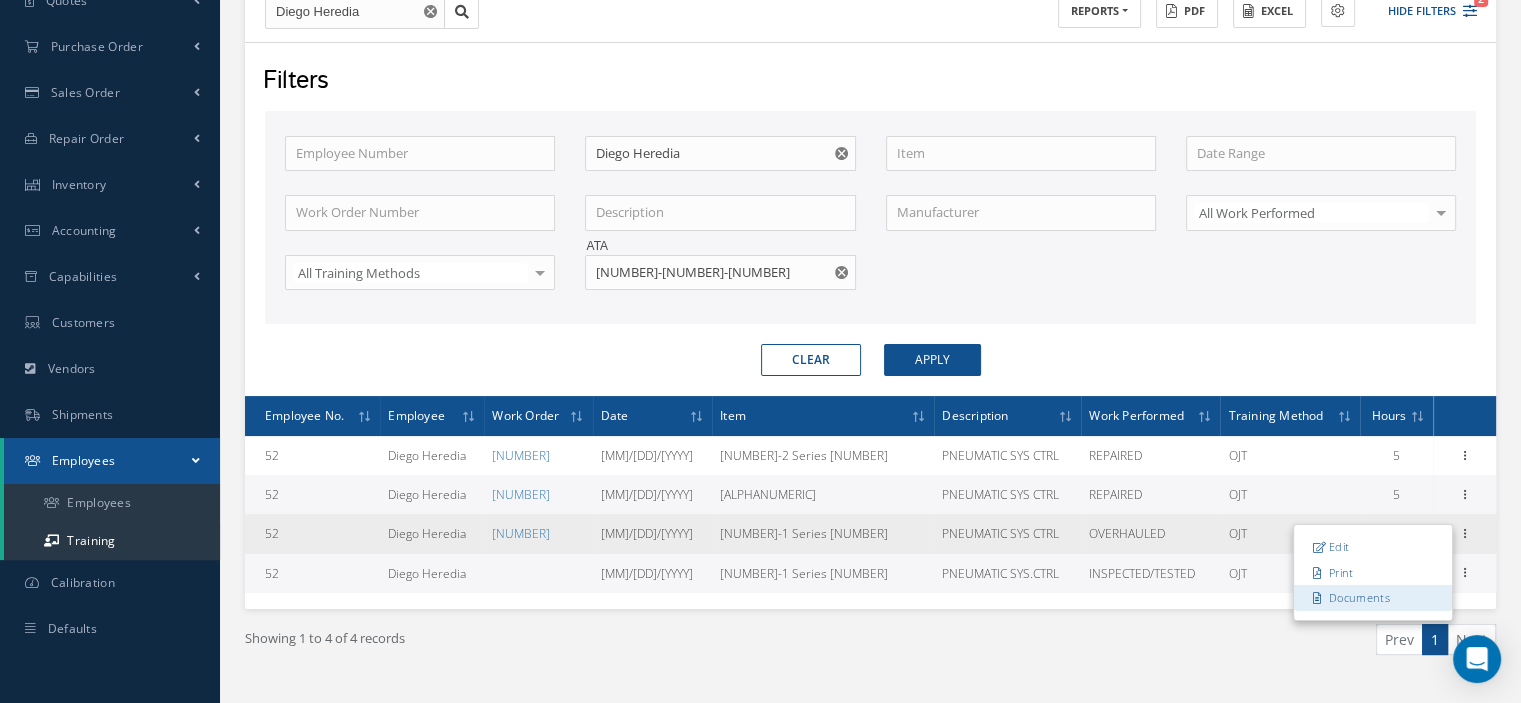 click on "Documents" at bounding box center [1373, 598] 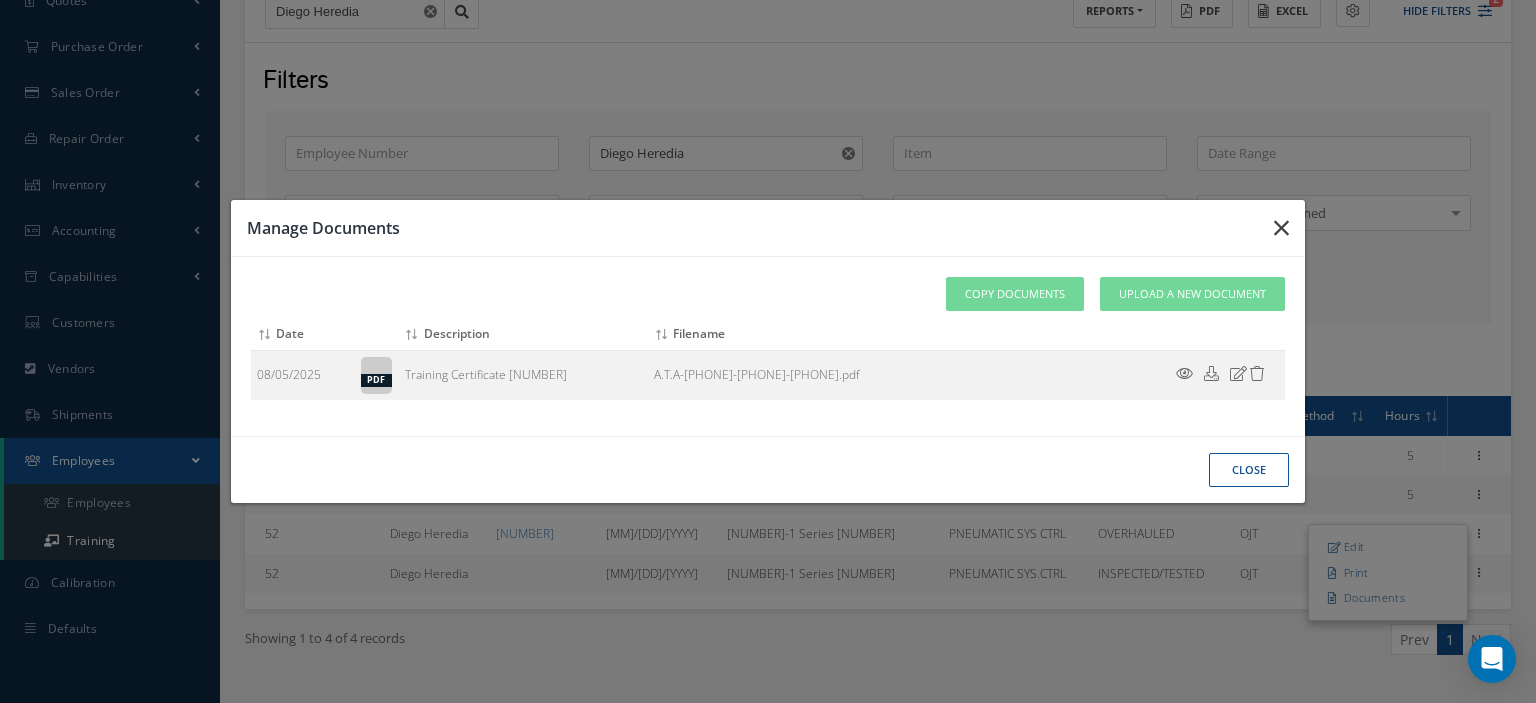 click at bounding box center (1281, 228) 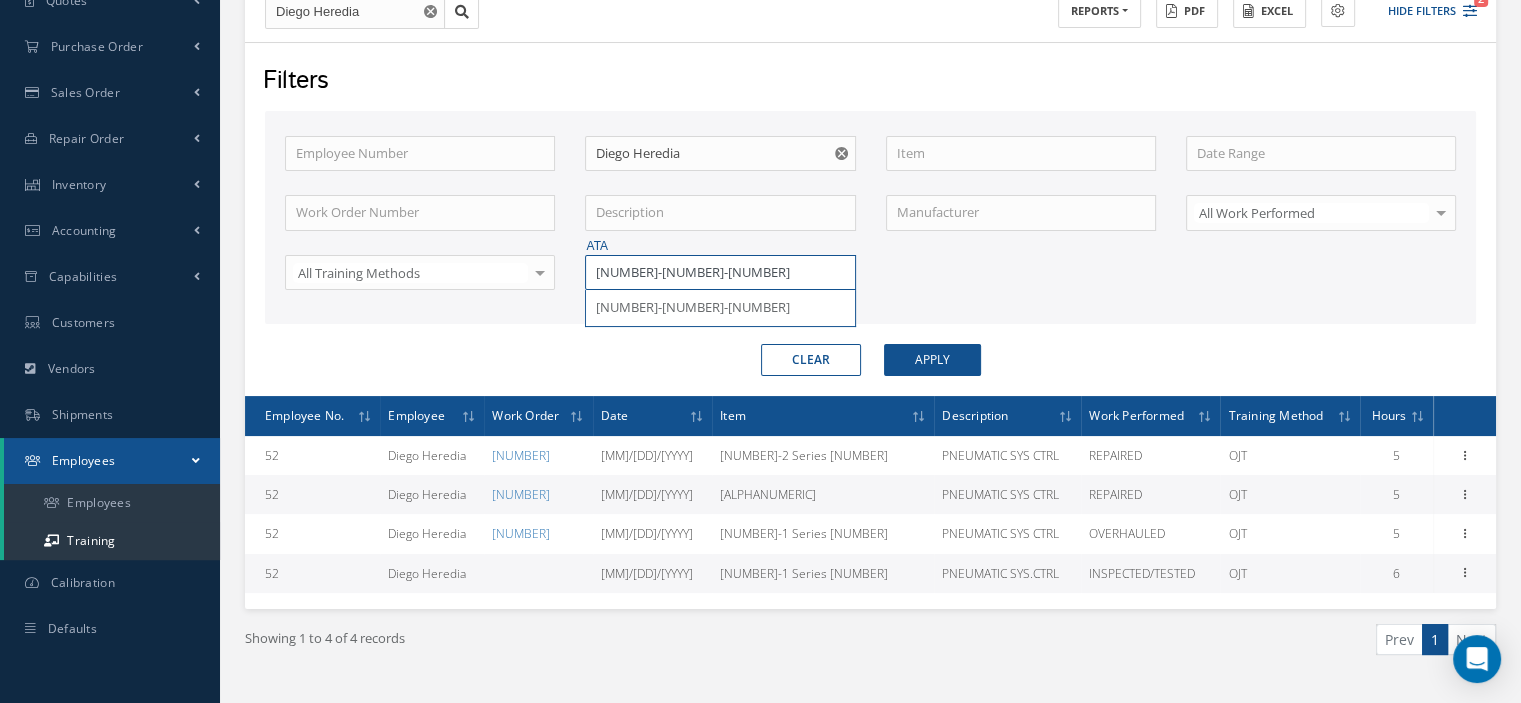 drag, startPoint x: 759, startPoint y: 271, endPoint x: 564, endPoint y: 270, distance: 195.00256 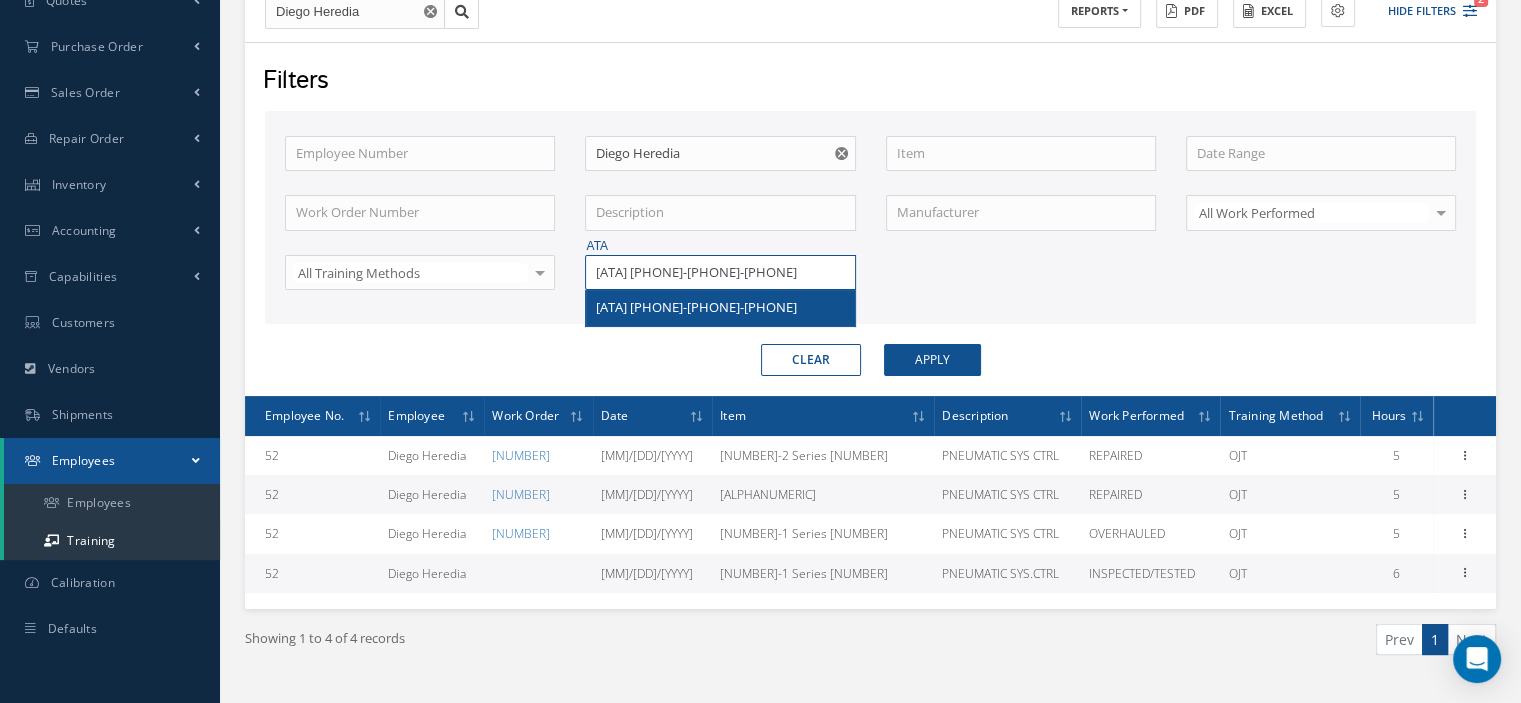type on "23-32-98" 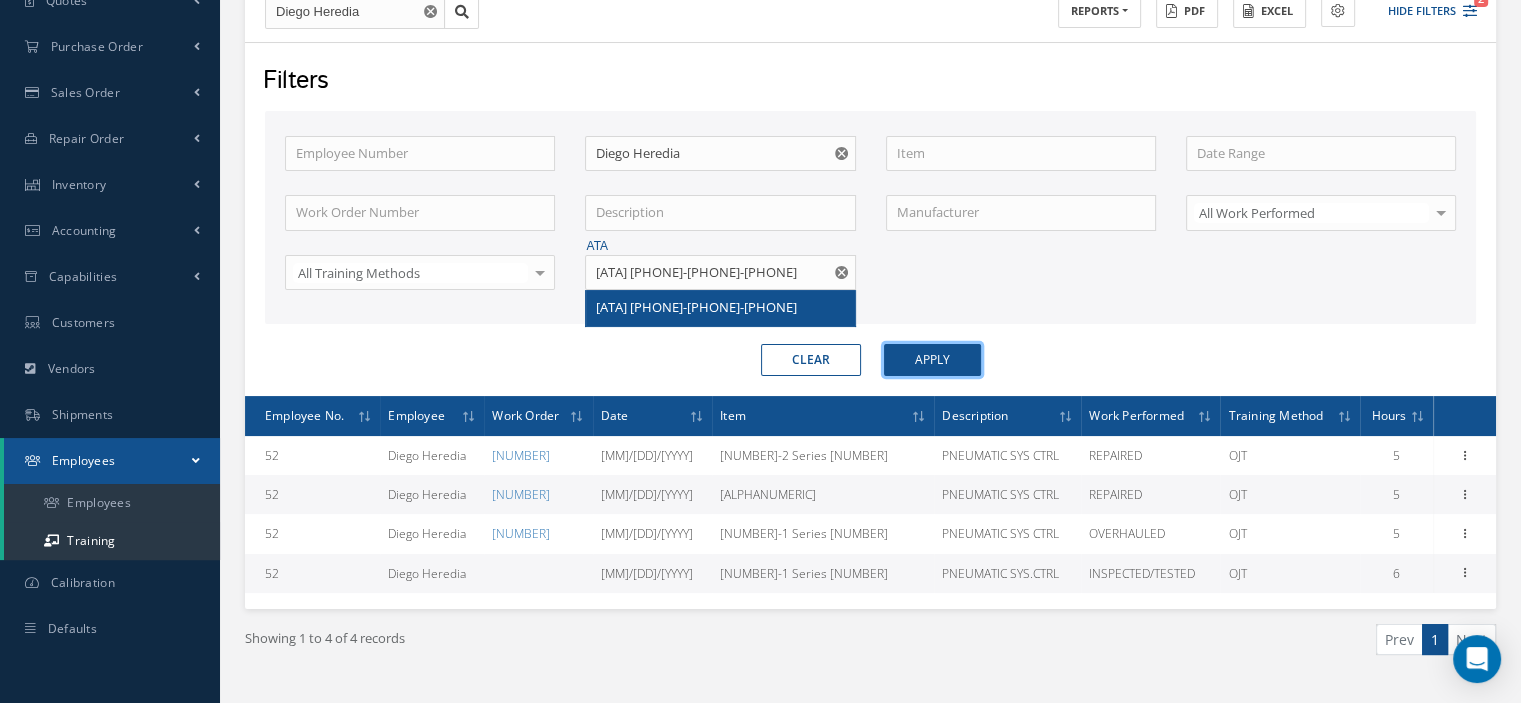 click on "Apply" at bounding box center [932, 360] 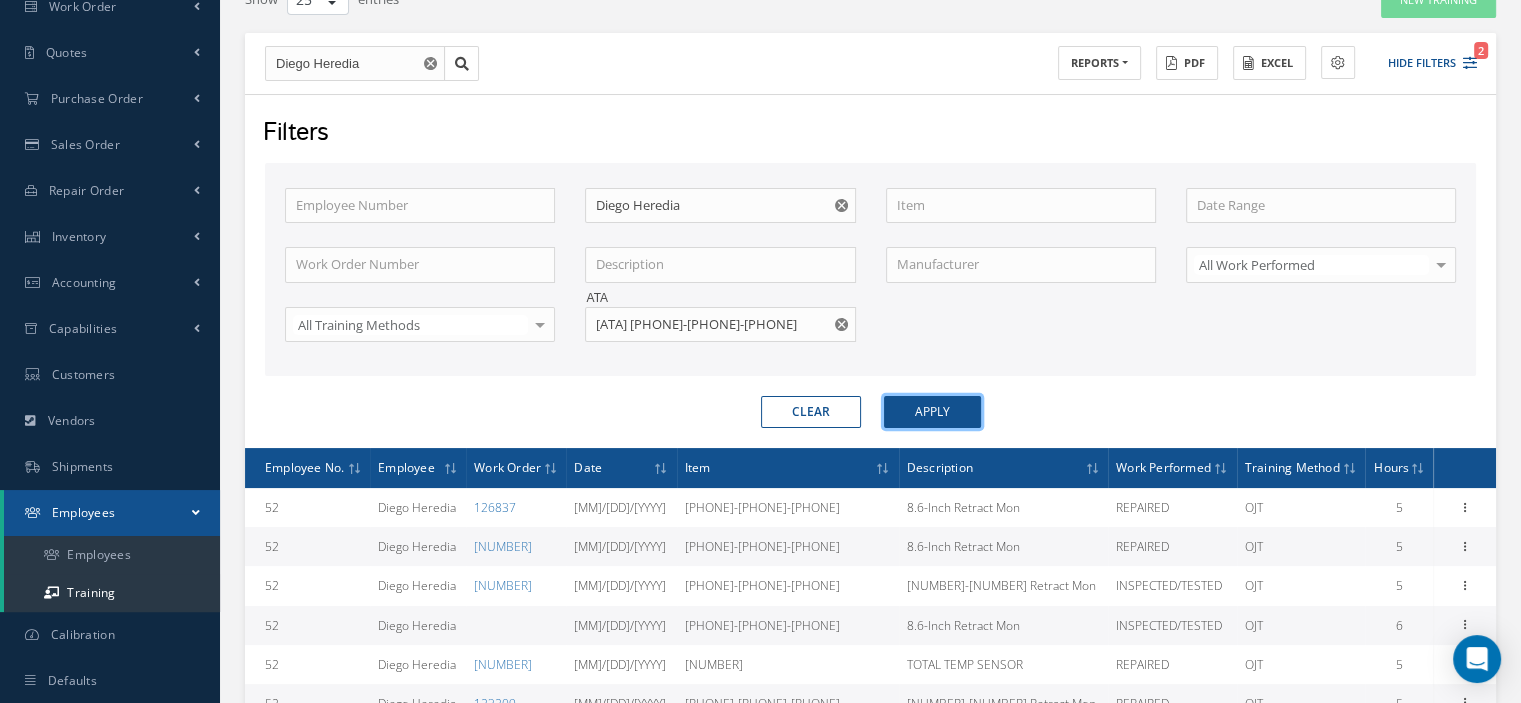 scroll, scrollTop: 221, scrollLeft: 0, axis: vertical 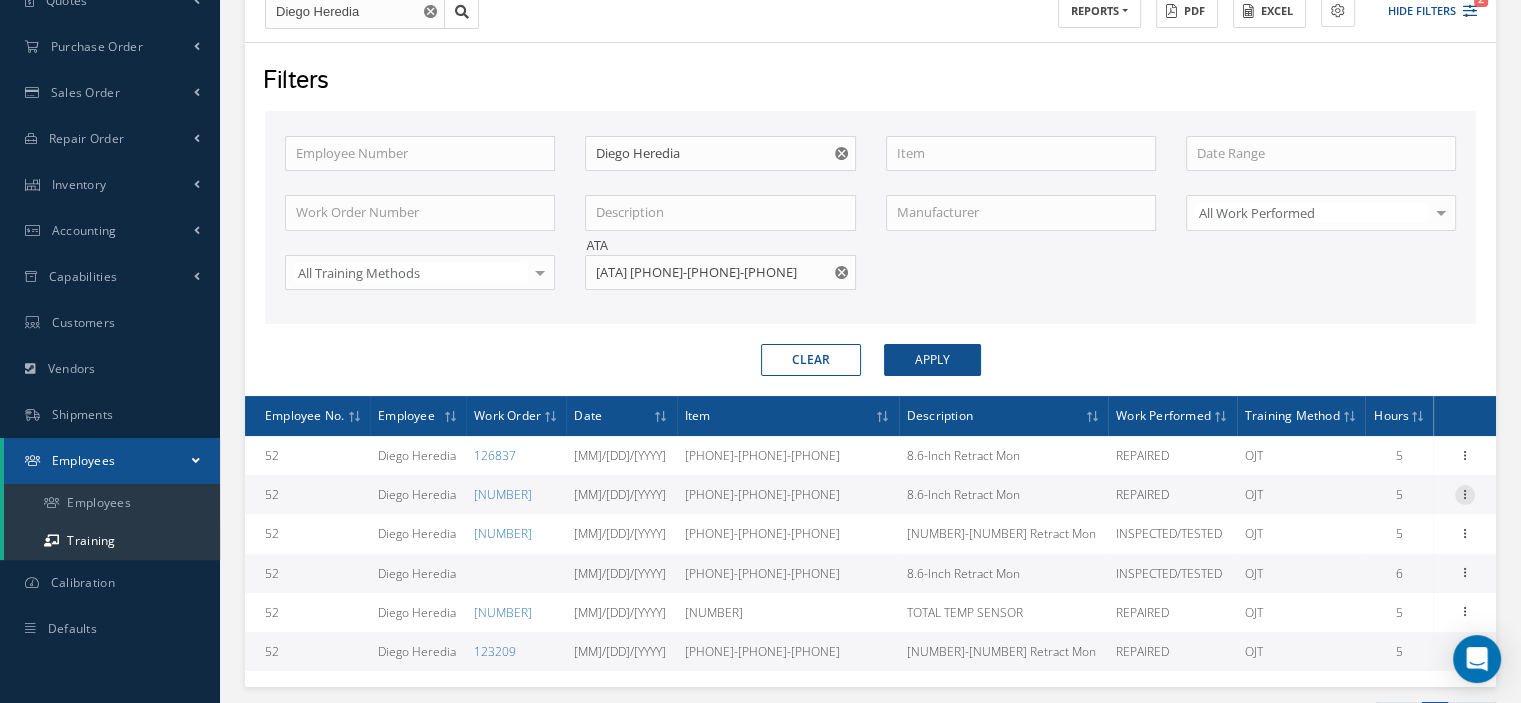 click at bounding box center (1465, 493) 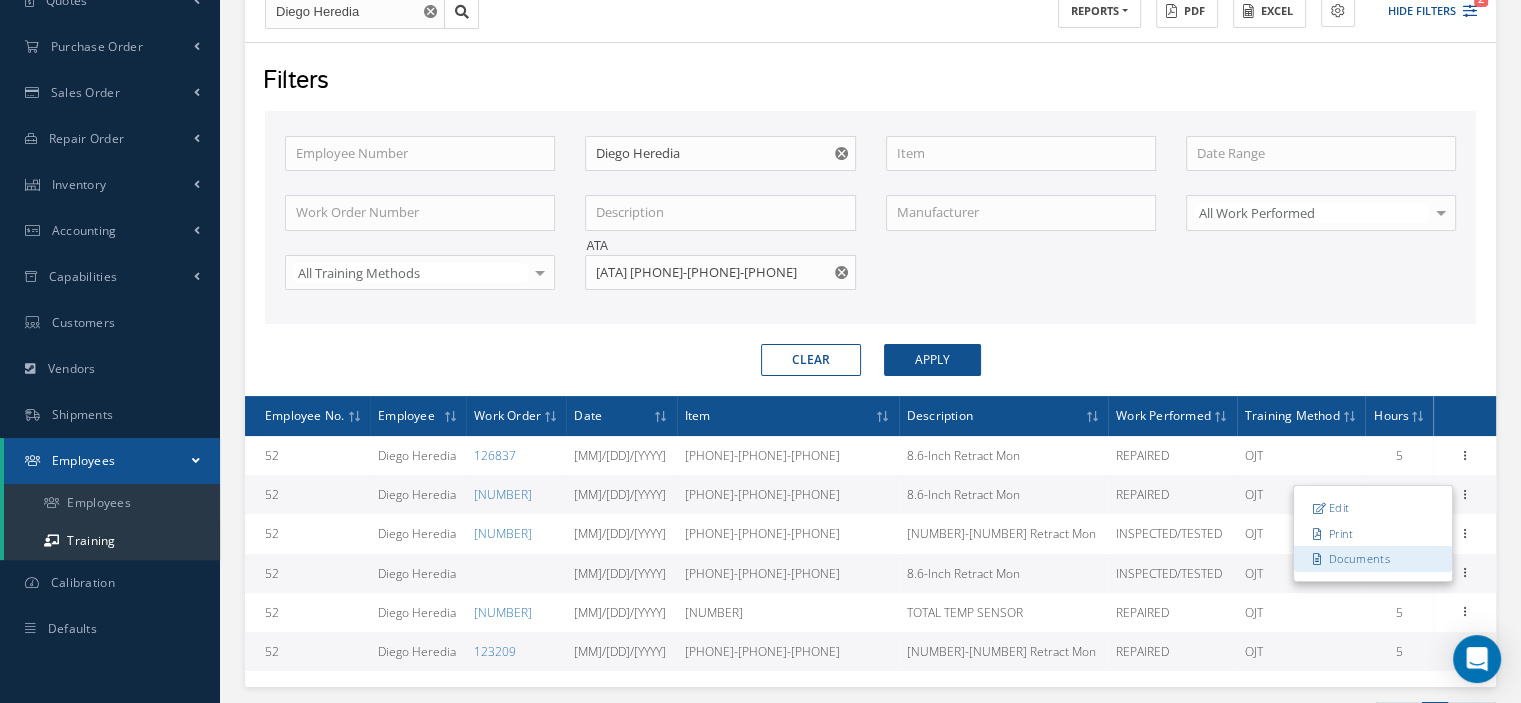 click on "Documents" at bounding box center (1373, 559) 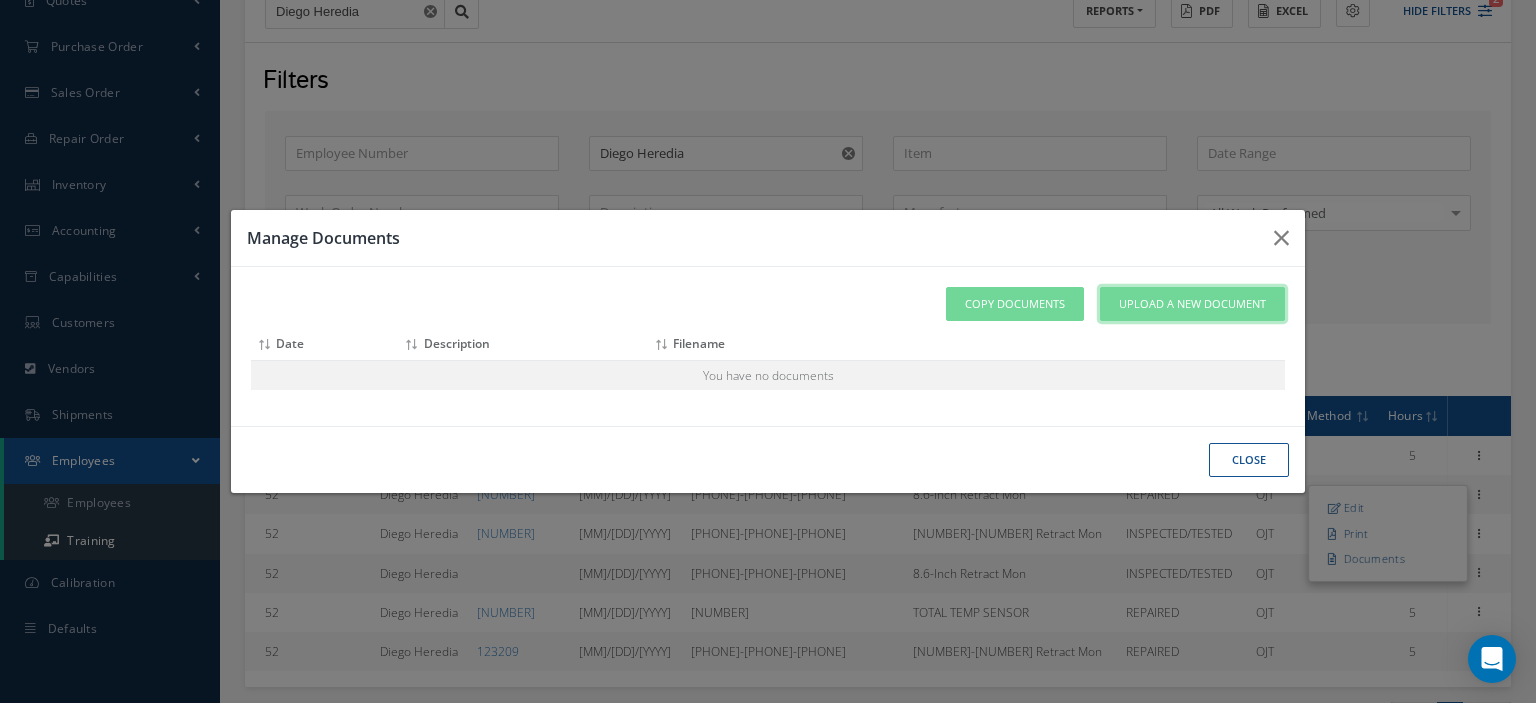 click on "Upload a New Document" at bounding box center [1192, 304] 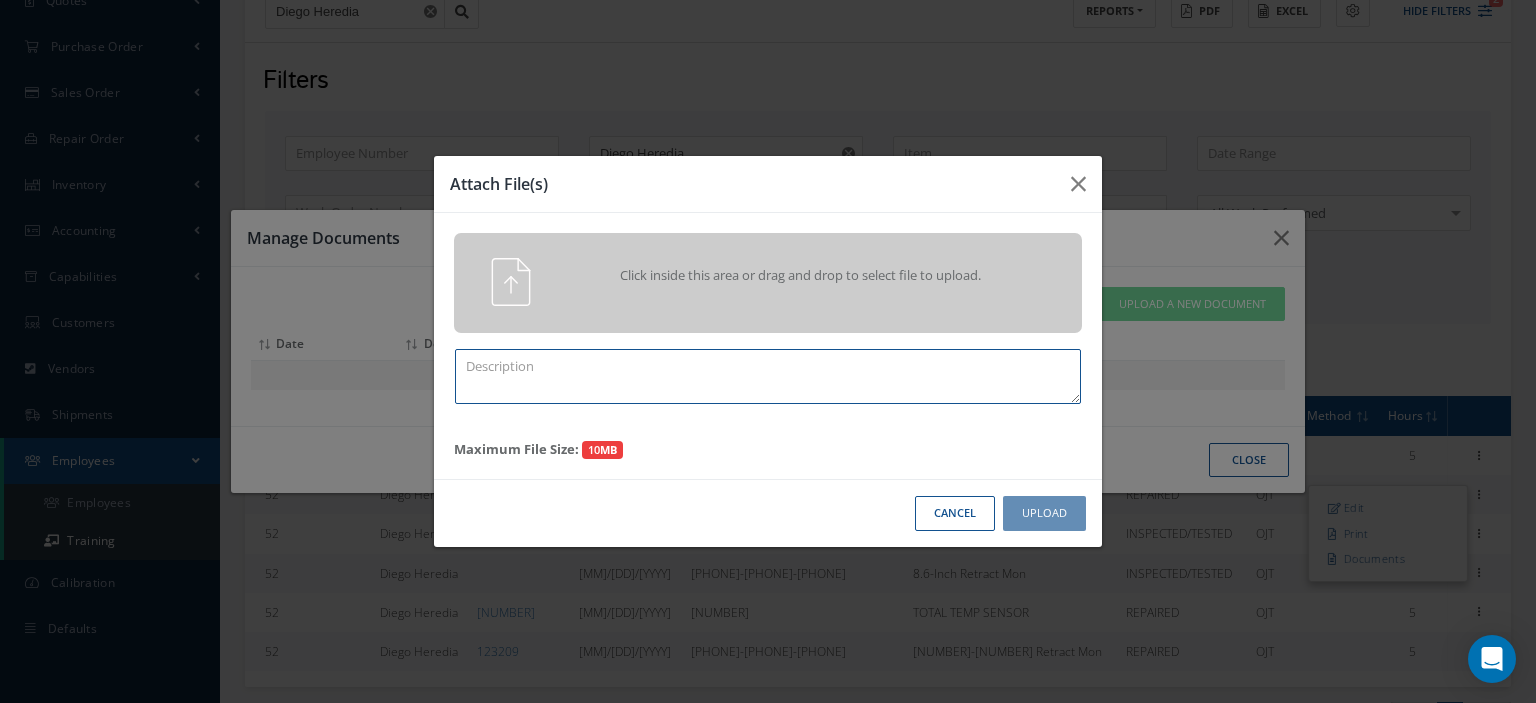 click at bounding box center [768, 376] 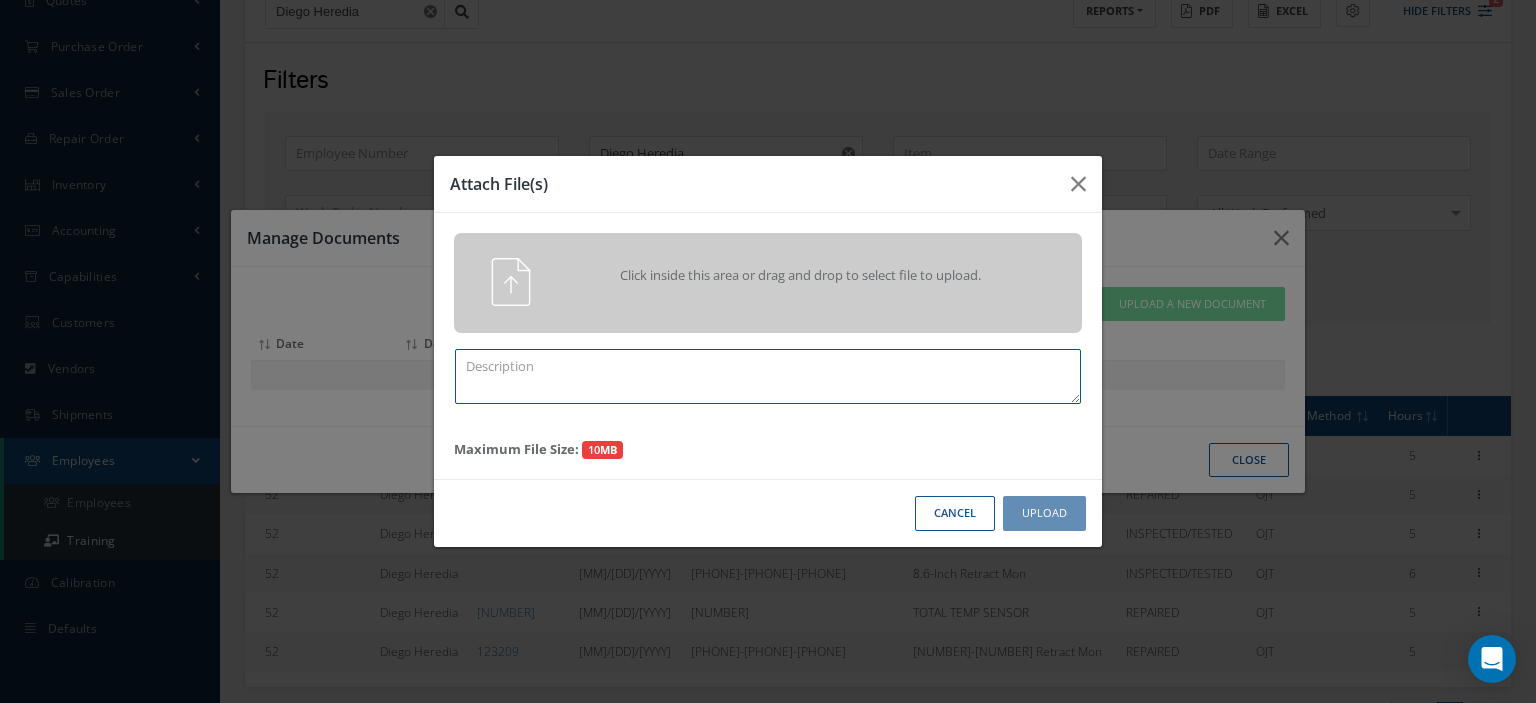 paste on "Training Certificate" 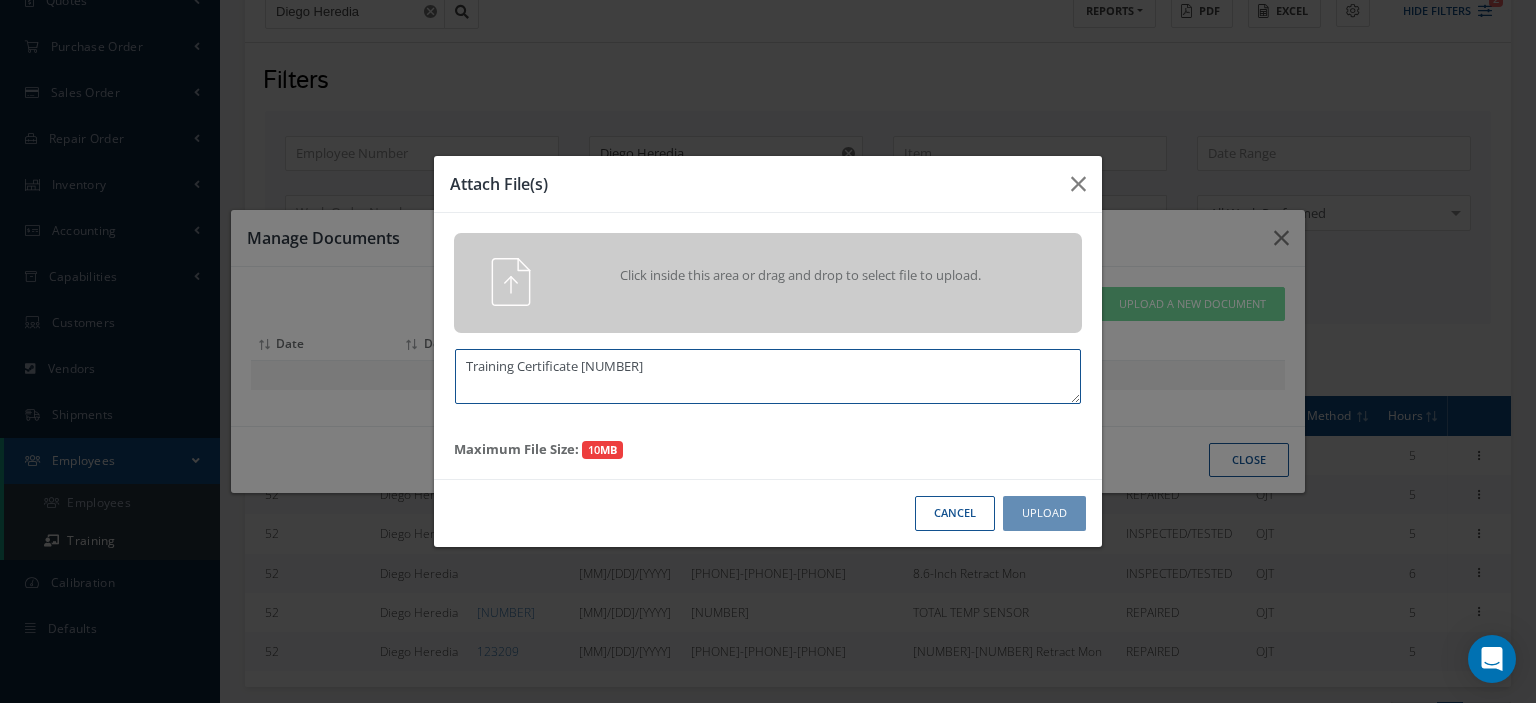 type on "Training Certificate 2015" 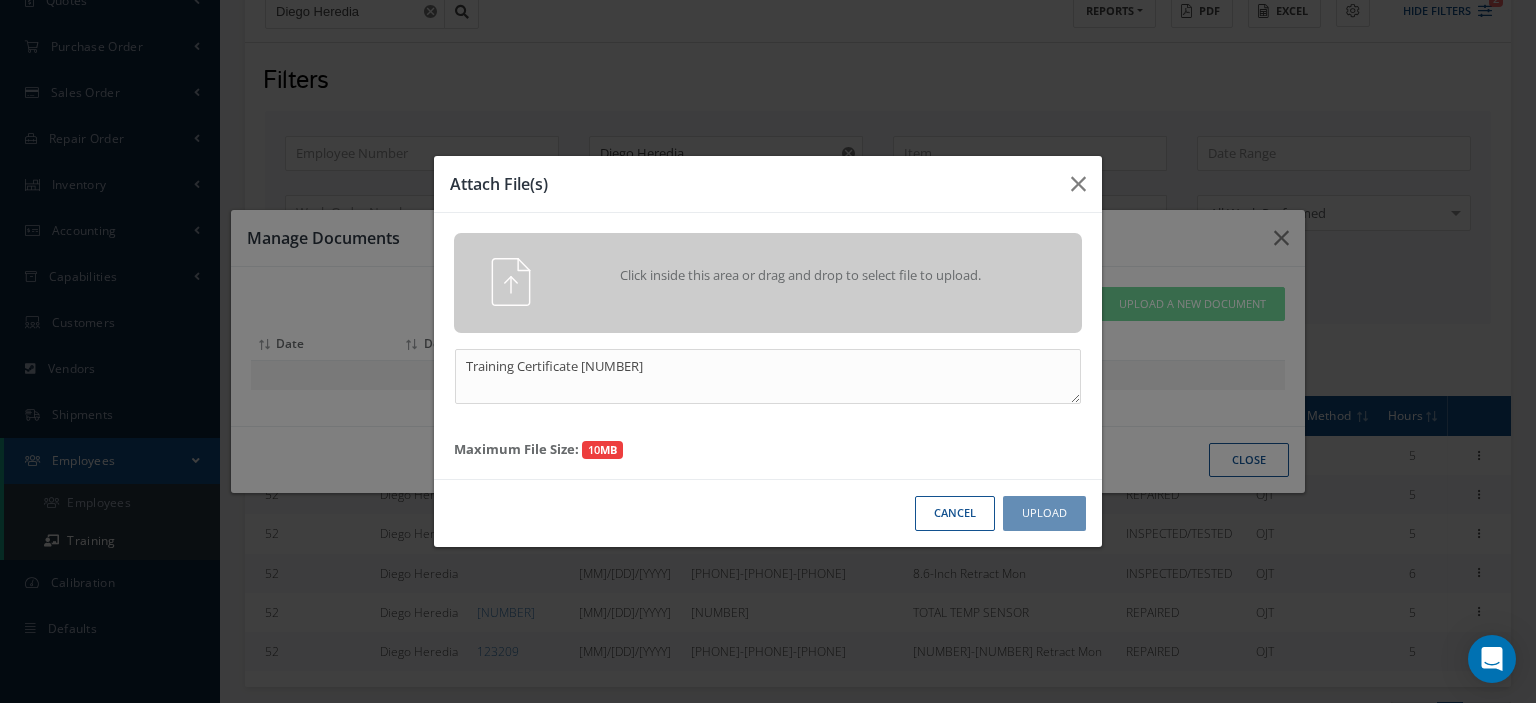 click at bounding box center (494, 282) 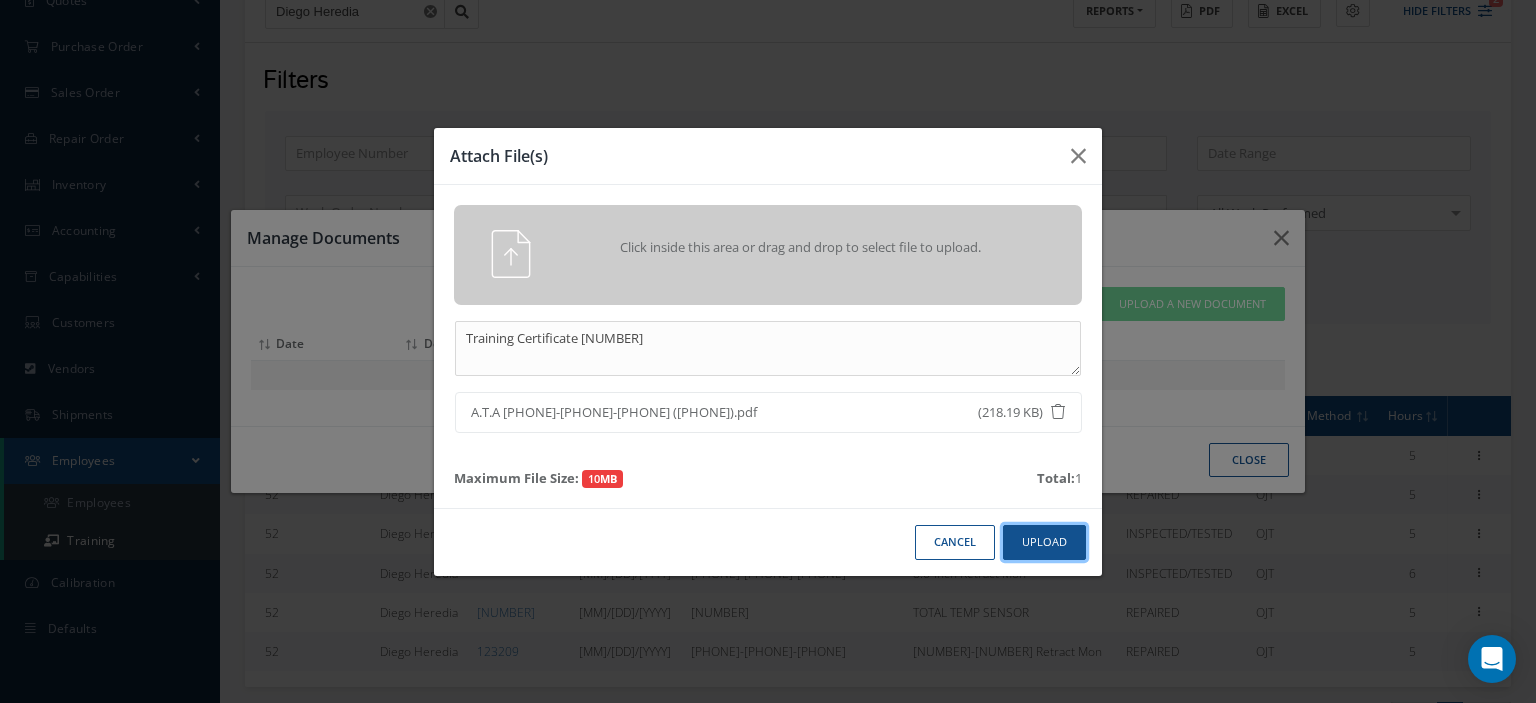 click on "Upload" at bounding box center (1044, 542) 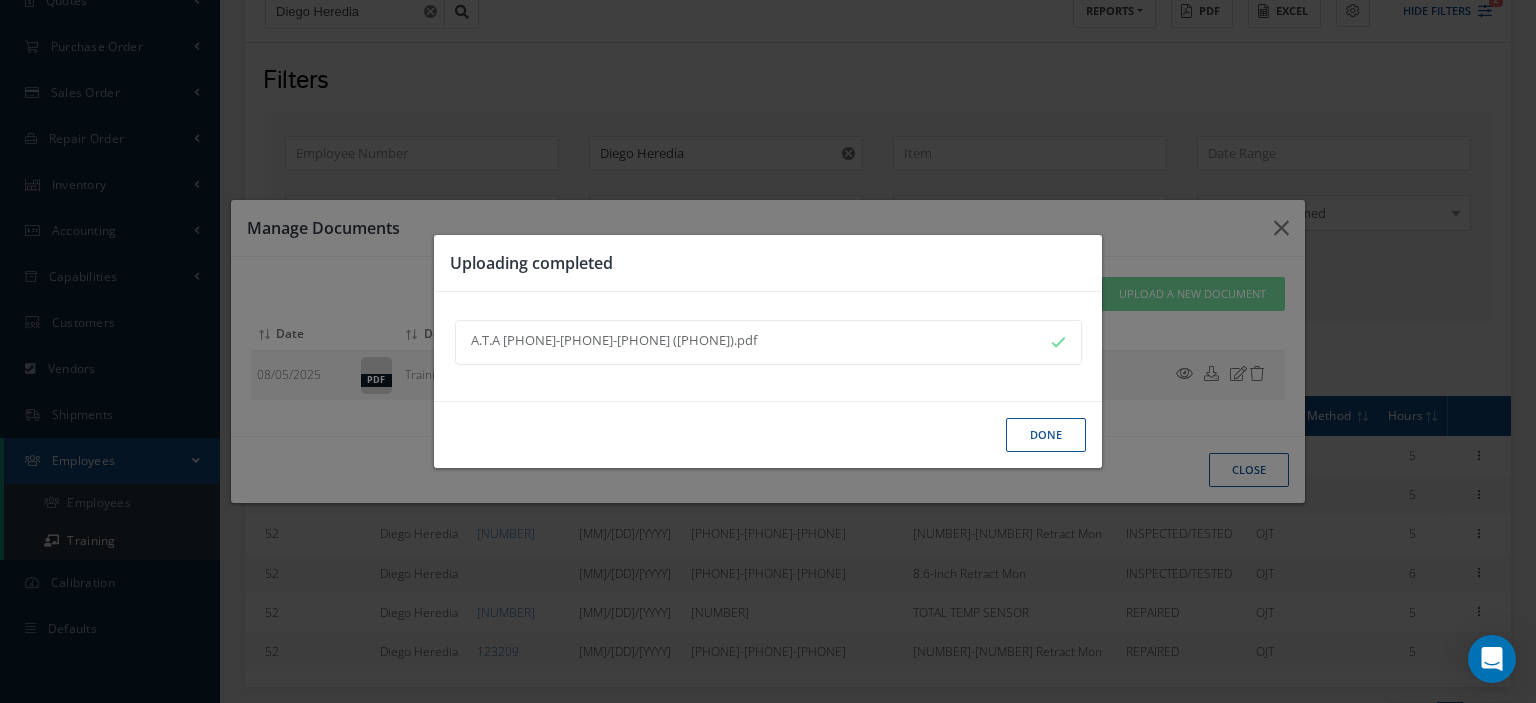click on "Done" at bounding box center (1046, 435) 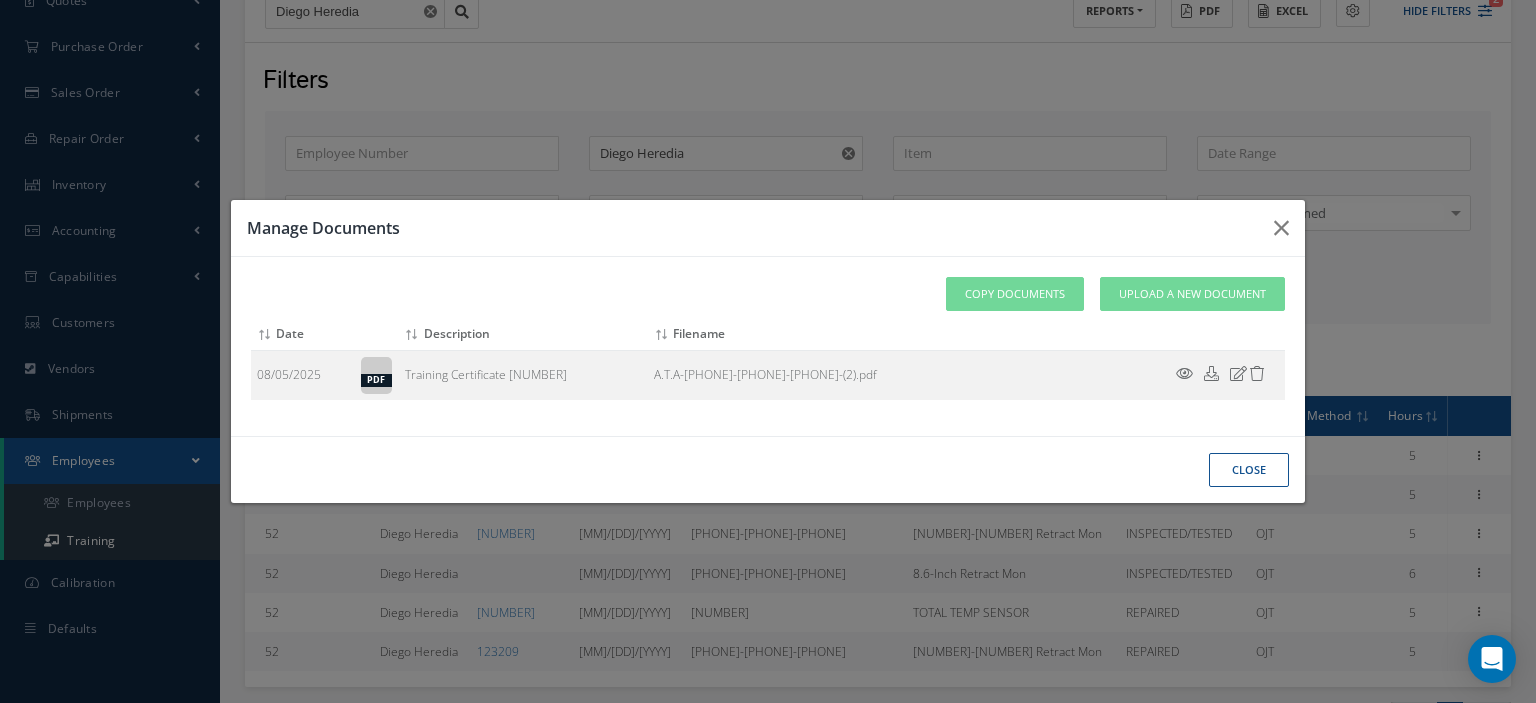 click on "close" at bounding box center (0, 0) 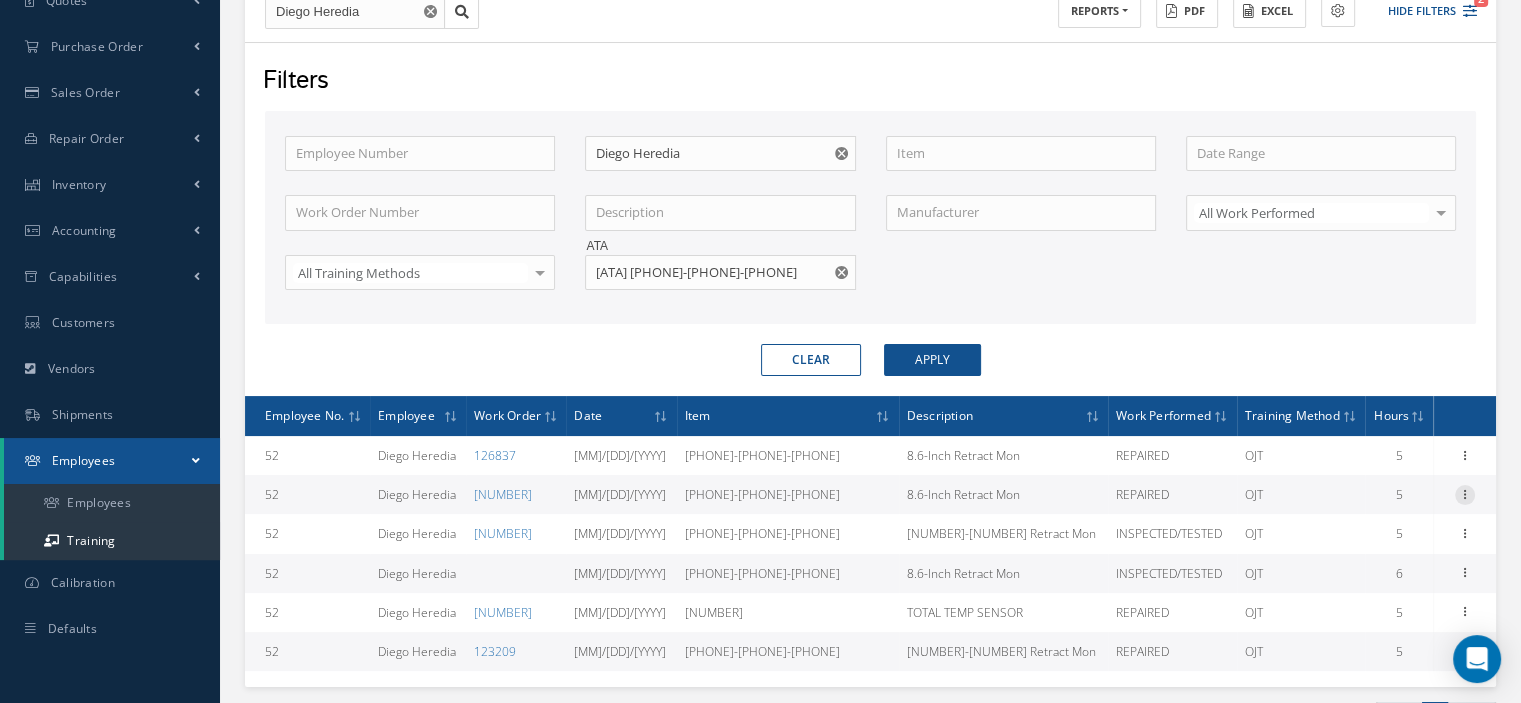 click at bounding box center [1465, 493] 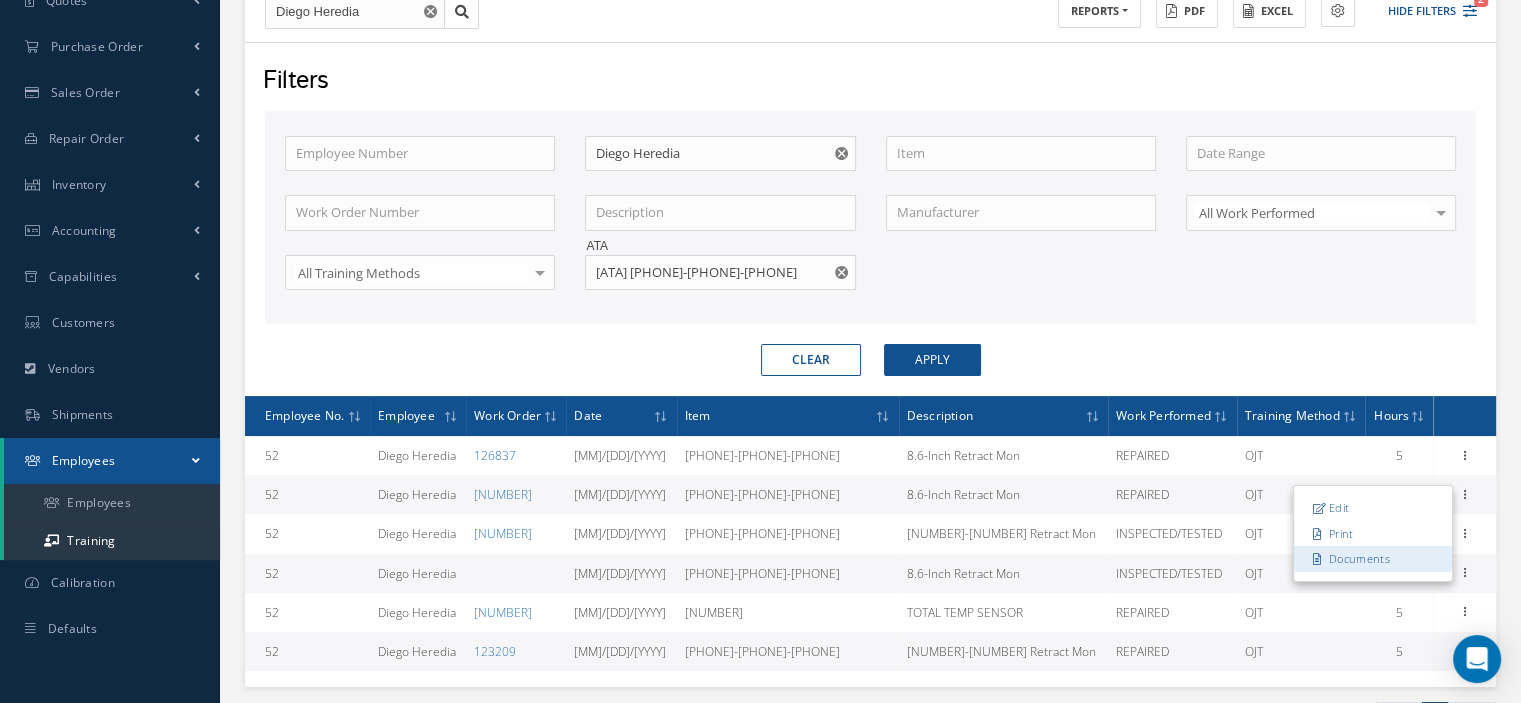 click on "Documents" at bounding box center [1373, 559] 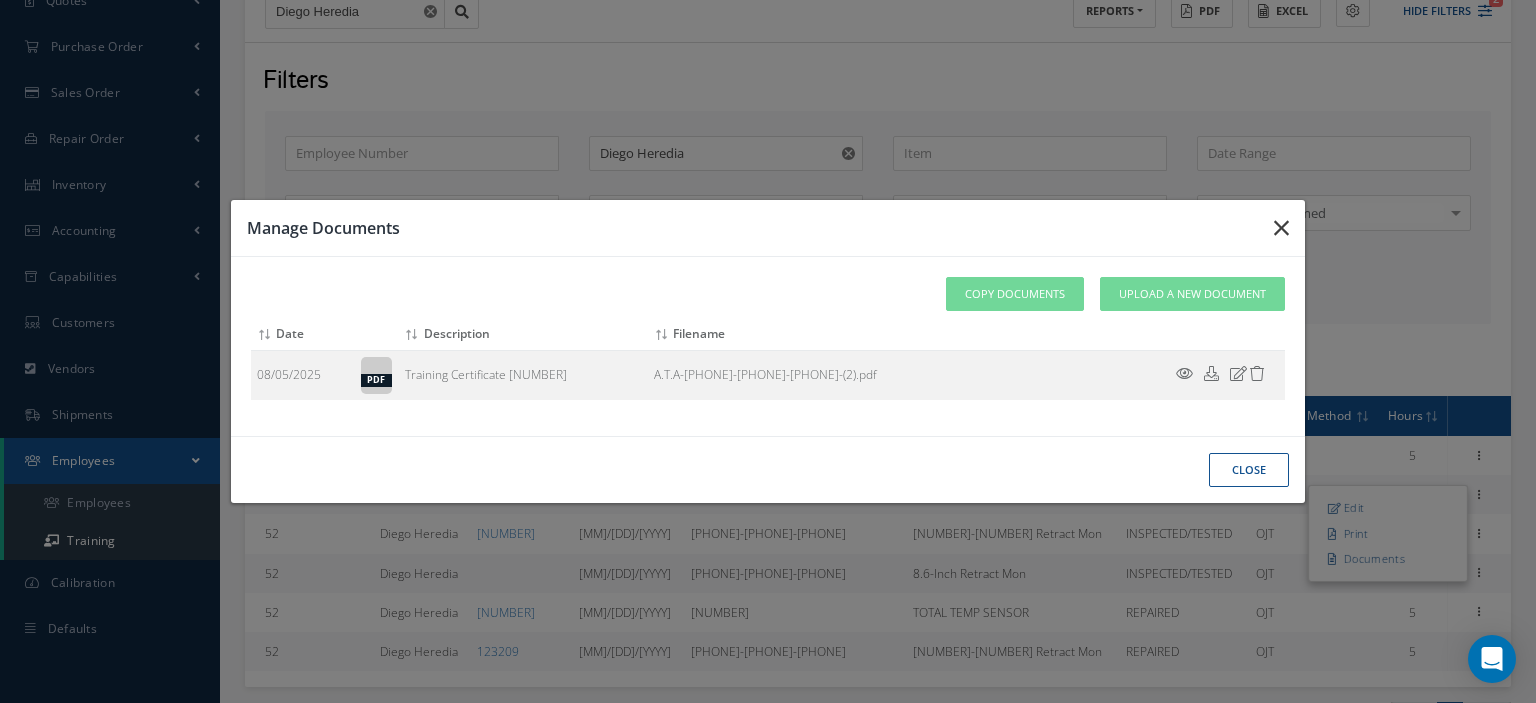 click at bounding box center [1281, 228] 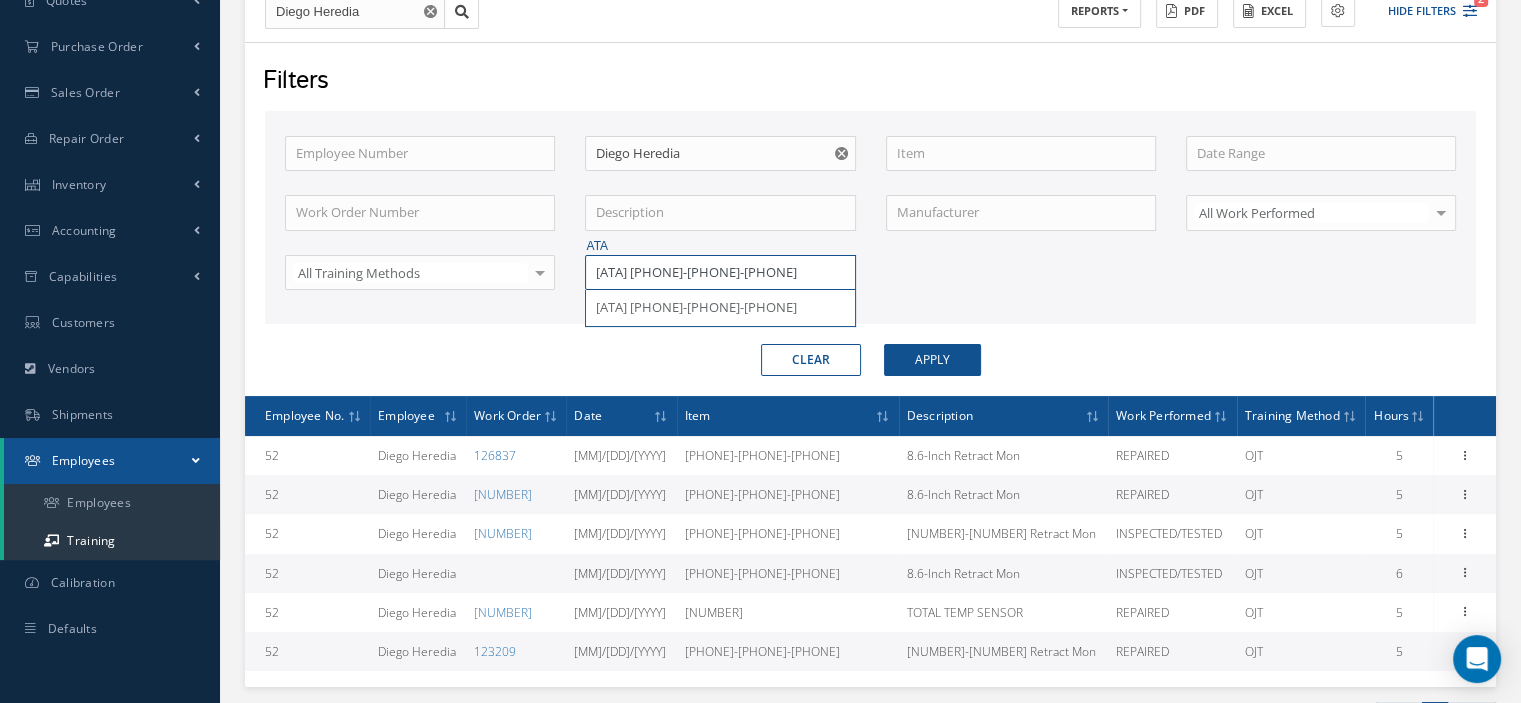 drag, startPoint x: 662, startPoint y: 275, endPoint x: 559, endPoint y: 271, distance: 103.077644 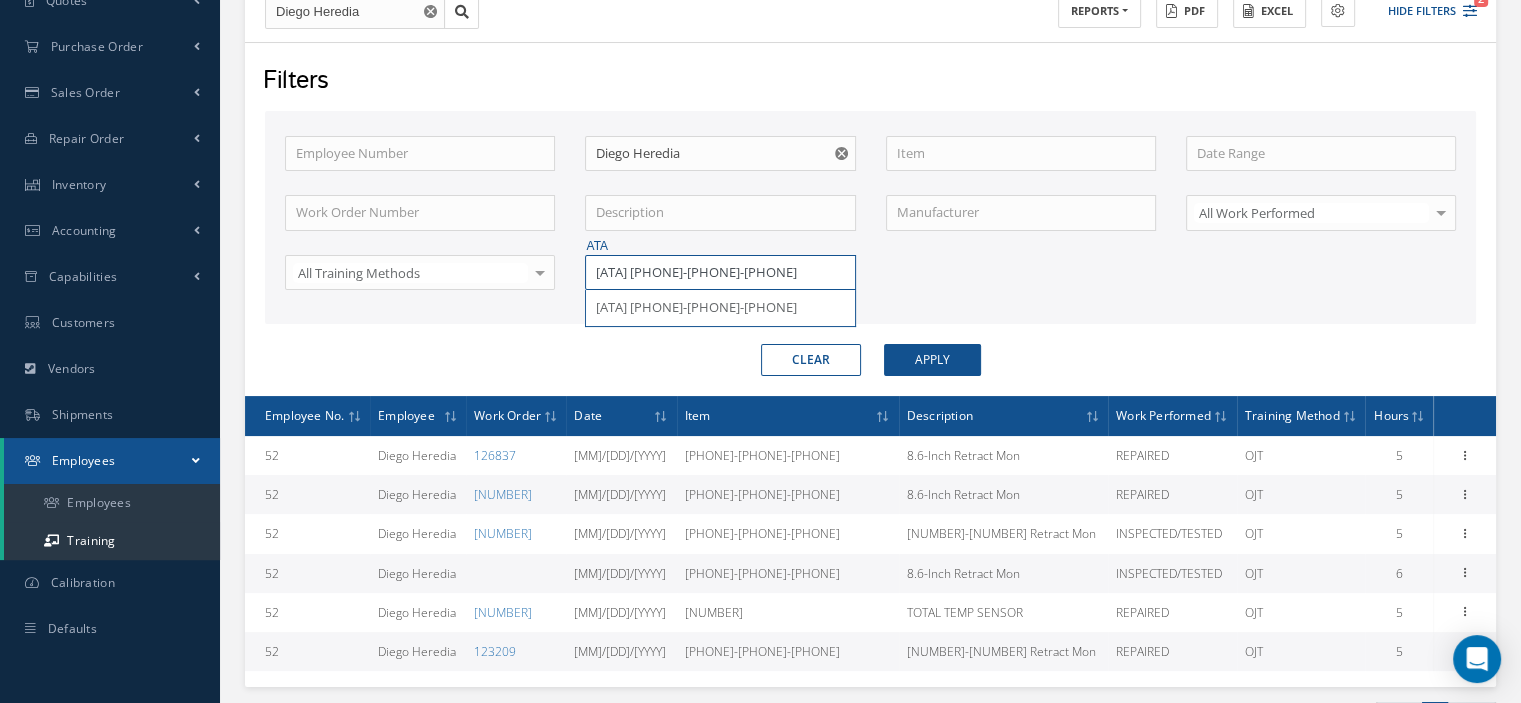 click on "Employee Number
Employee Name
Diego Heredia
Item
Work Order Number
Description
Manufacturer
All Work Performed         All Work Performed   REPAIRED   OVERHAULED   B.E.R.   NO WORK DONE   MODIFIED   INSPECTED/TESTED   SCRAPPED   WARRANTY   B.E.R. RAI   N/A
No elements found.
List is empty.                All Training Methods         All Training Methods   Company Adoctrination   Booklet   OJT   CBT   CD training   College   SCHOOL   Computer Base Training   Computer Based Training   Conference Training   Factory Training   Hanbook   Initial Training   ONLINE TRAINING   Classroom   Pocket Guide   Power Point Preentation   Recurent Training   recurrent Training   Self Training   SEMINAR   Video Cassete   Webinar   Human Factors   Soldering Technics
No elements found.
List is empty.
ATA
23-32-98" at bounding box center (870, 225) 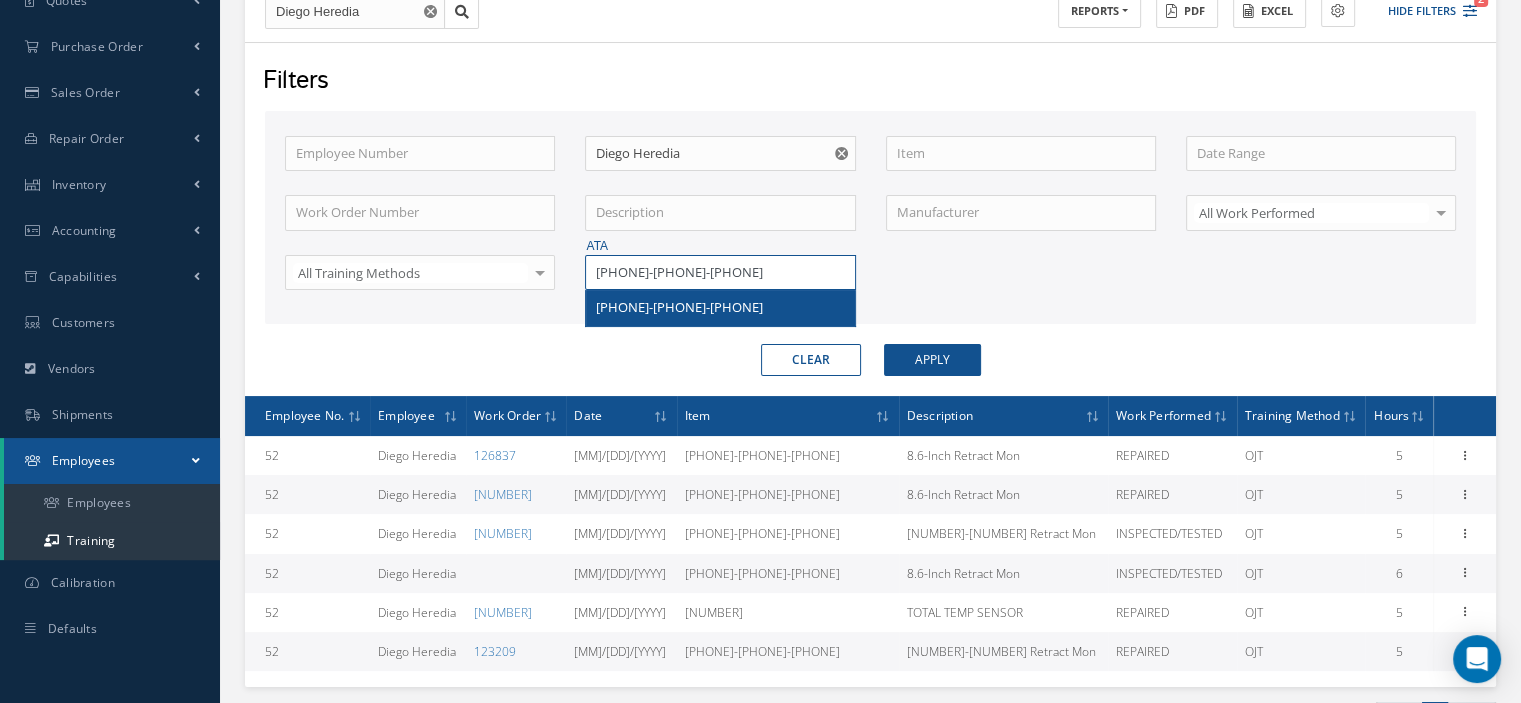 type on "22-10-38" 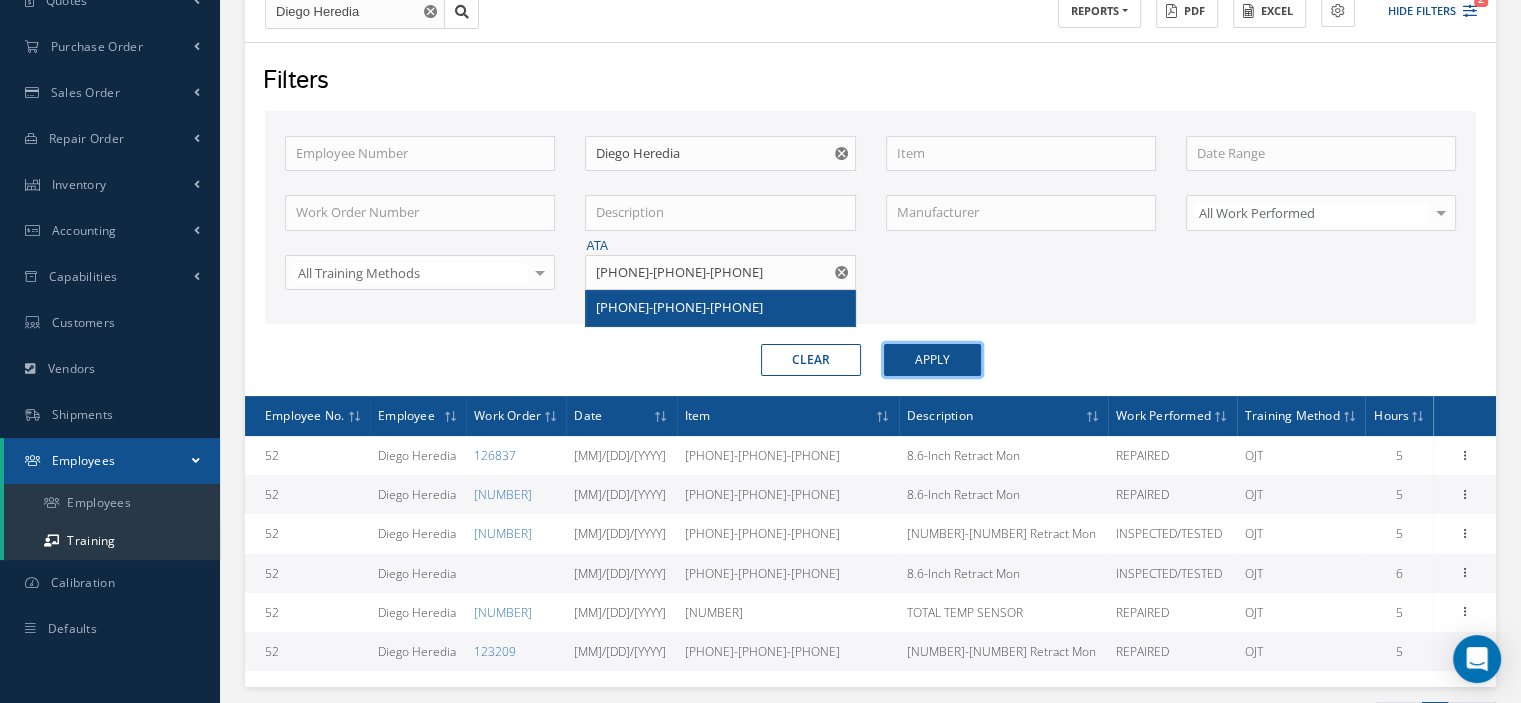 click on "Apply" at bounding box center (932, 360) 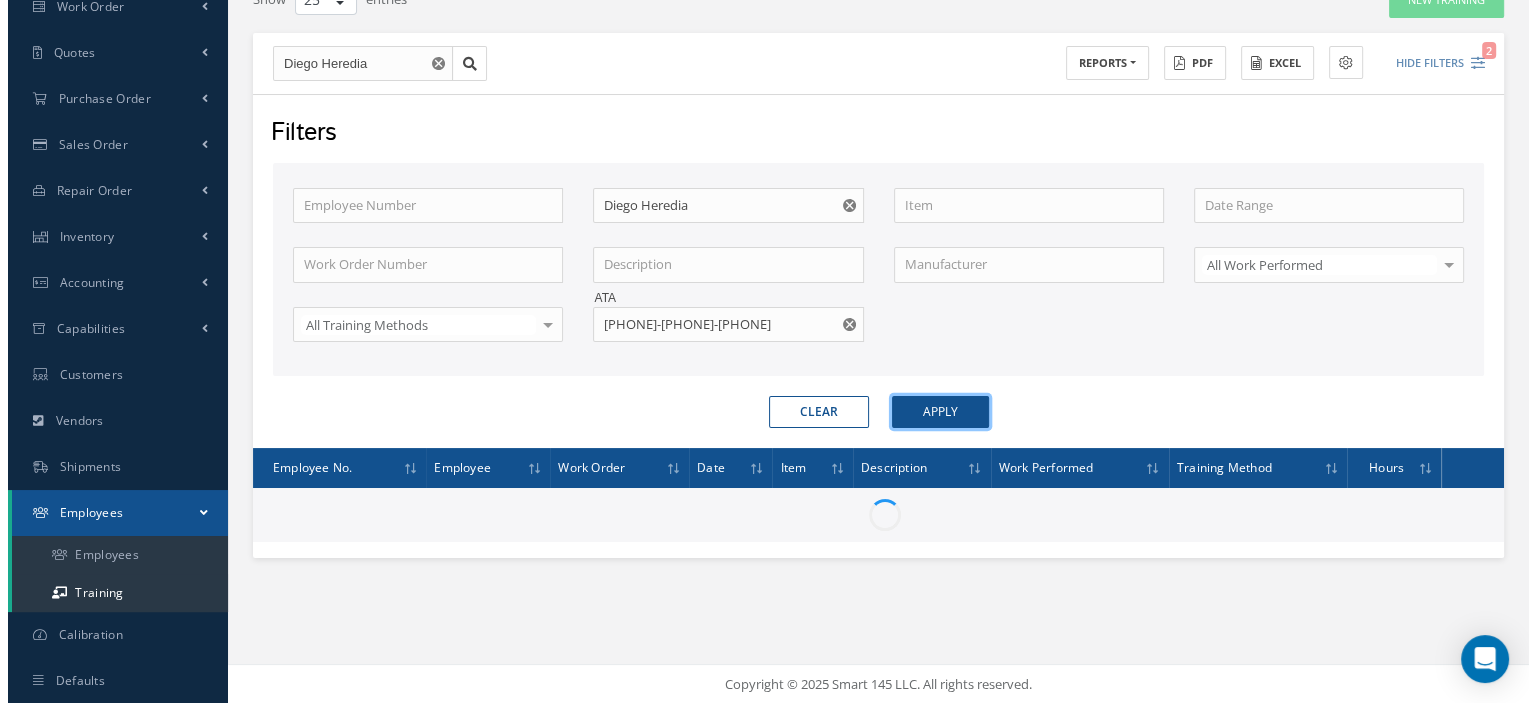 scroll, scrollTop: 182, scrollLeft: 0, axis: vertical 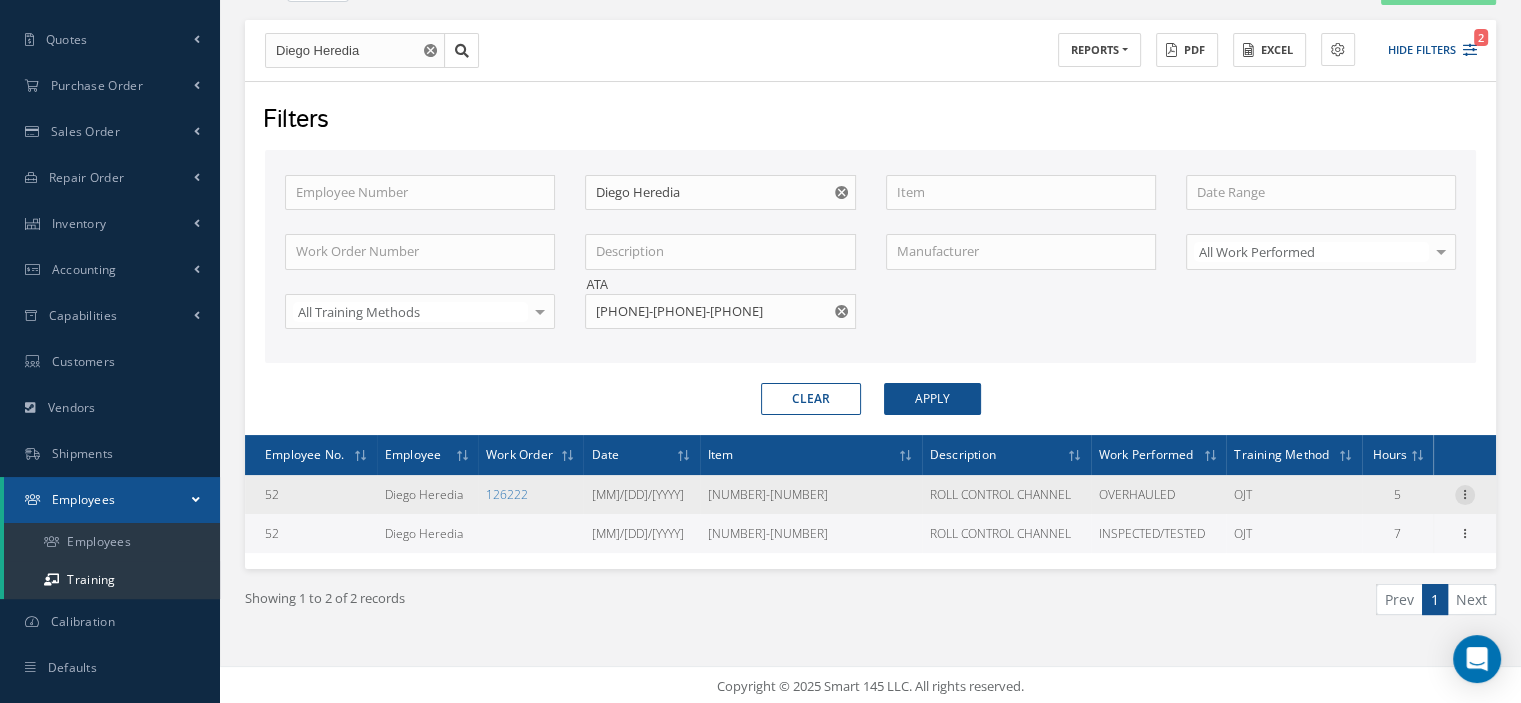 click at bounding box center (1465, 493) 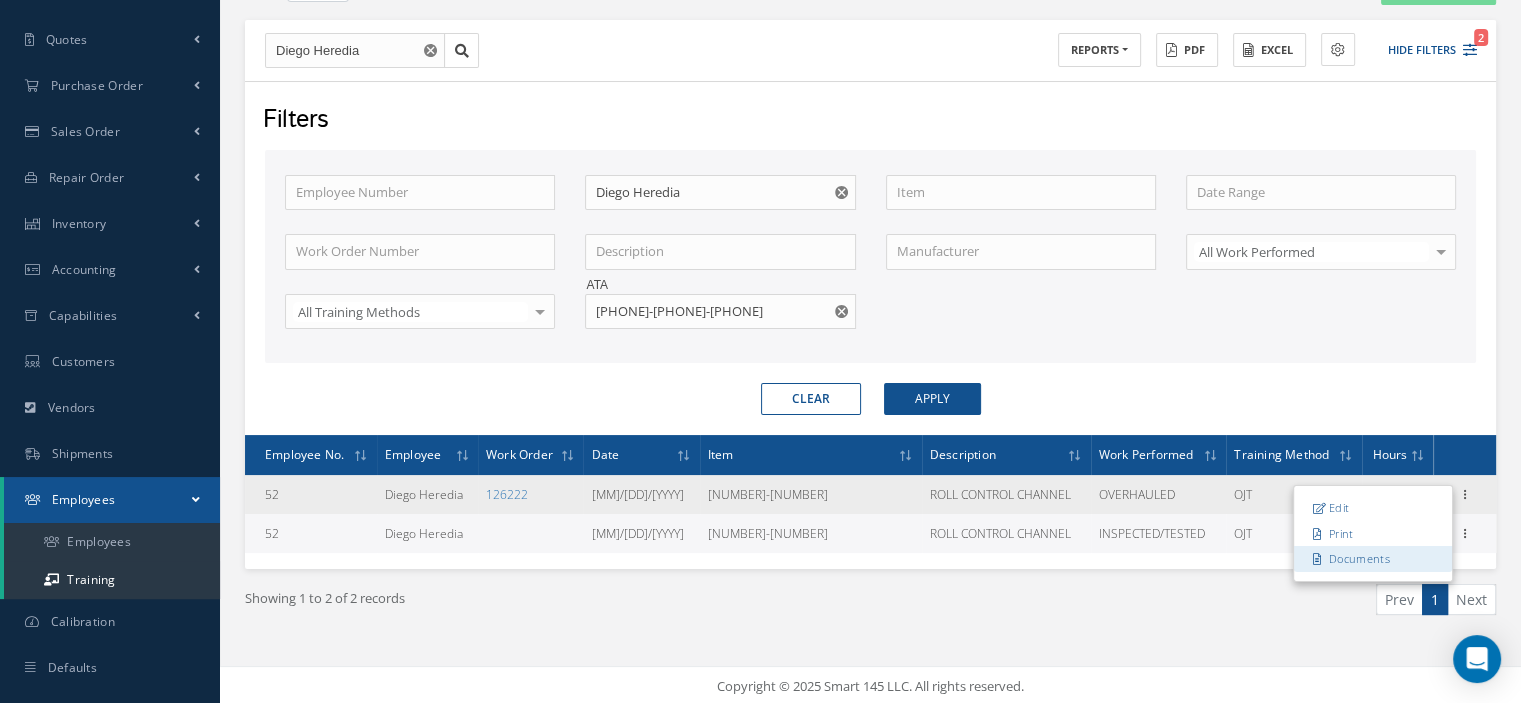 click on "Documents" at bounding box center [1373, 559] 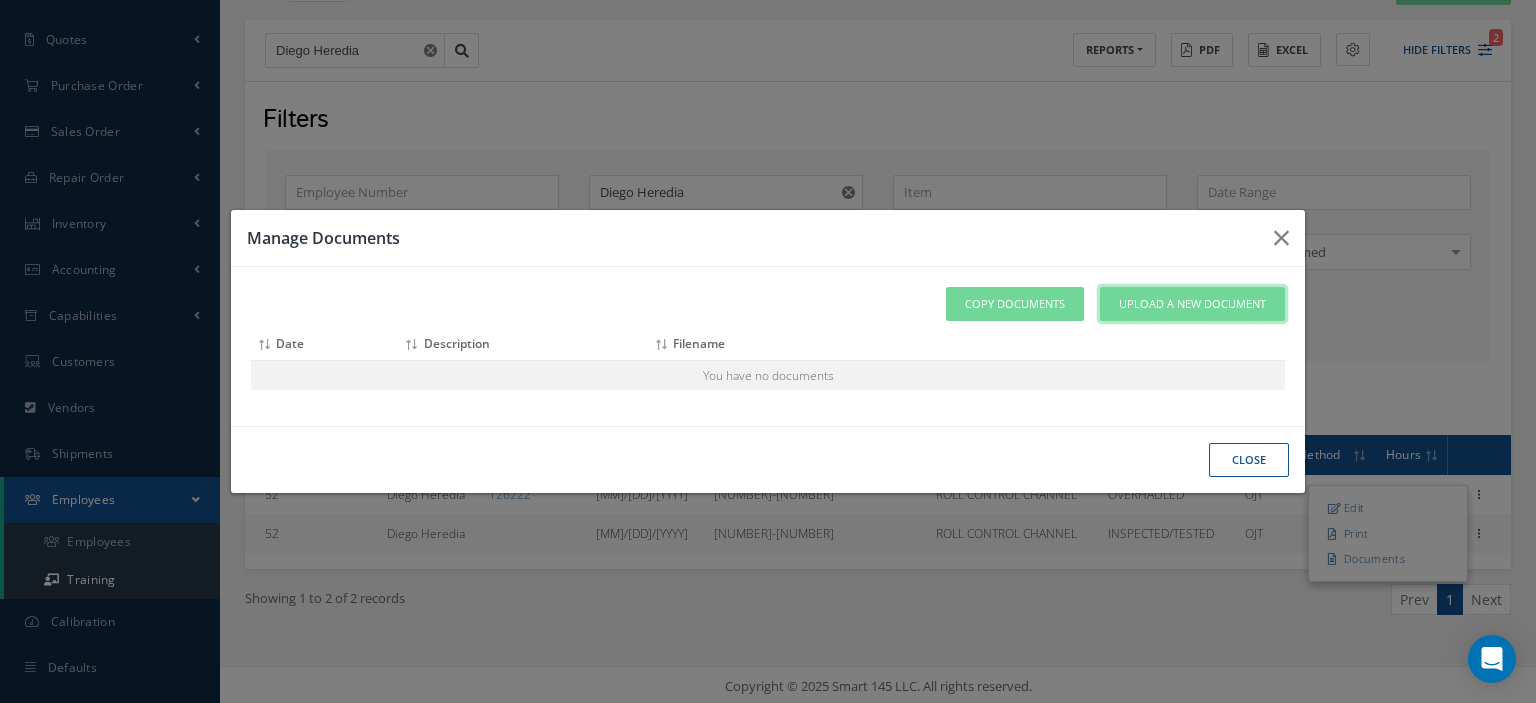 click on "Upload a New Document" at bounding box center [1192, 304] 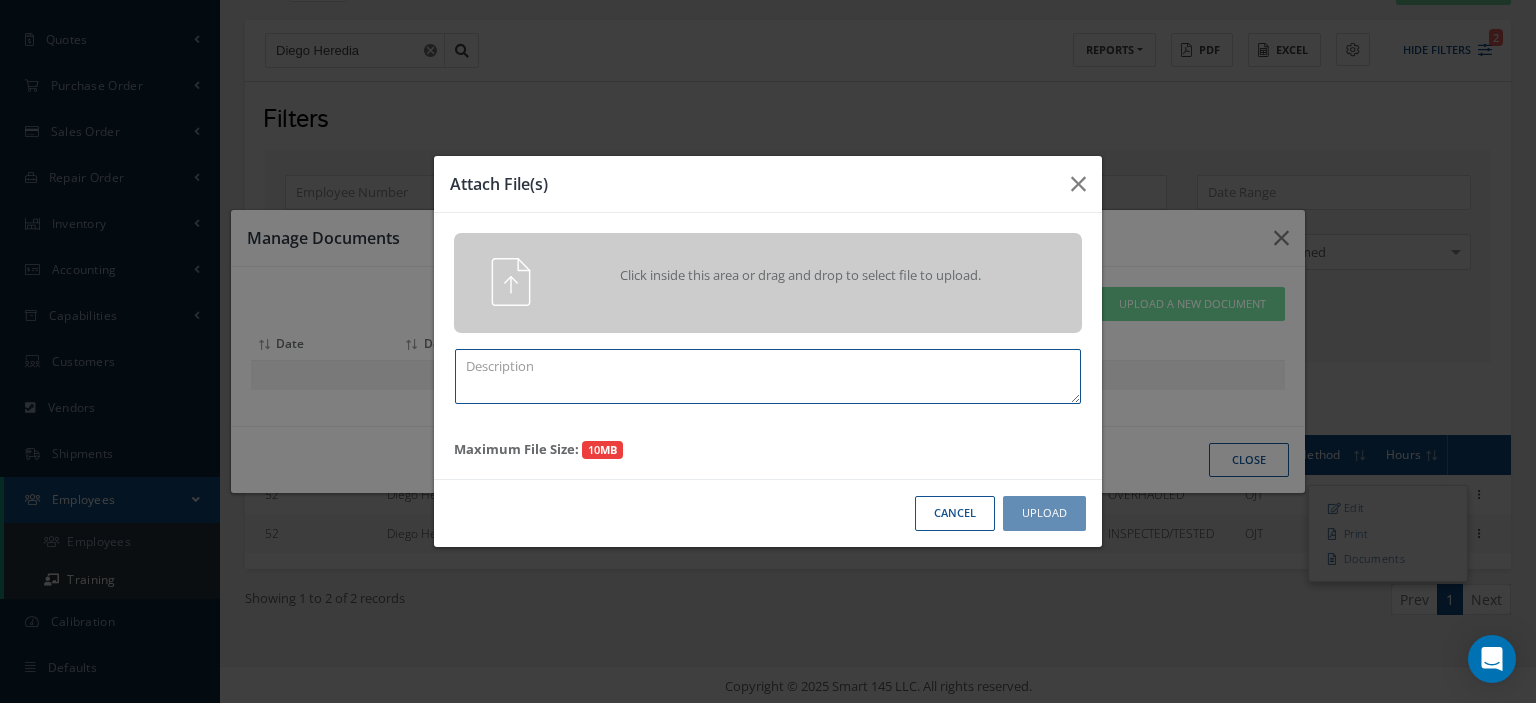 click at bounding box center [768, 376] 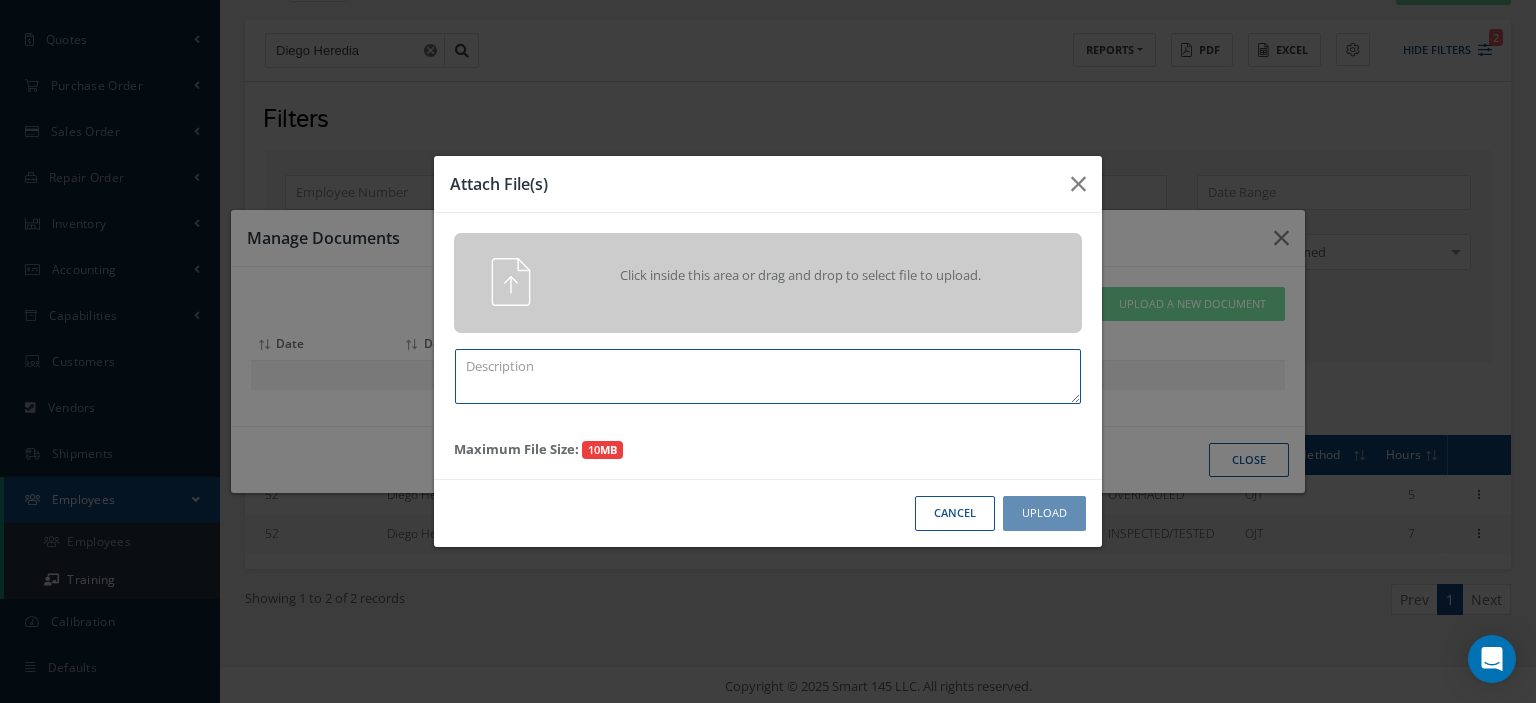 paste on "Training Certificate" 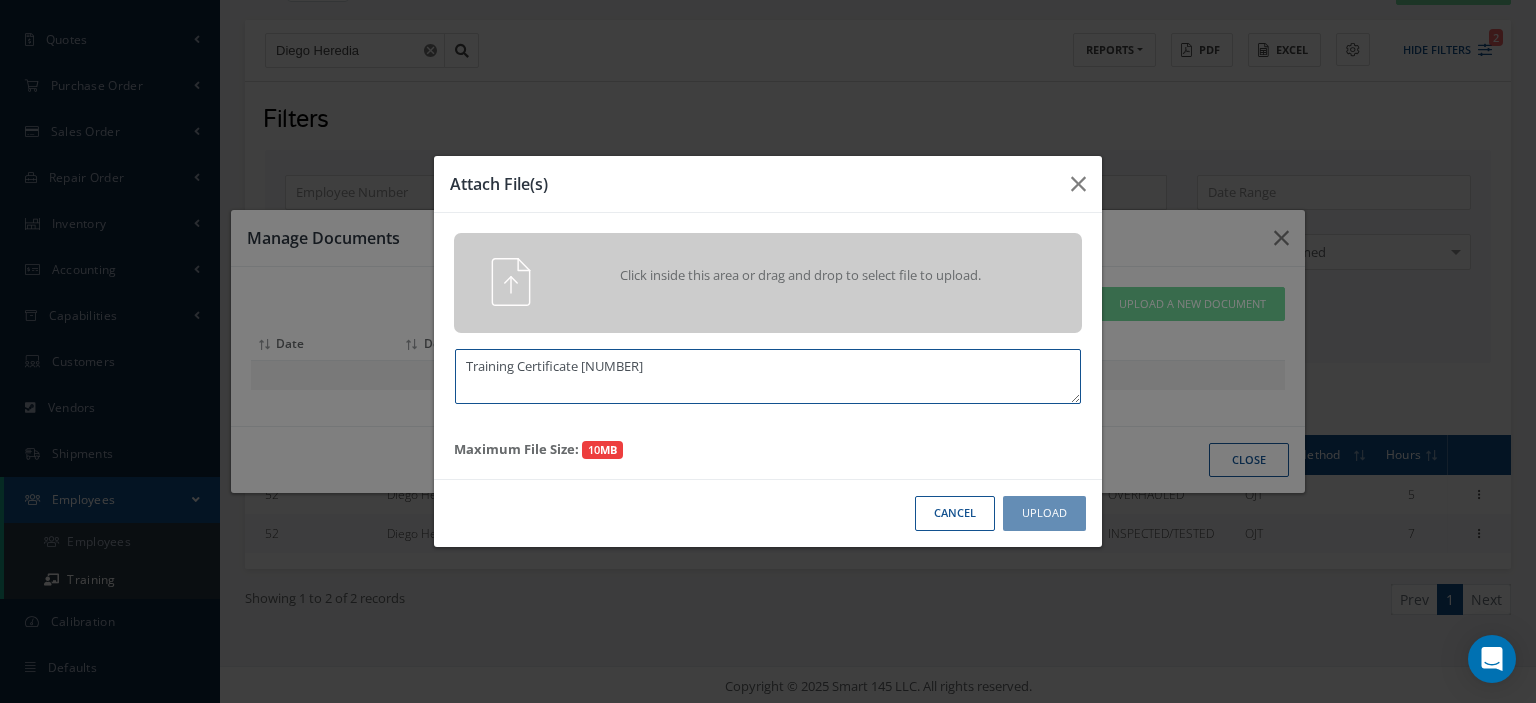 type on "Training Certificate 2015" 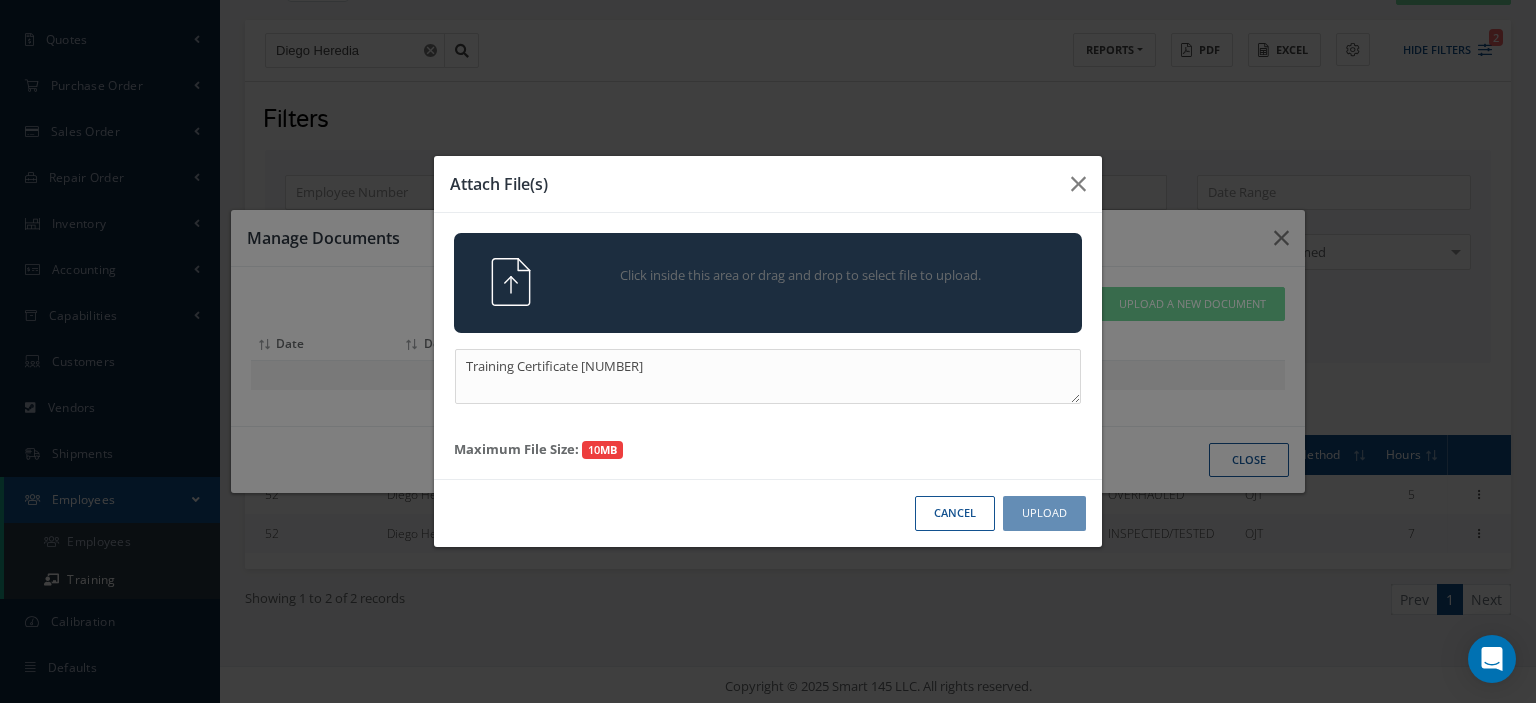 click on "Click inside this area or drag and drop to select file to upload." at bounding box center (768, 283) 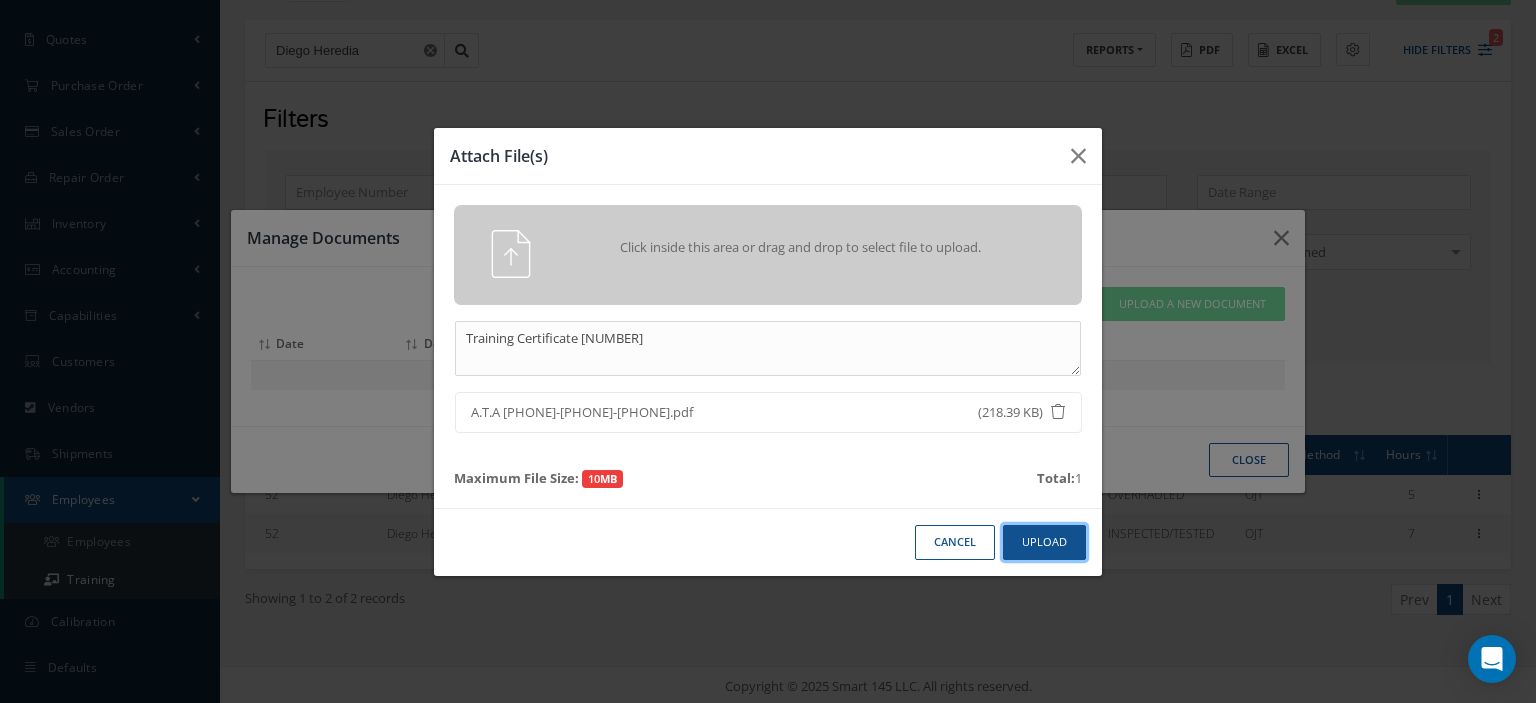 click on "Upload" at bounding box center (1044, 542) 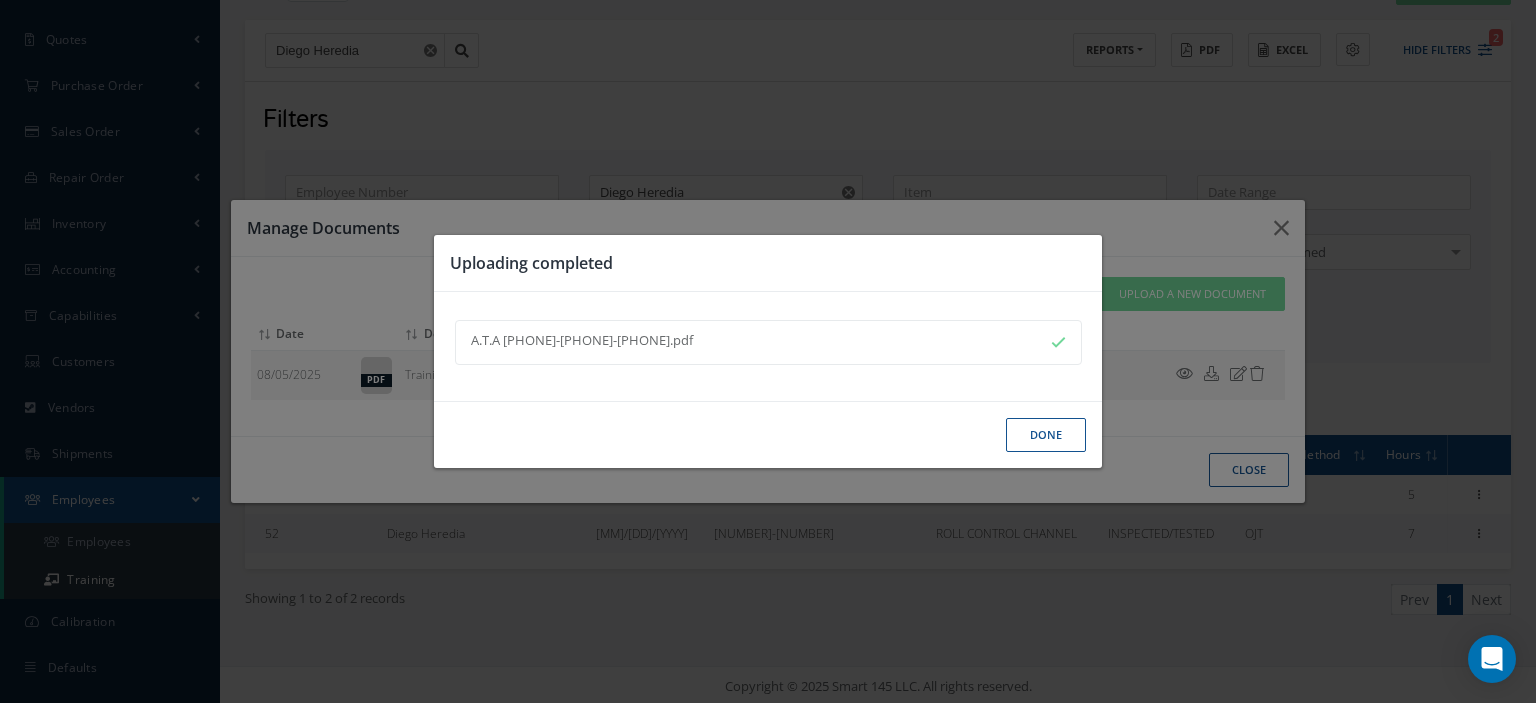 click on "Done" at bounding box center [1046, 435] 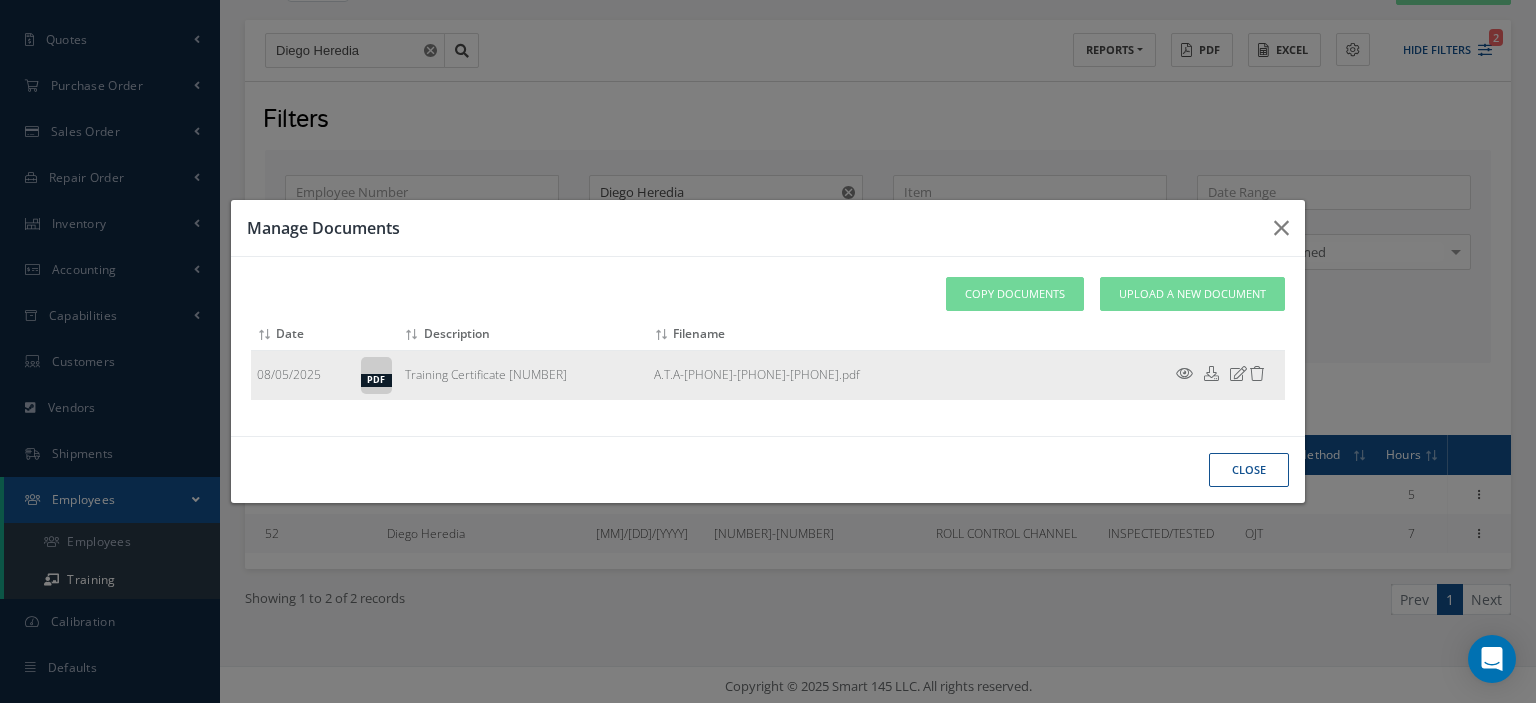 click at bounding box center [1184, 373] 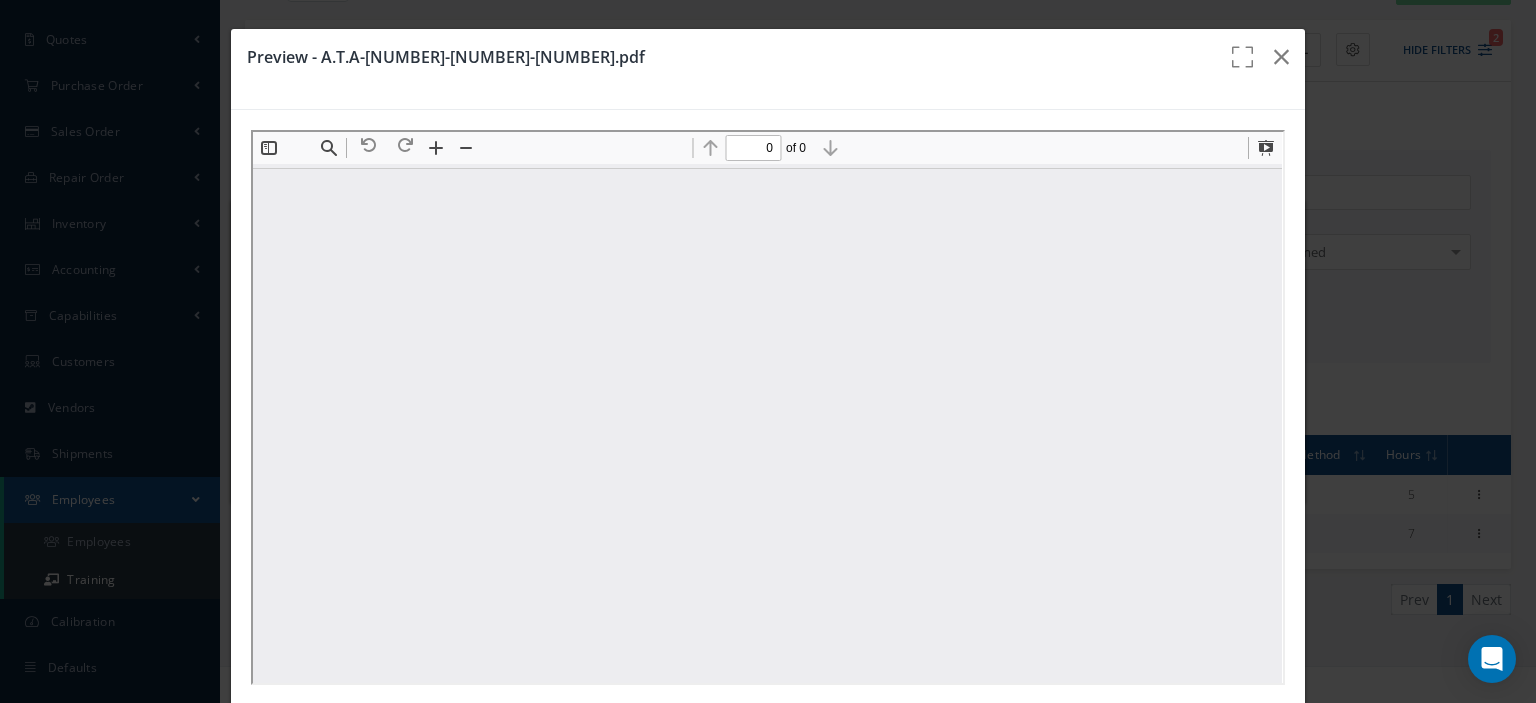 scroll, scrollTop: 0, scrollLeft: 0, axis: both 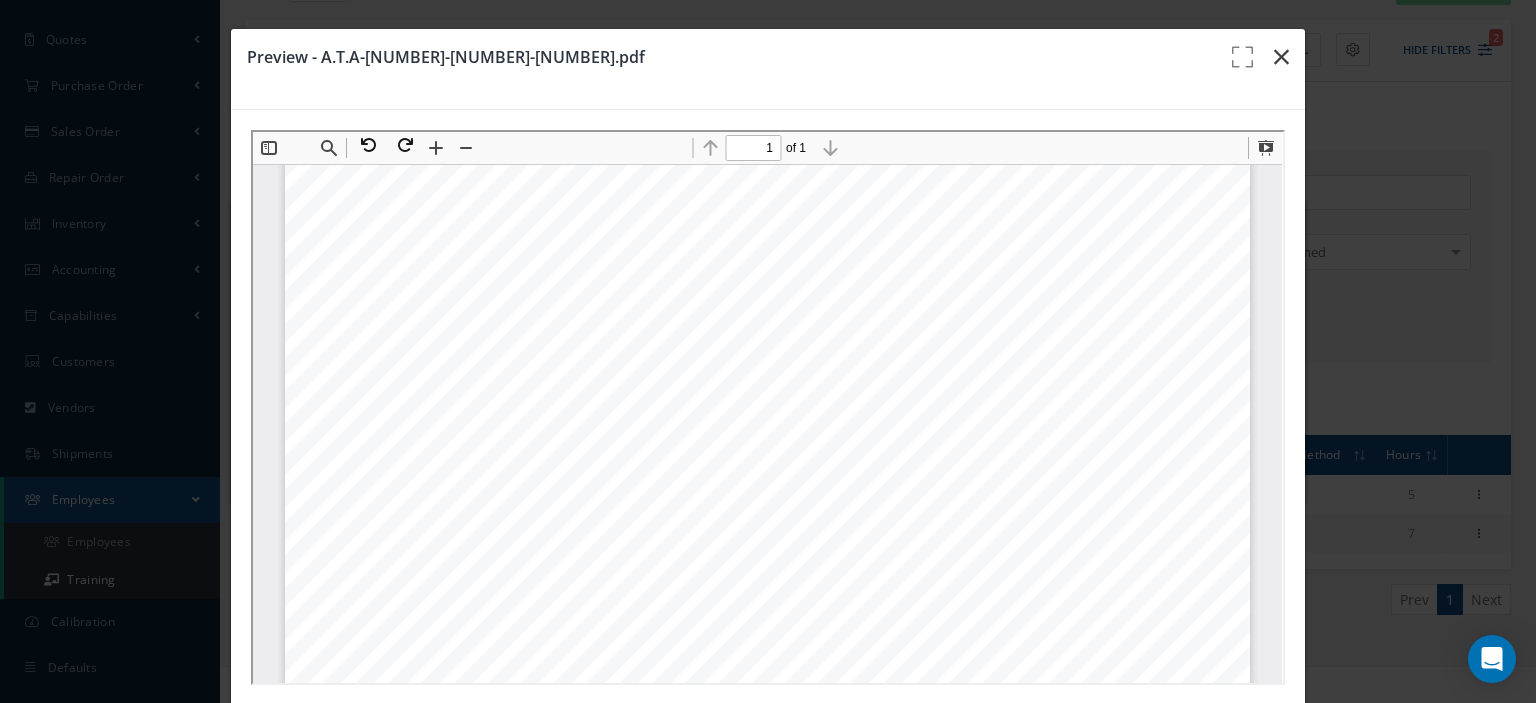 click at bounding box center (1281, 57) 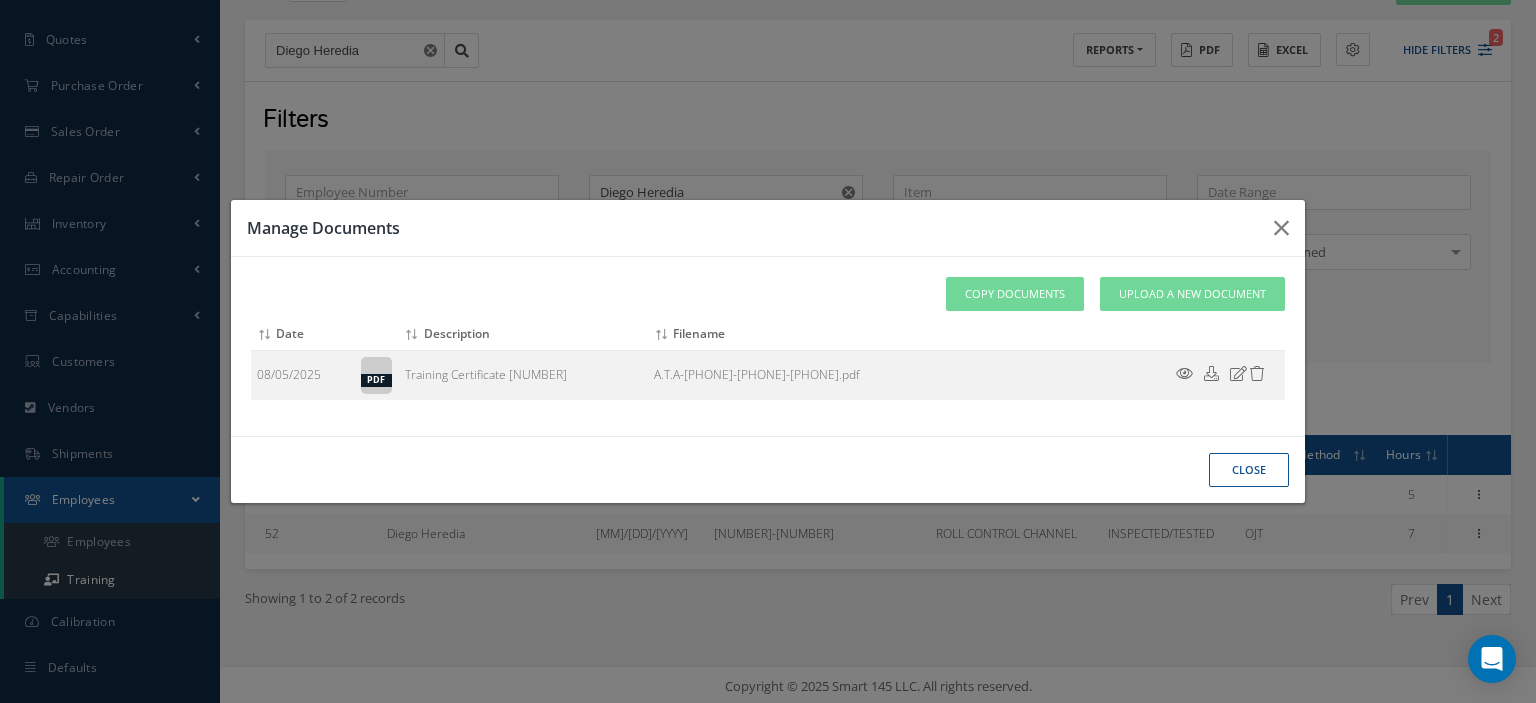 click on "close" at bounding box center (0, 0) 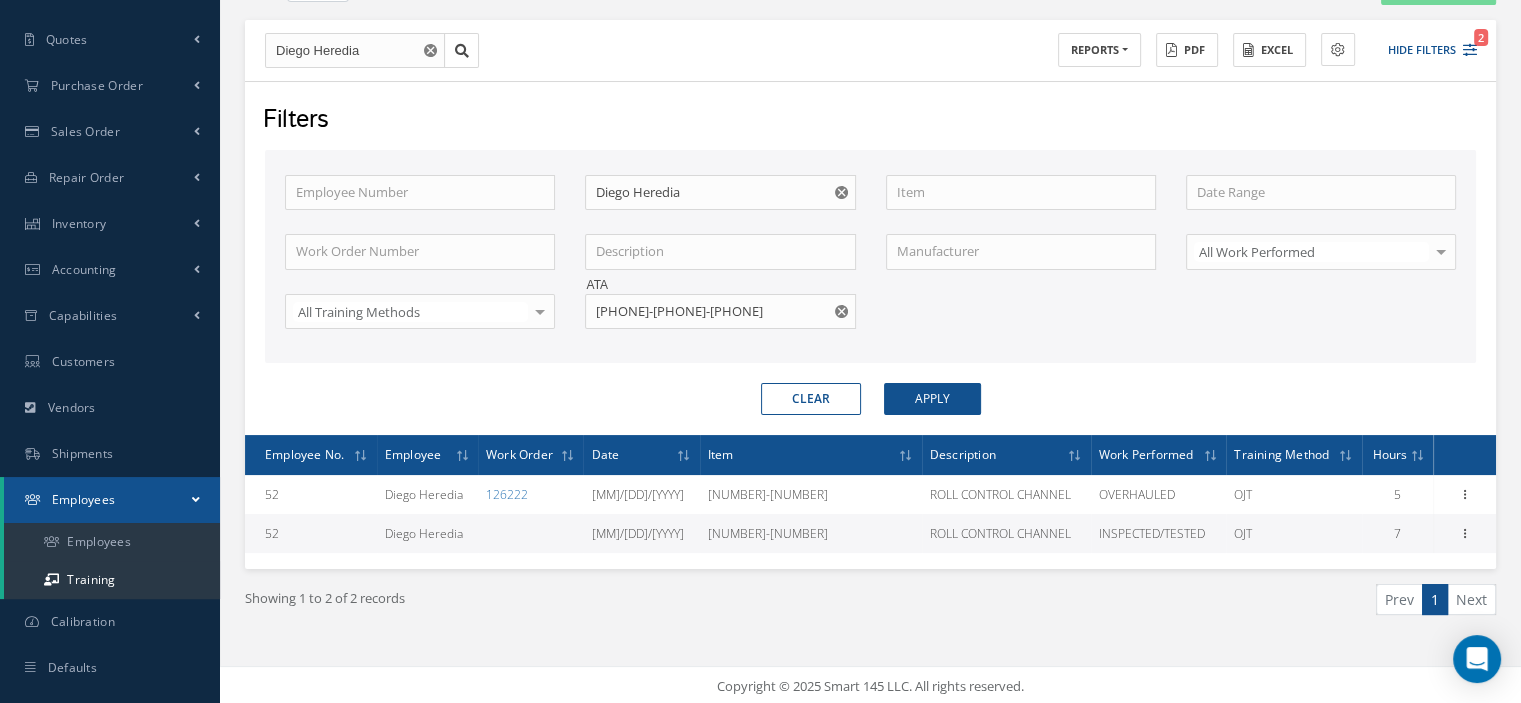 scroll, scrollTop: 0, scrollLeft: 0, axis: both 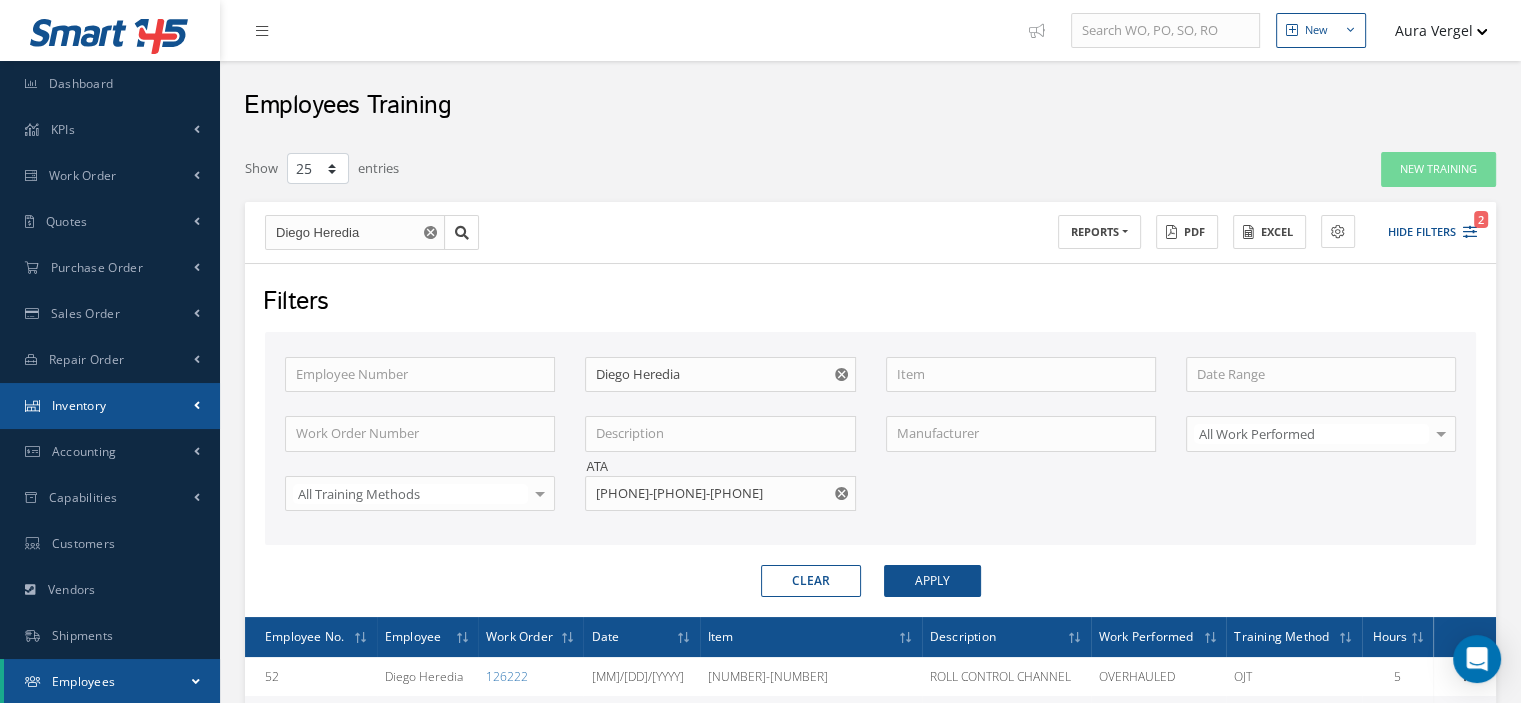 click on "Inventory" at bounding box center (110, 406) 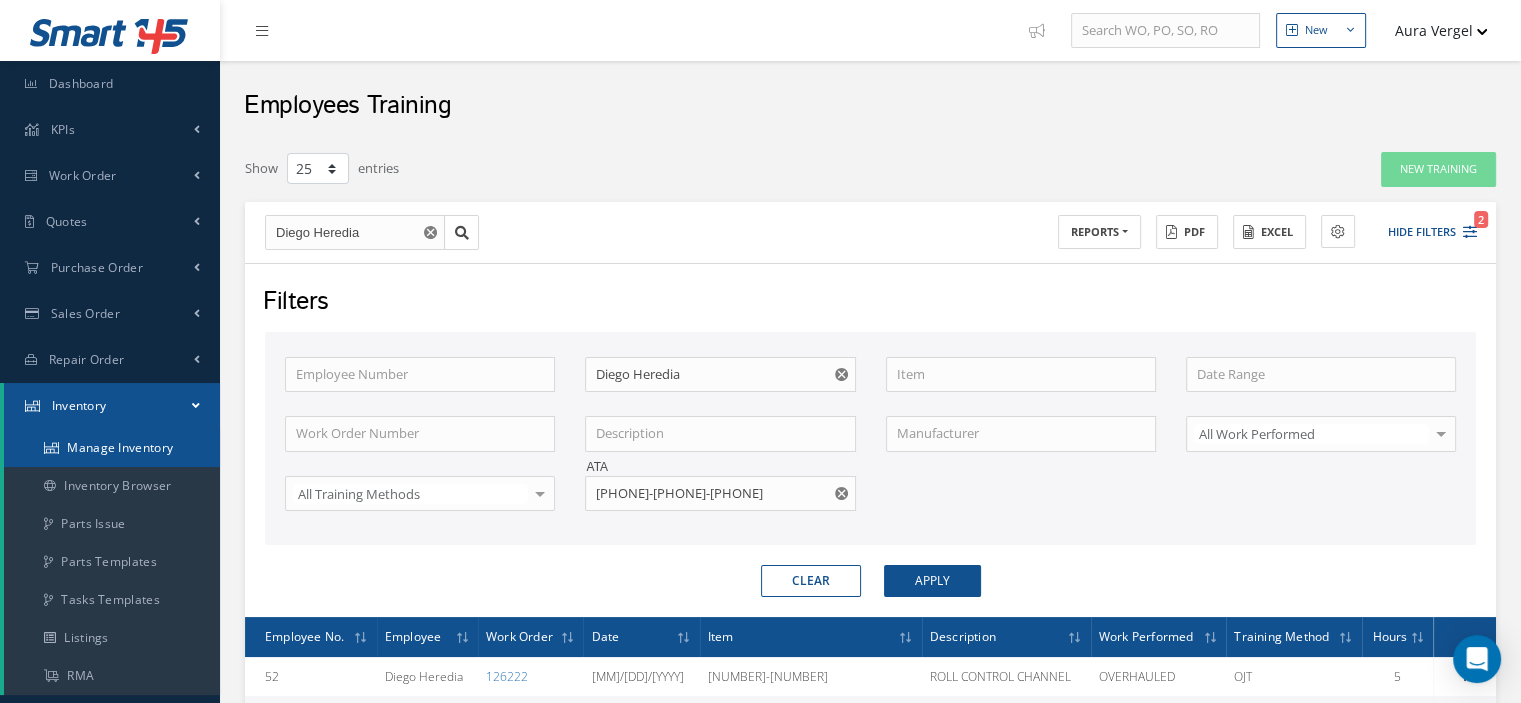 click on "Manage Inventory" at bounding box center [112, 448] 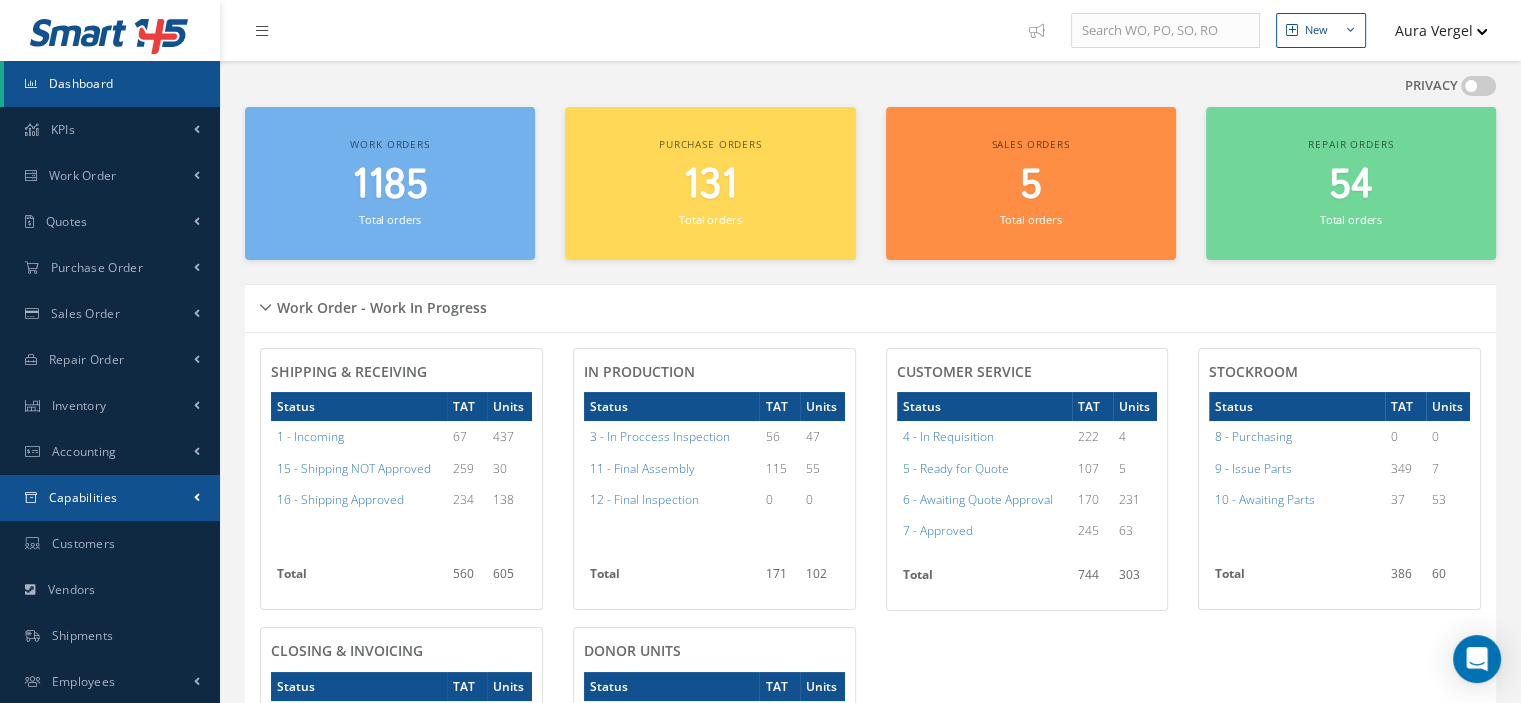 scroll, scrollTop: 251, scrollLeft: 0, axis: vertical 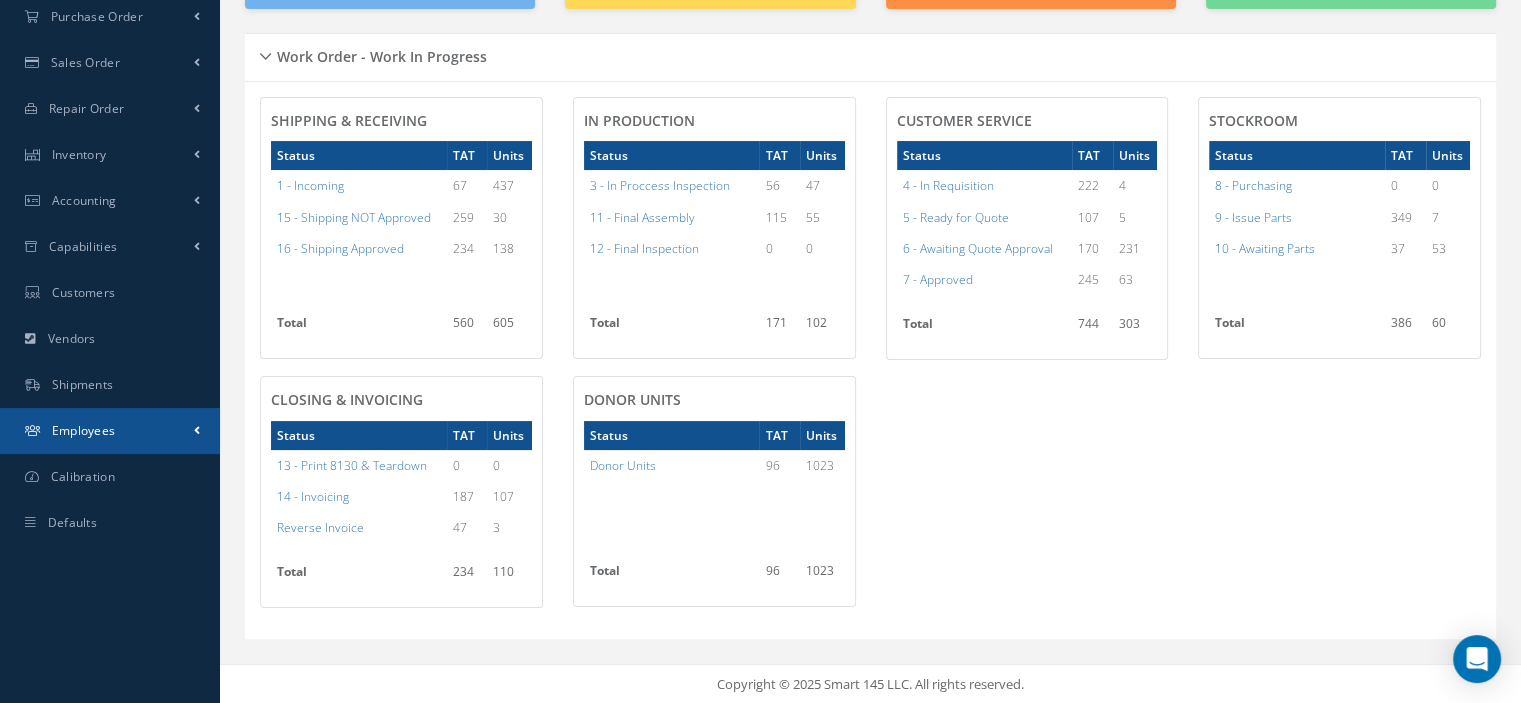 click on "Employees" at bounding box center (110, 431) 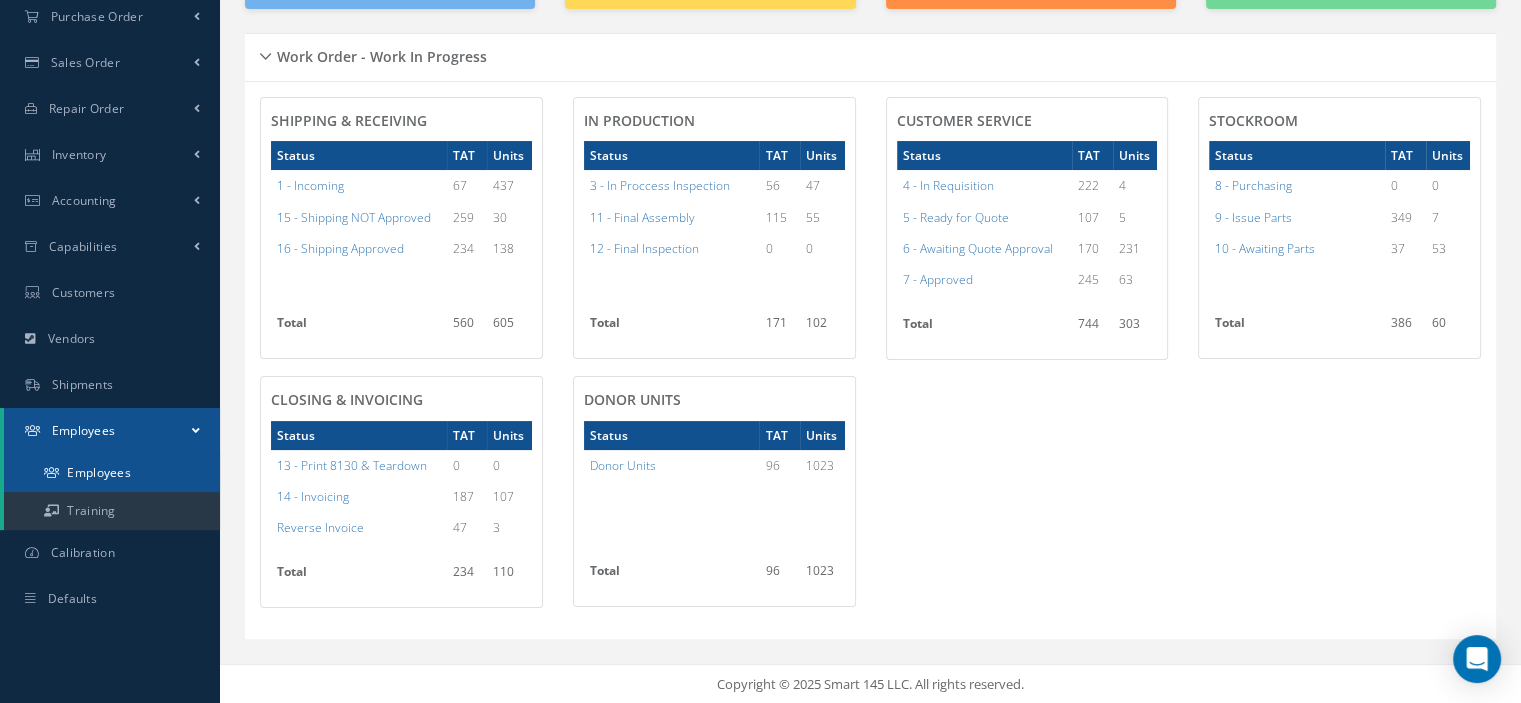 click on "Employees" at bounding box center [112, 473] 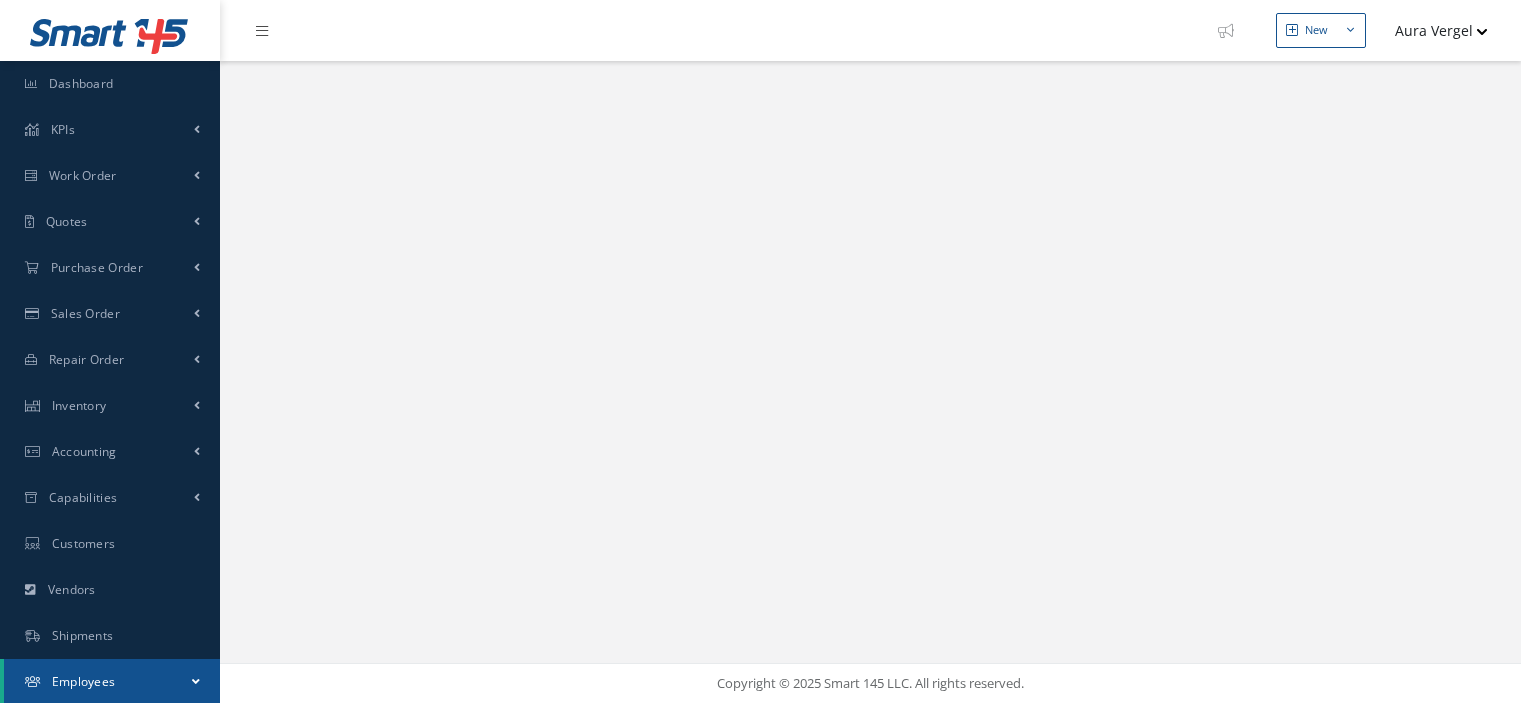 scroll, scrollTop: 0, scrollLeft: 0, axis: both 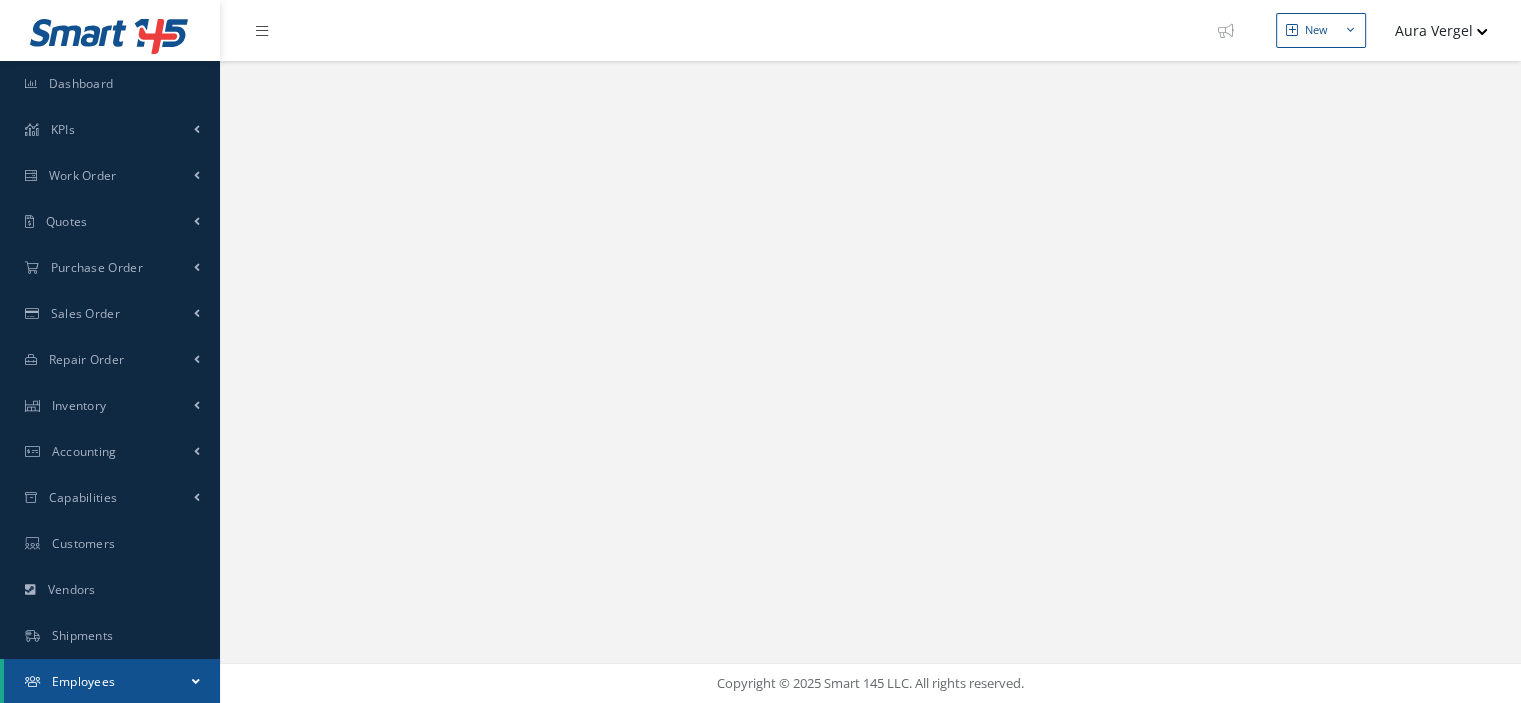 select on "25" 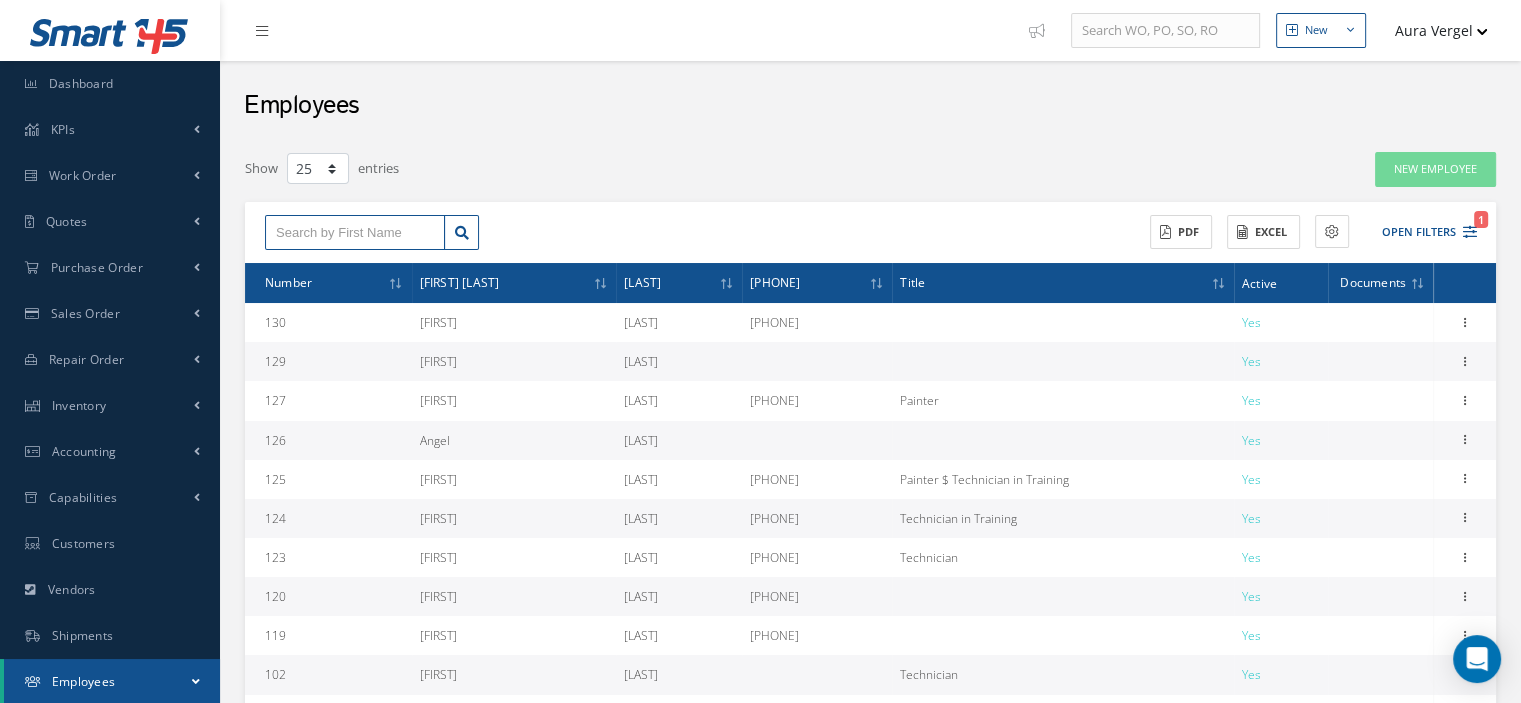 click at bounding box center [355, 233] 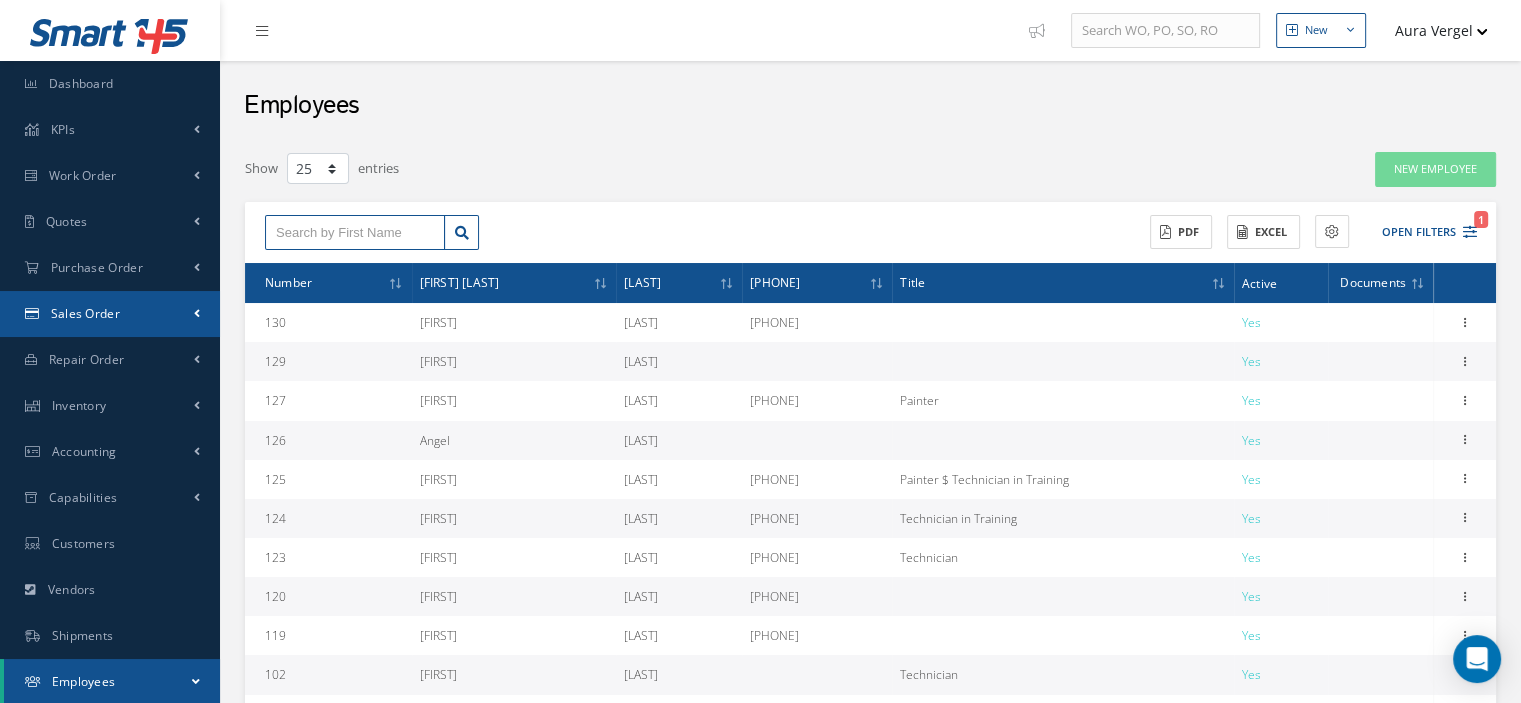 scroll, scrollTop: 200, scrollLeft: 0, axis: vertical 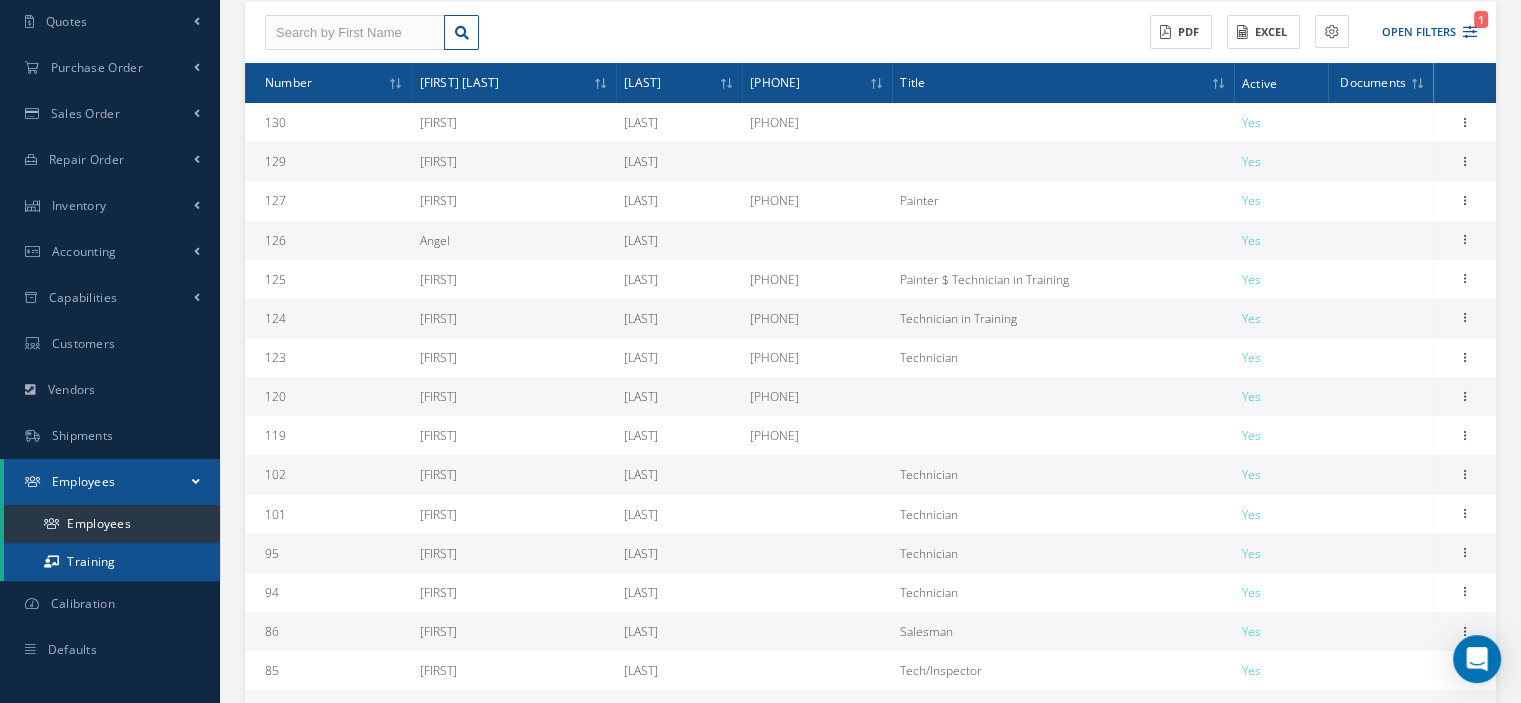 click on "Training" at bounding box center (112, 562) 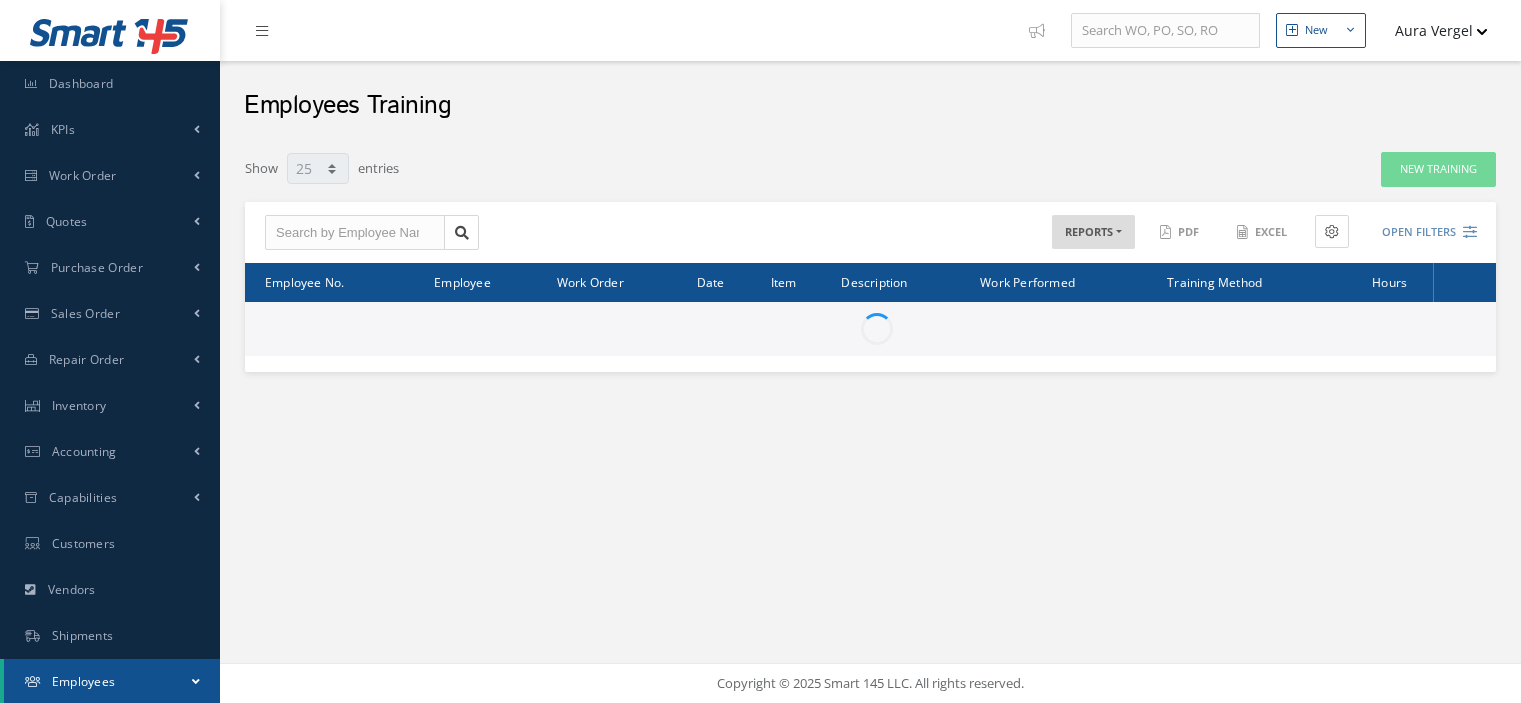 select on "25" 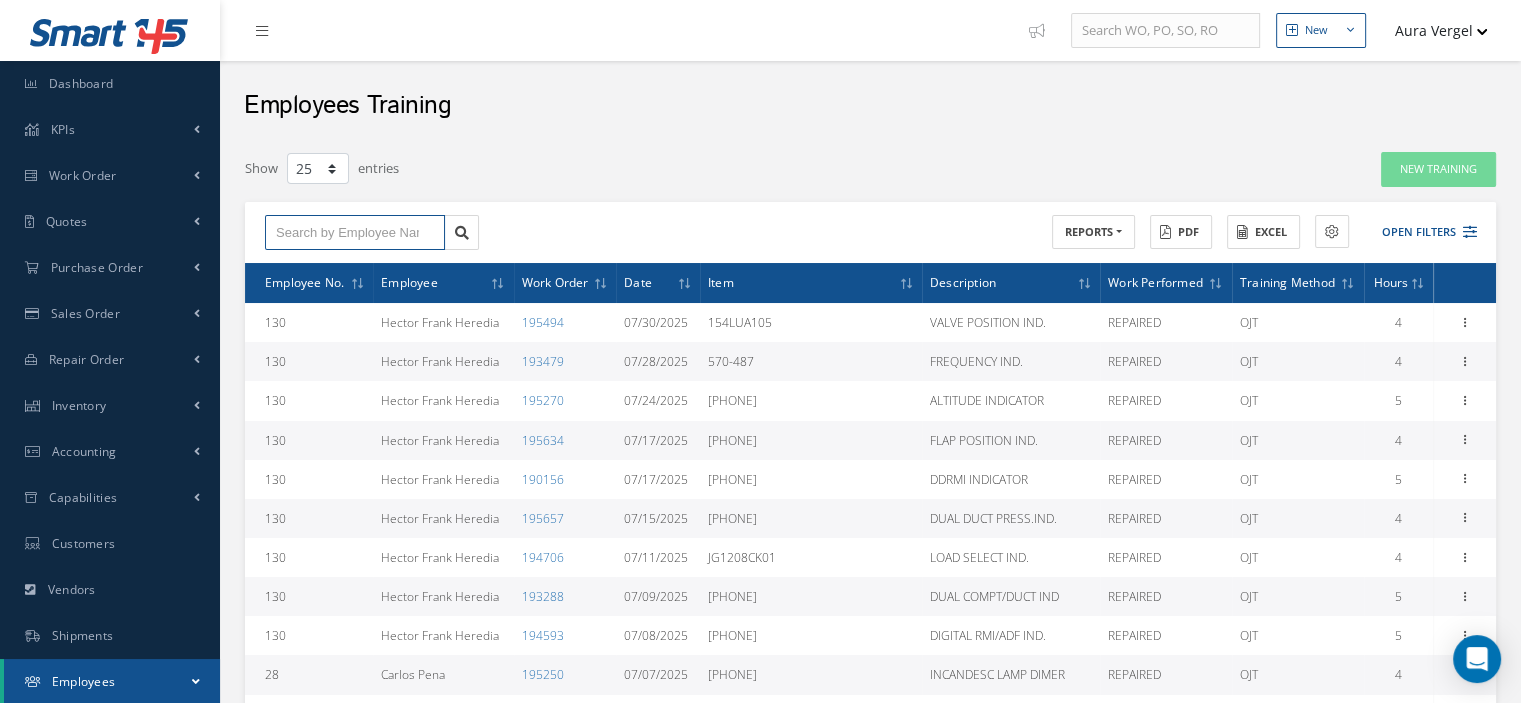click at bounding box center [355, 233] 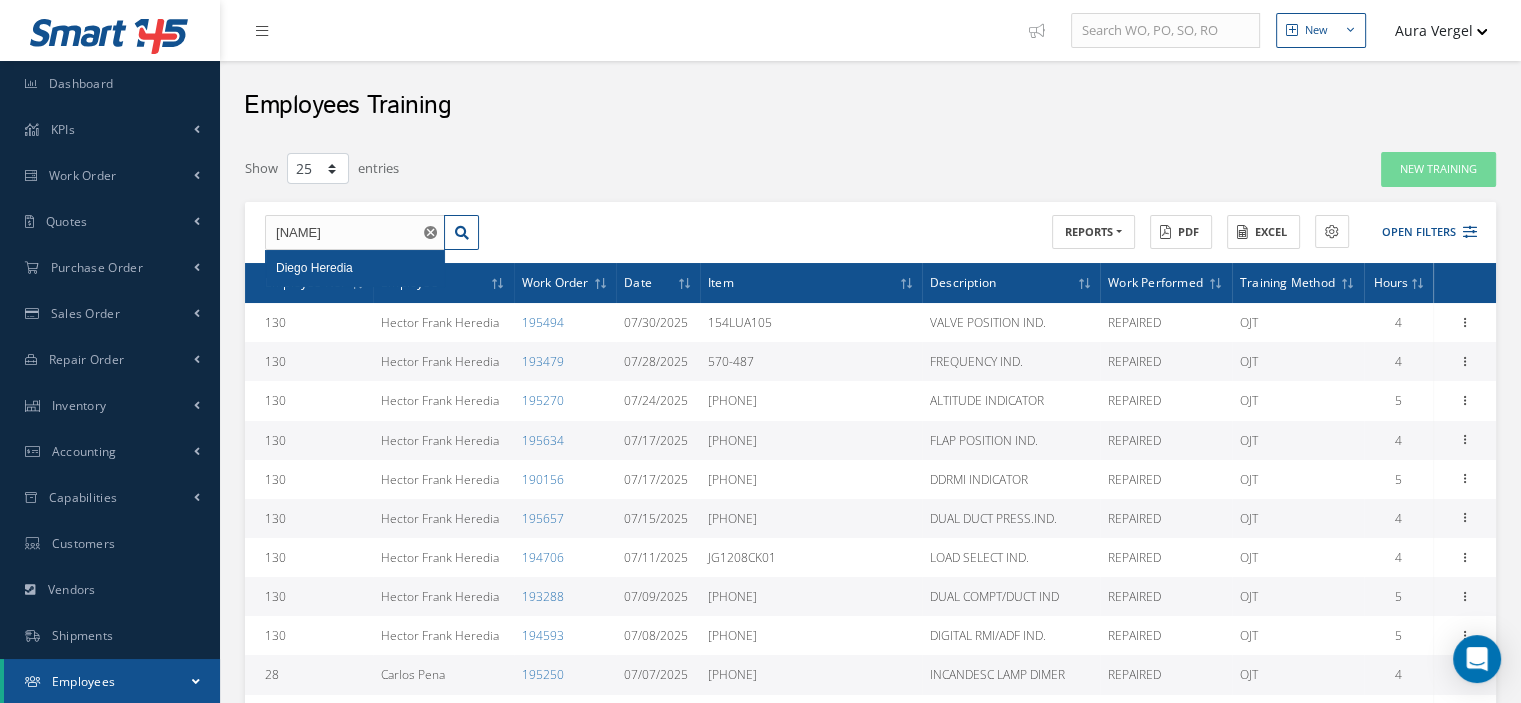 click on "Diego Heredia" at bounding box center (314, 268) 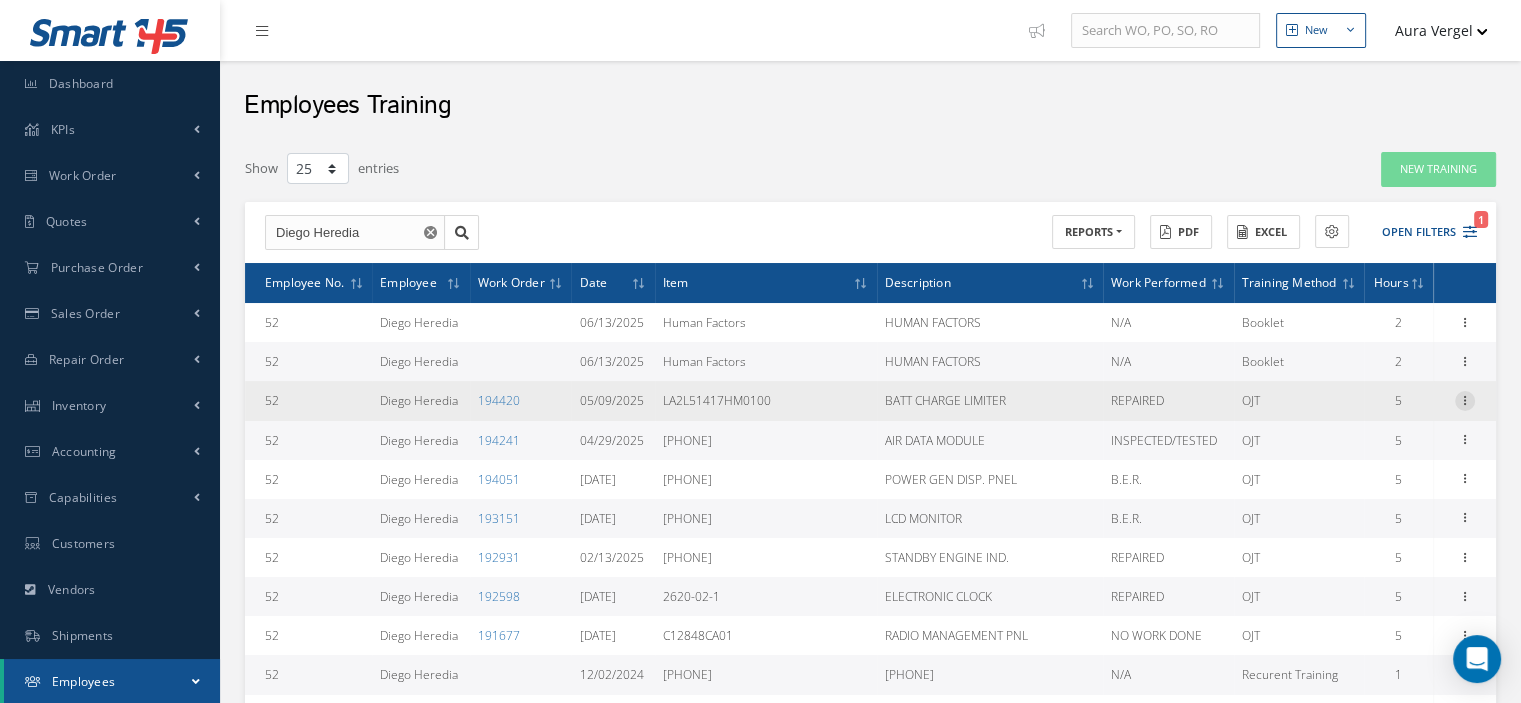 click at bounding box center (1465, 399) 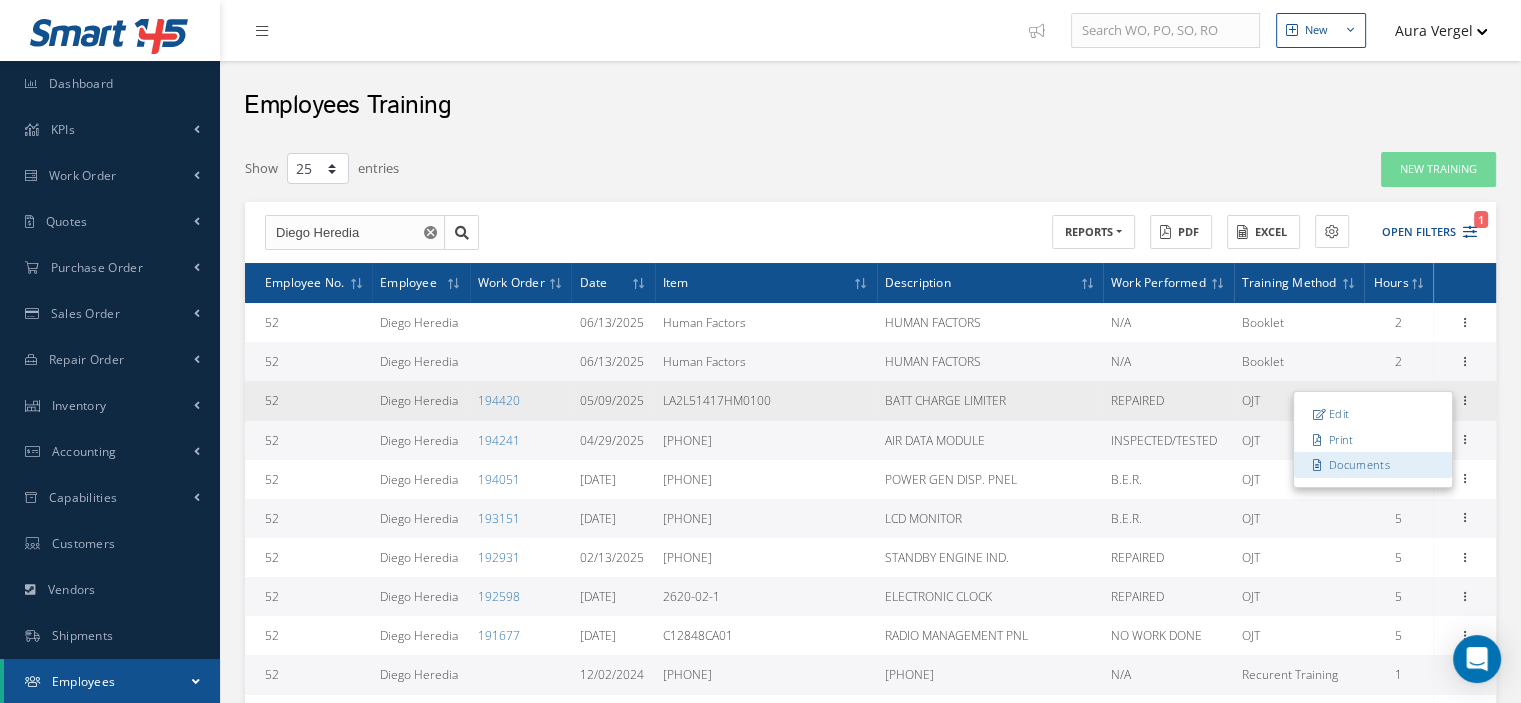 click on "Documents" at bounding box center (1373, 465) 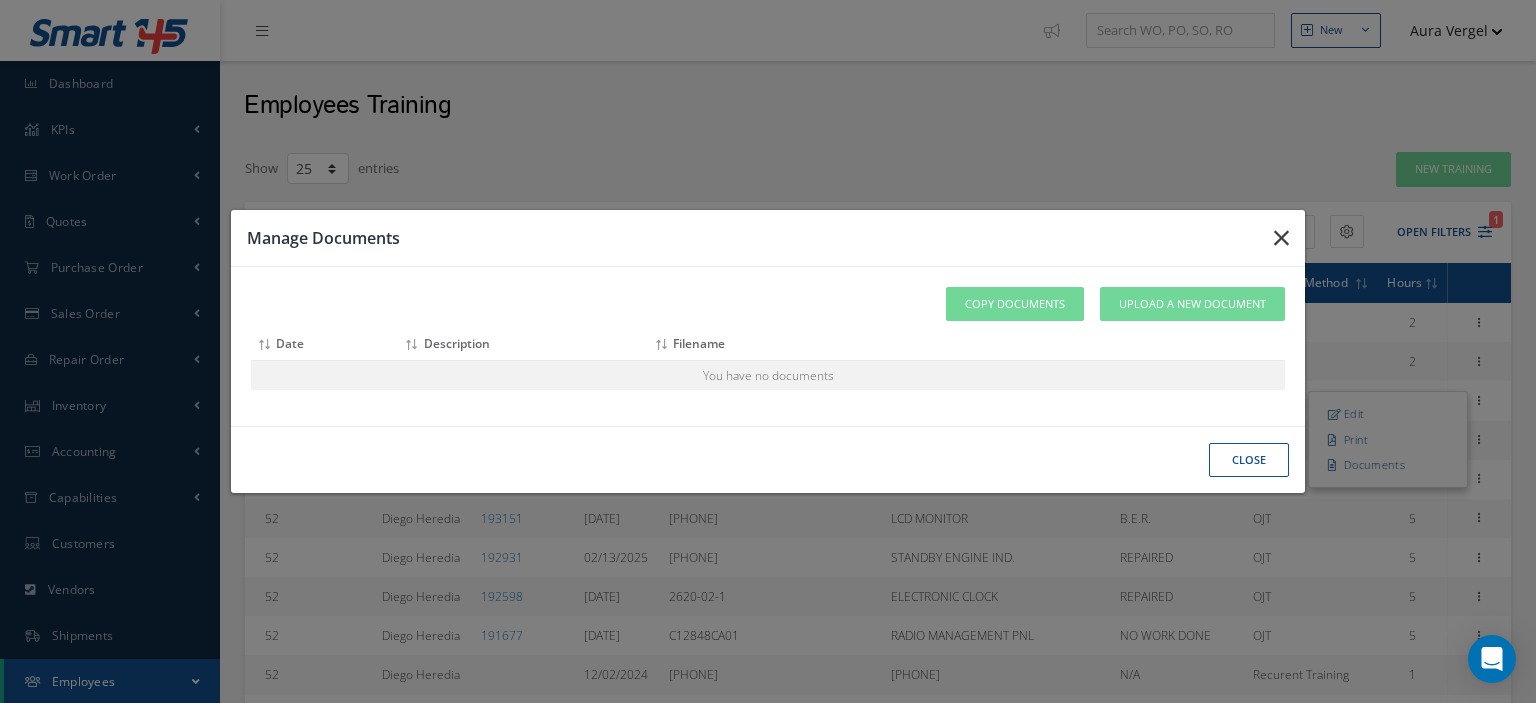click at bounding box center [1281, 238] 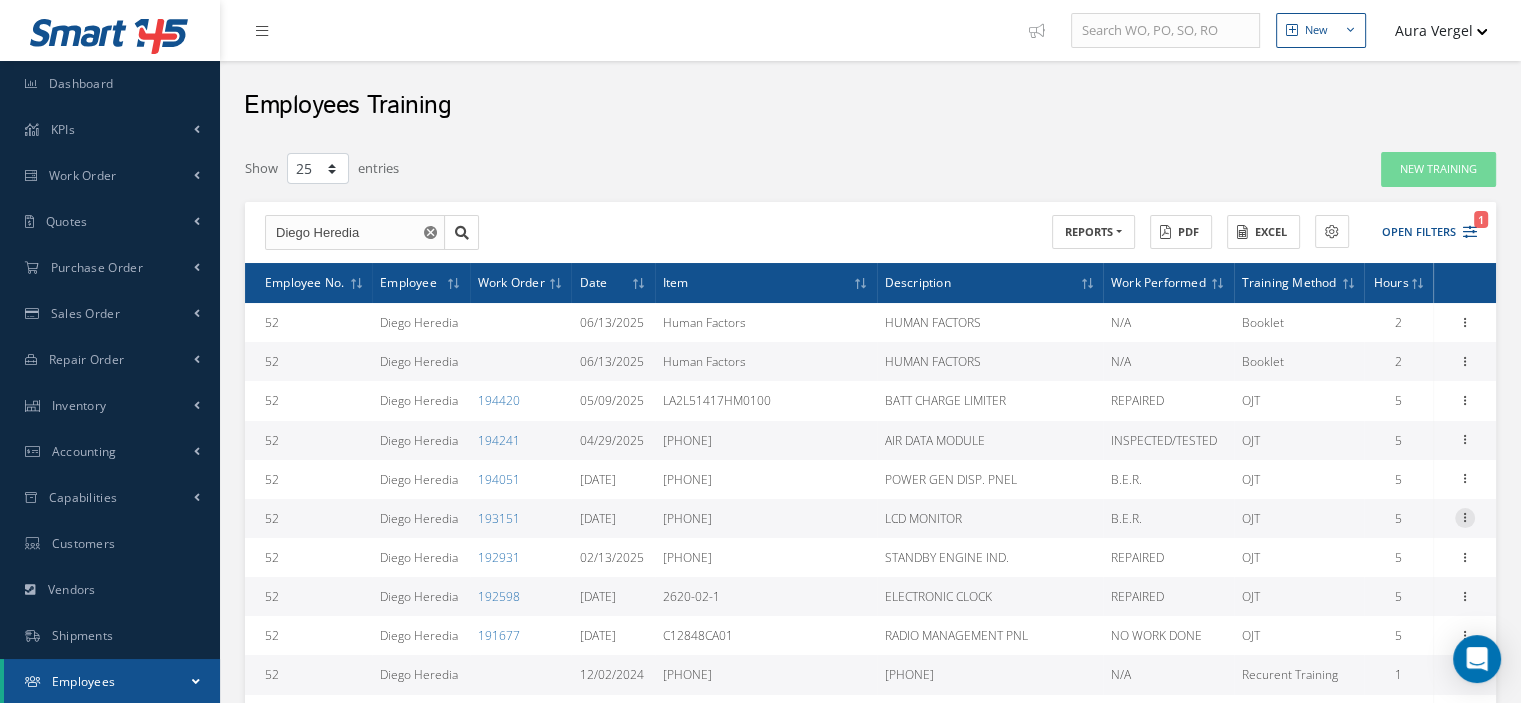 click at bounding box center (1465, 516) 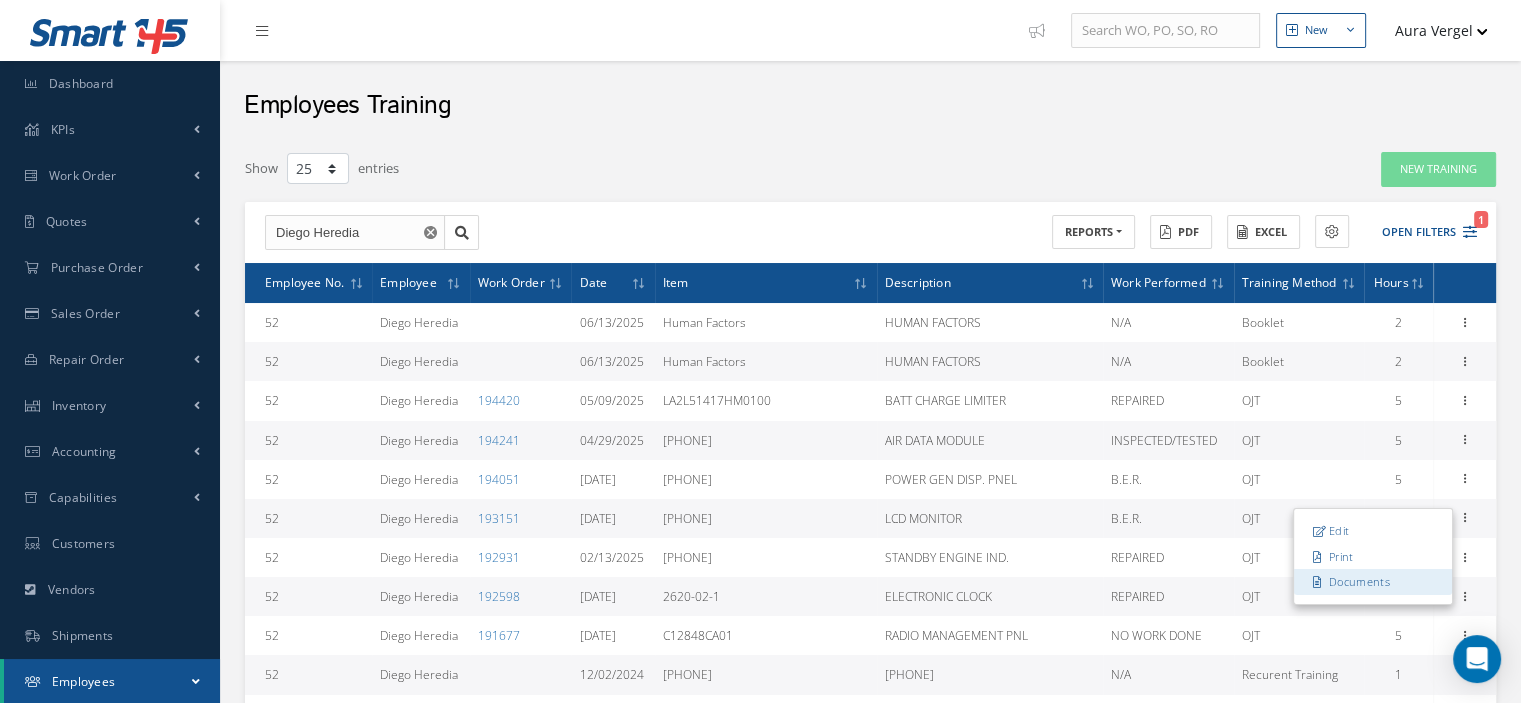 click on "Documents" at bounding box center [1373, 583] 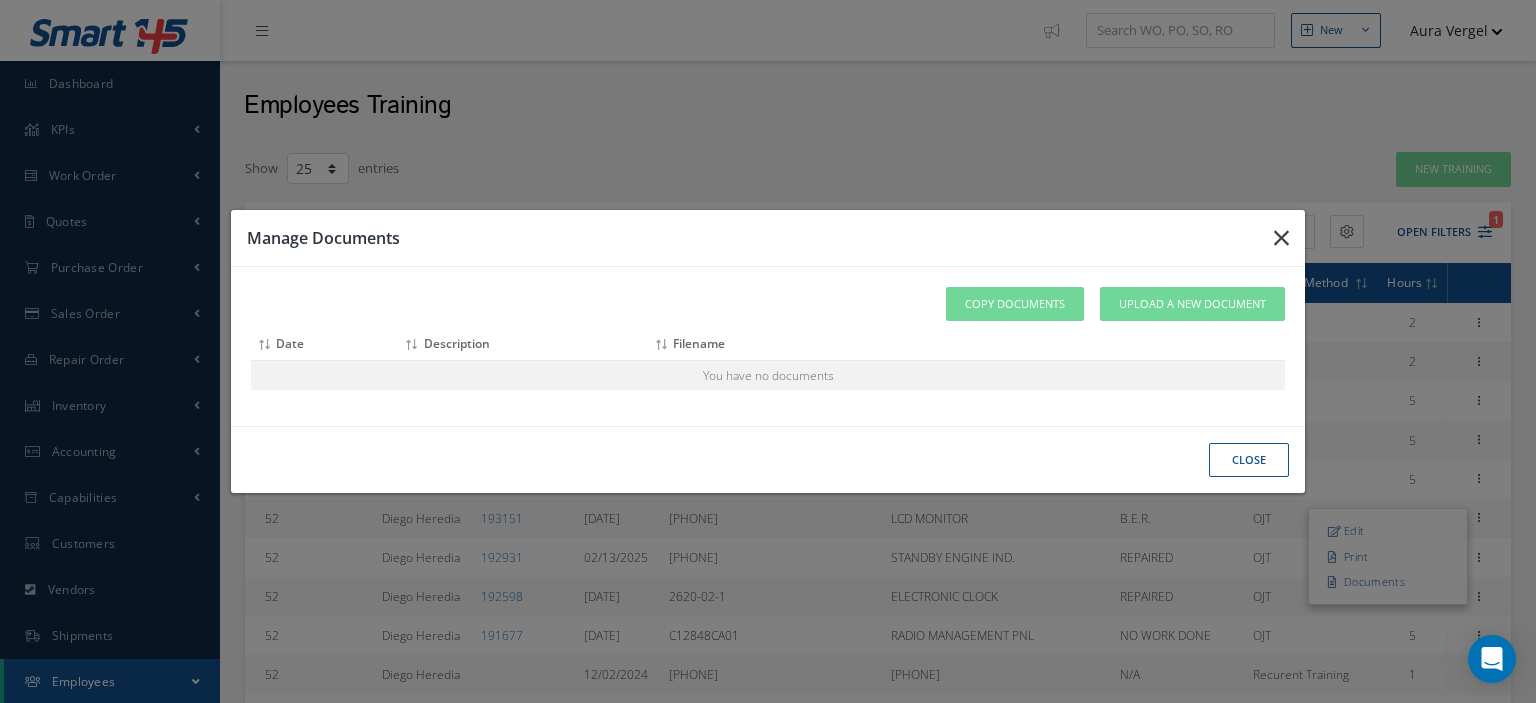 click at bounding box center [1281, 238] 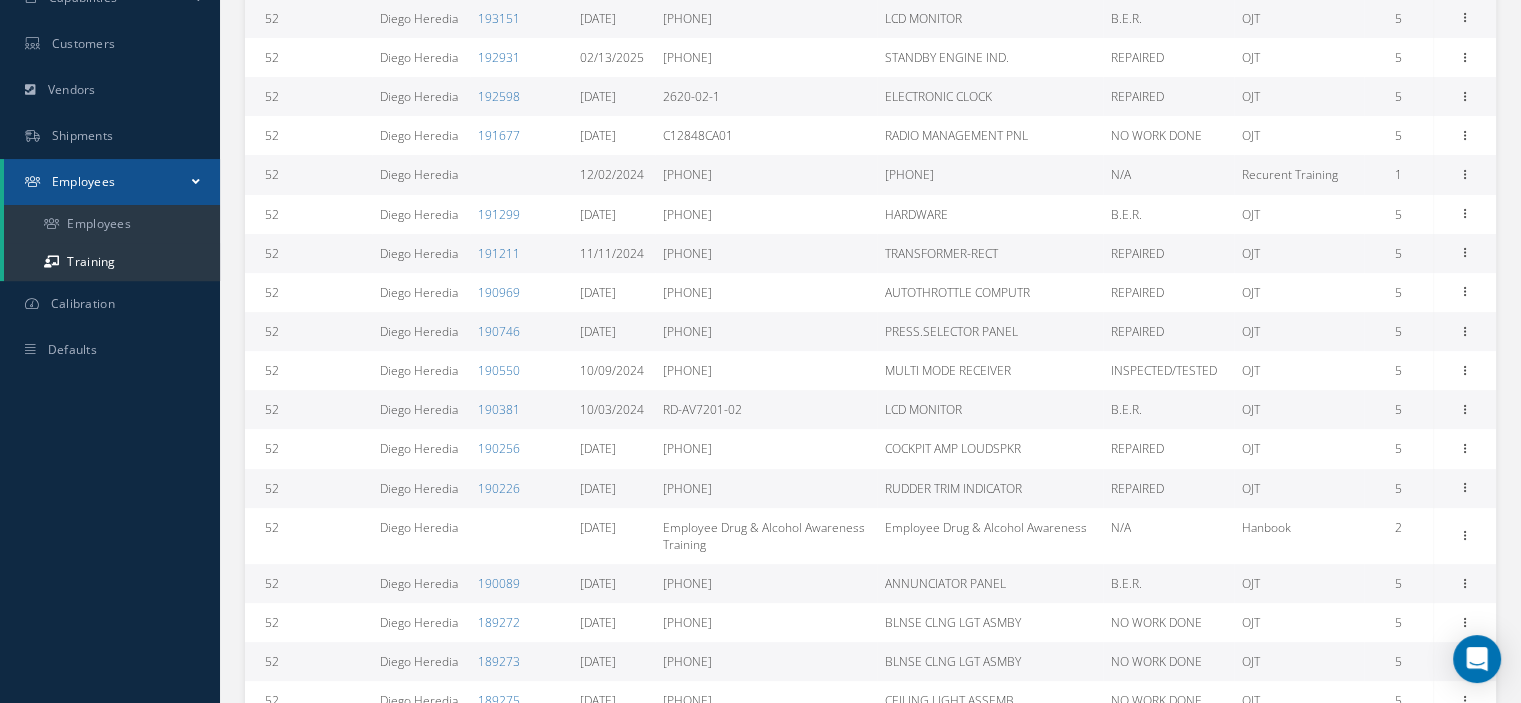 scroll, scrollTop: 748, scrollLeft: 0, axis: vertical 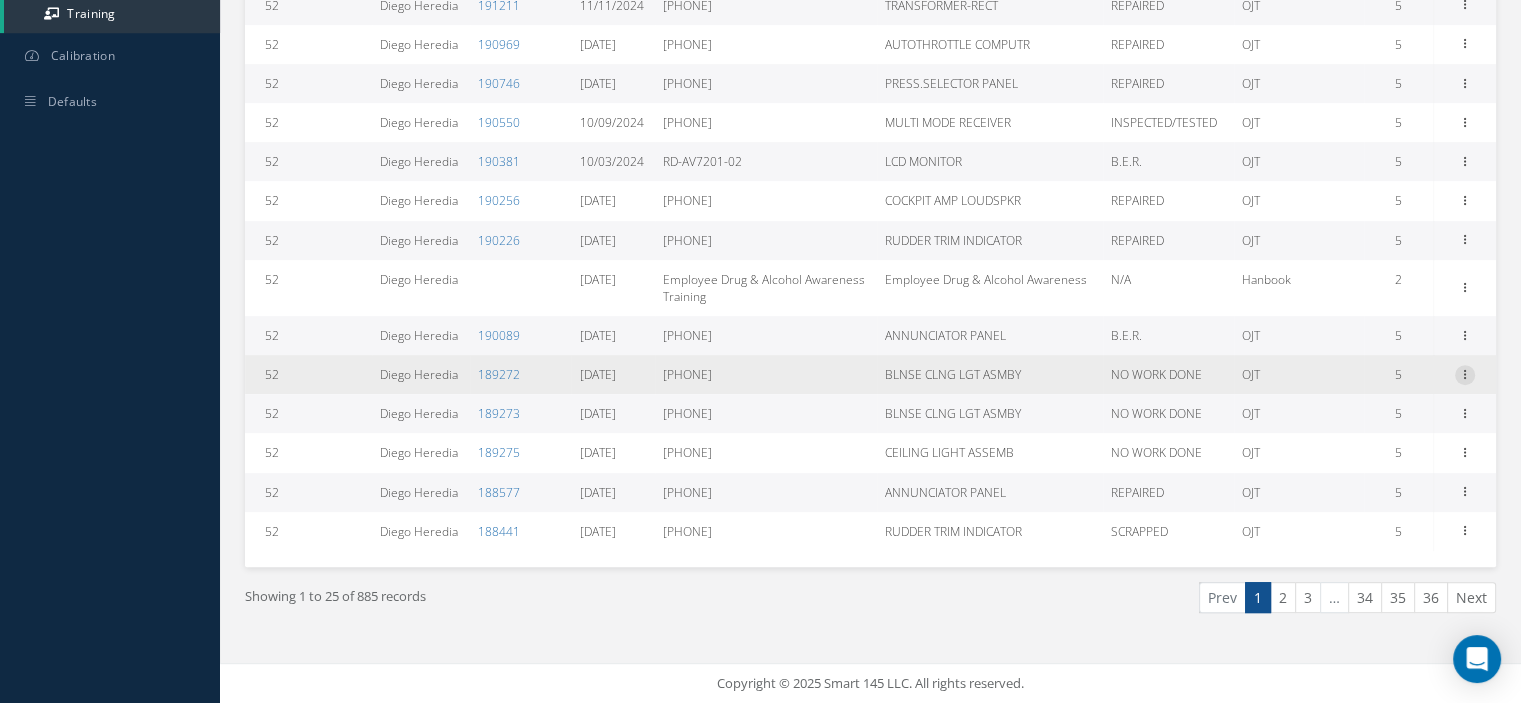 click at bounding box center (1465, 373) 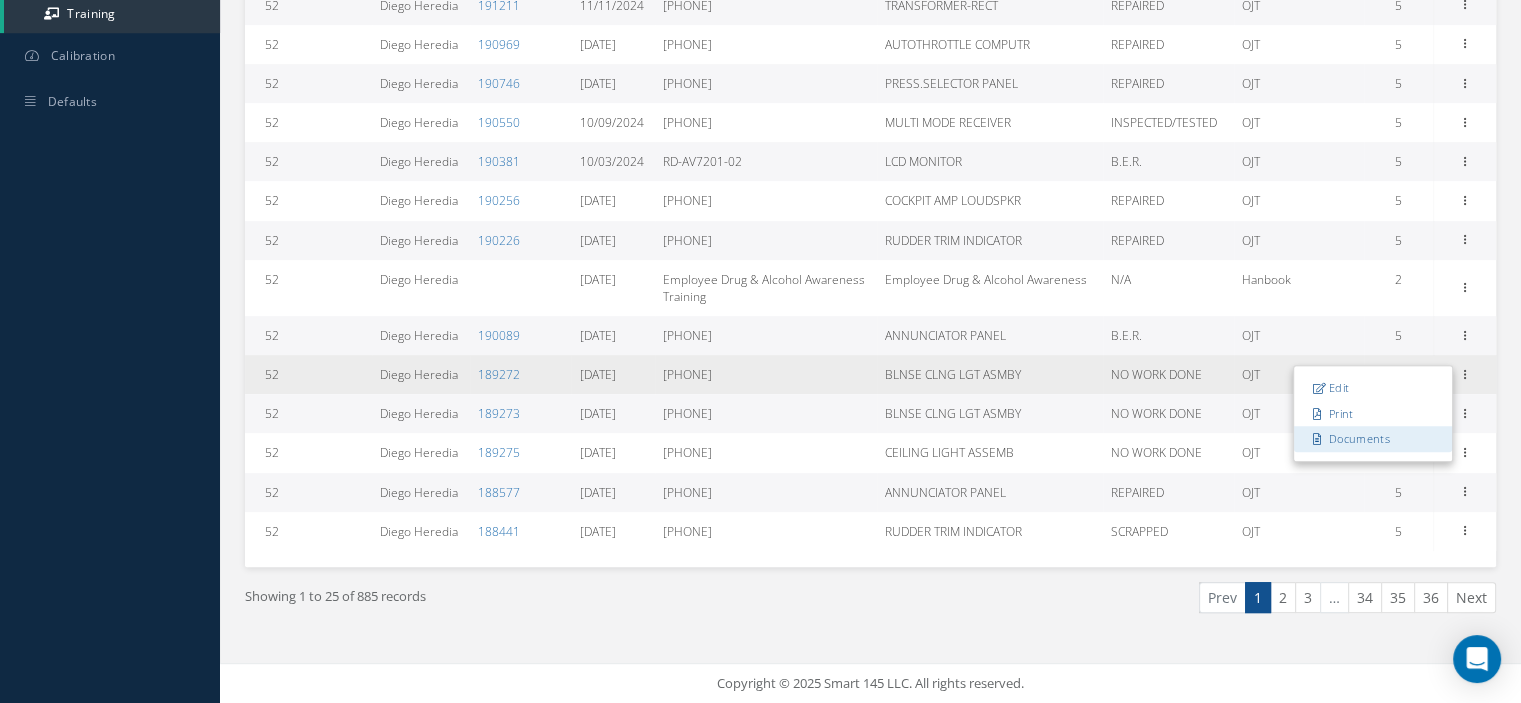 click on "Documents" at bounding box center (1373, 439) 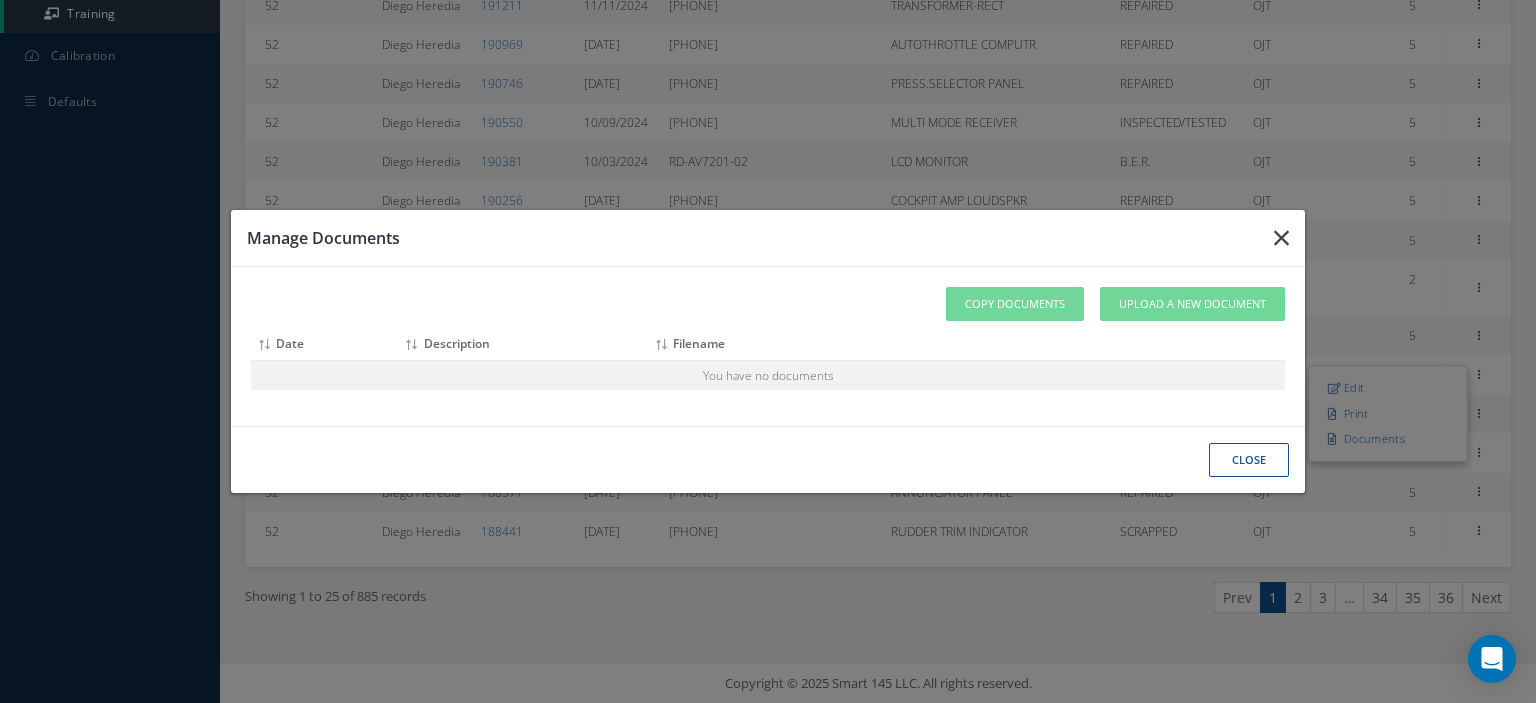 click at bounding box center [1281, 238] 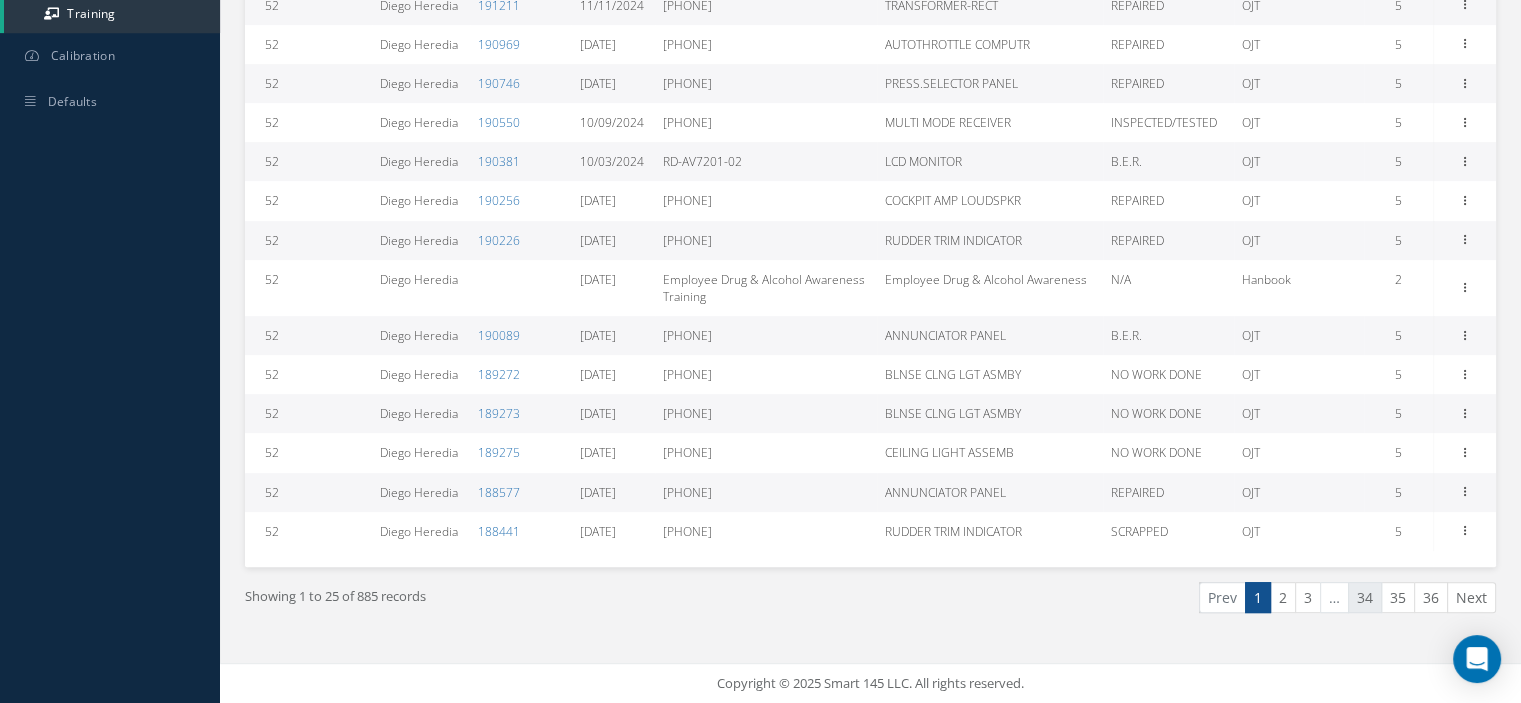 click on "34" at bounding box center (1365, 597) 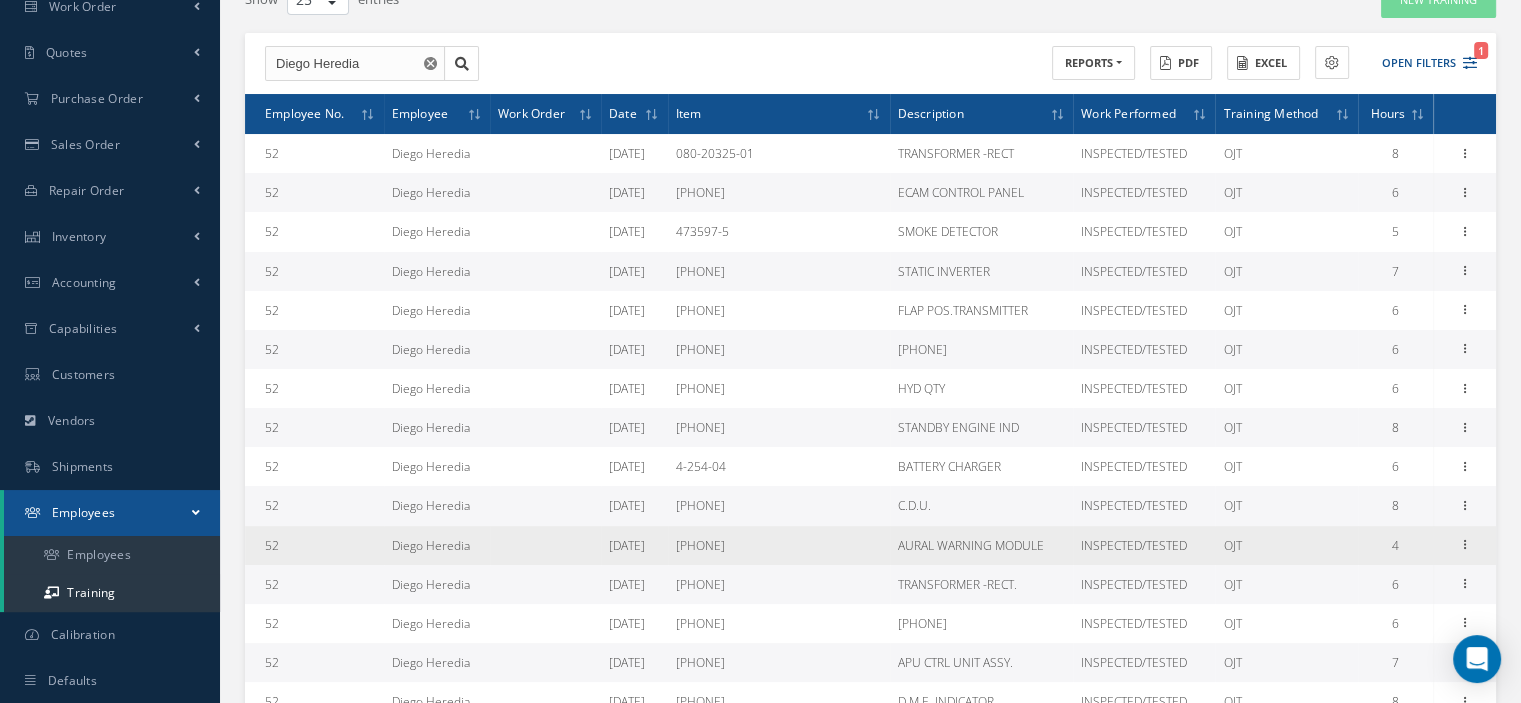 scroll, scrollTop: 569, scrollLeft: 0, axis: vertical 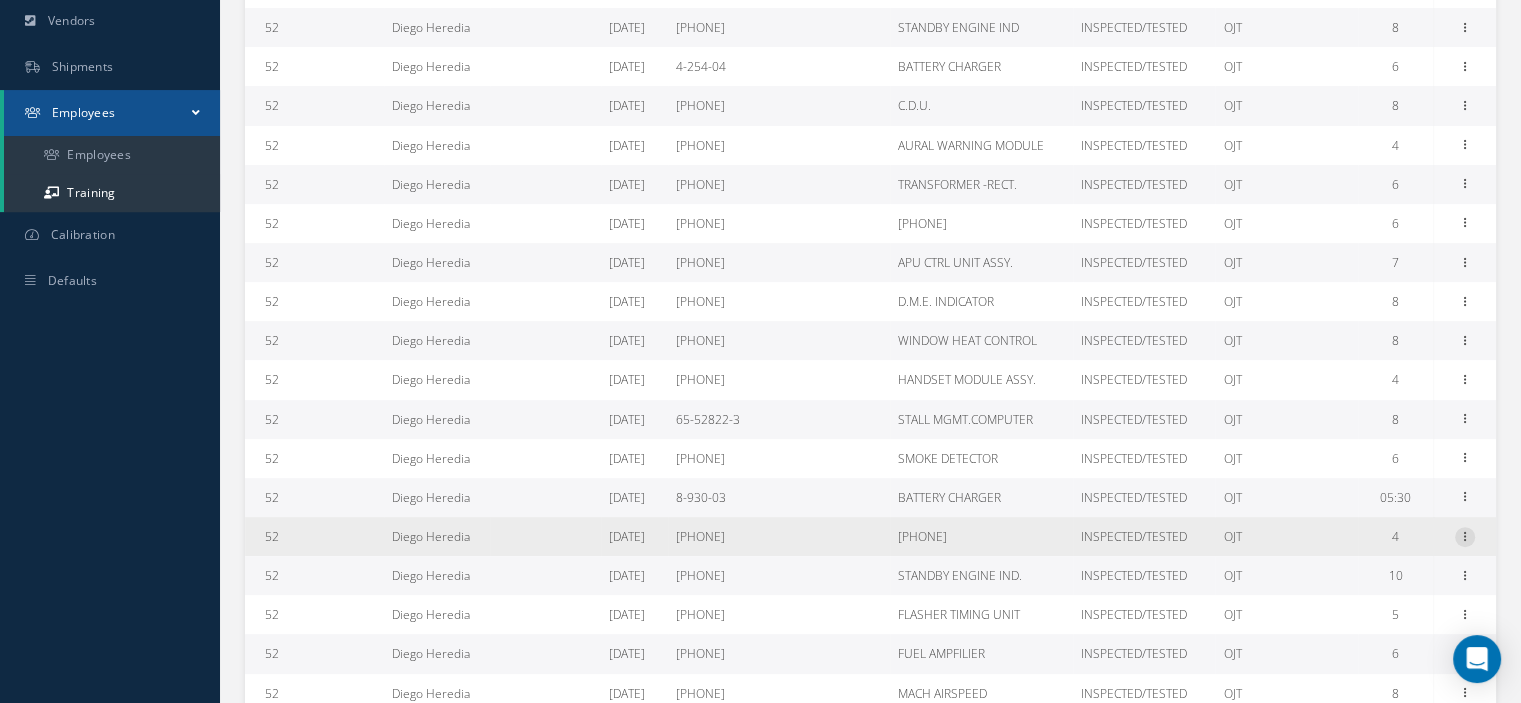 click at bounding box center (1465, 535) 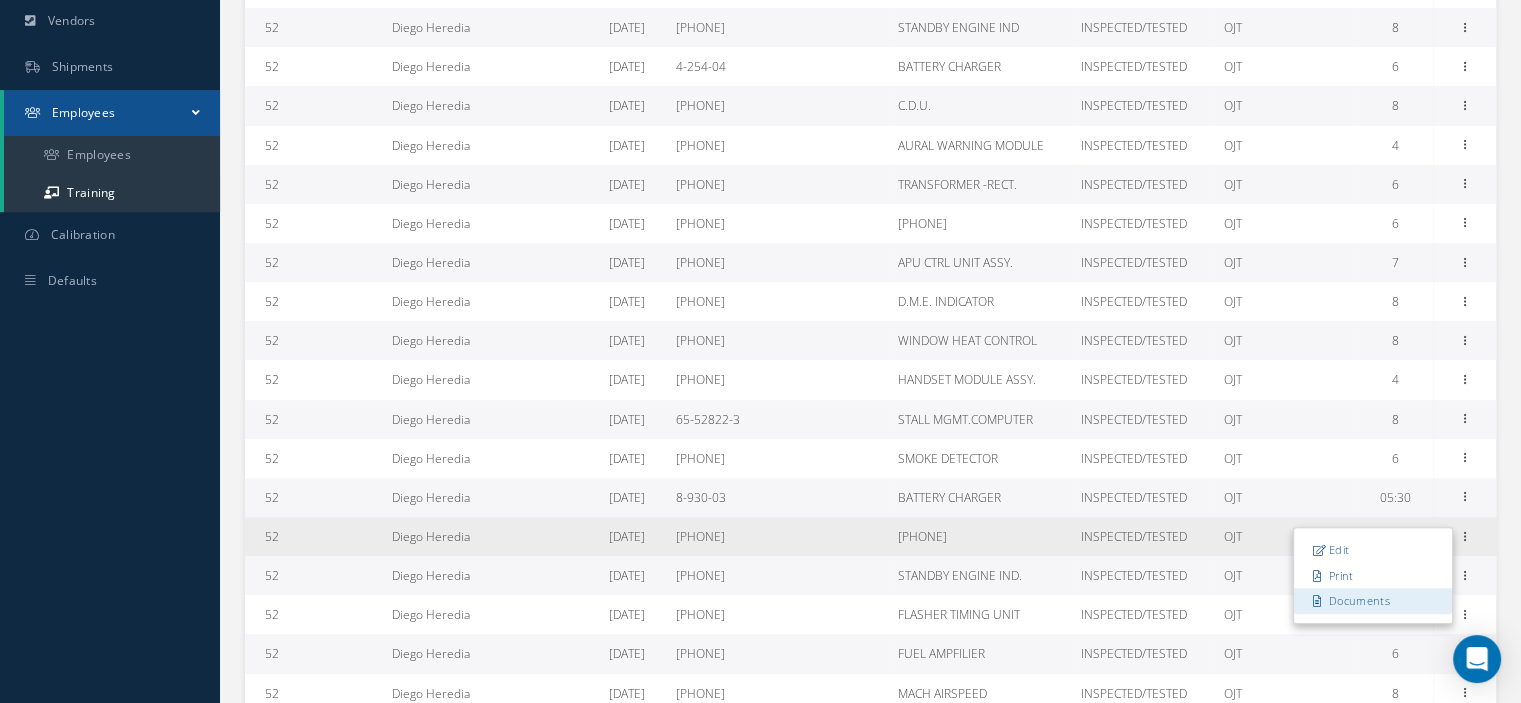 click on "Documents" at bounding box center (1373, 601) 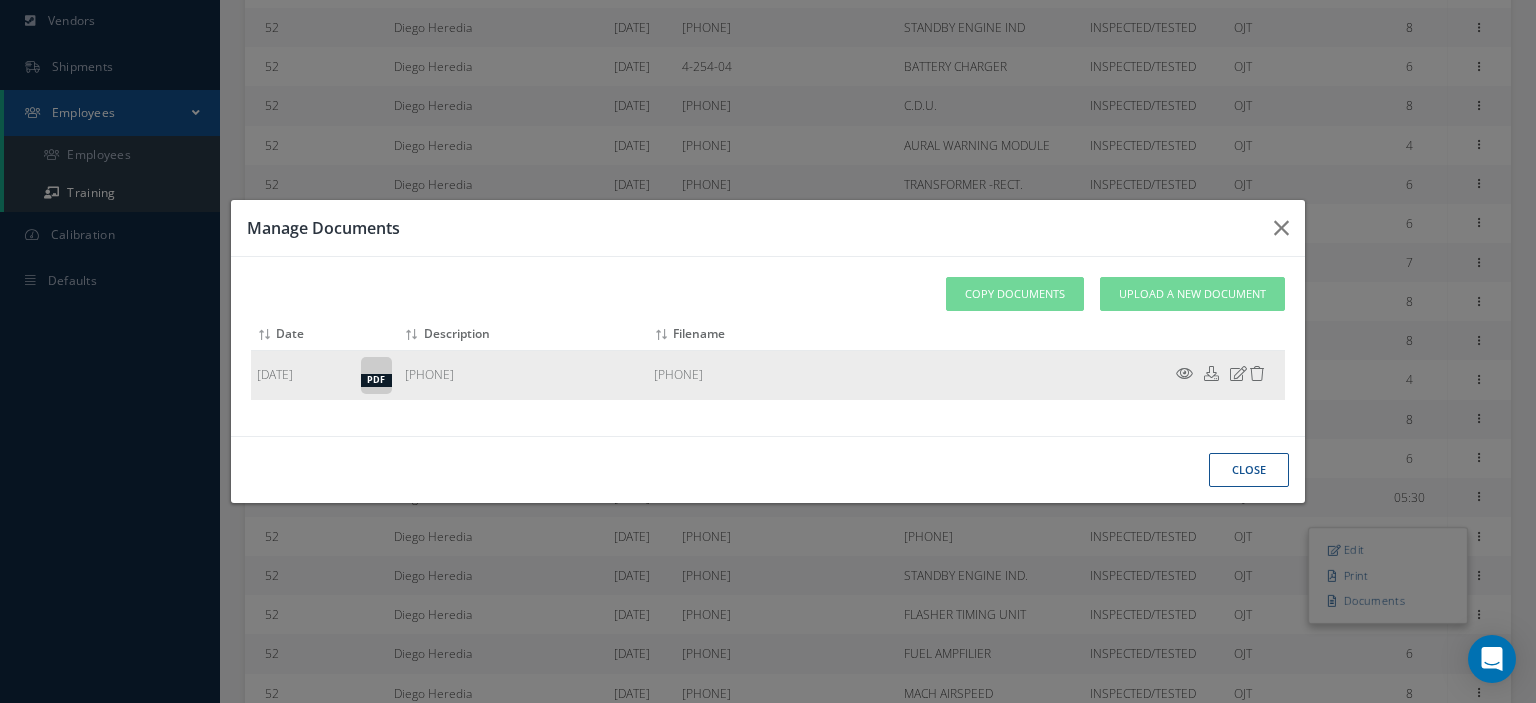 drag, startPoint x: 611, startPoint y: 379, endPoint x: 505, endPoint y: 381, distance: 106.01887 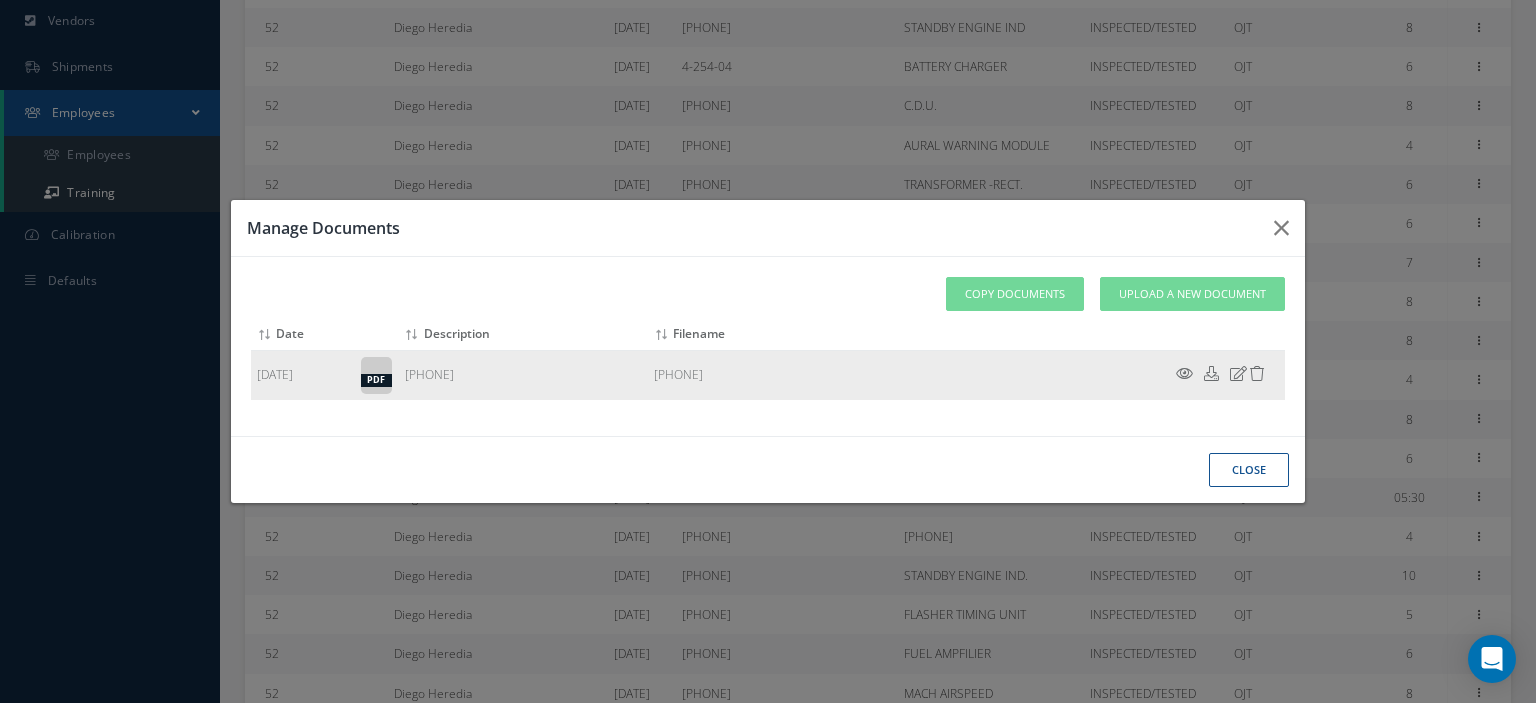 copy on "Training Certificate" 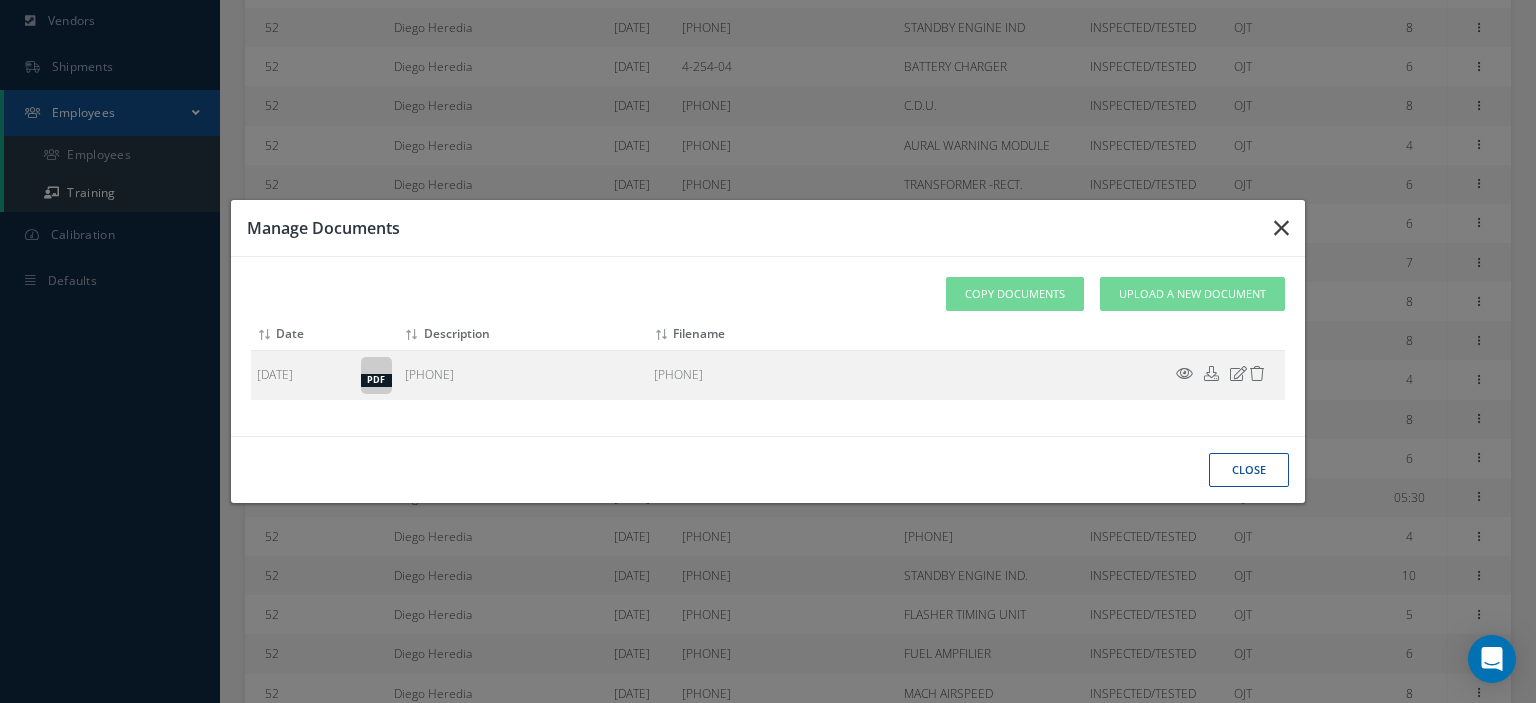 click at bounding box center [1281, 228] 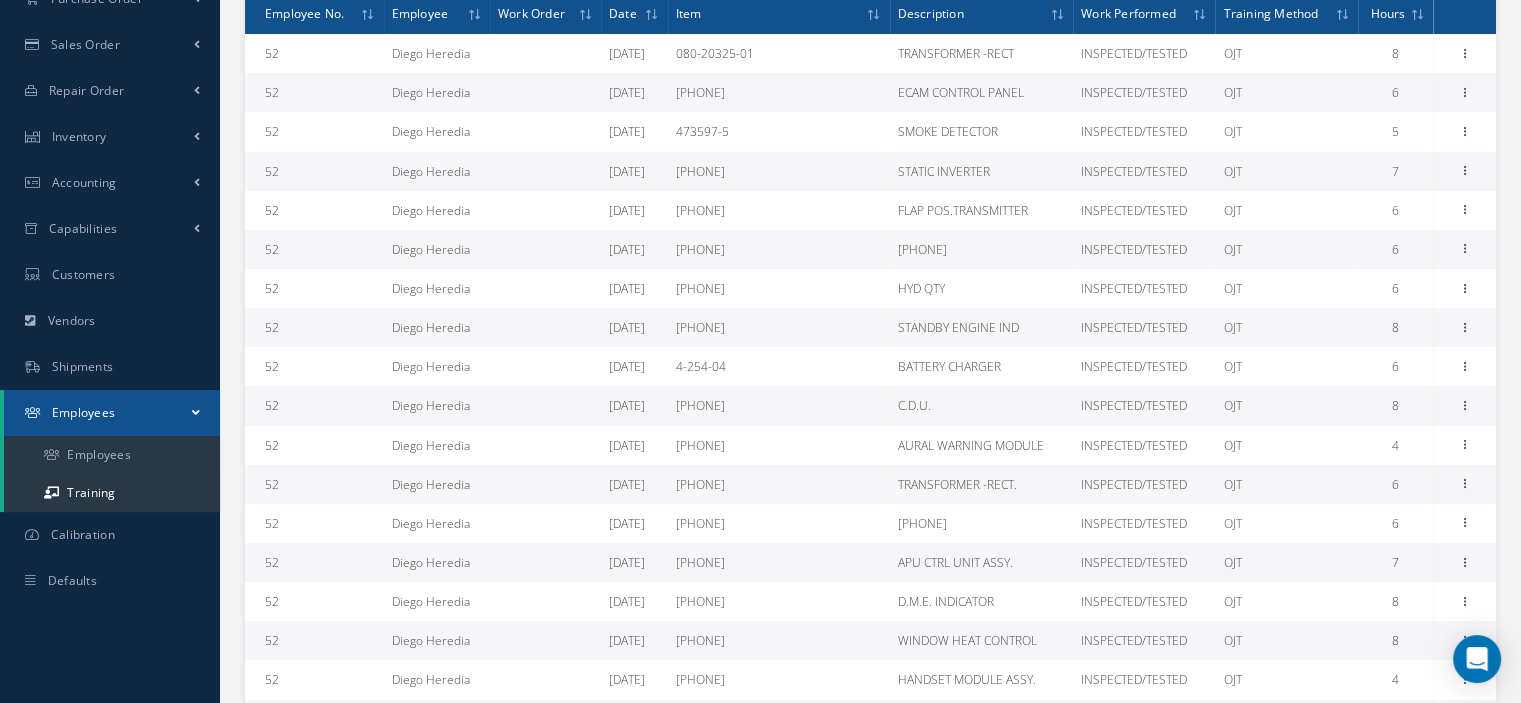 scroll, scrollTop: 0, scrollLeft: 0, axis: both 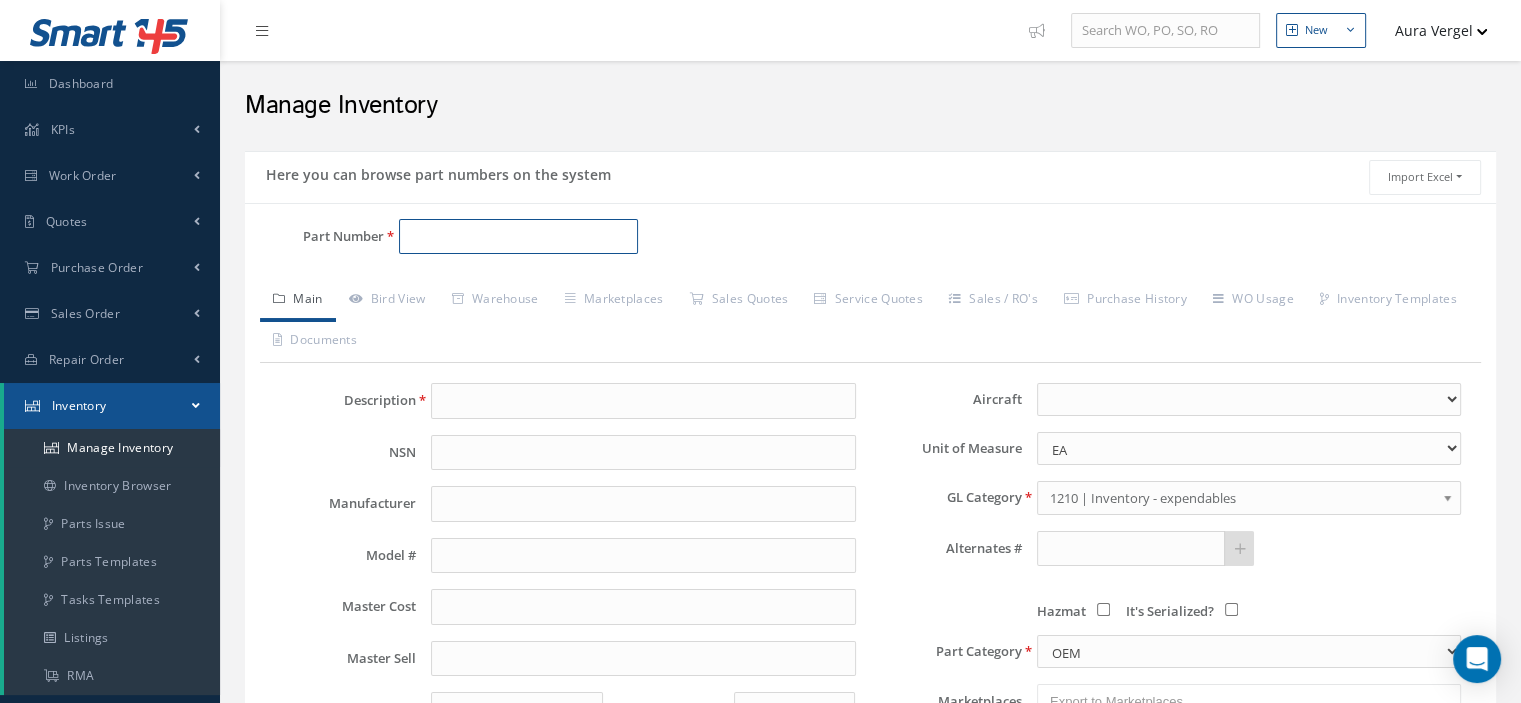 click on "Part Number" at bounding box center [518, 237] 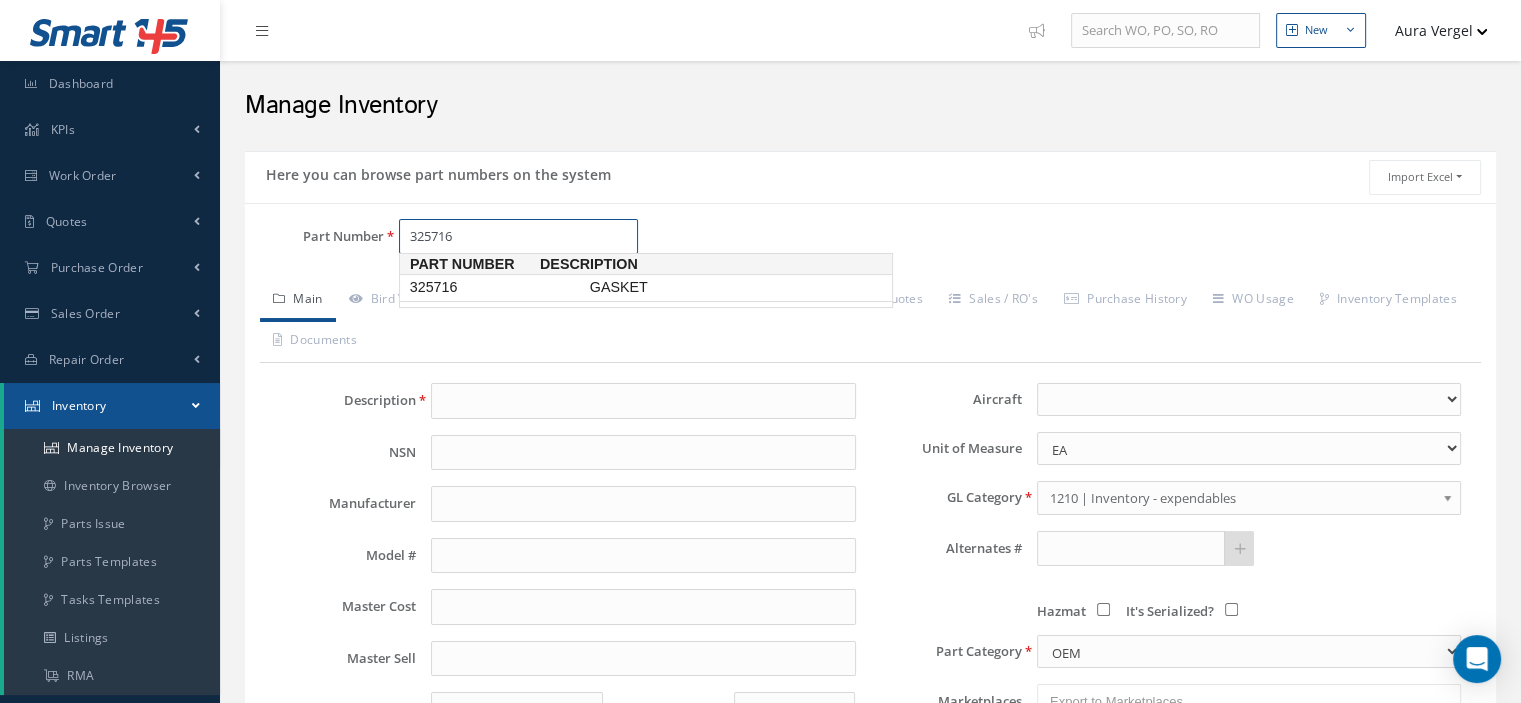 click on "325716" at bounding box center (496, 287) 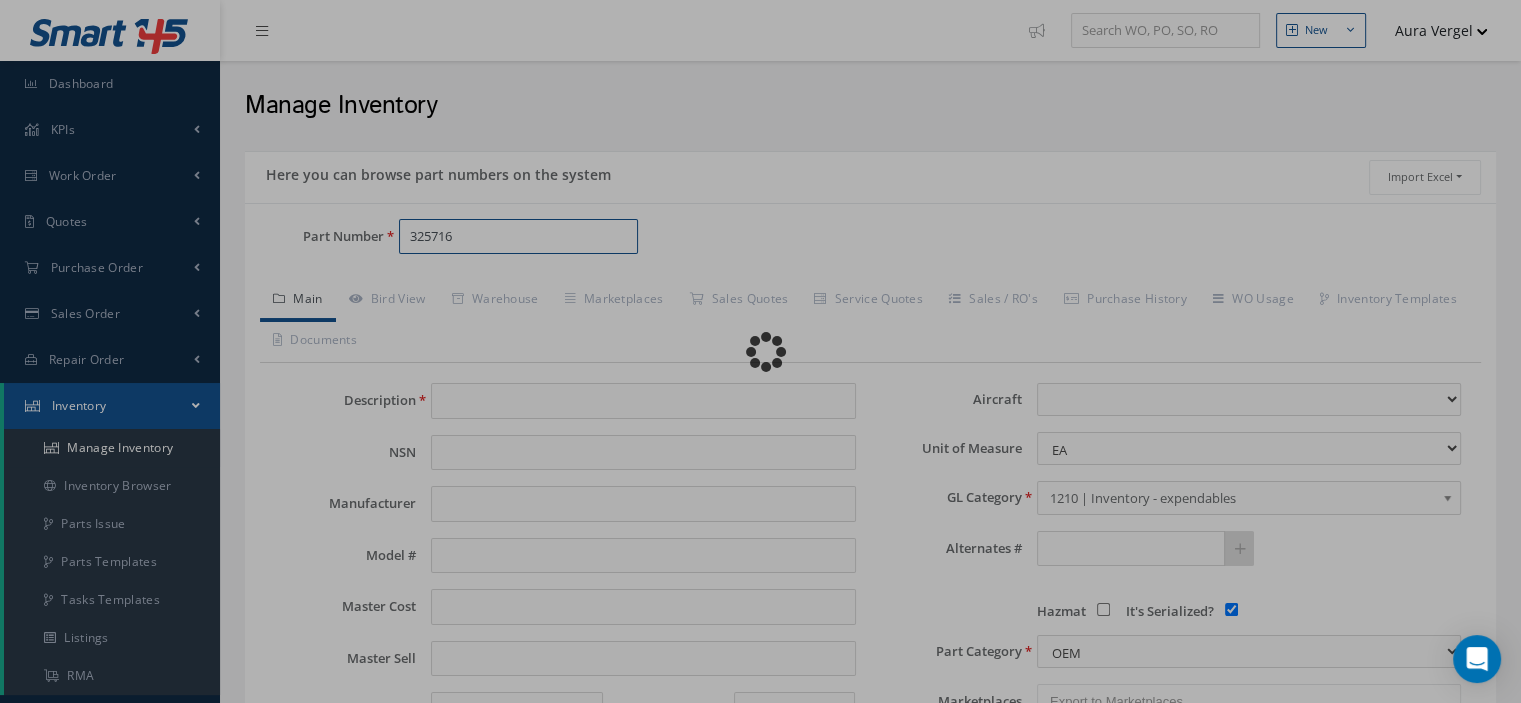 type on "GASKET" 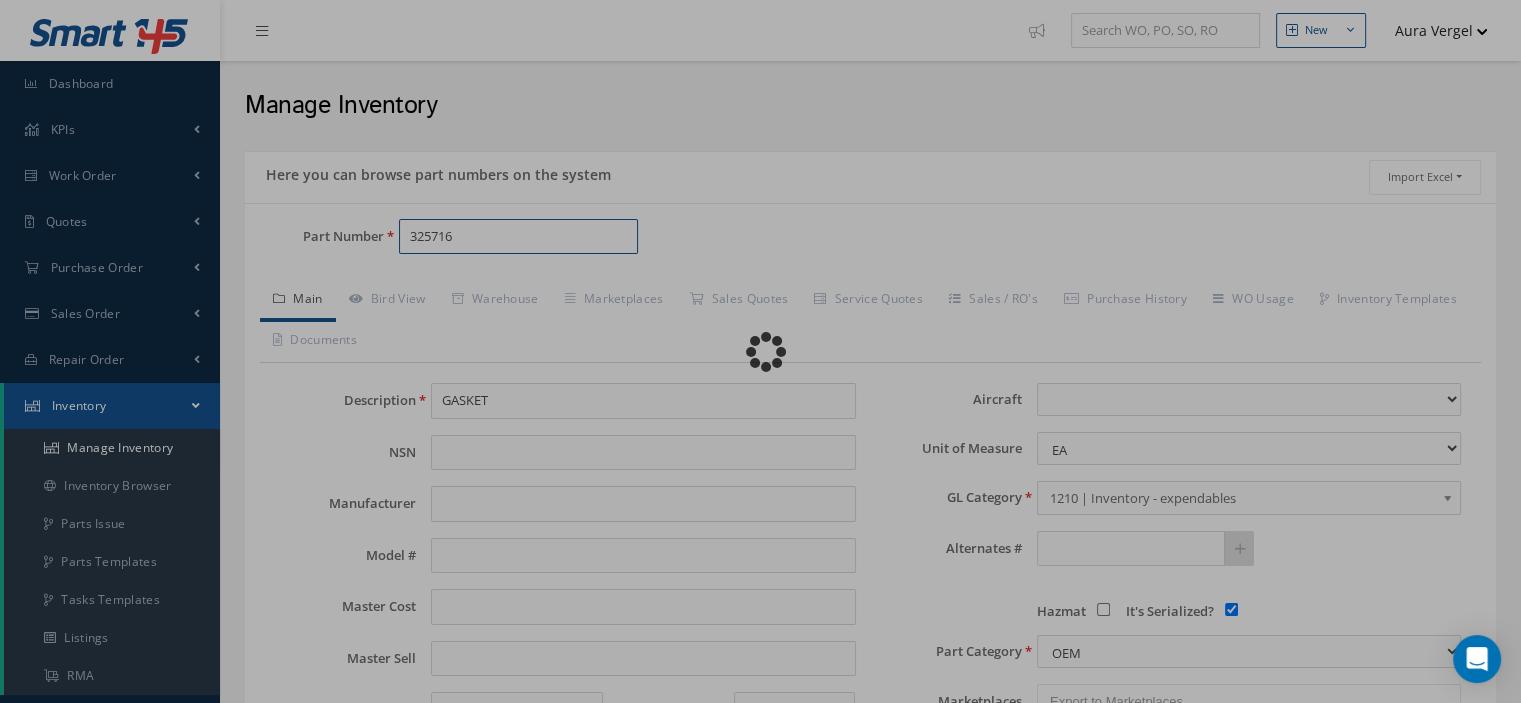 type on "KIDDE" 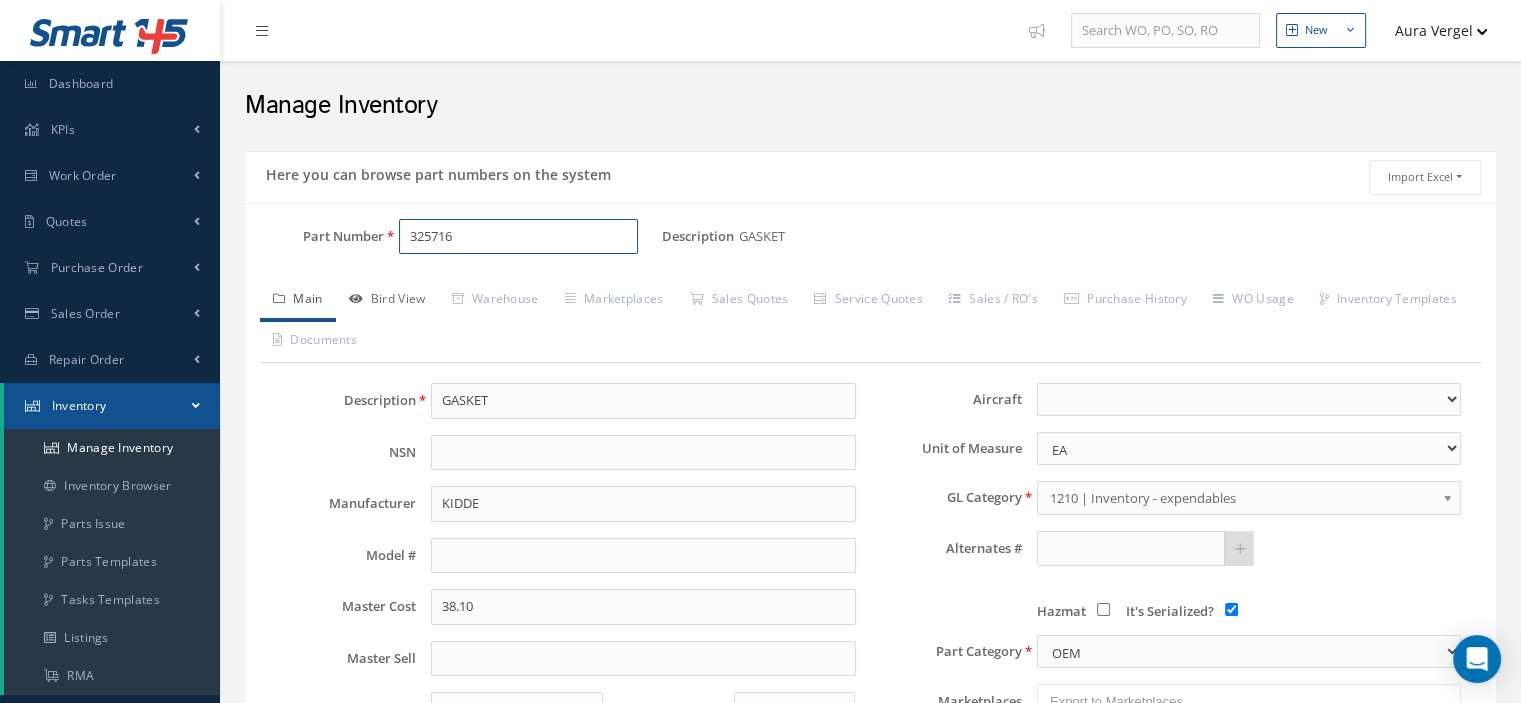 type on "325716" 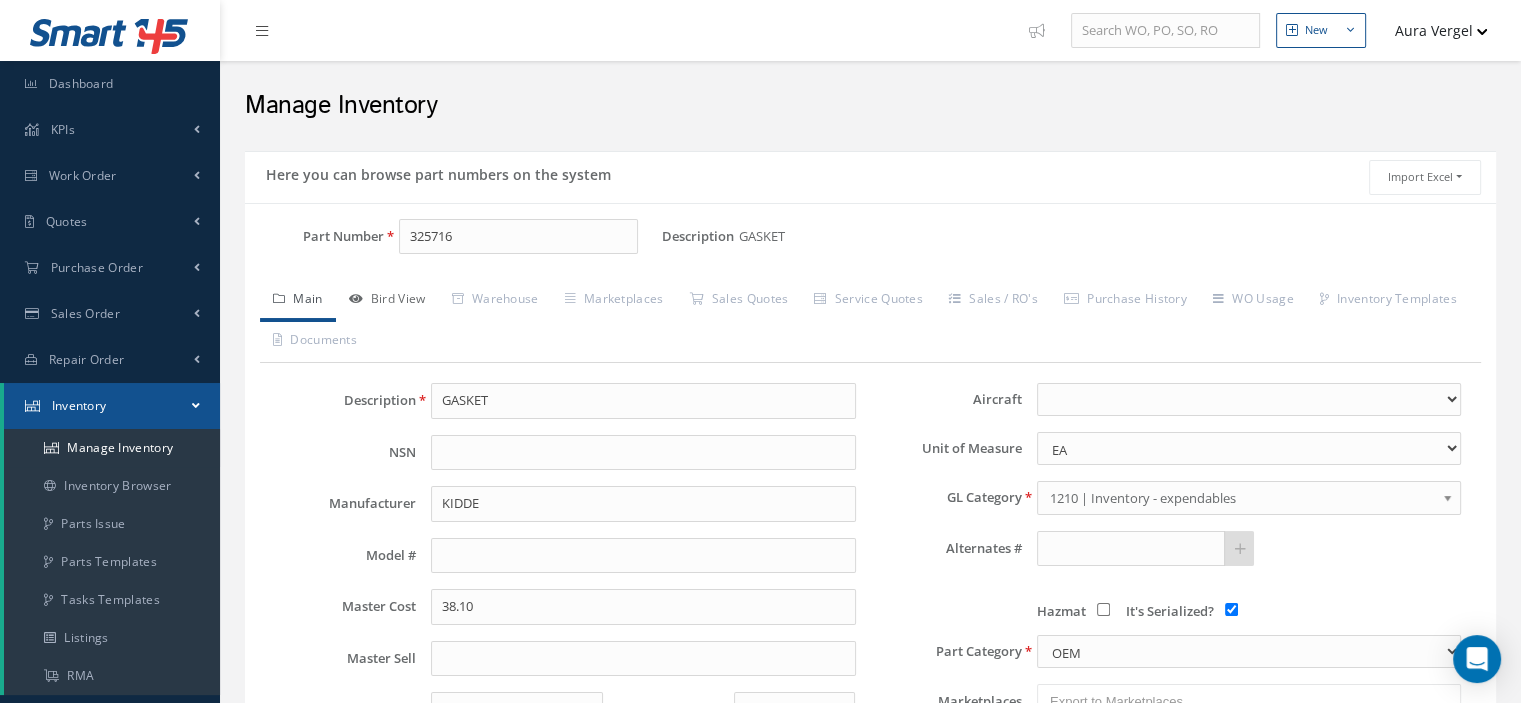 click on "Bird View" at bounding box center (387, 301) 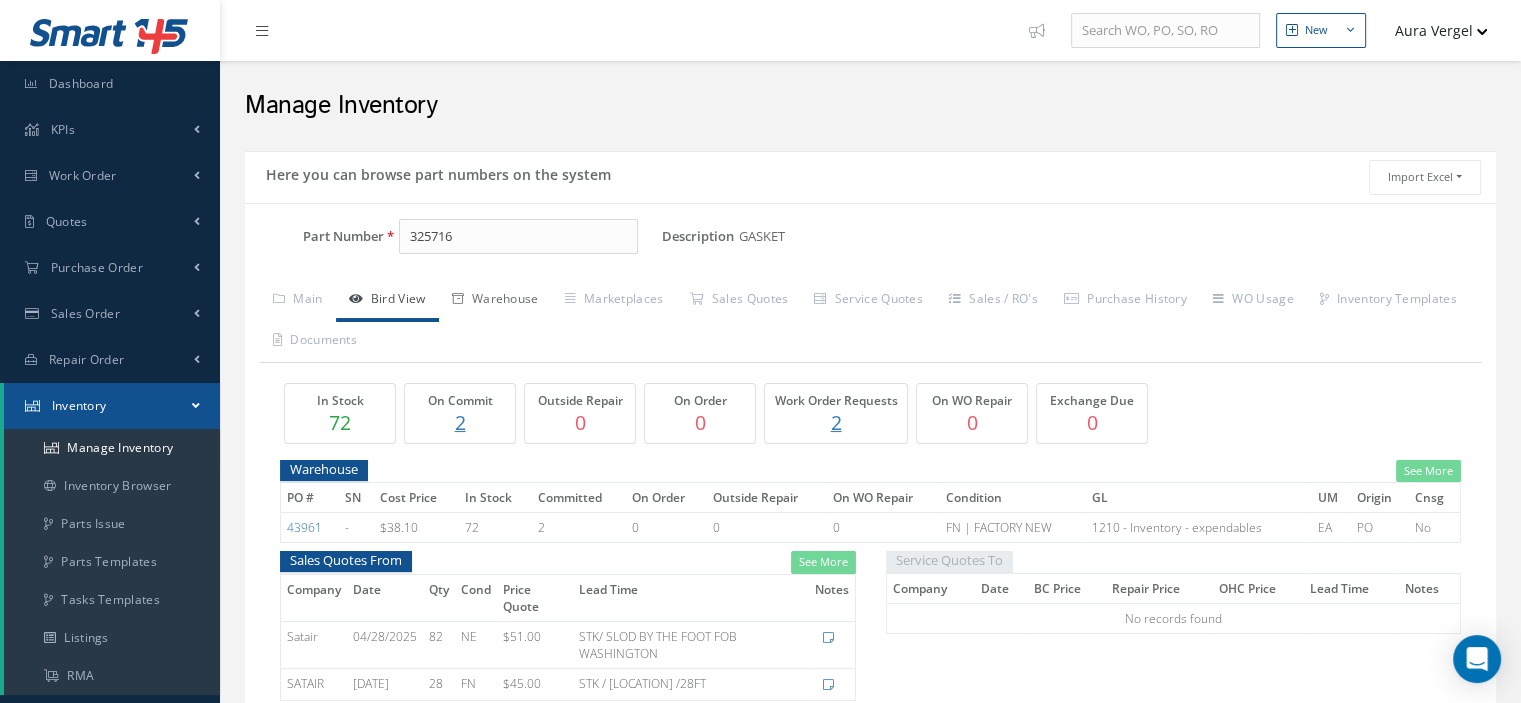 click on "Warehouse" at bounding box center (495, 301) 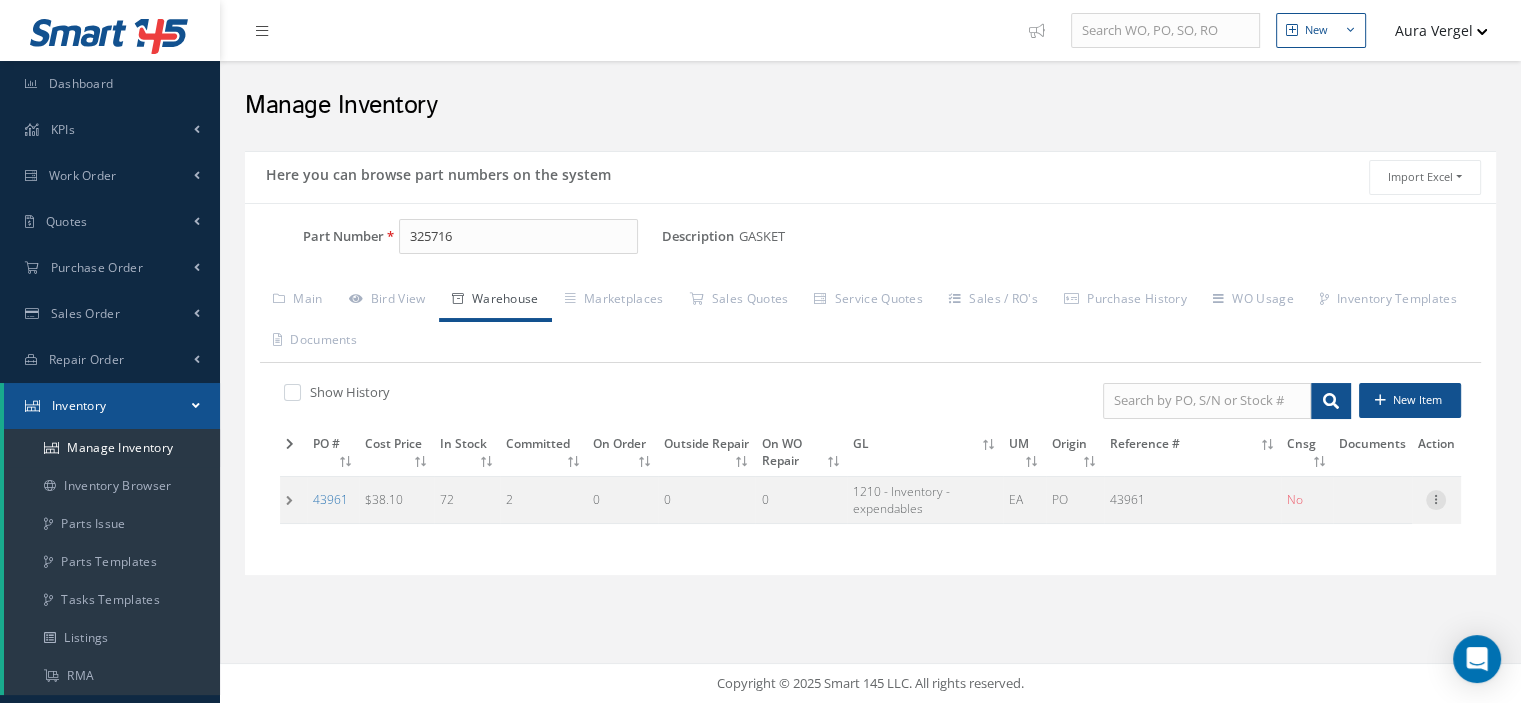 click at bounding box center (1436, 498) 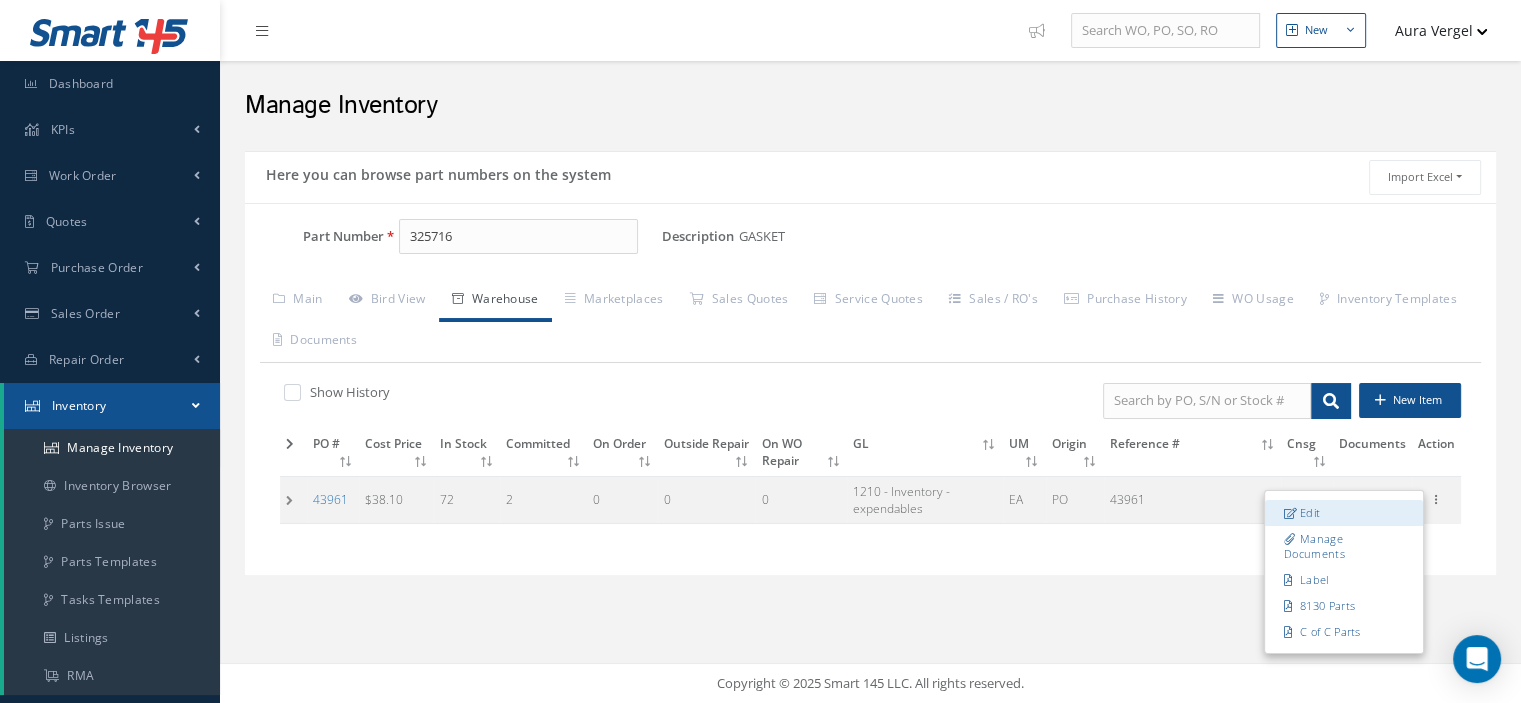 click on "Edit" at bounding box center [1344, 513] 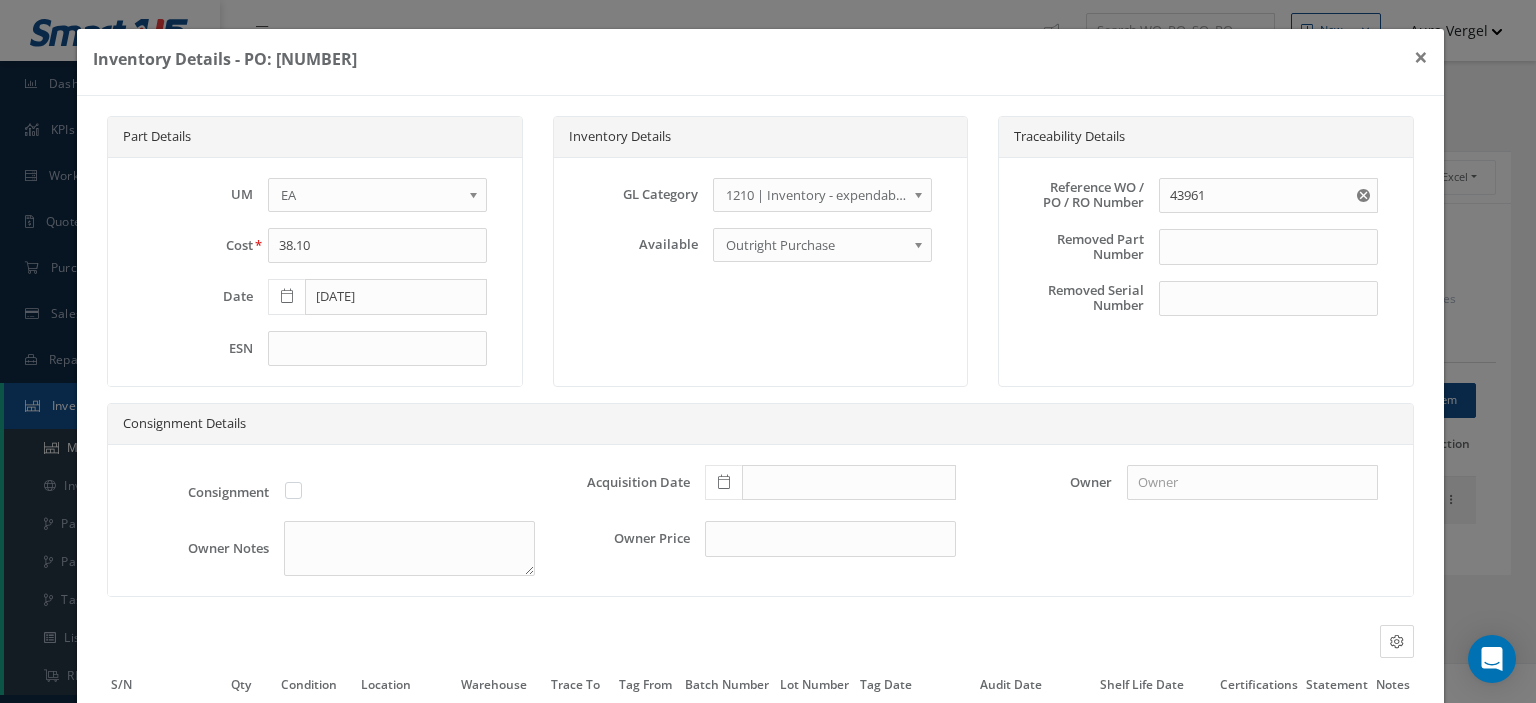 scroll, scrollTop: 188, scrollLeft: 0, axis: vertical 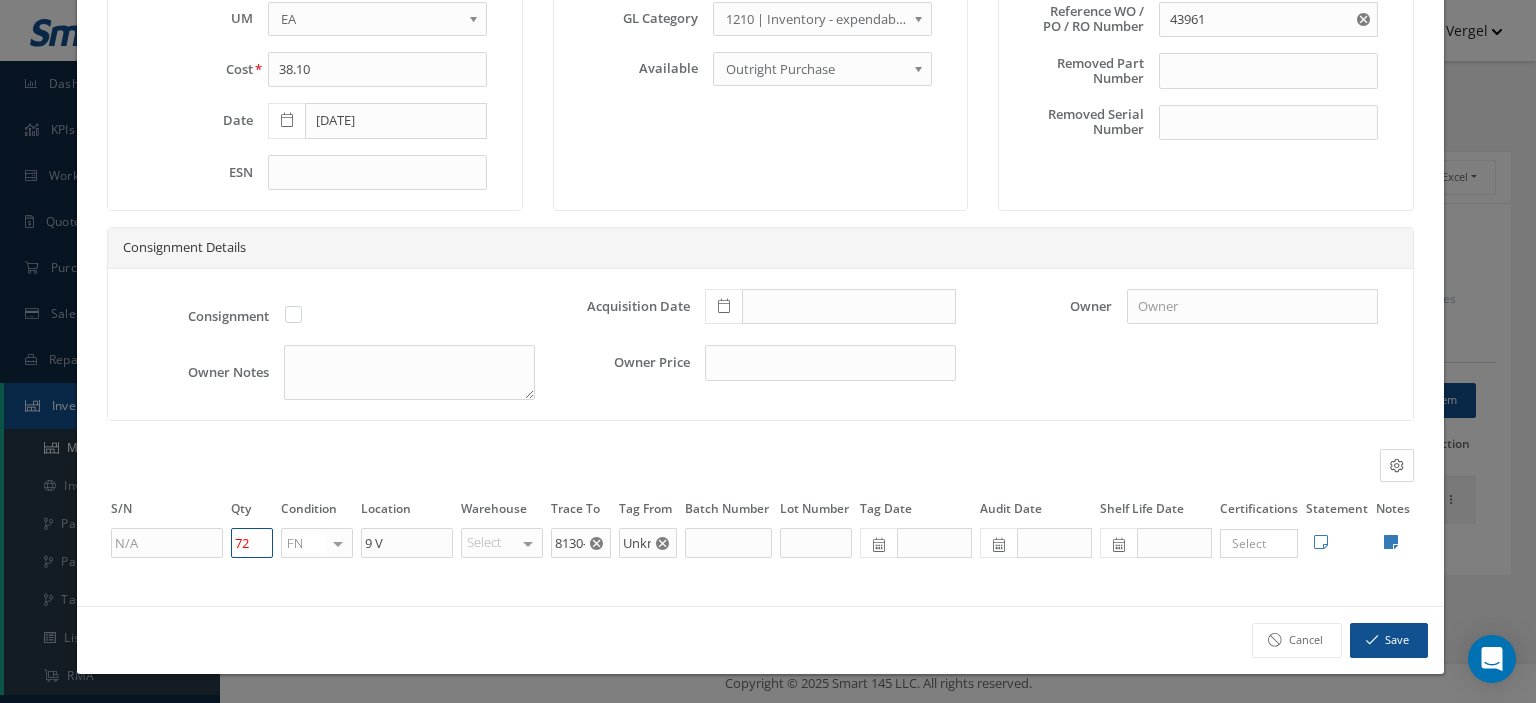 drag, startPoint x: 256, startPoint y: 548, endPoint x: 233, endPoint y: 543, distance: 23.537205 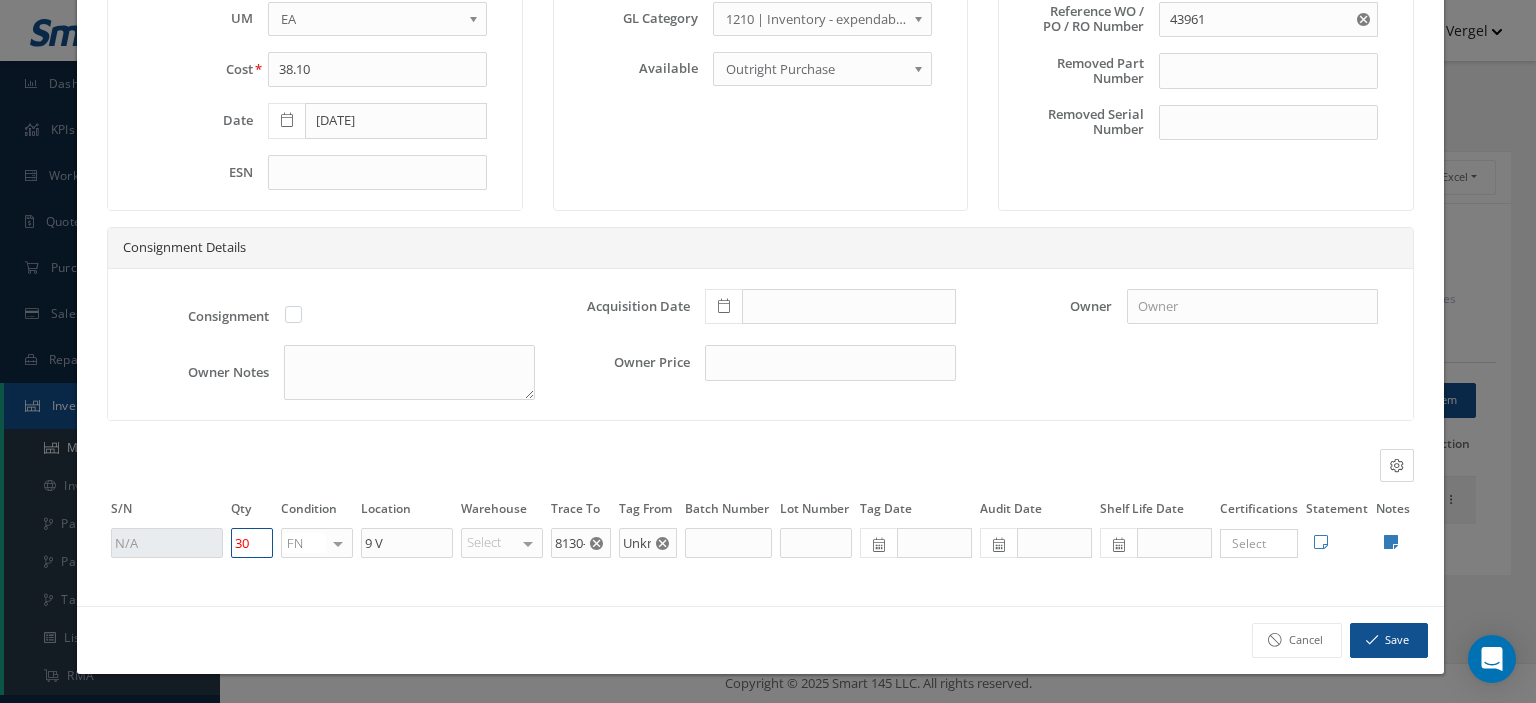 type on "30" 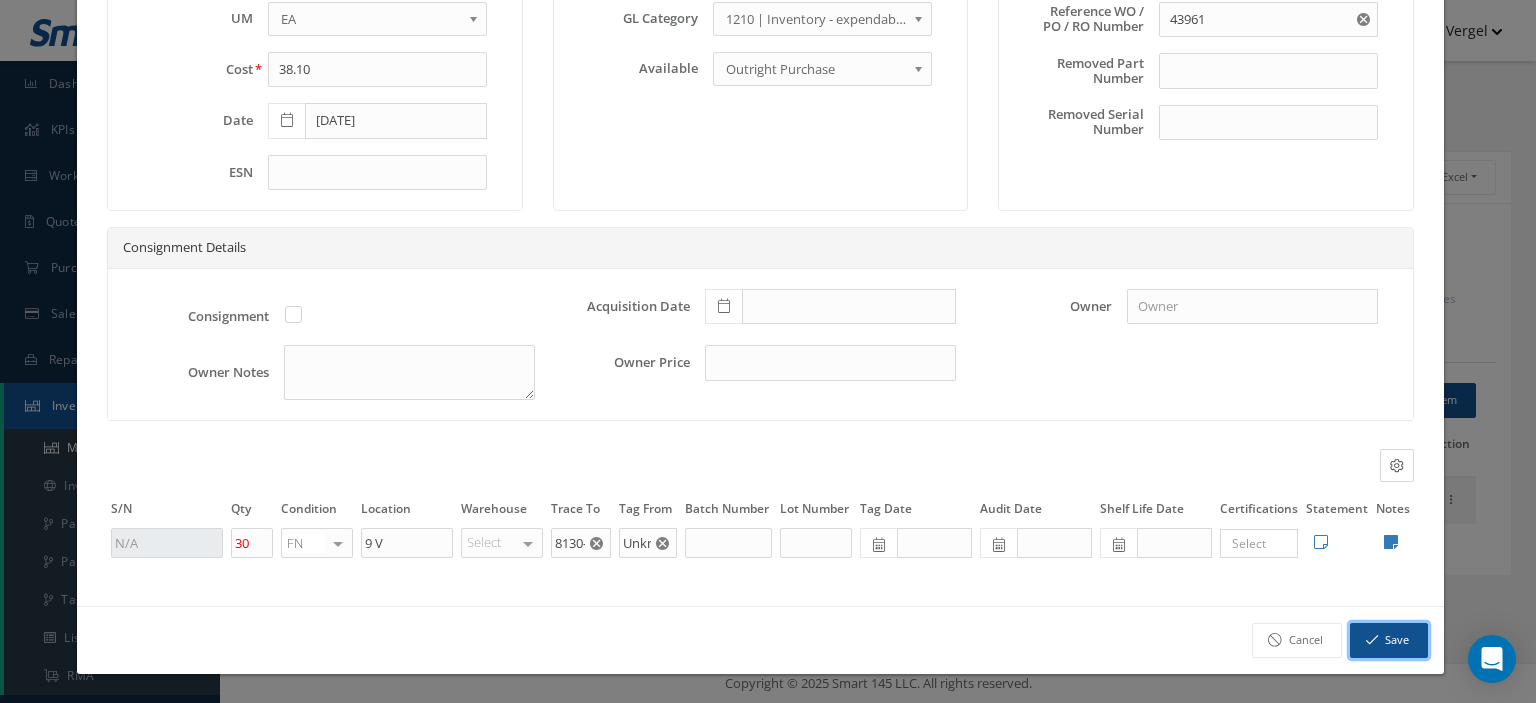 click at bounding box center (1372, 640) 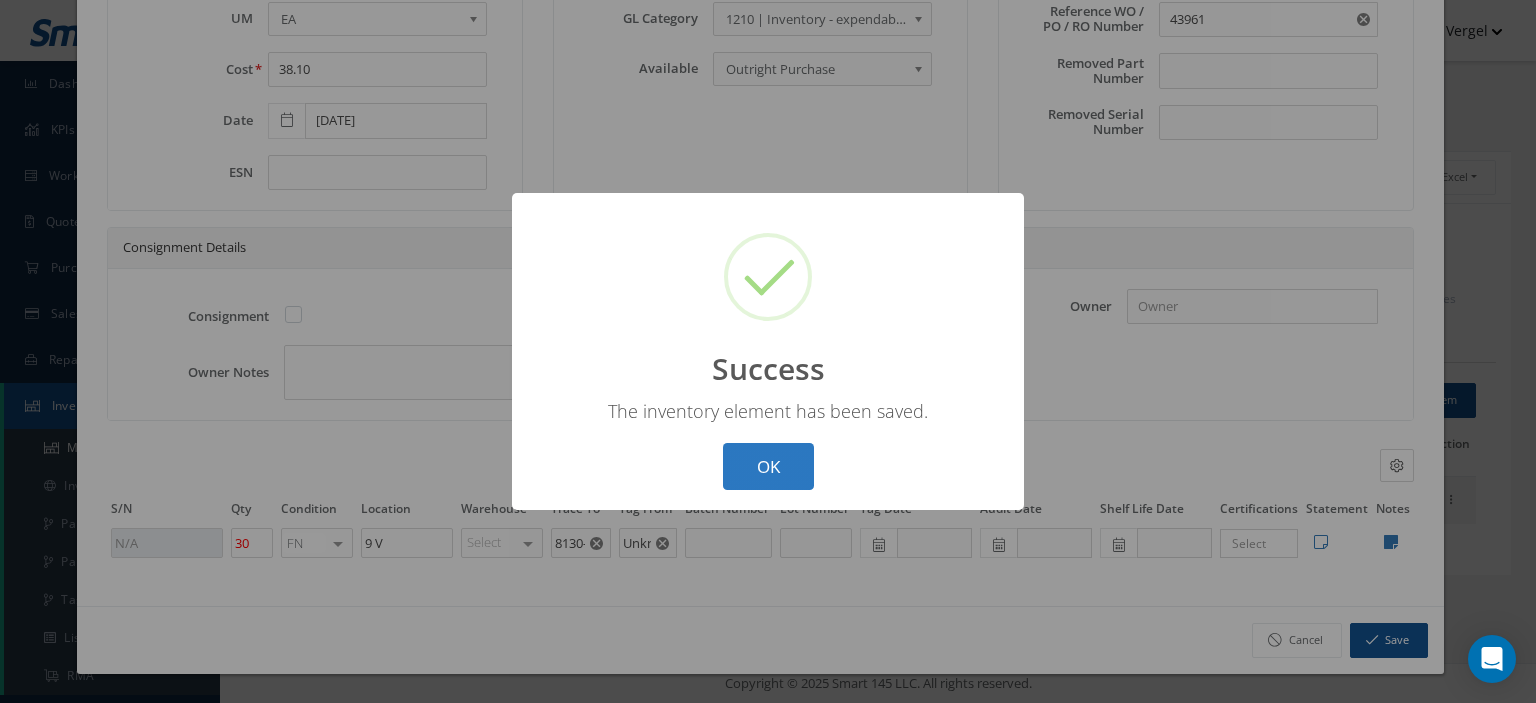 click on "OK" at bounding box center (768, 466) 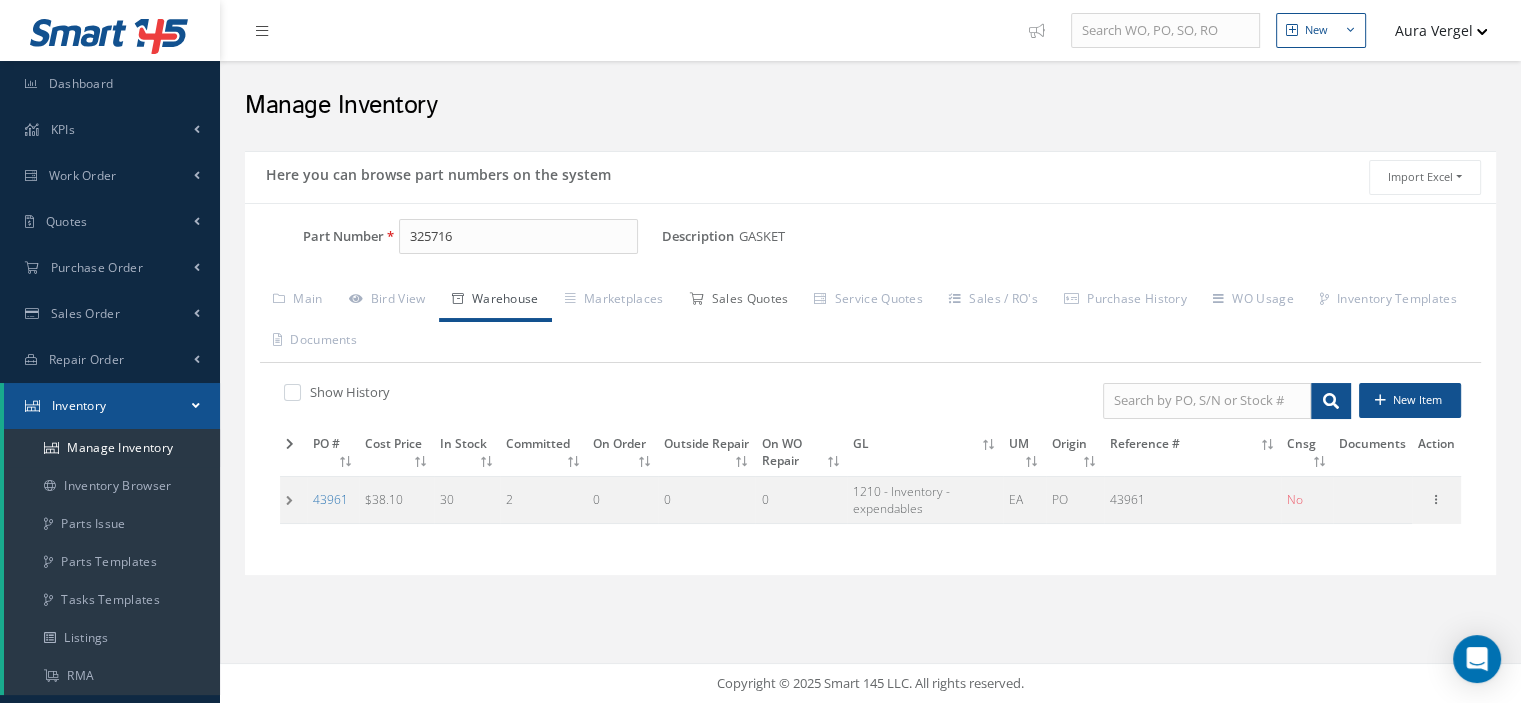 click on "Sales Quotes" at bounding box center [738, 301] 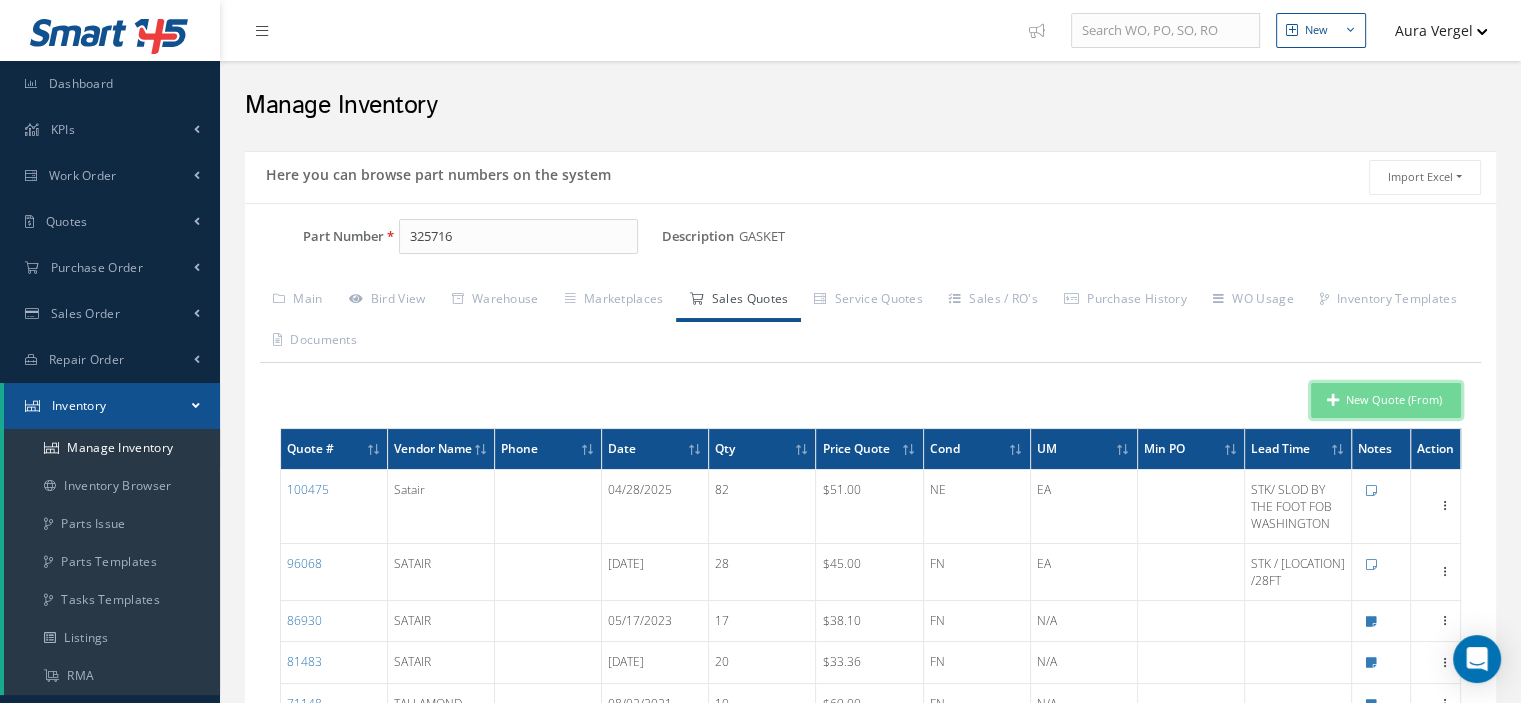 click on "New Quote (From)" at bounding box center (1386, 400) 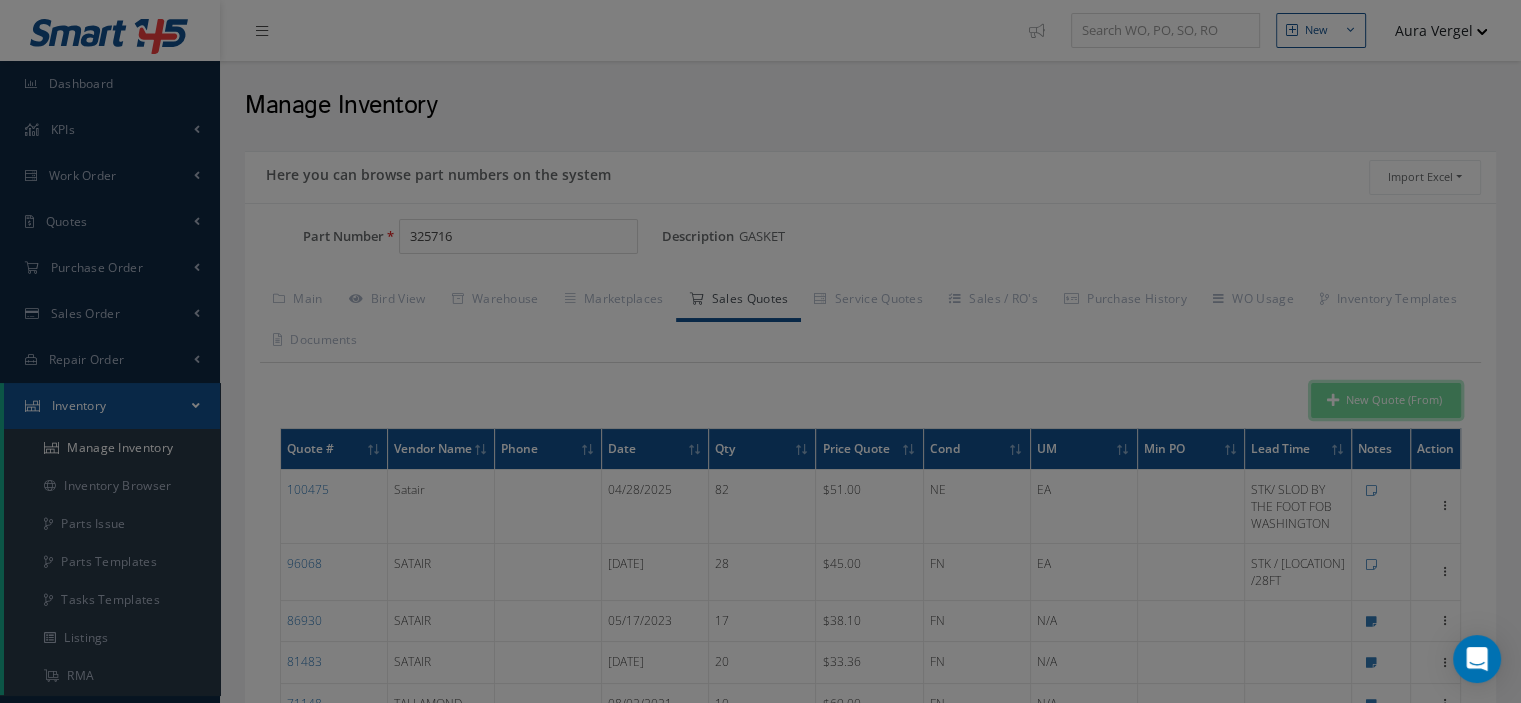 type on "GASKET" 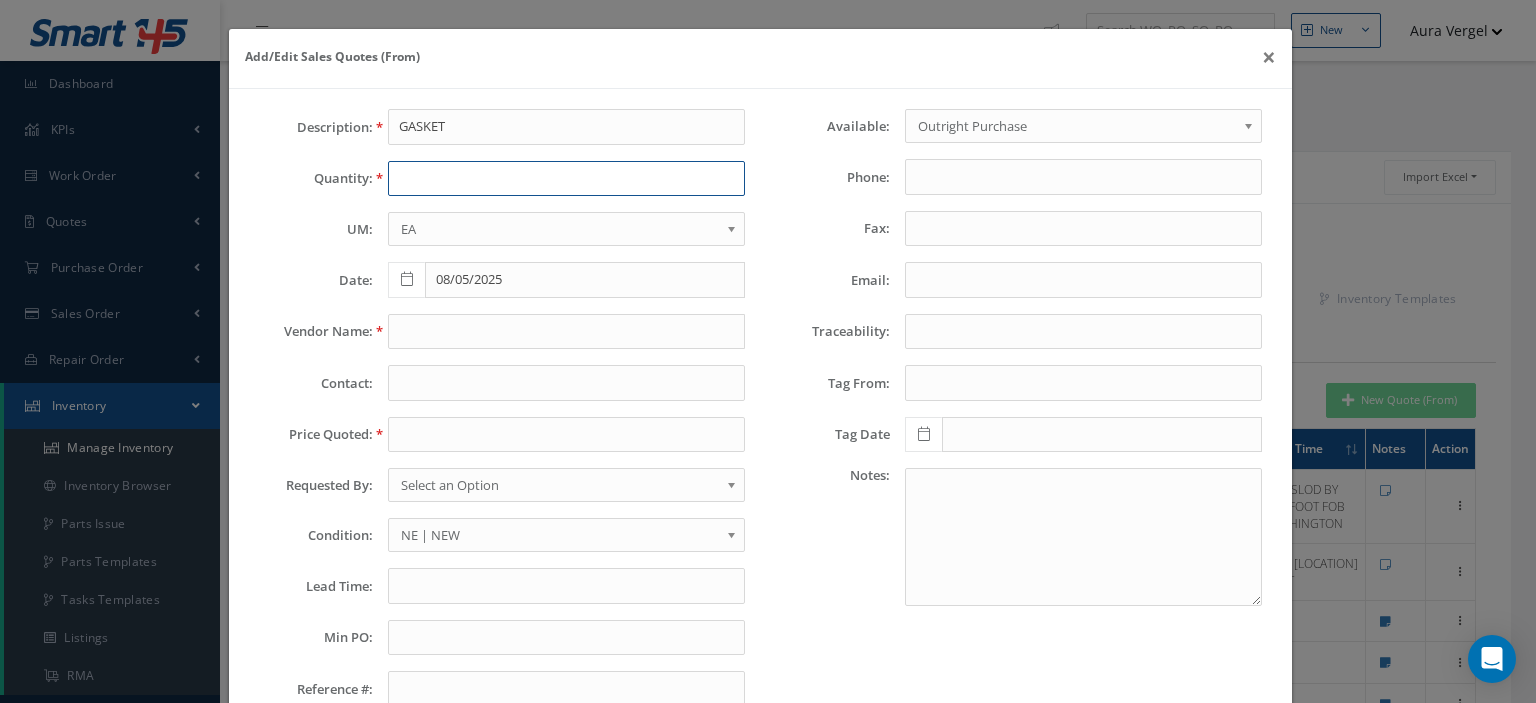 click at bounding box center (566, 179) 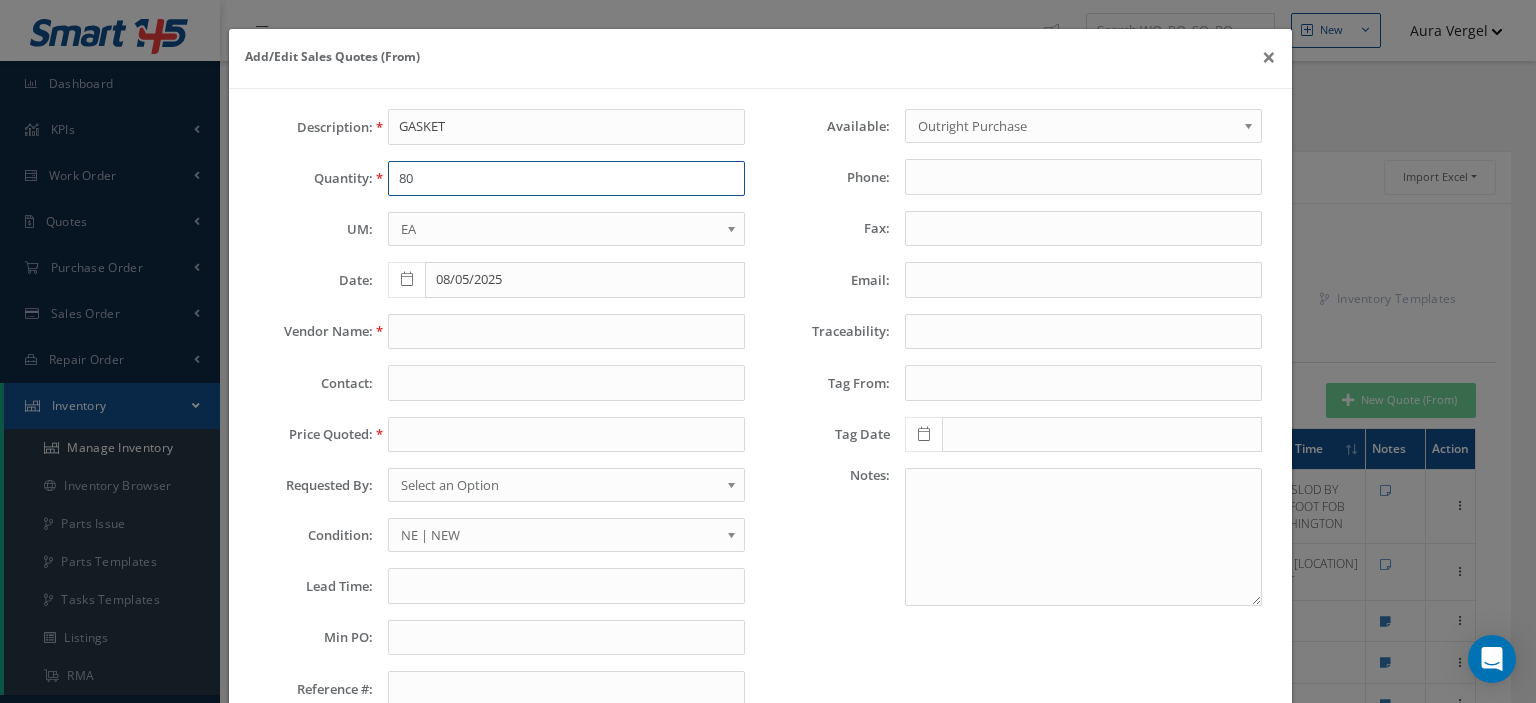 type on "80" 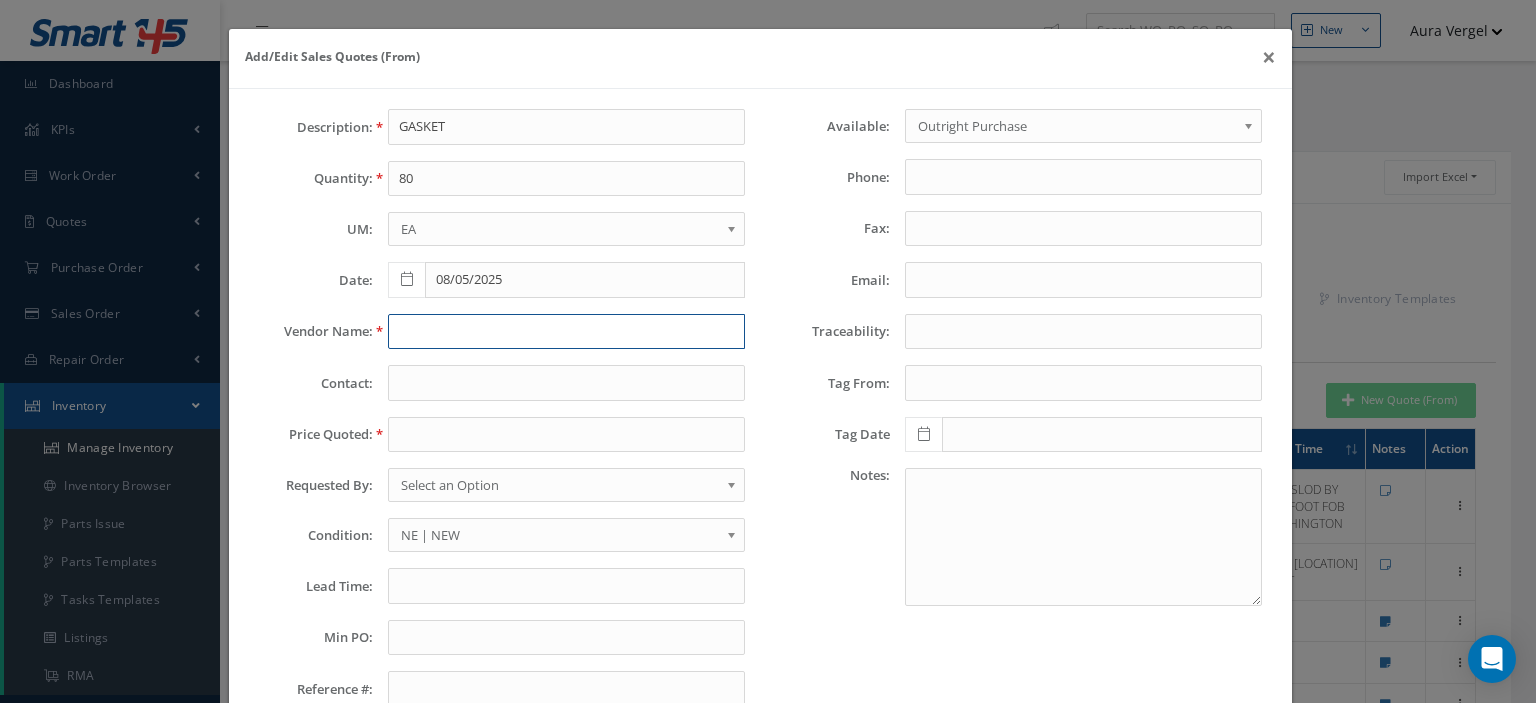 click at bounding box center (566, 332) 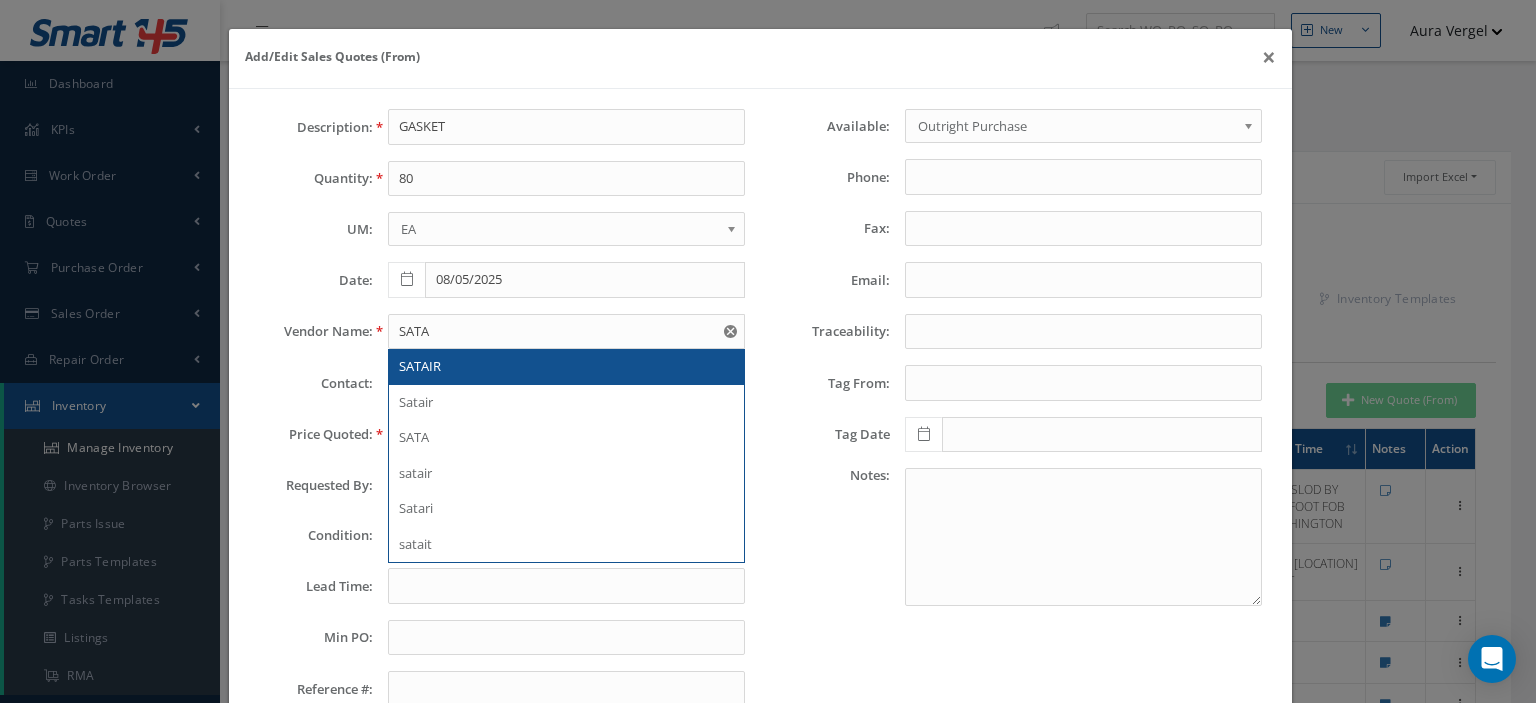 click on "SATAIR" at bounding box center (420, 366) 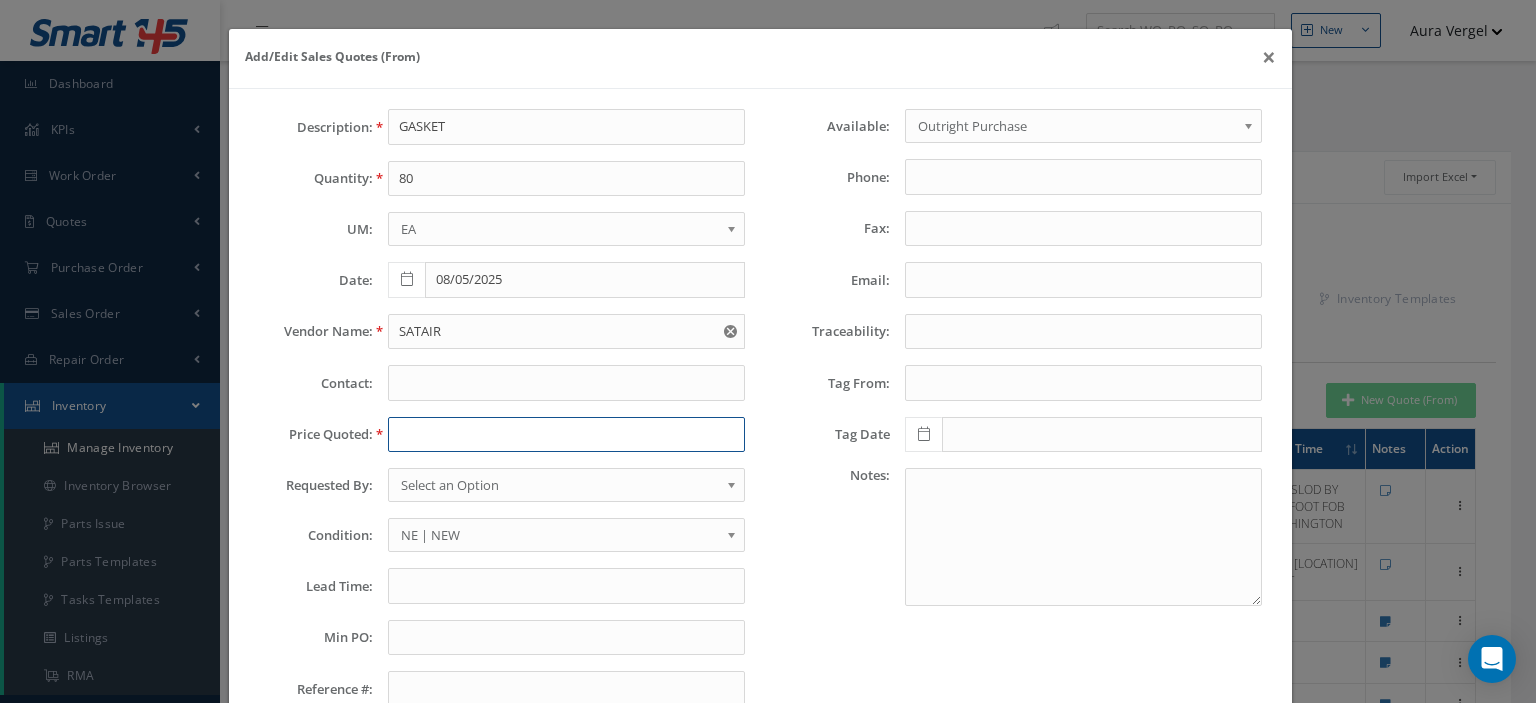 click at bounding box center (566, 435) 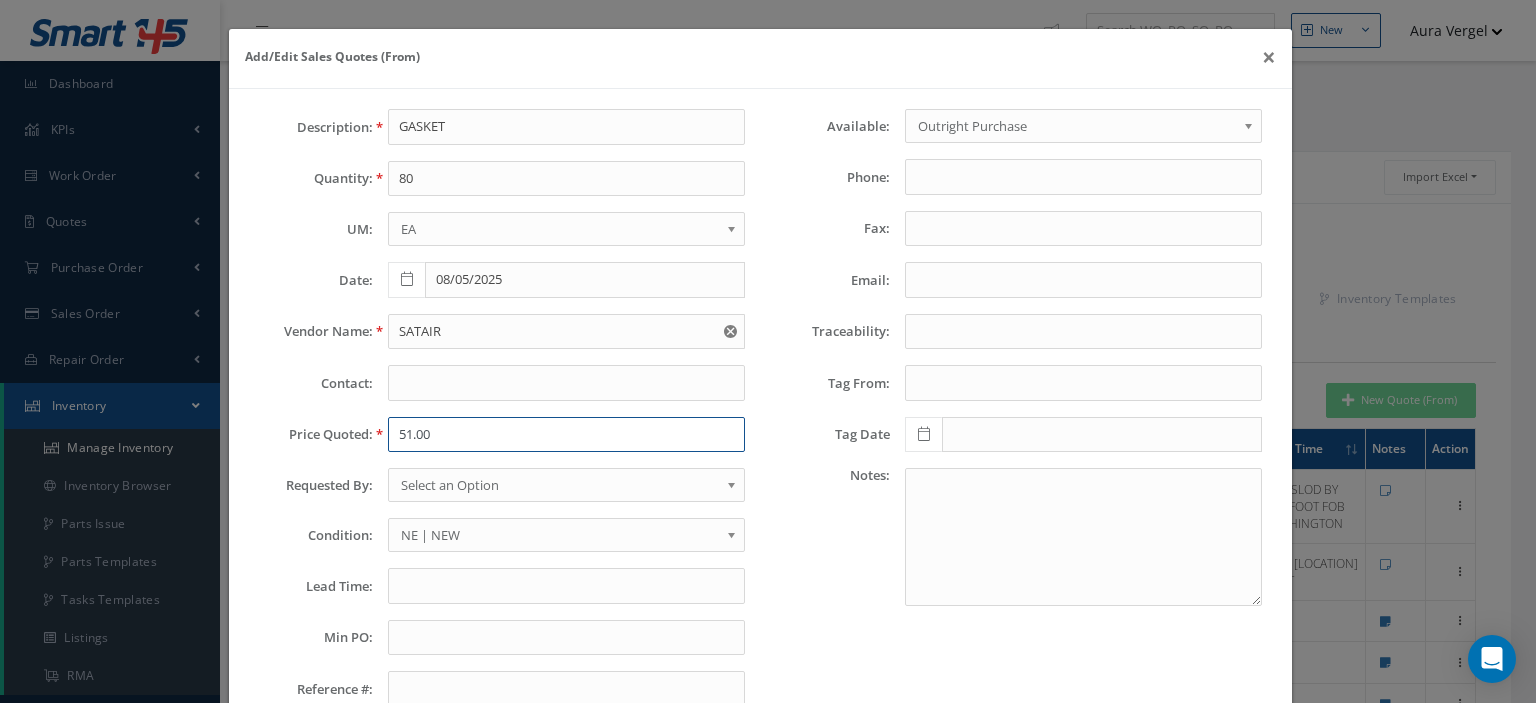 type on "51.00" 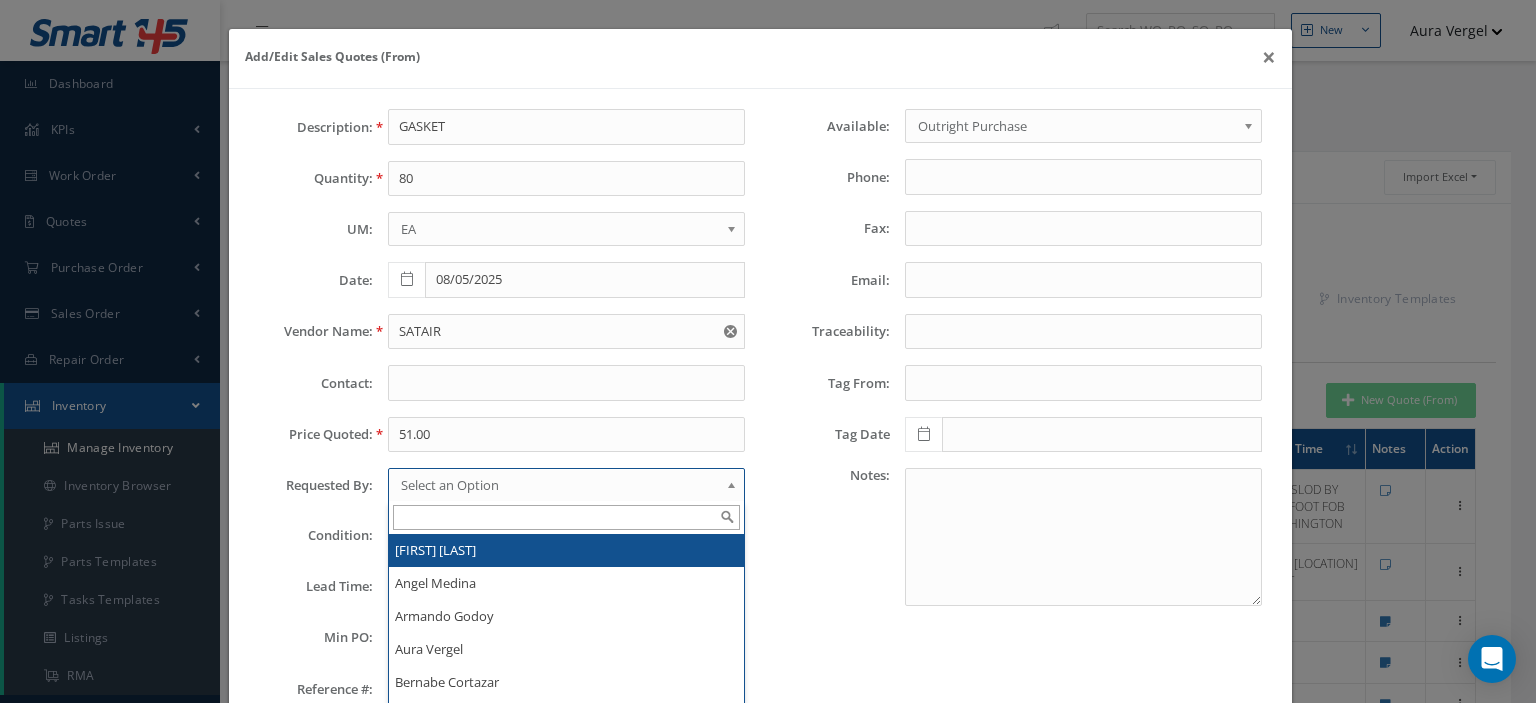 click on "Select an Option" at bounding box center [560, 485] 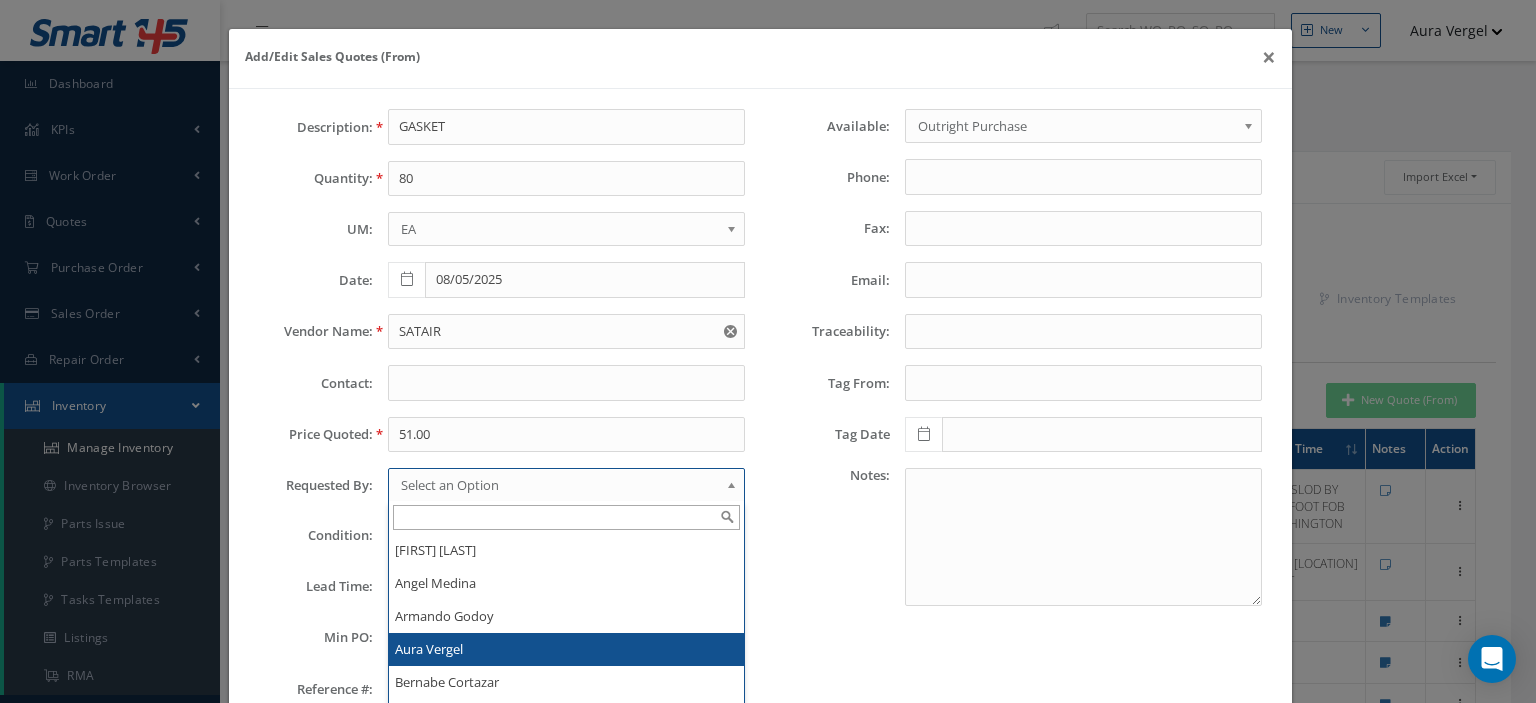 click on "Aura Vergel" at bounding box center [566, 649] 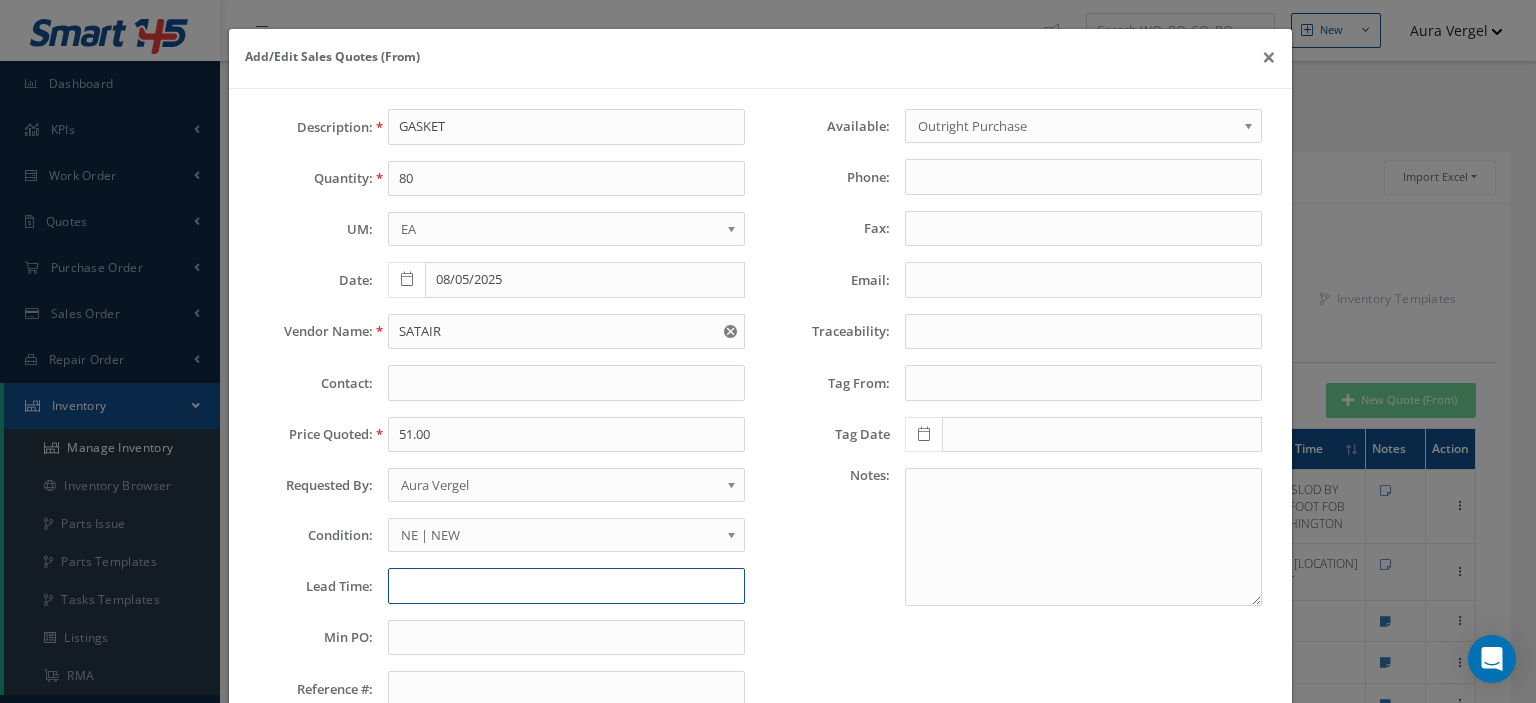 click at bounding box center [566, 586] 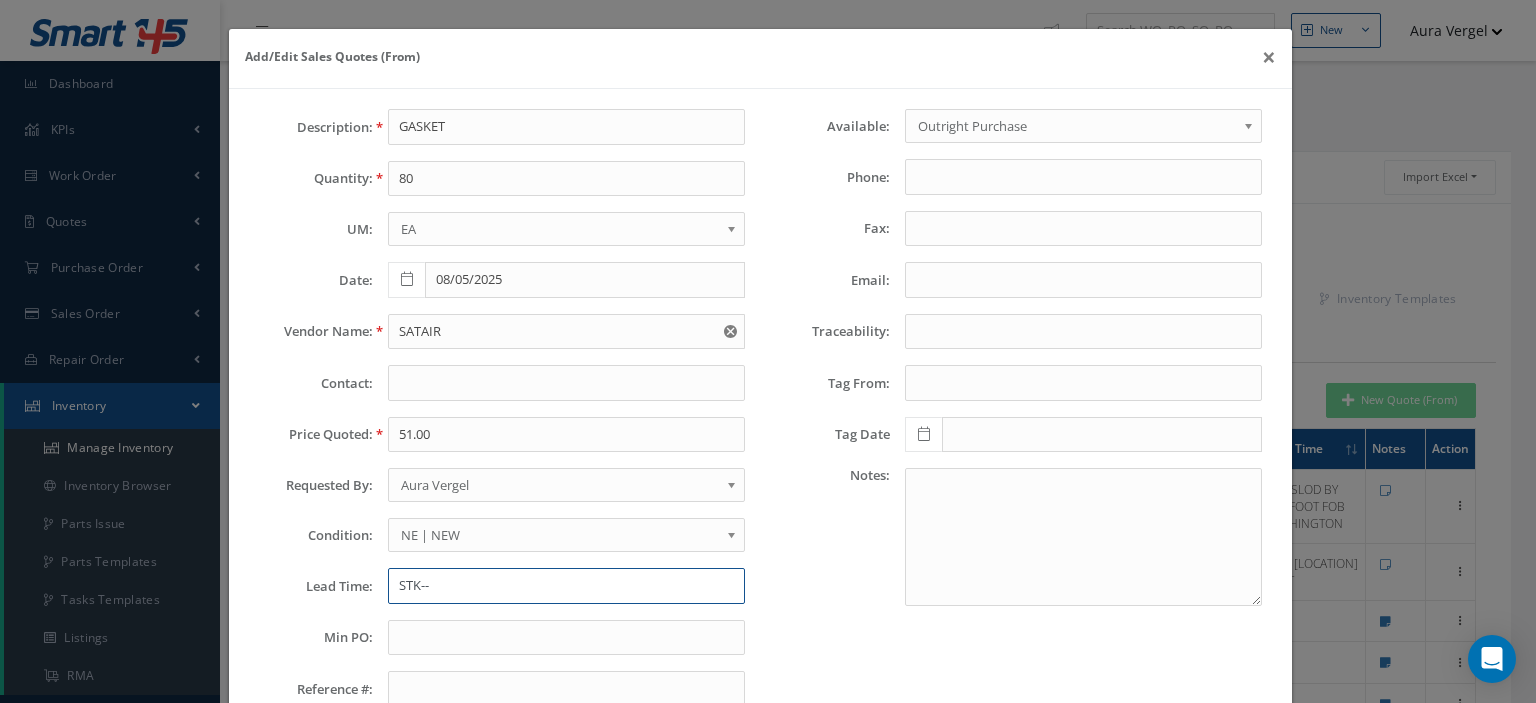 paste on "Washington (IAD)" 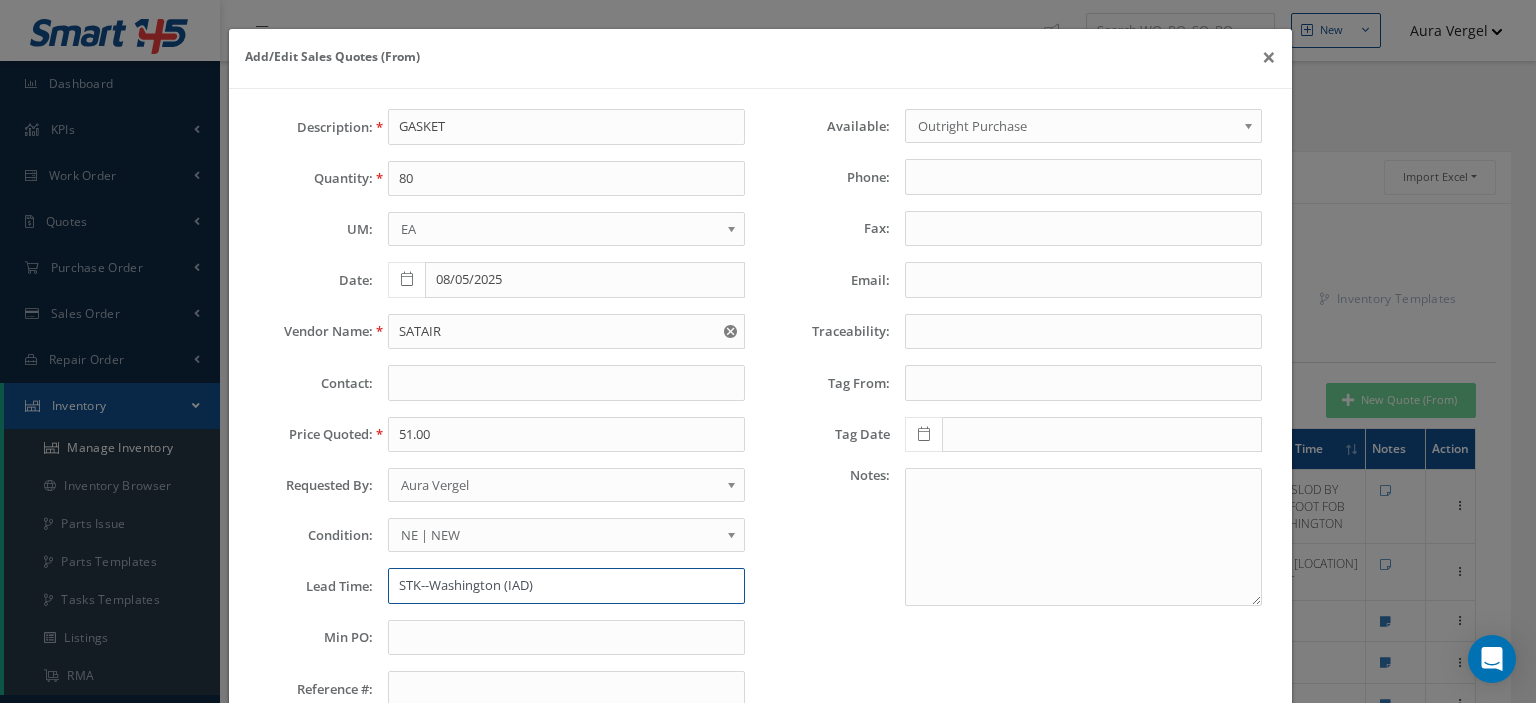 scroll, scrollTop: 140, scrollLeft: 0, axis: vertical 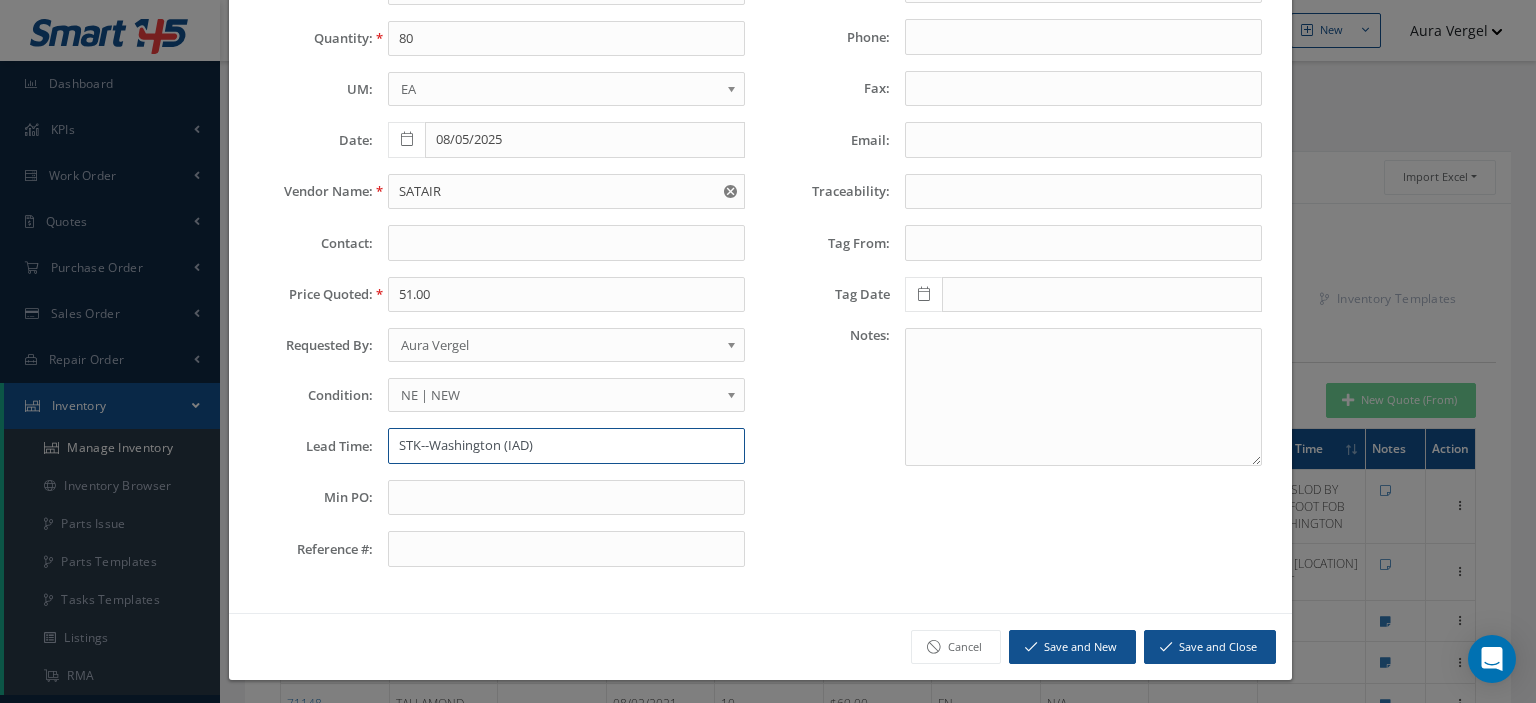 type on "STK--Washington (IAD)" 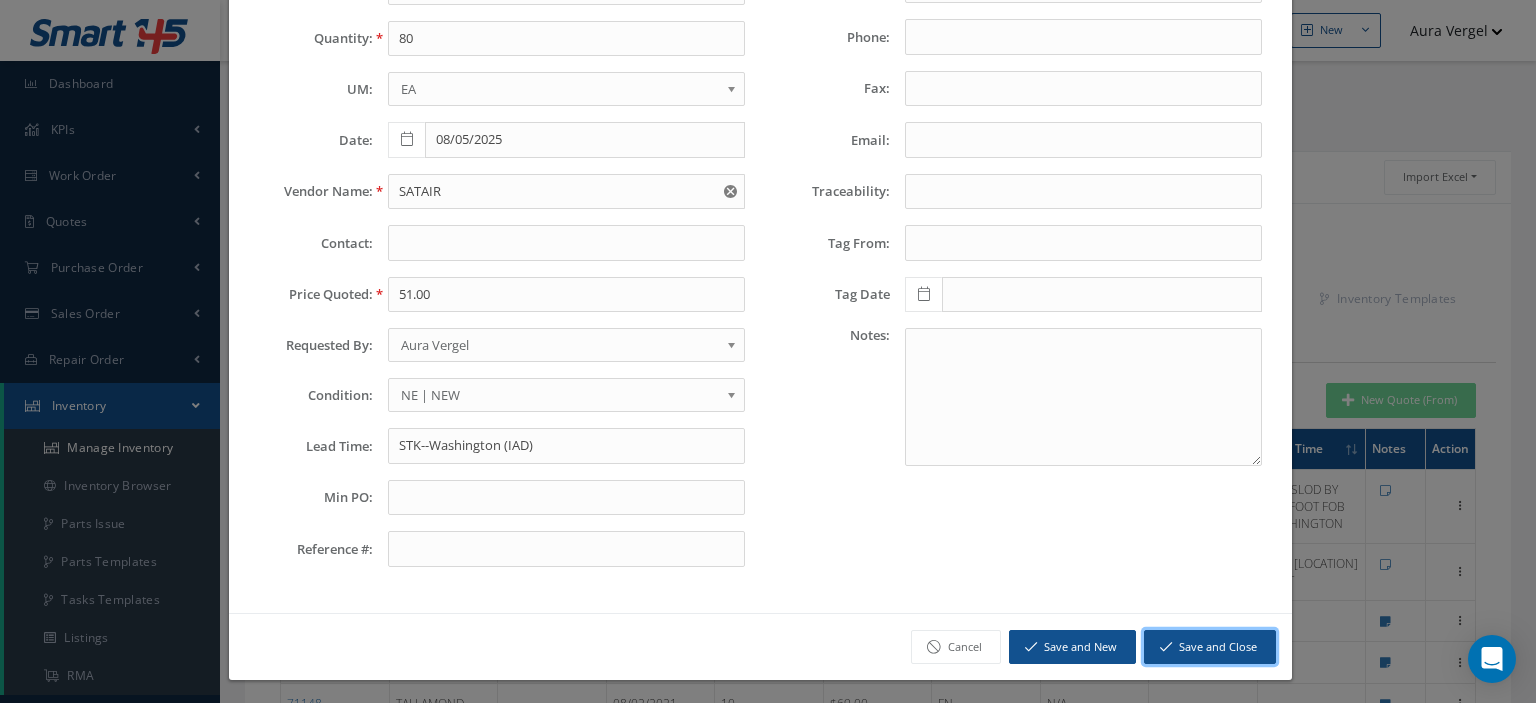 click on "Save and Close" at bounding box center [1210, 647] 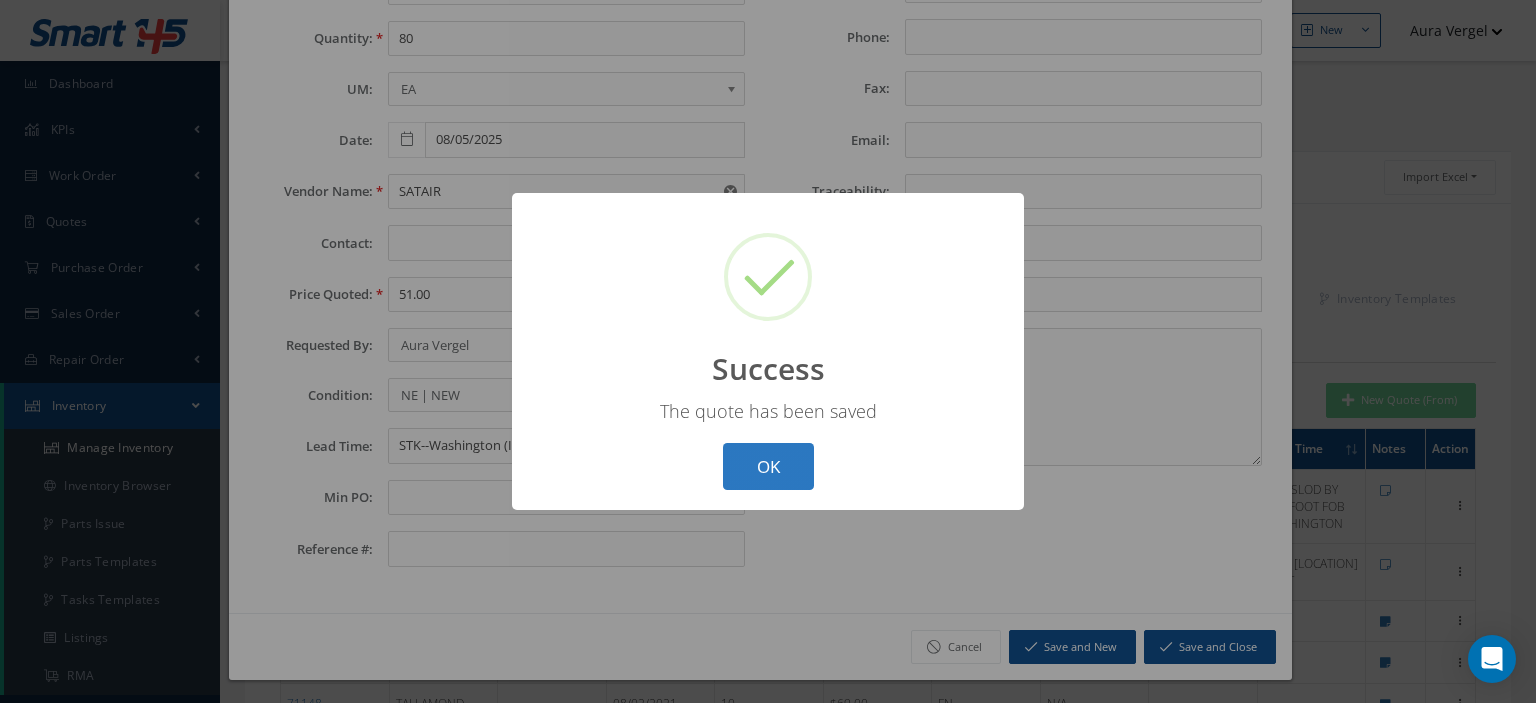 click on "OK" at bounding box center [768, 466] 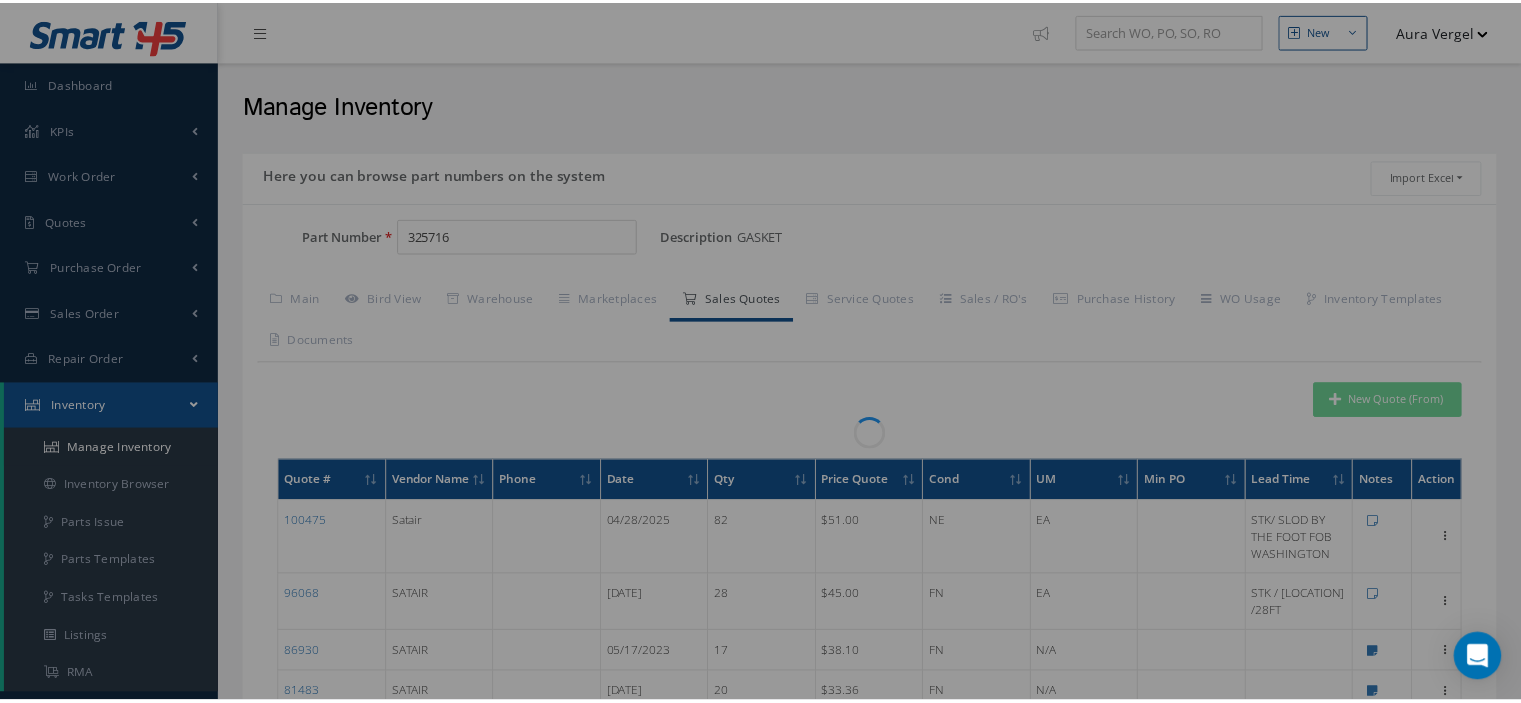 scroll, scrollTop: 0, scrollLeft: 0, axis: both 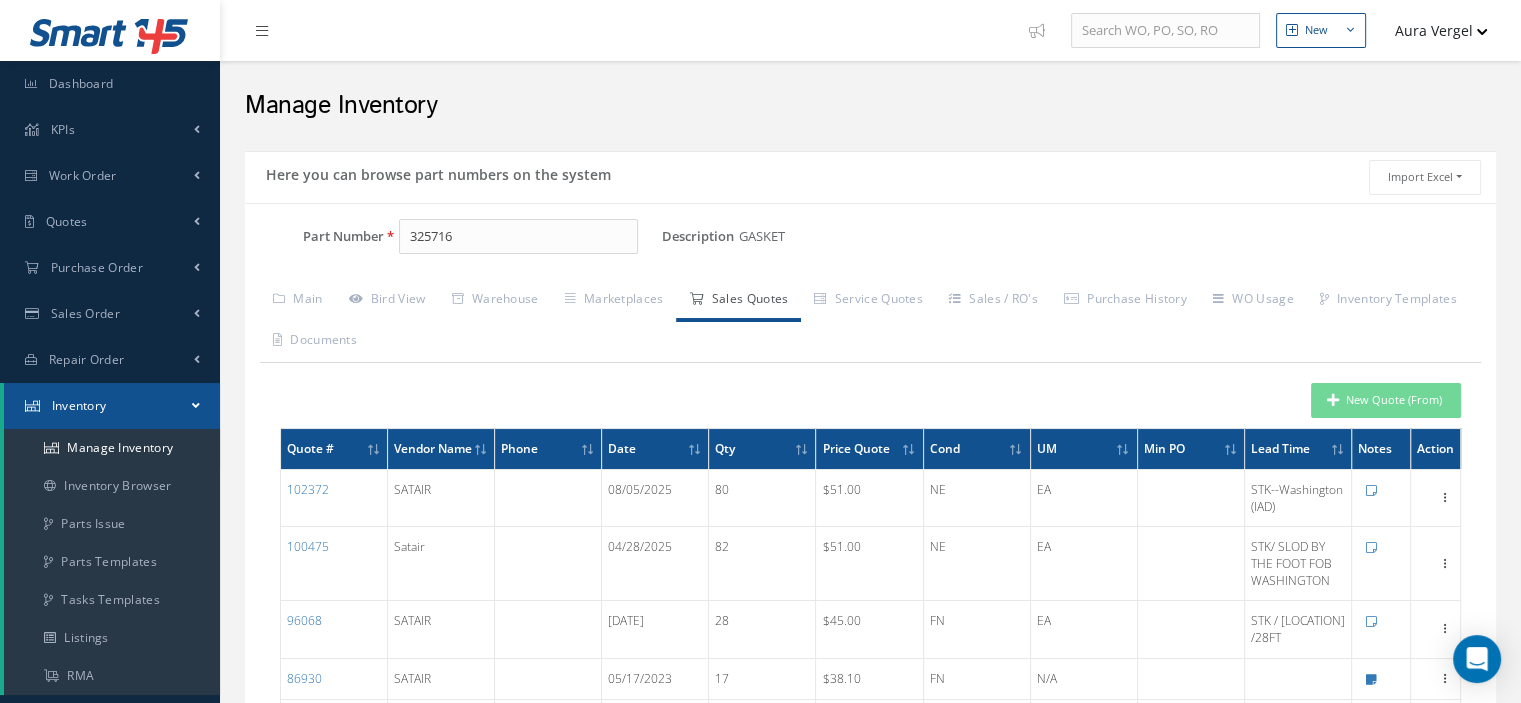 click on "Aura Vergel" at bounding box center [1432, 30] 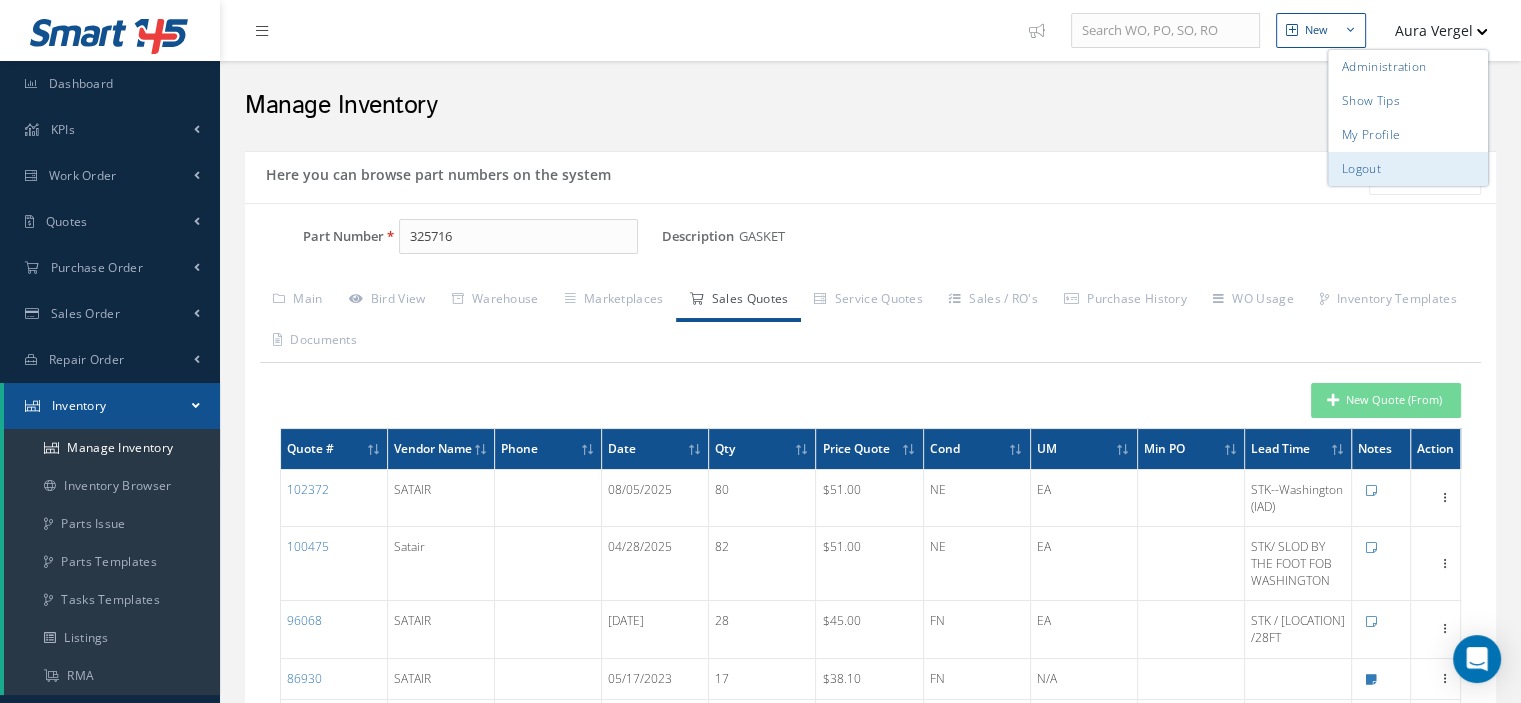 click on "Logout" at bounding box center (1408, 169) 